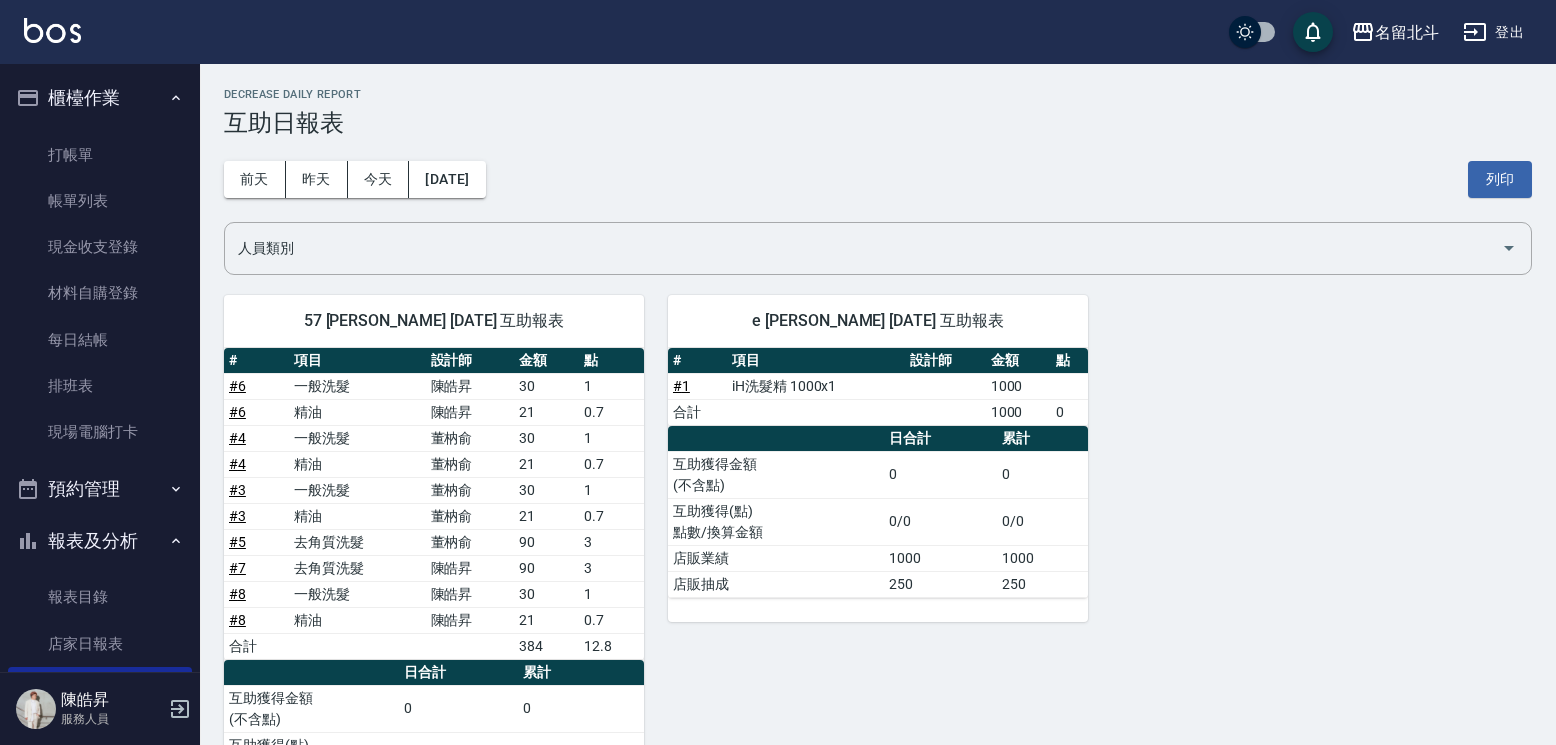 scroll, scrollTop: 100, scrollLeft: 0, axis: vertical 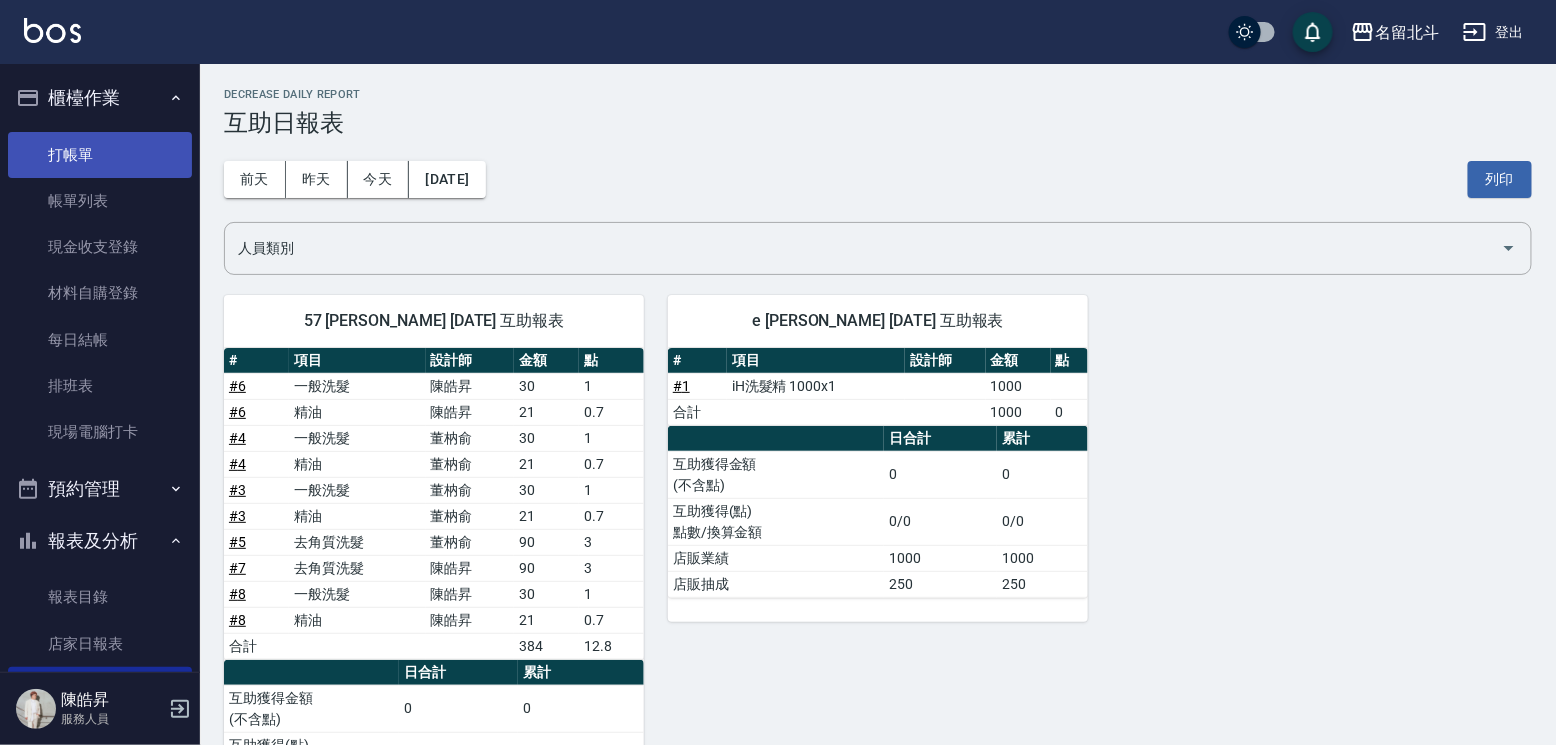 click on "打帳單" at bounding box center (100, 155) 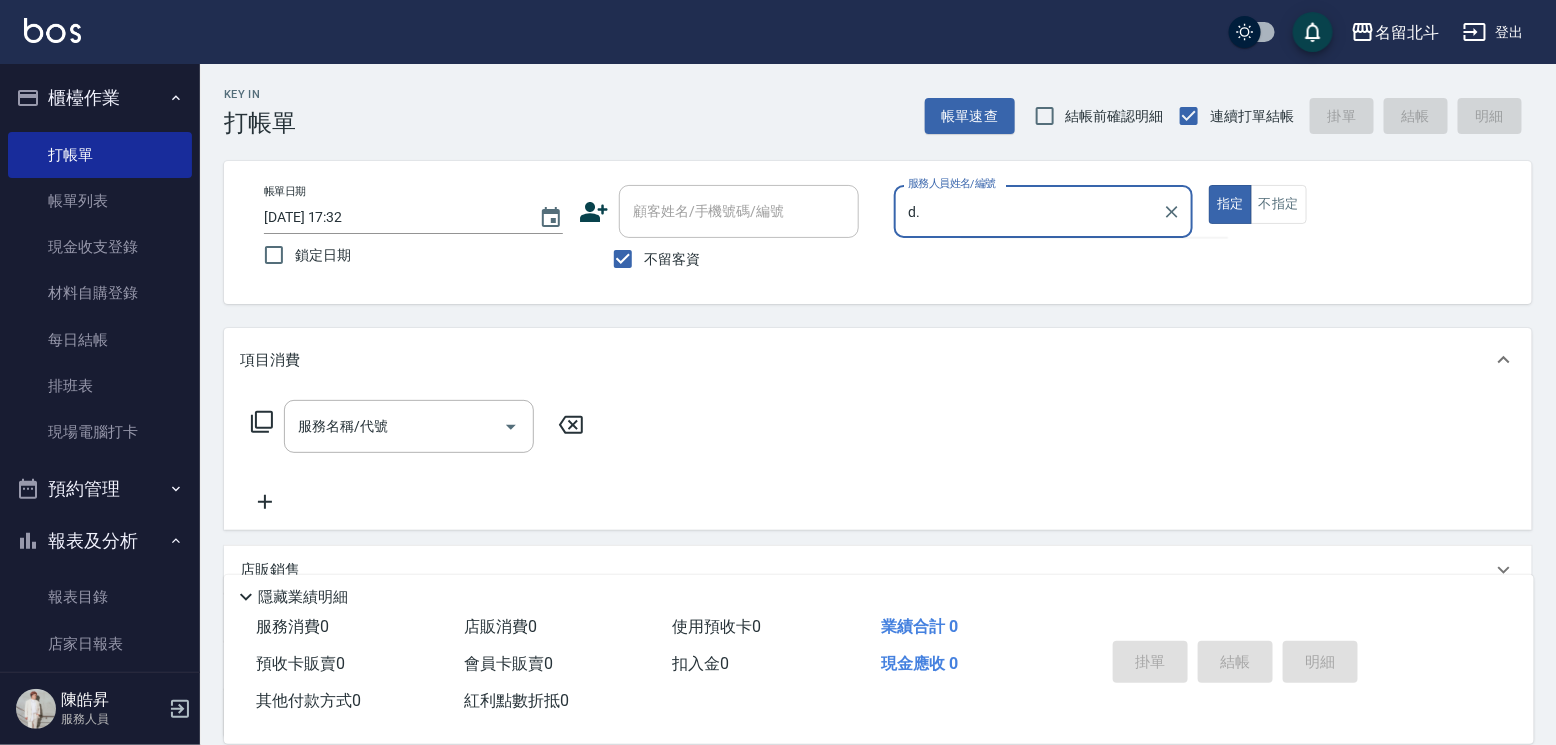 type on "d." 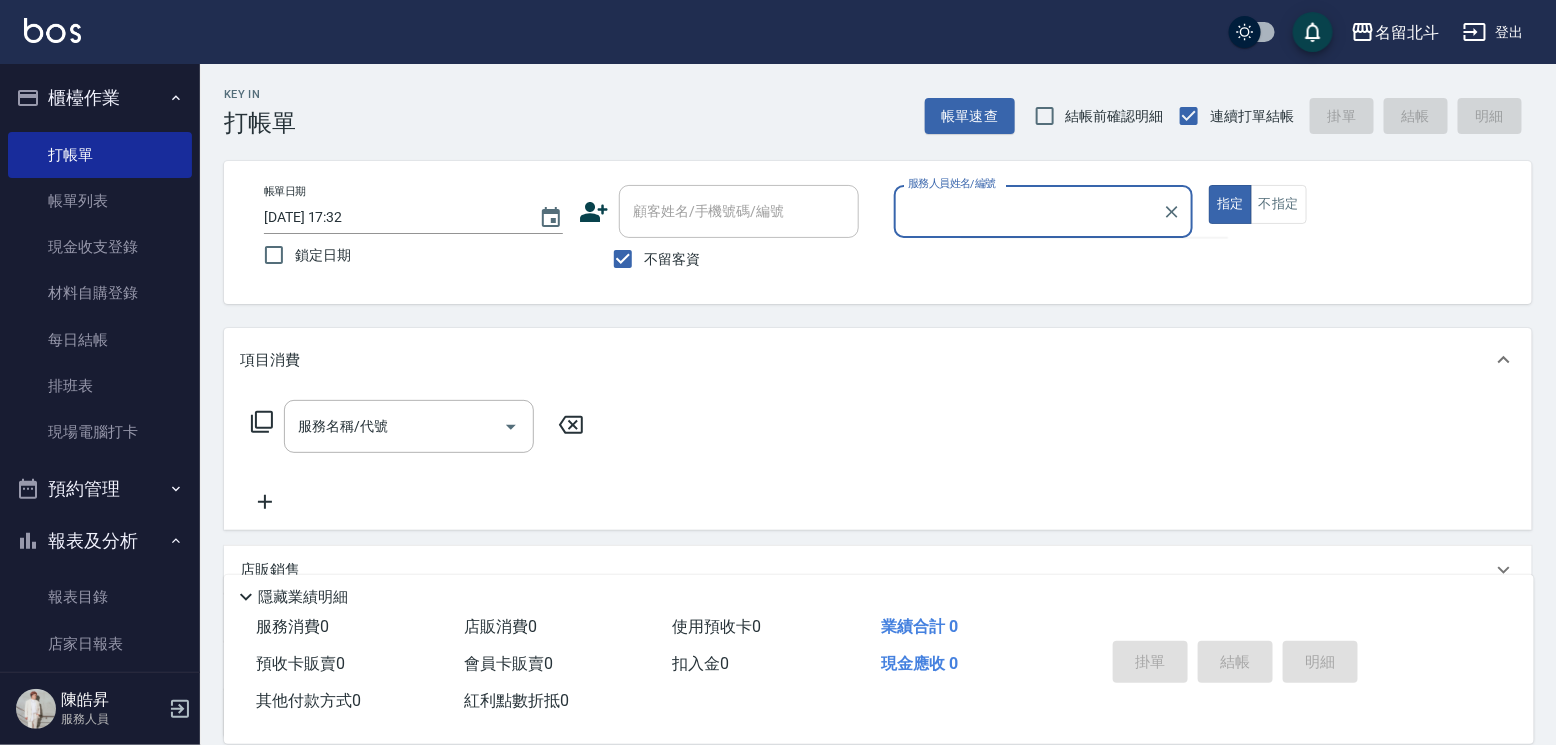 type on "true" 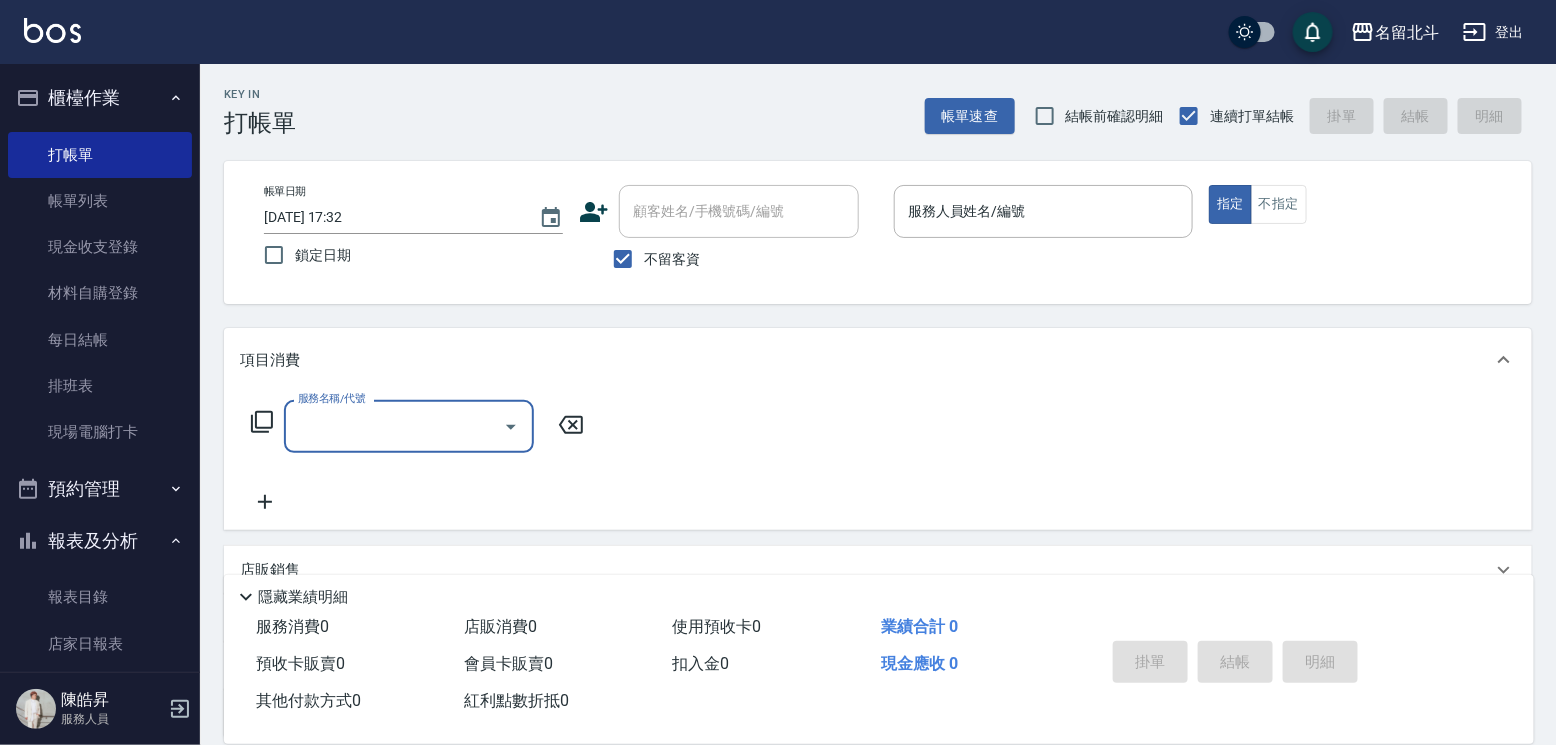 type on "1" 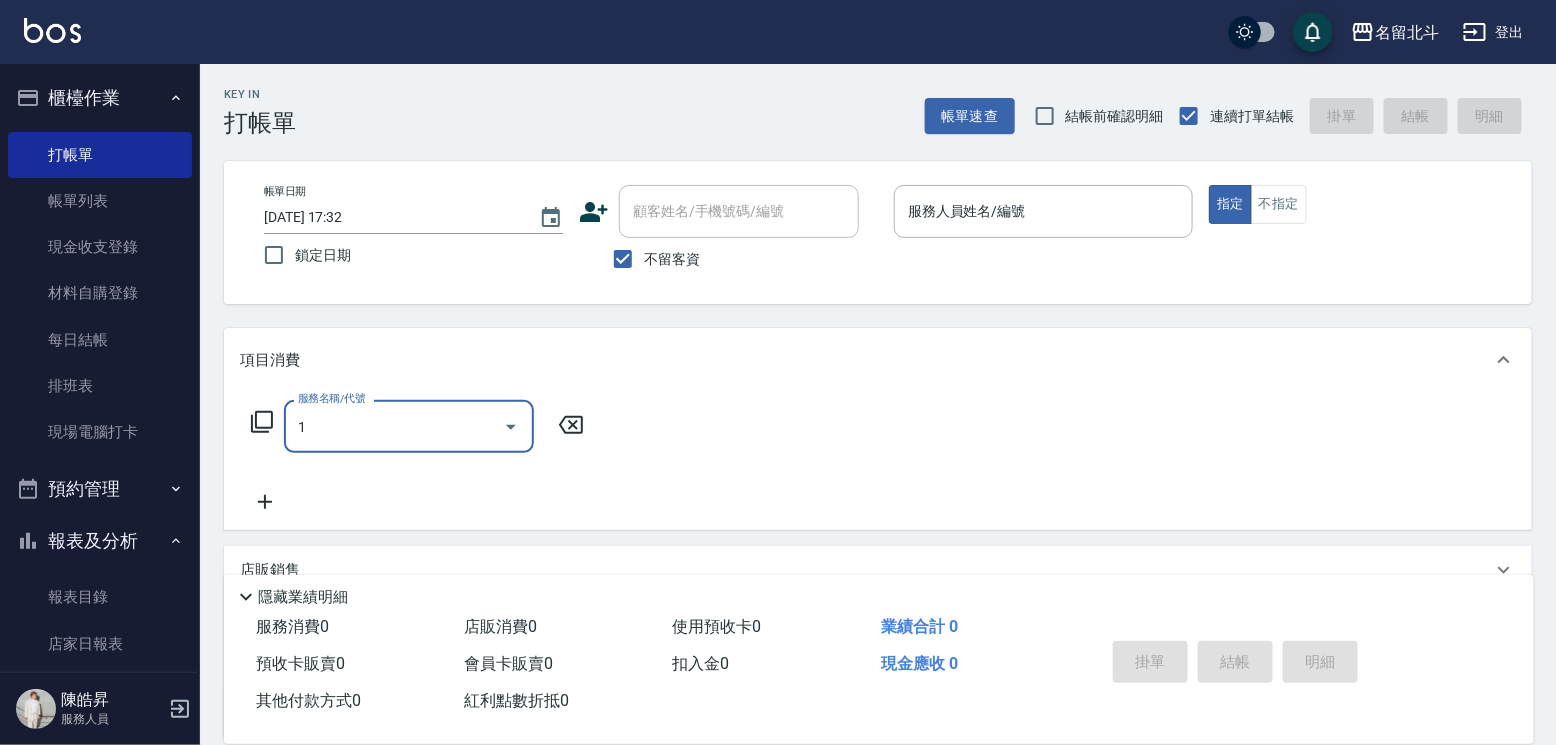 type 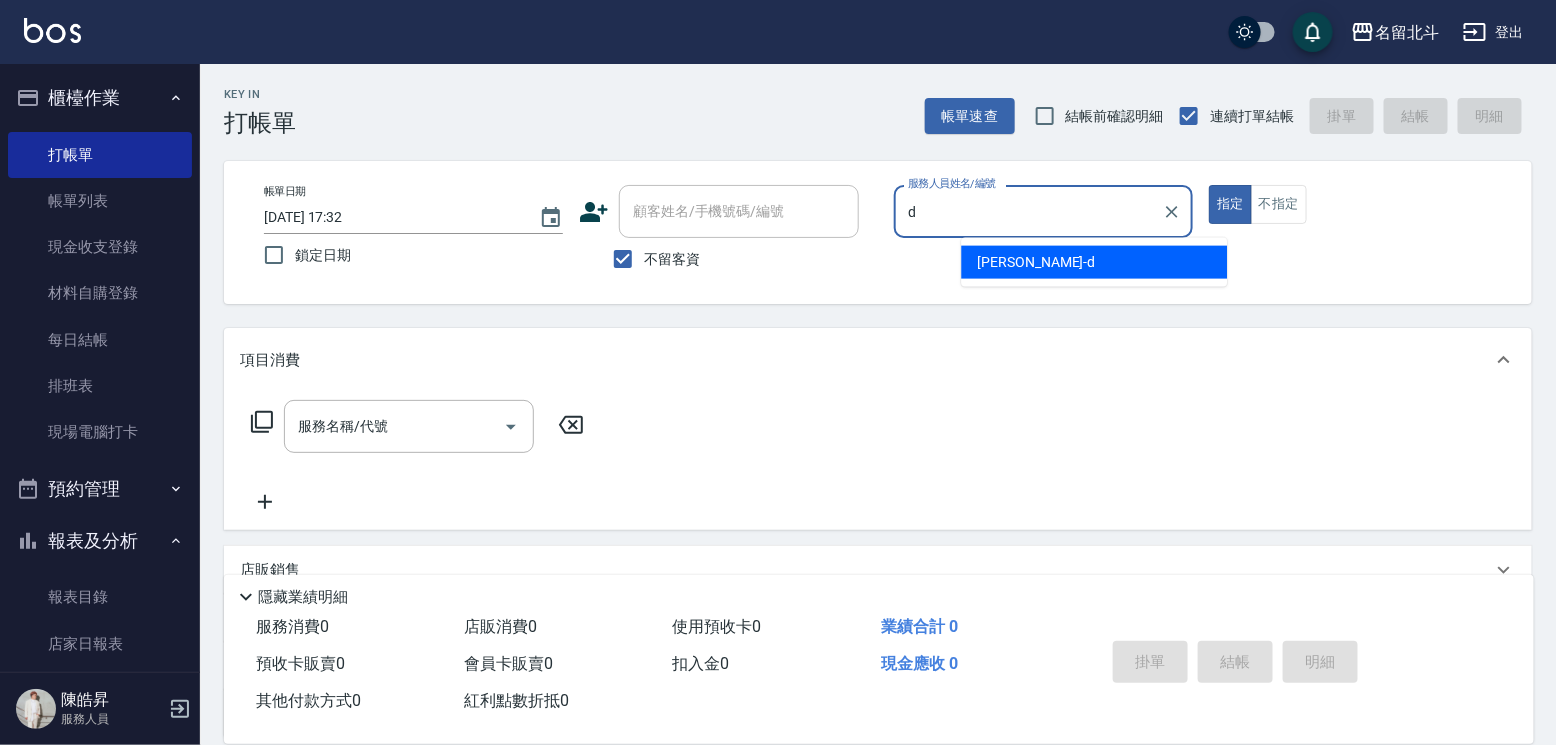 type on "[PERSON_NAME] -d" 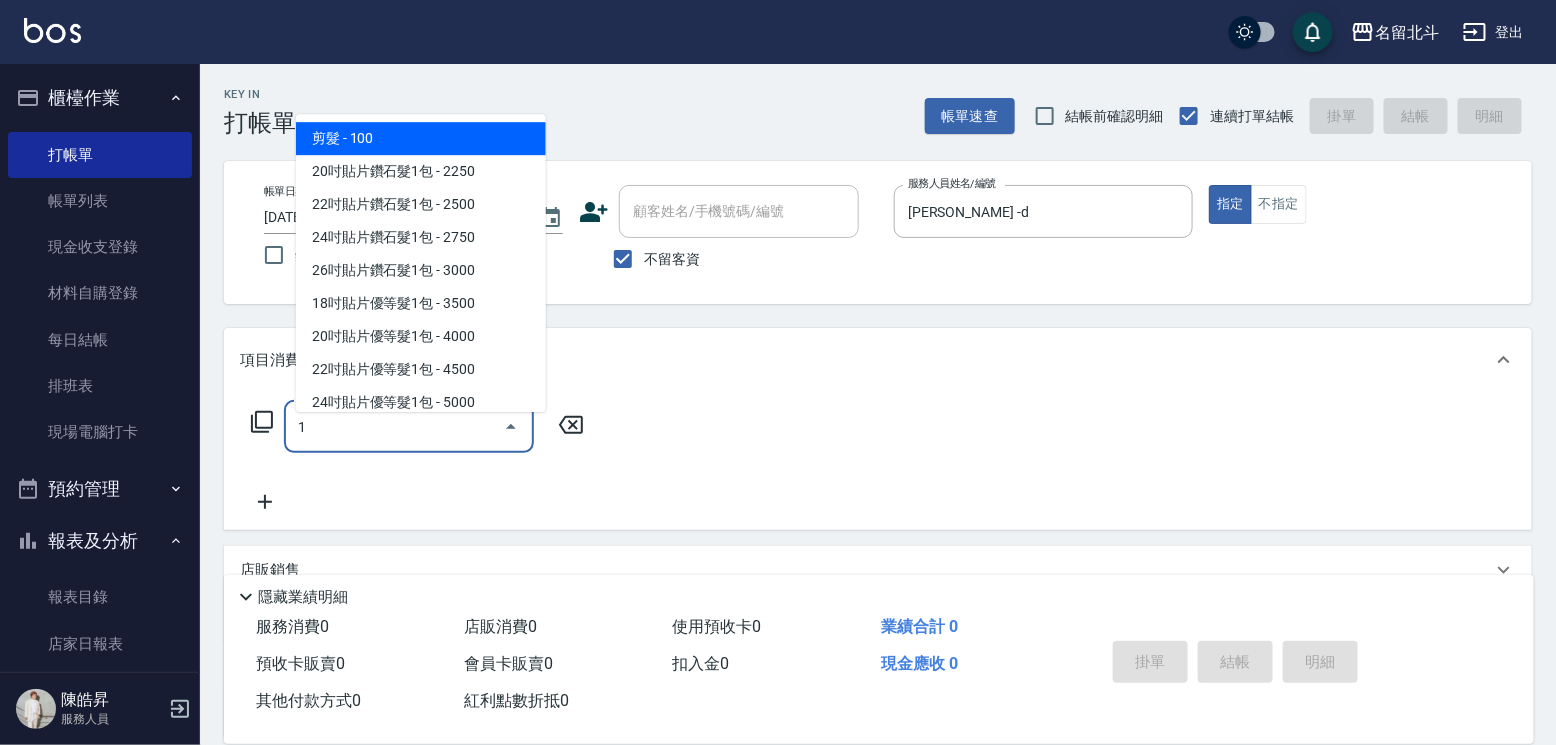 type on "剪髮(1)" 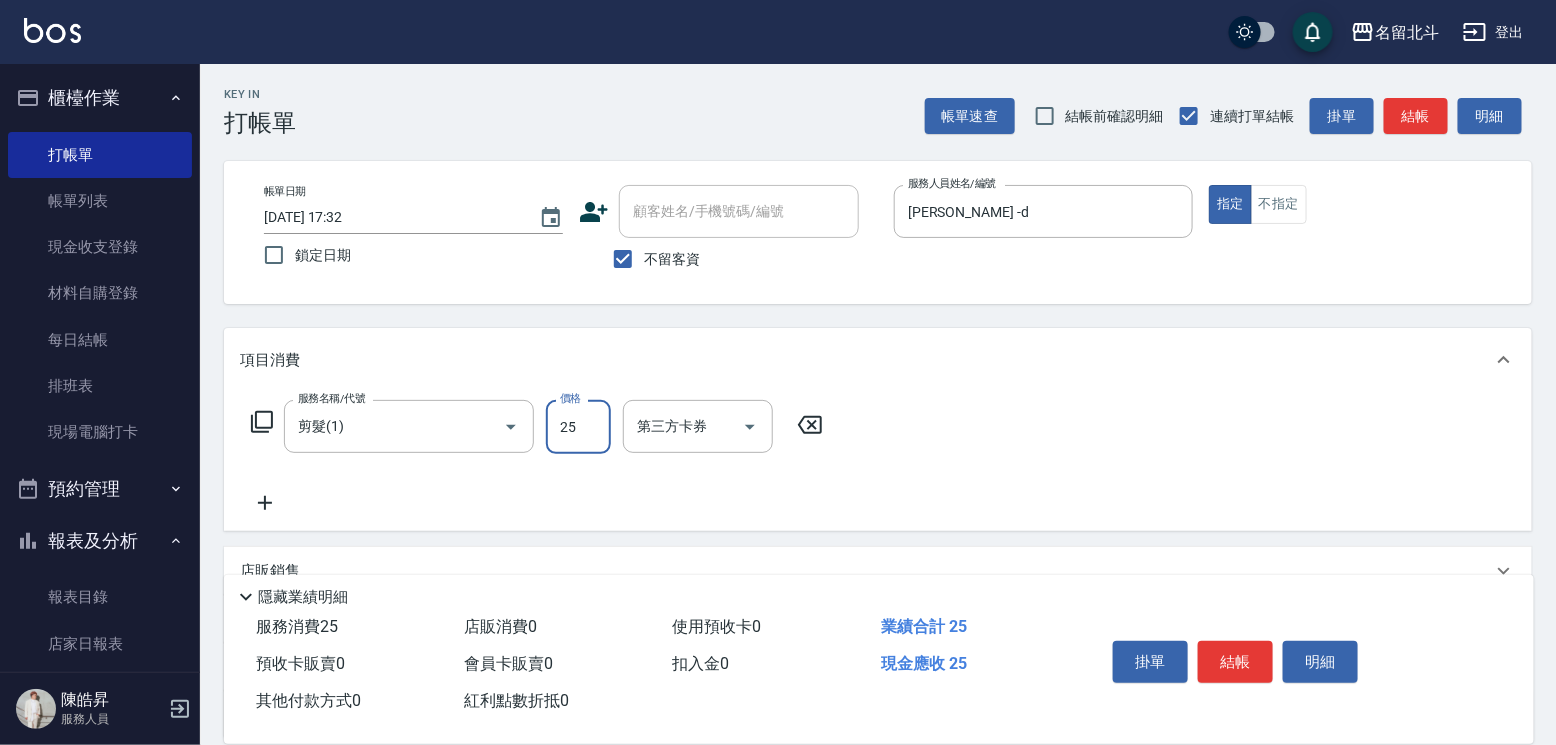 type on "250" 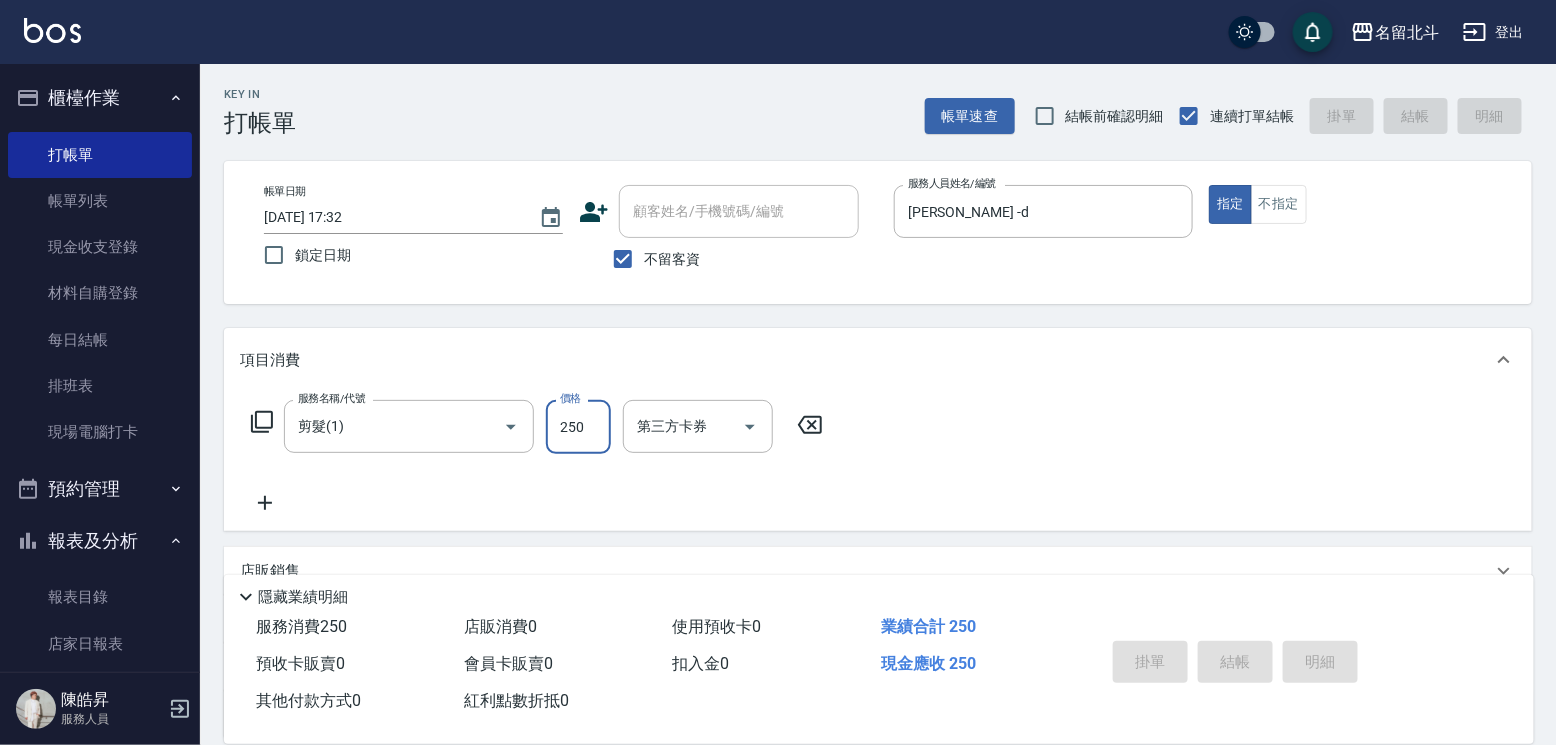 type on "[DATE] 17:35" 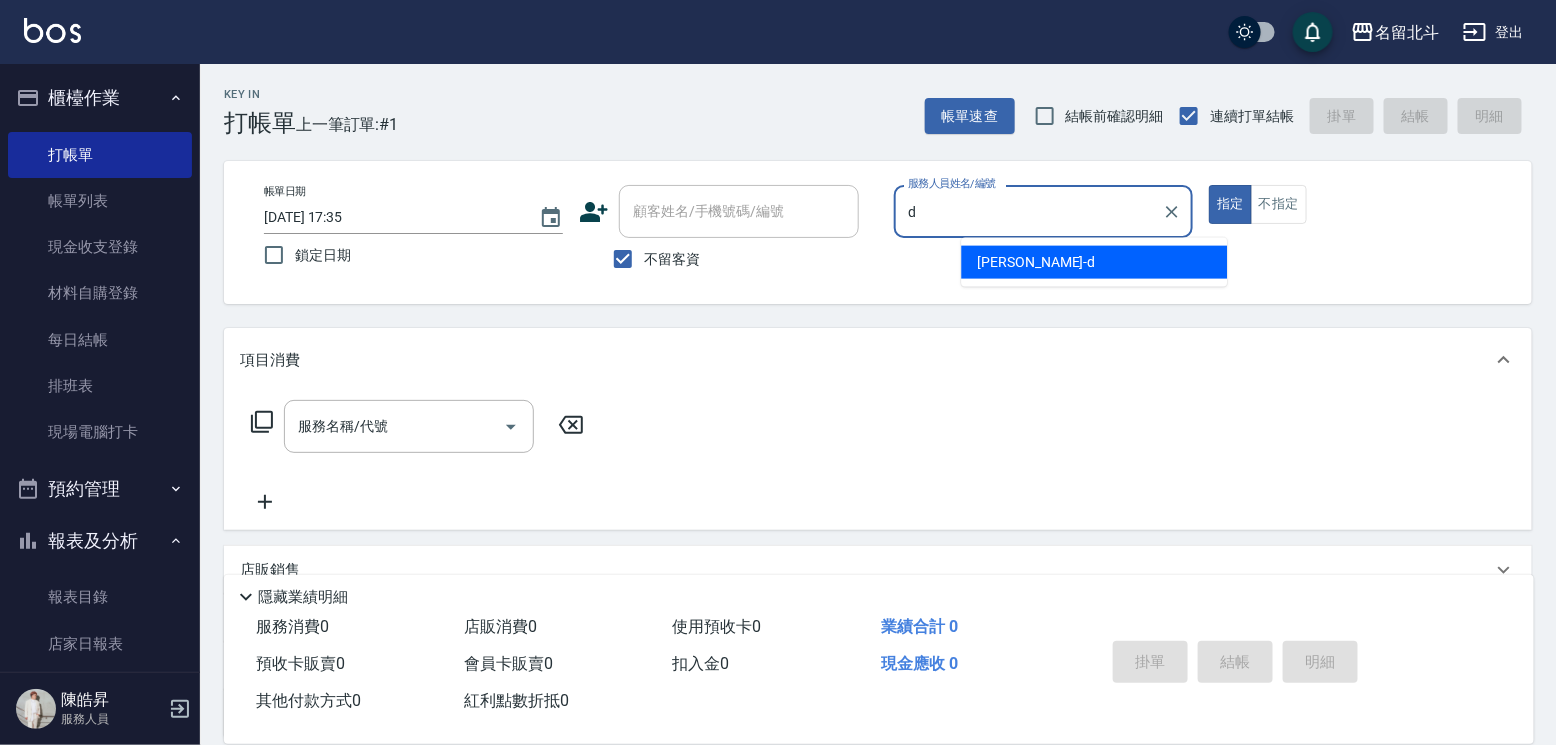 type on "[PERSON_NAME] -d" 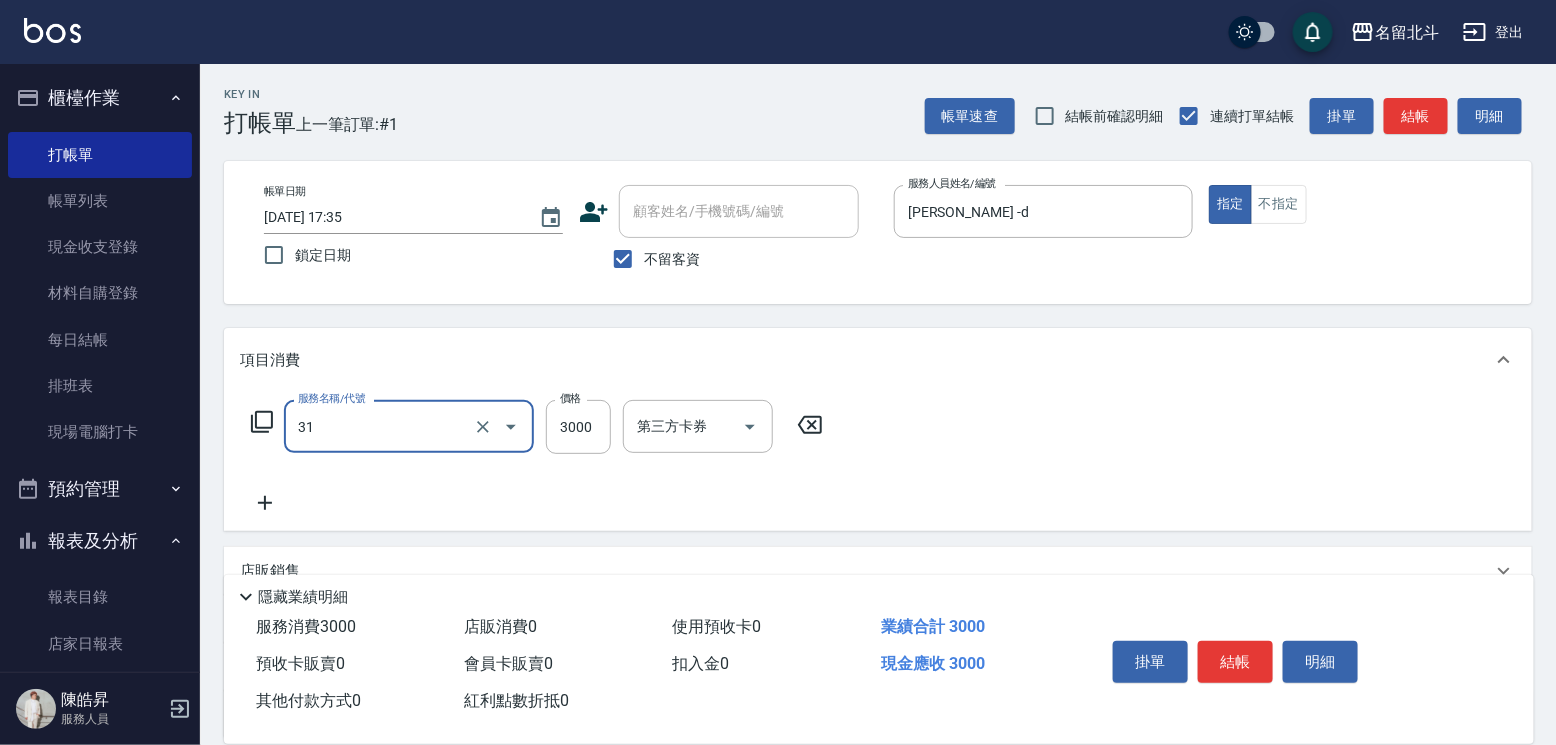 type on "燙髮B餐(31)" 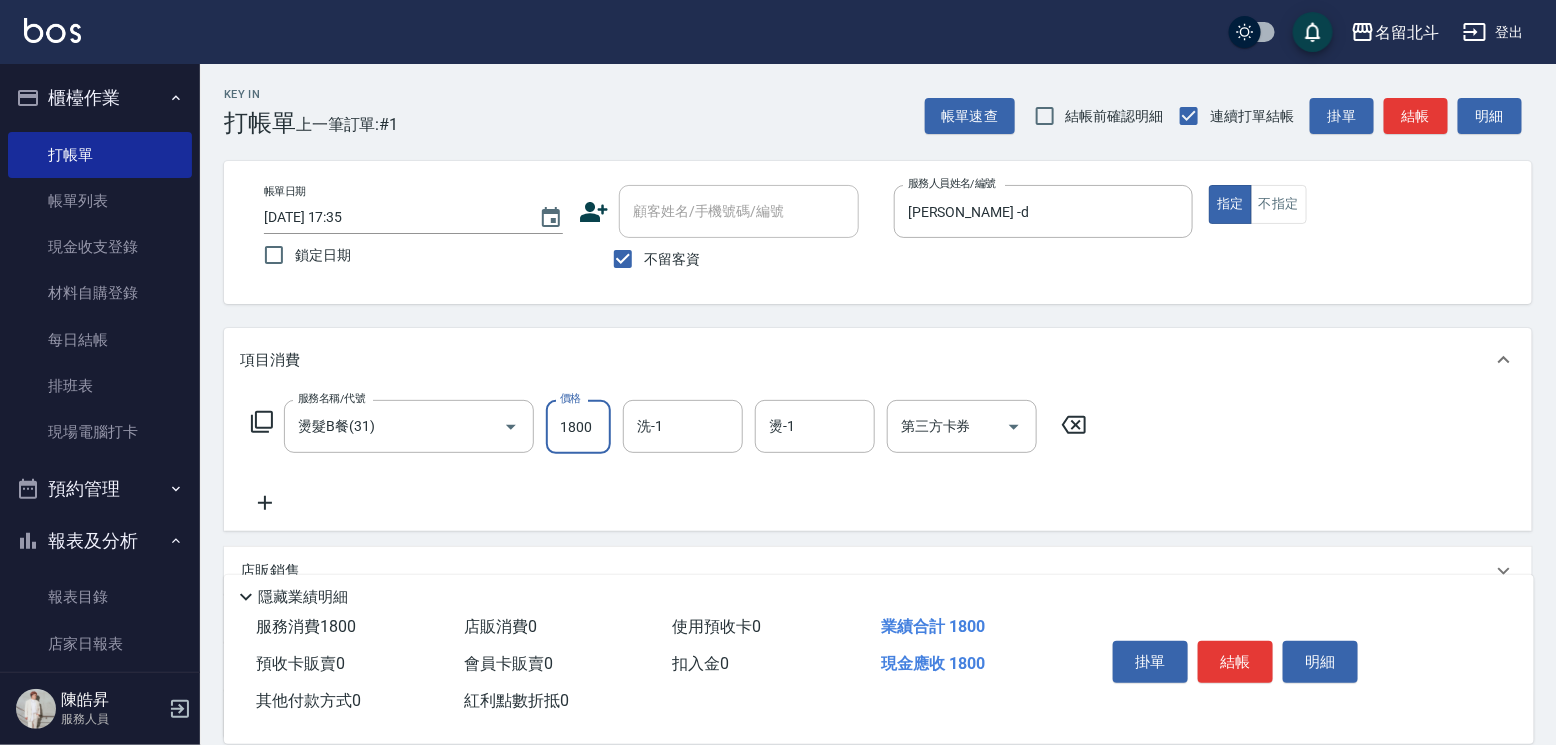 type on "1800" 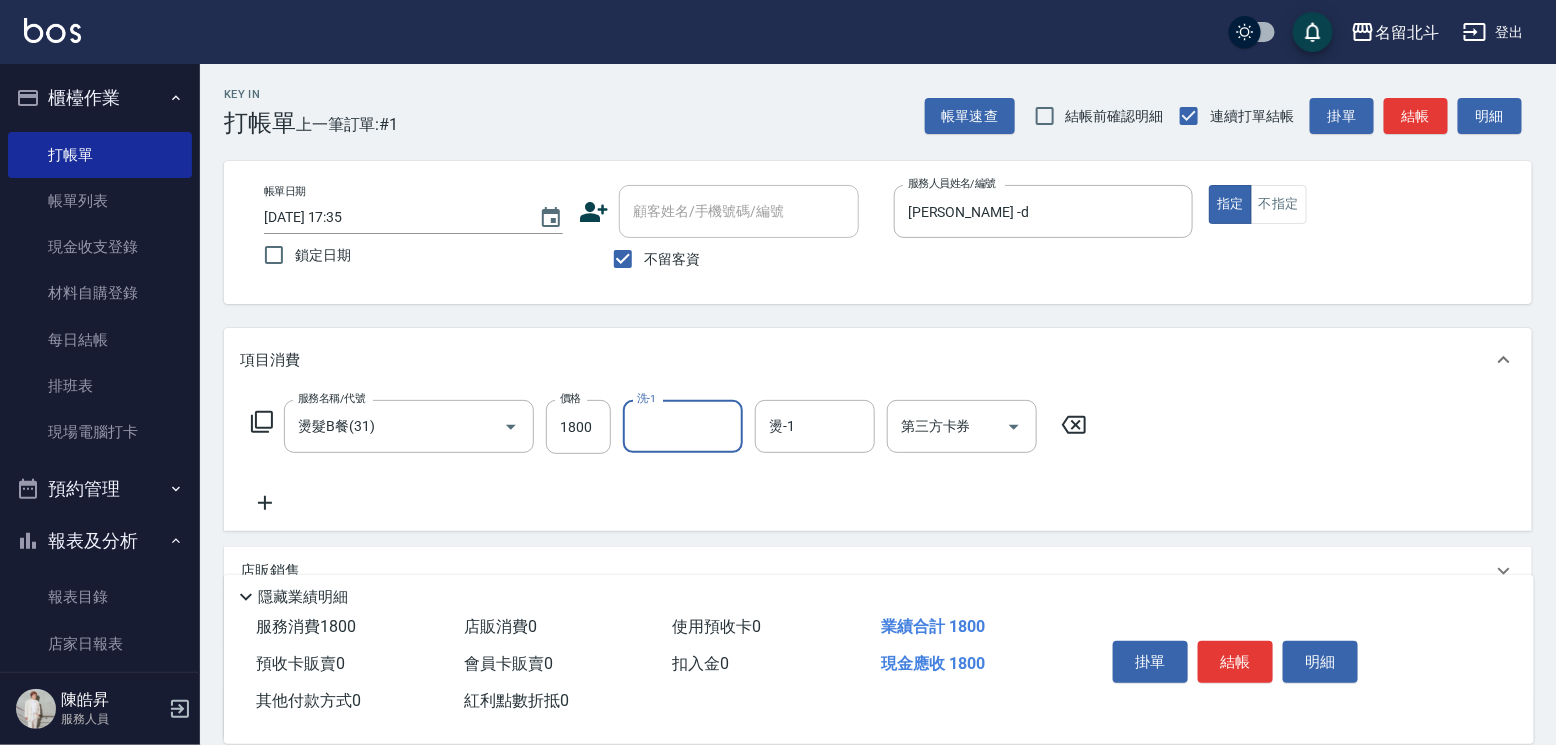 type on "1" 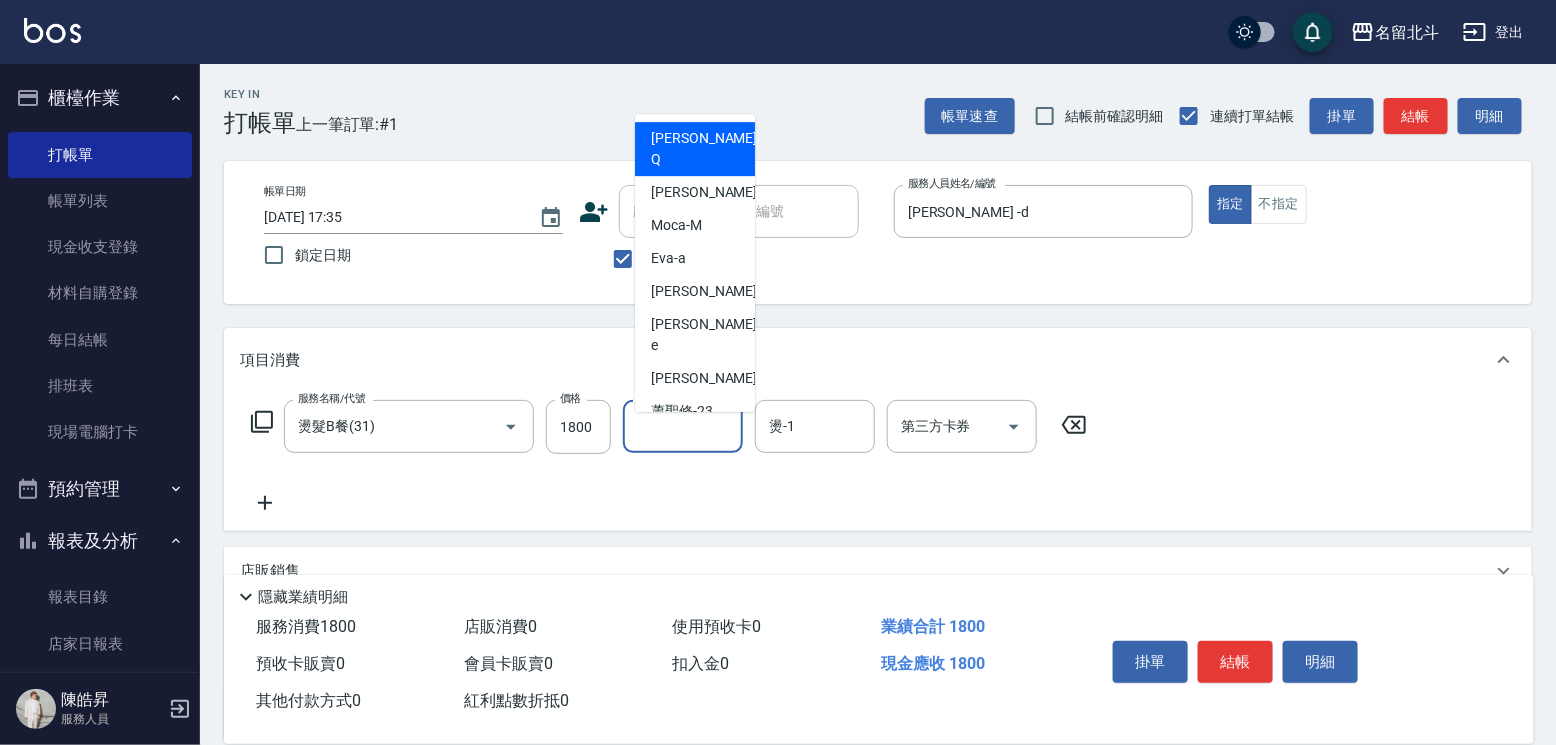 type on "[PERSON_NAME]" 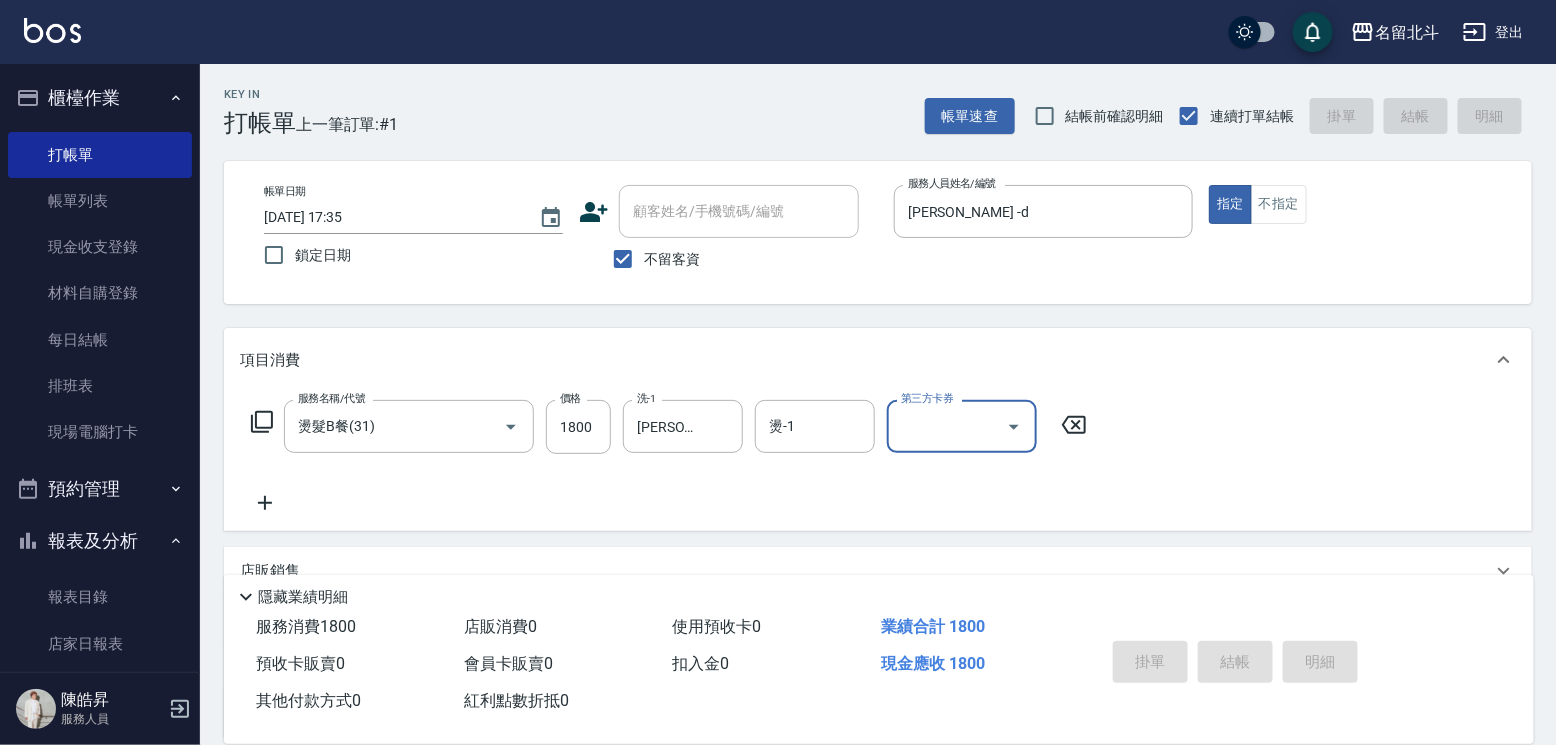 type 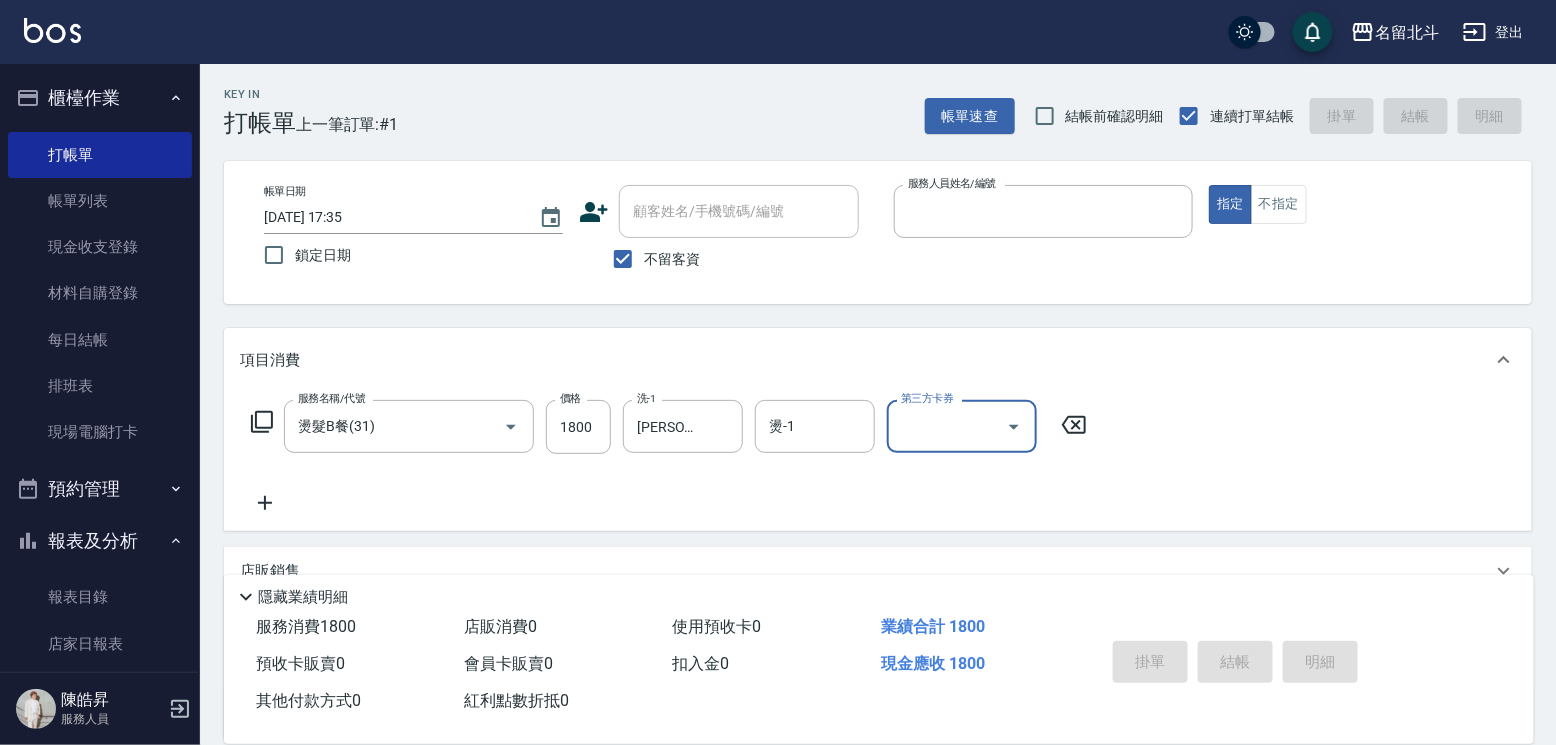 type 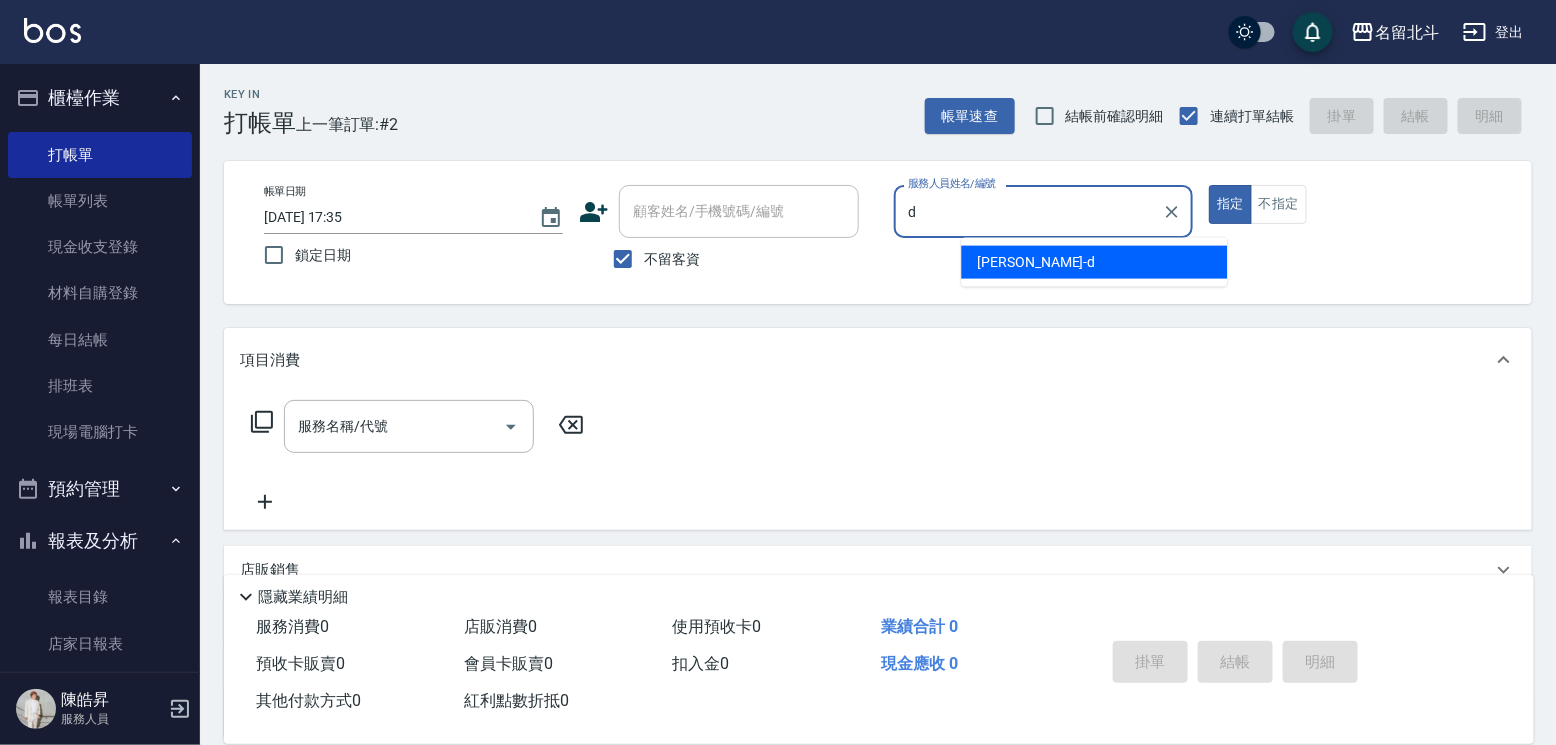 type on "[PERSON_NAME] -d" 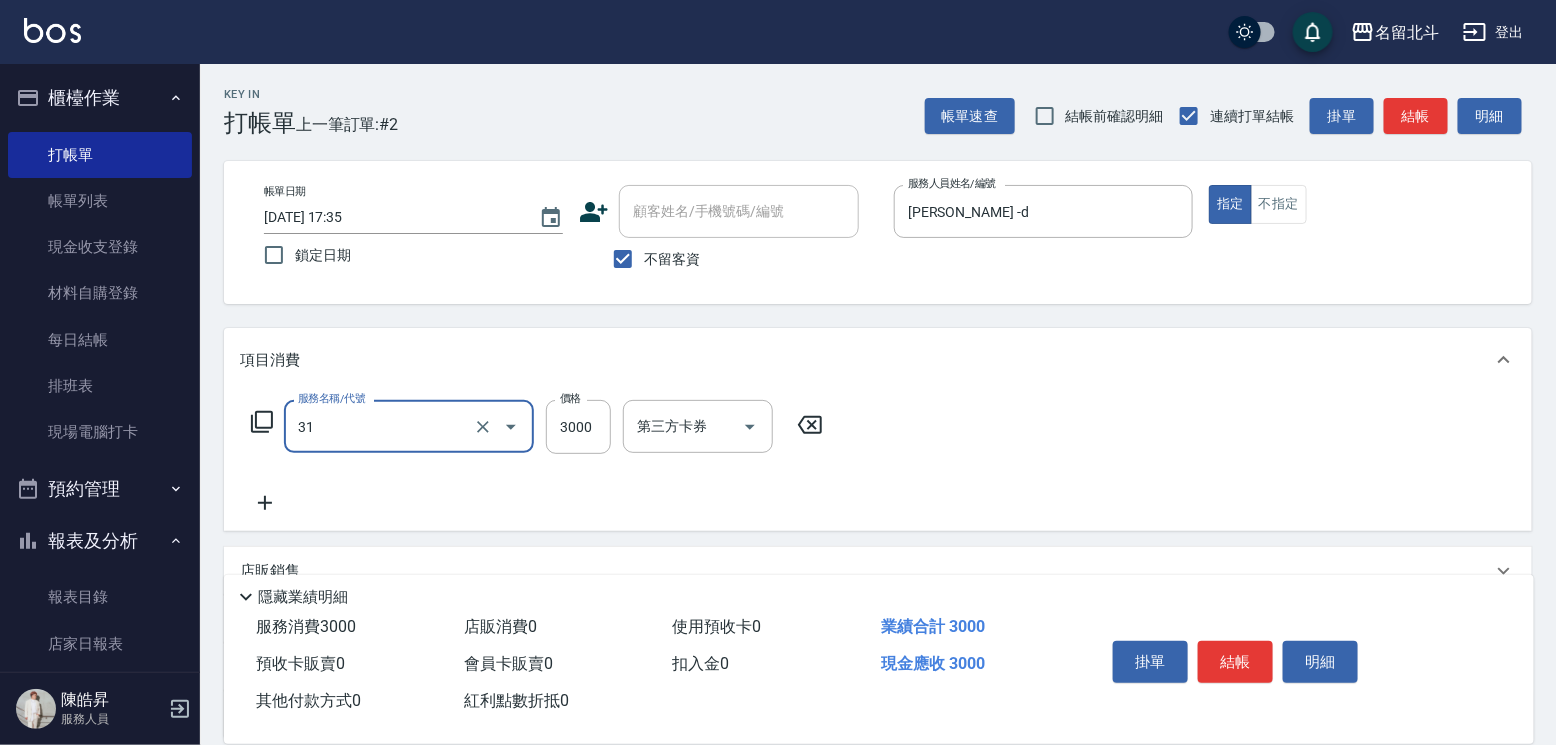 type on "燙髮B餐(31)" 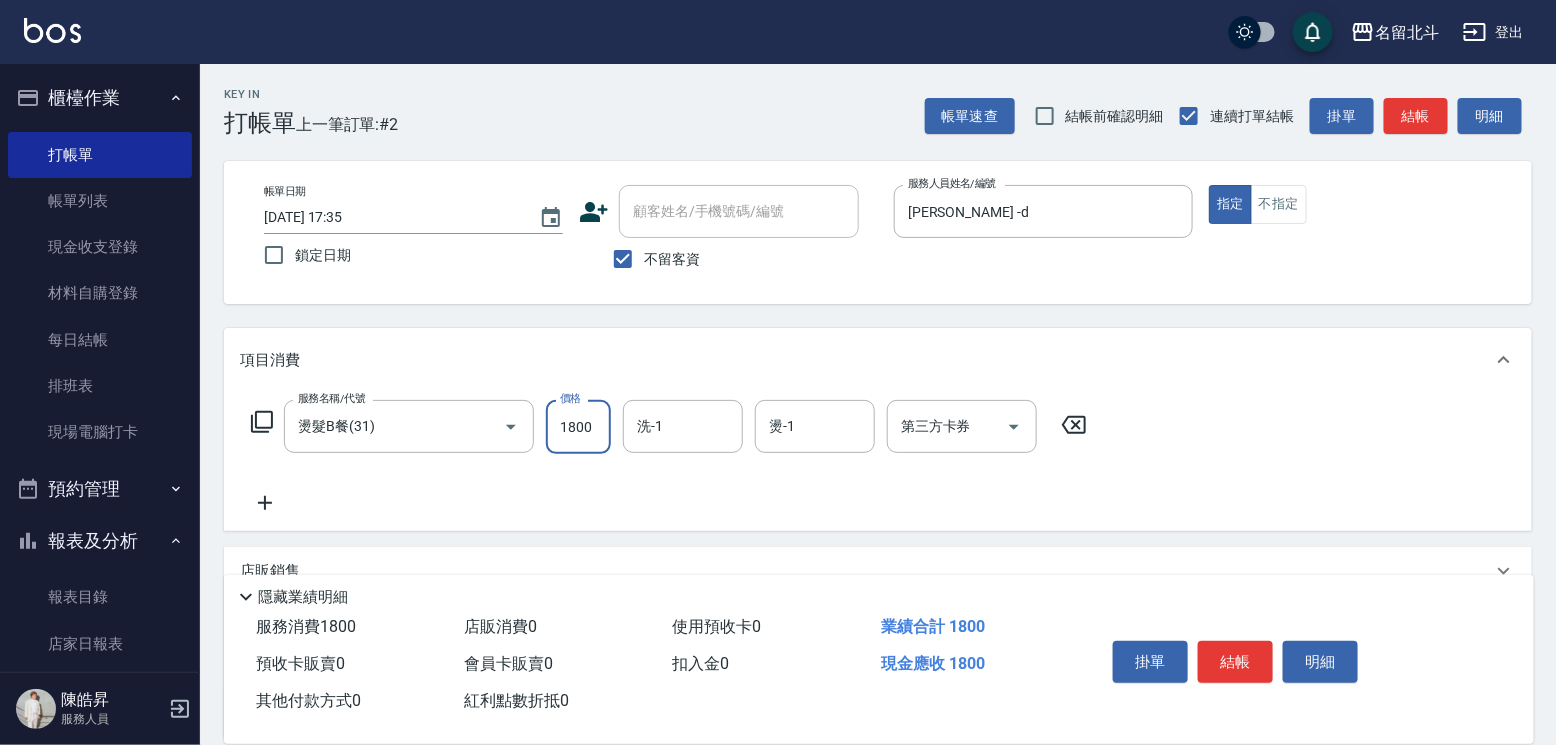type on "1800" 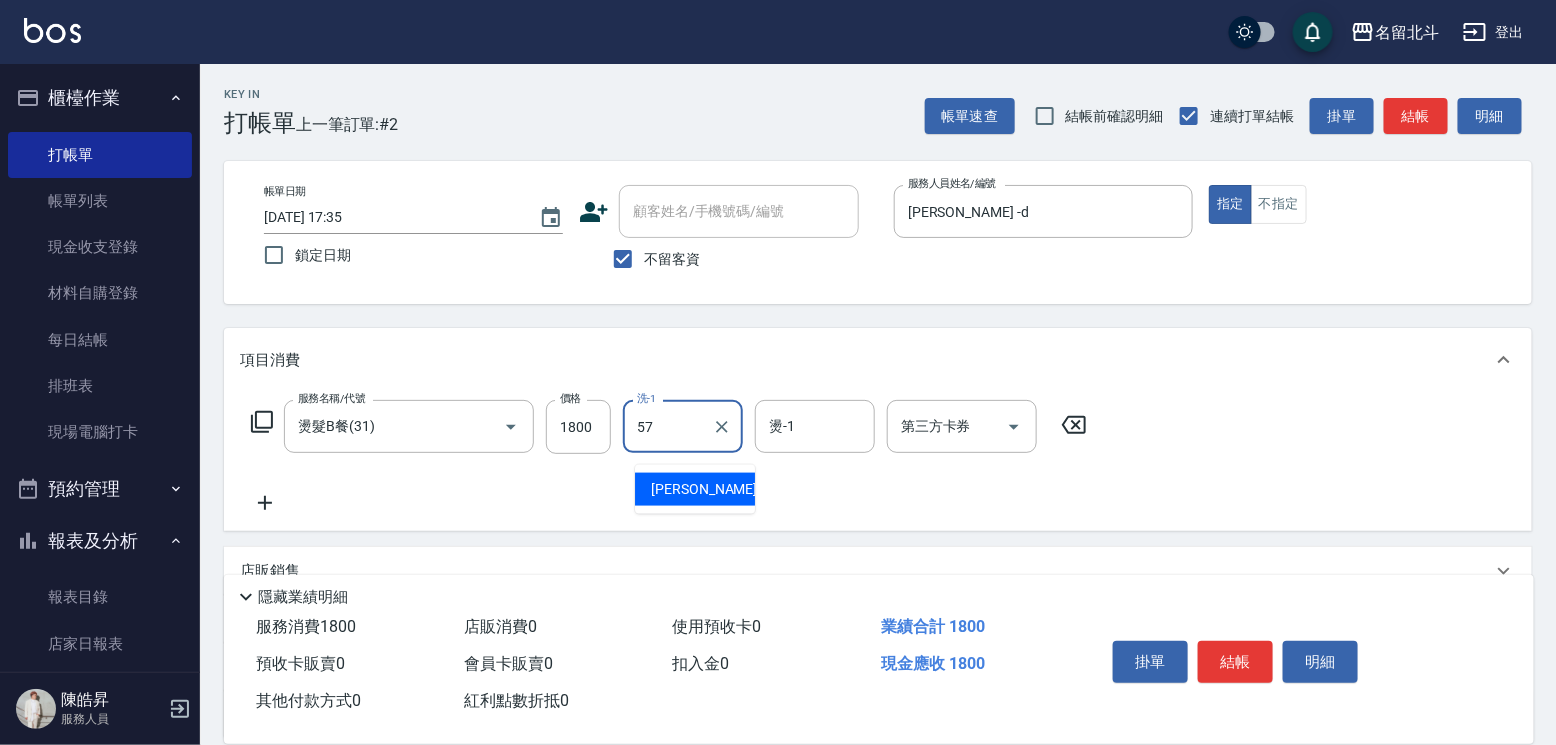 type on "[PERSON_NAME]-57" 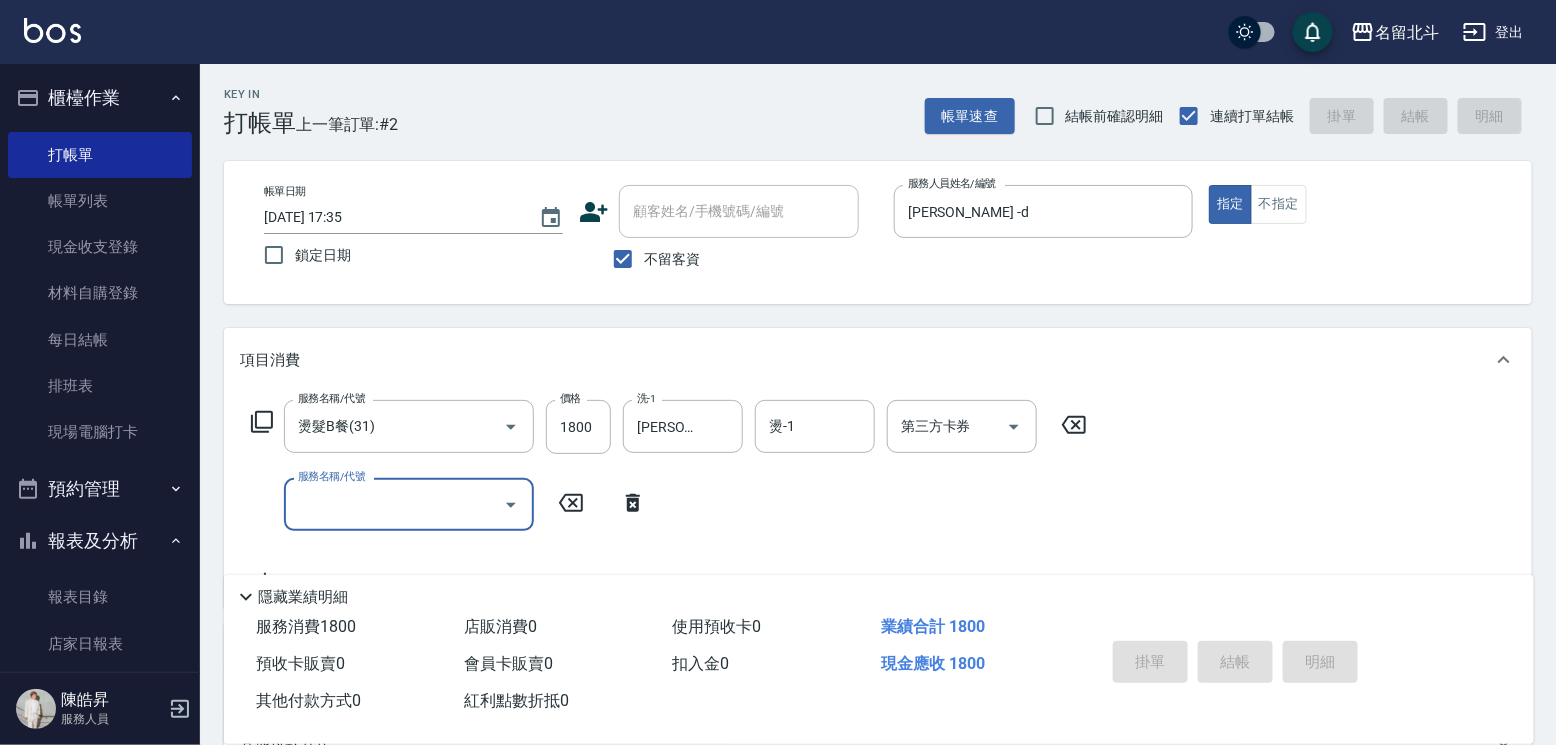 type on "[DATE] 17:36" 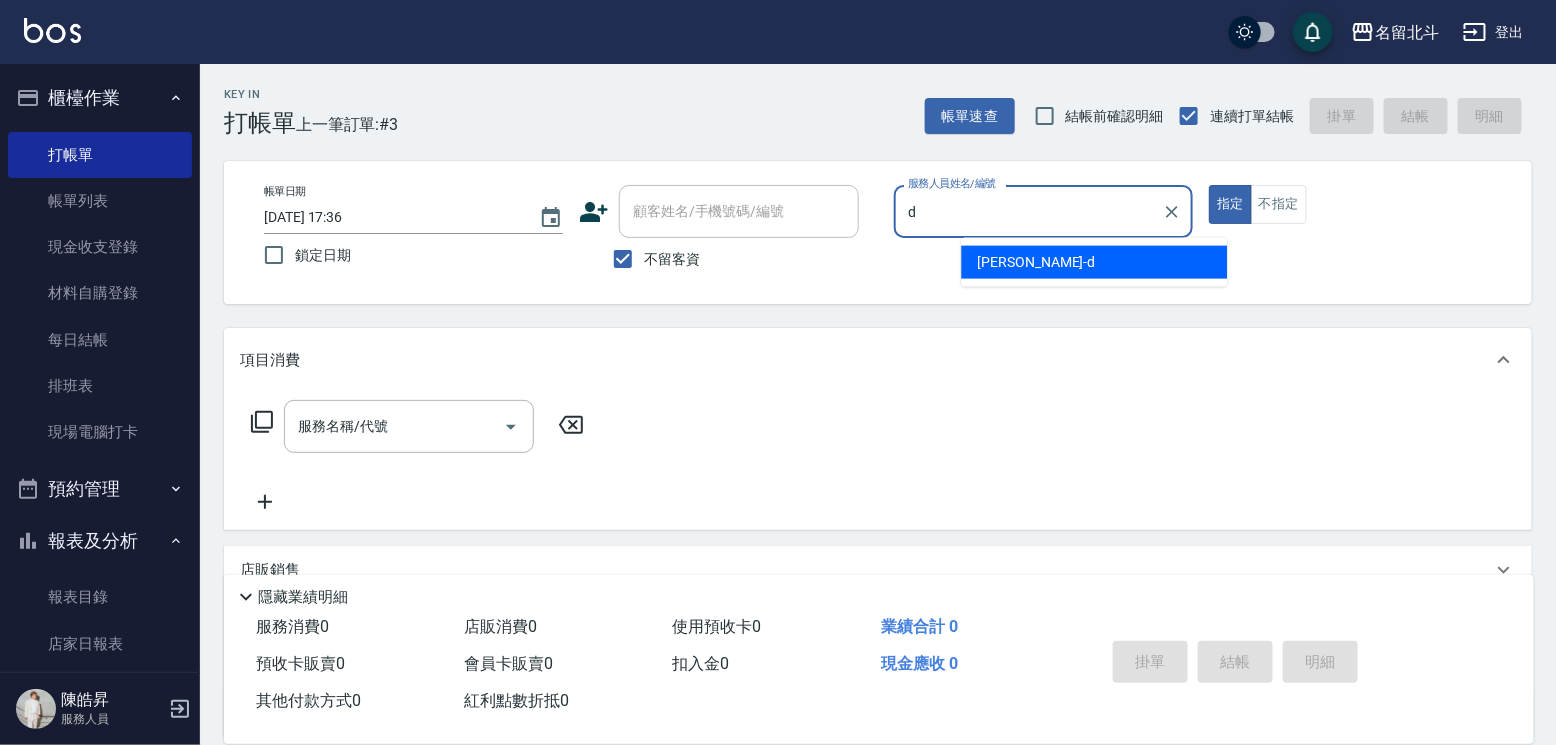 type on "[PERSON_NAME] -d" 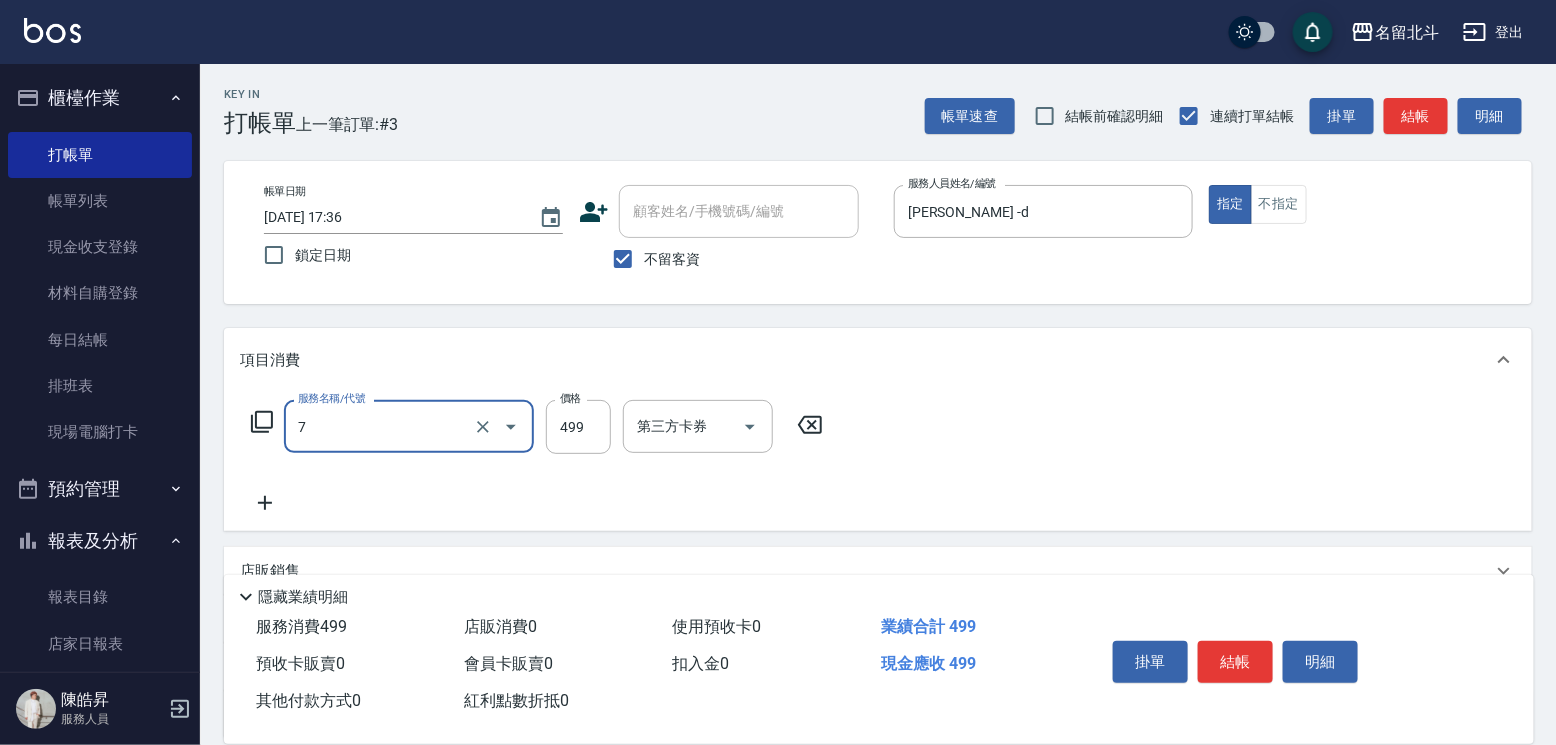 type on "去角質洗髮(7)" 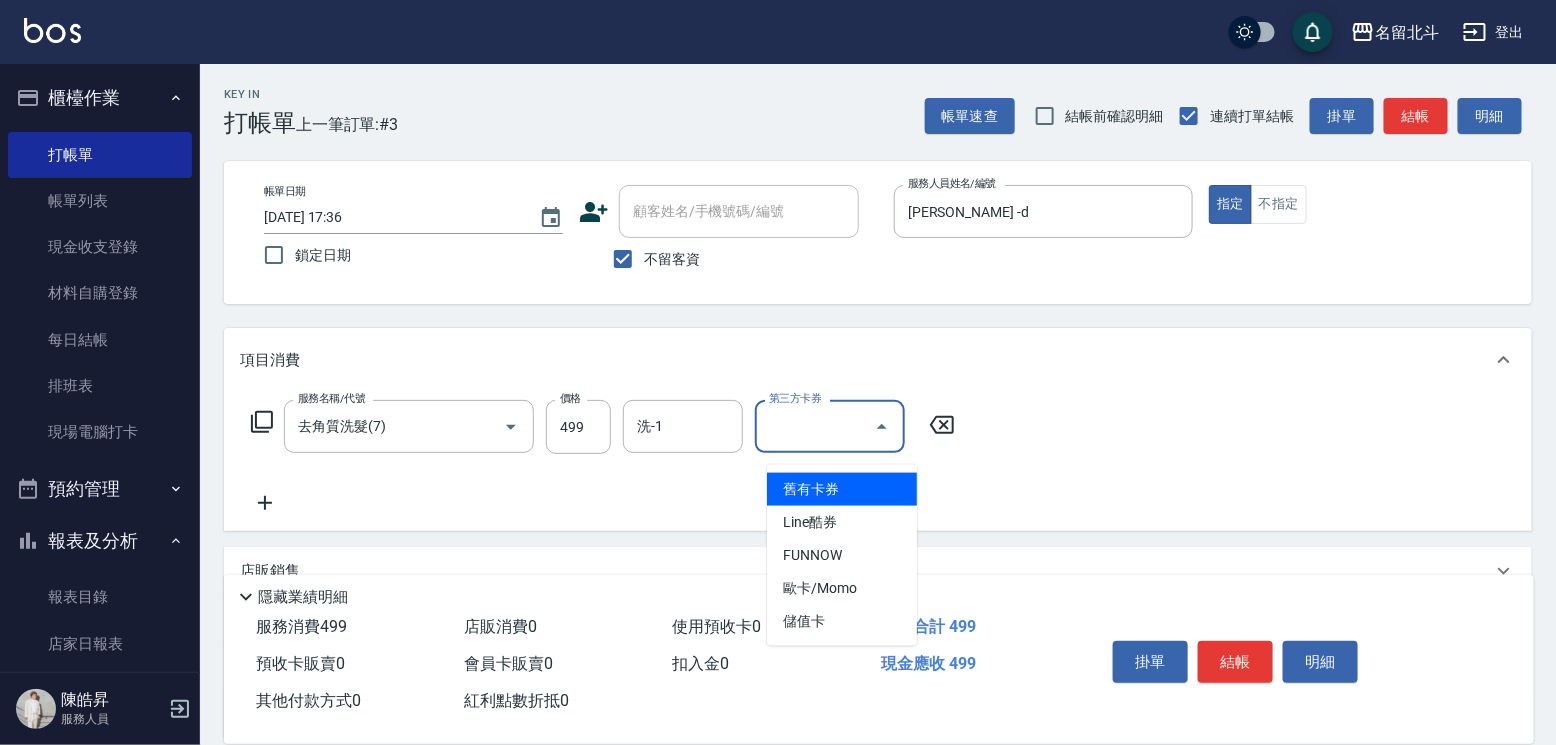 type on "舊有卡券" 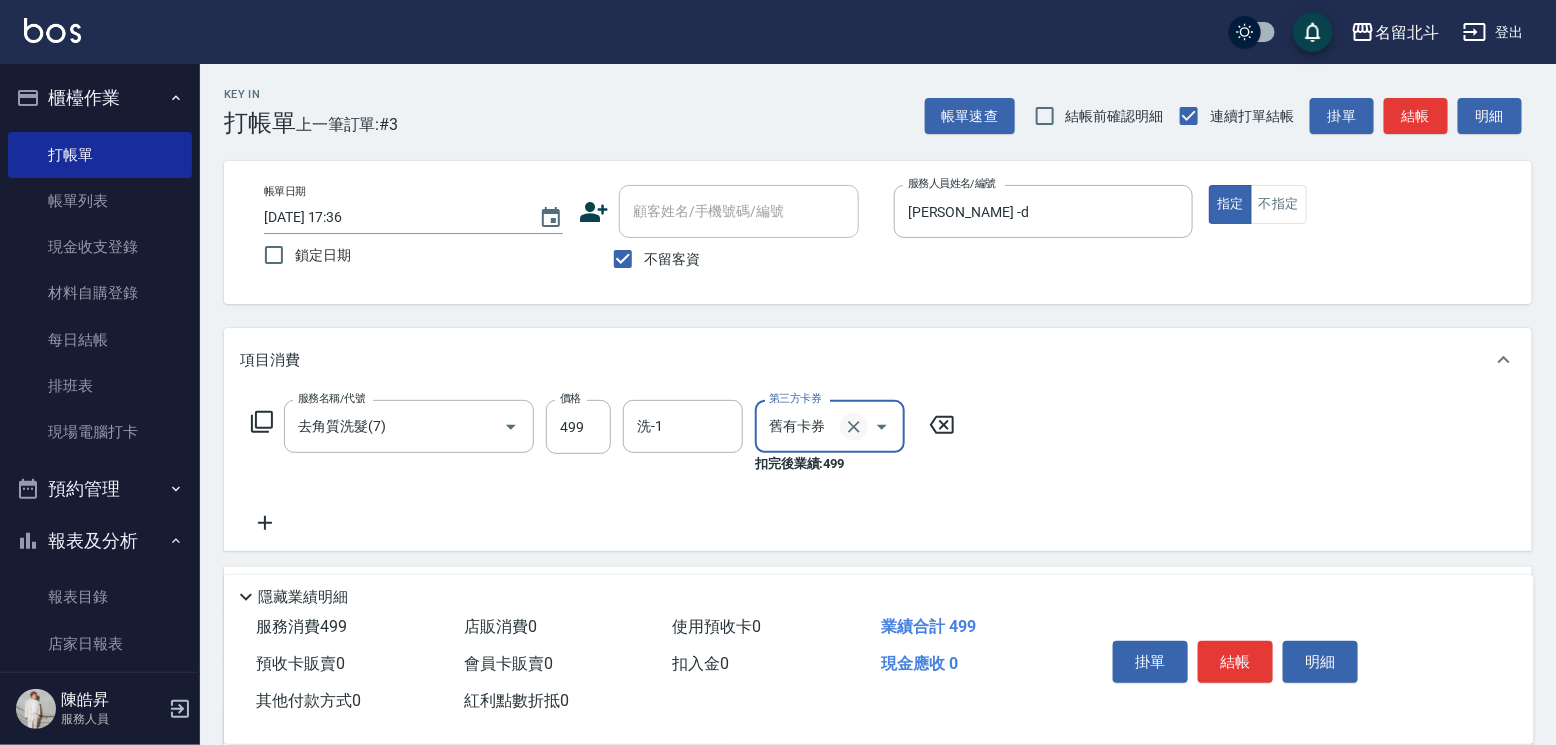 click 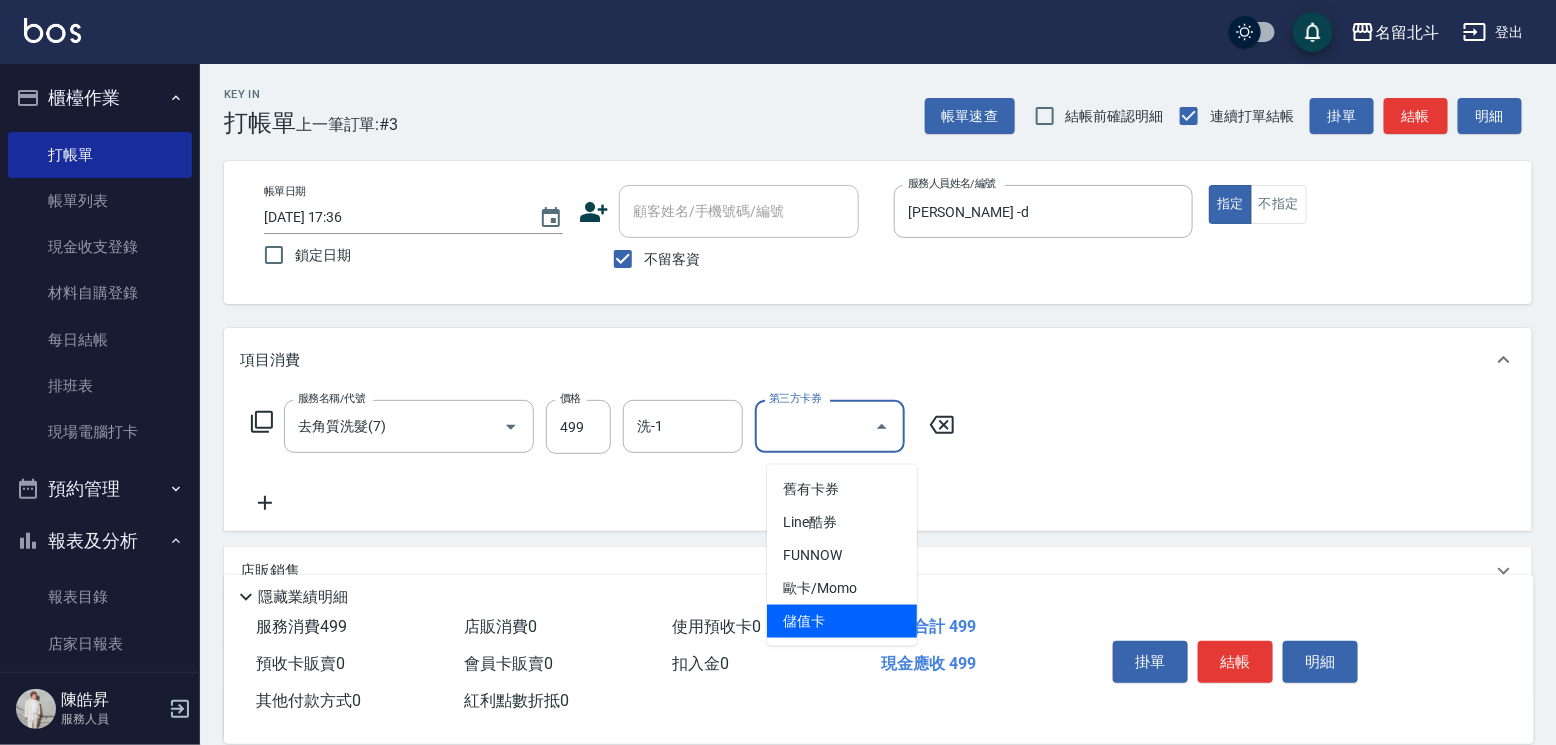 type on "儲值卡" 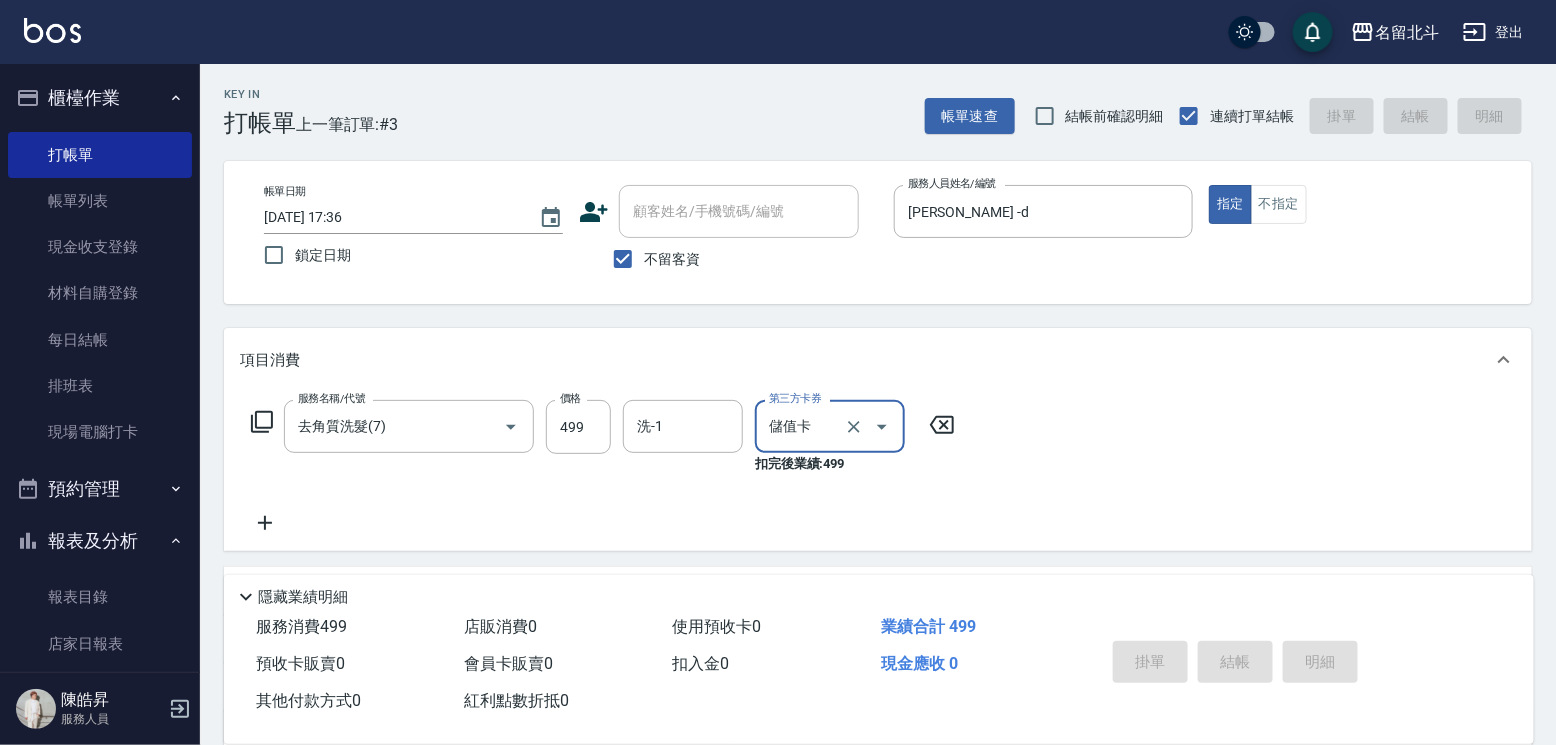 type 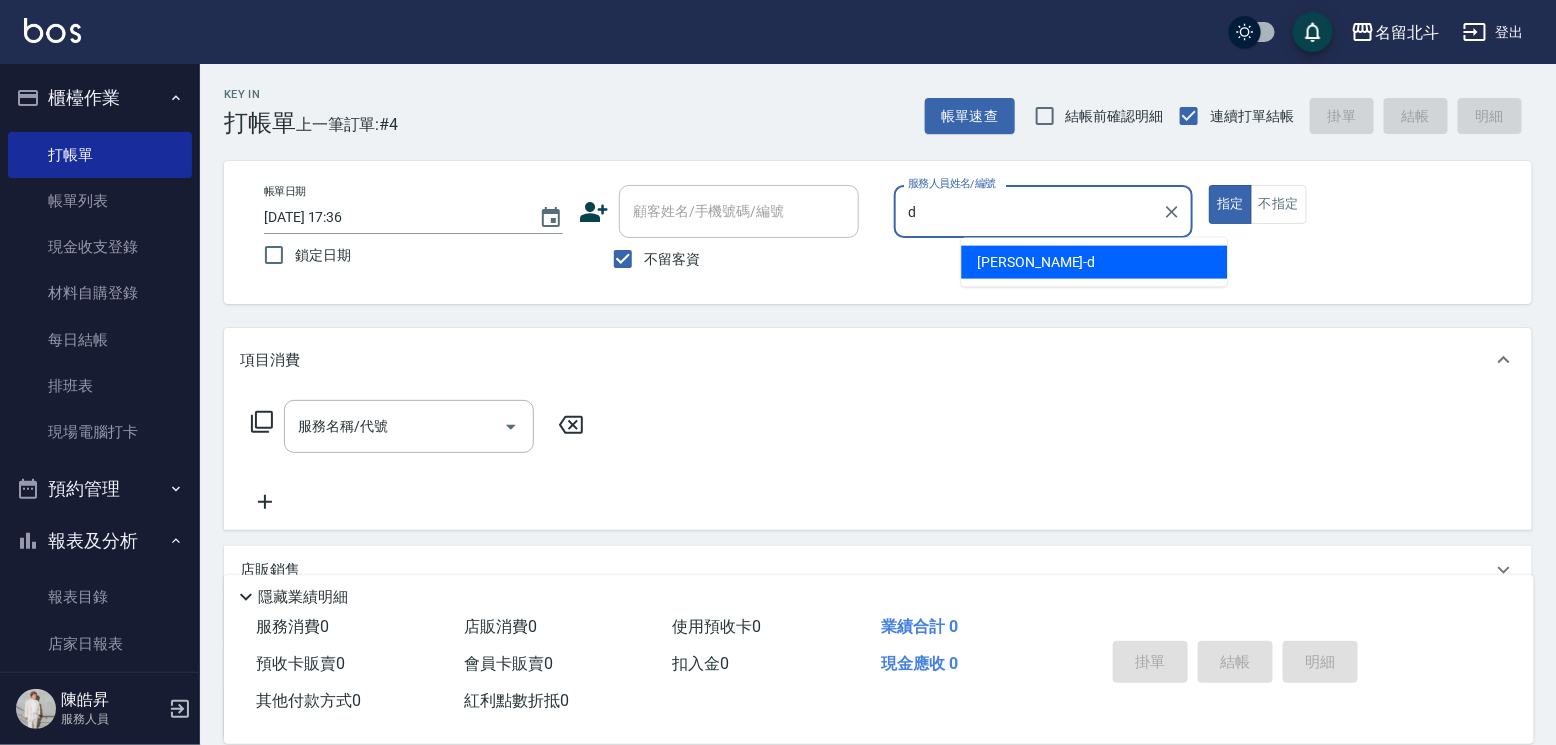 type on "[PERSON_NAME] -d" 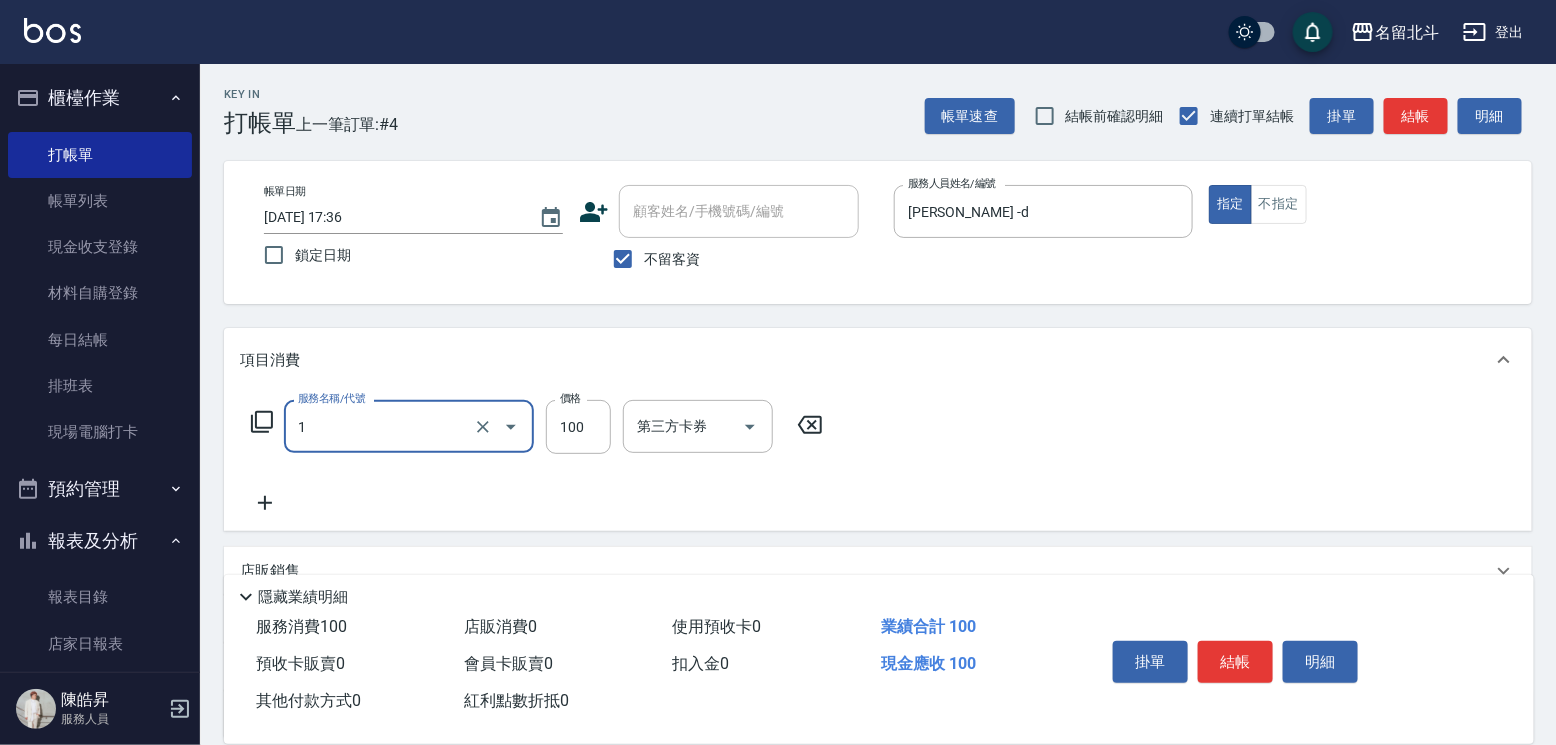 type on "剪髮(1)" 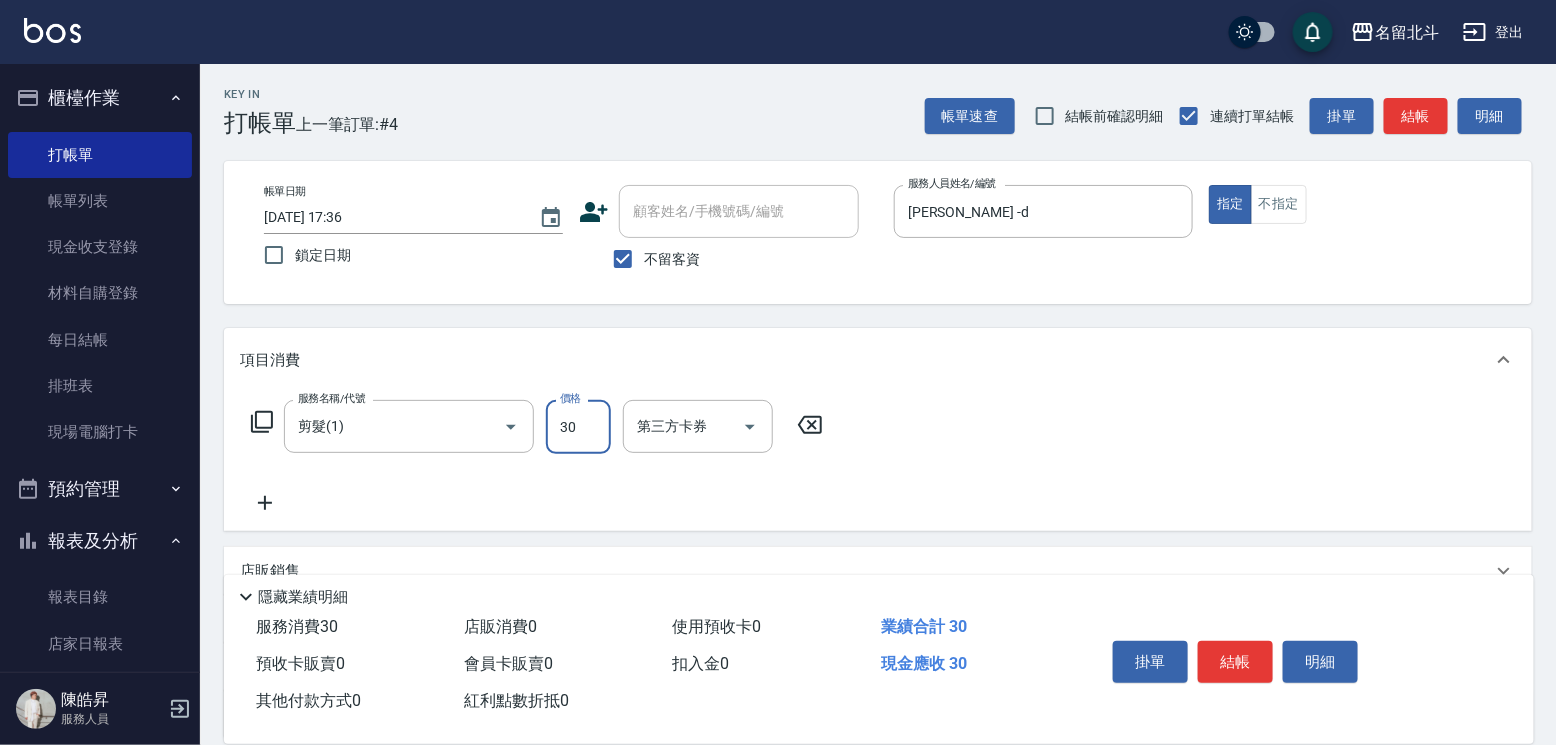 type on "300" 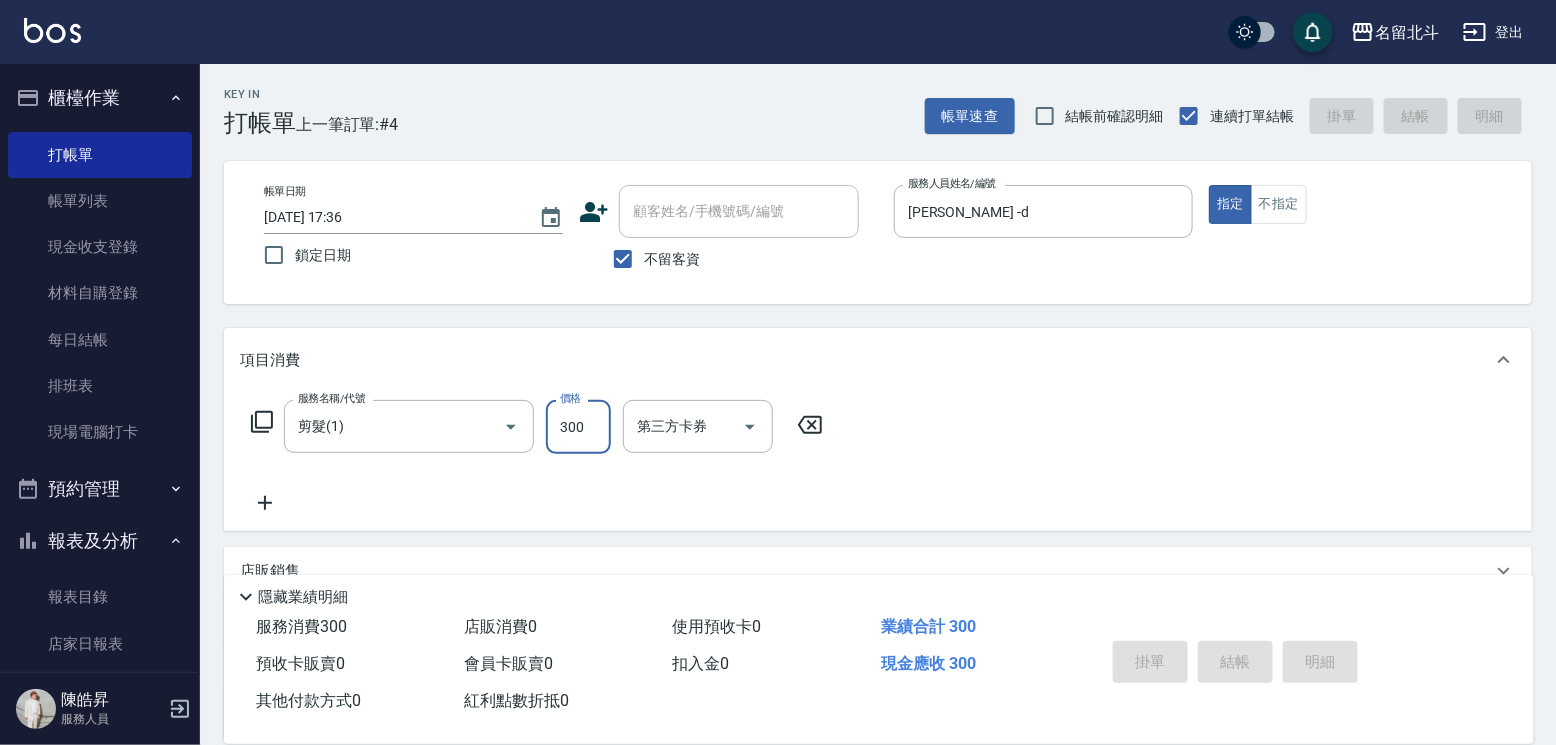 type 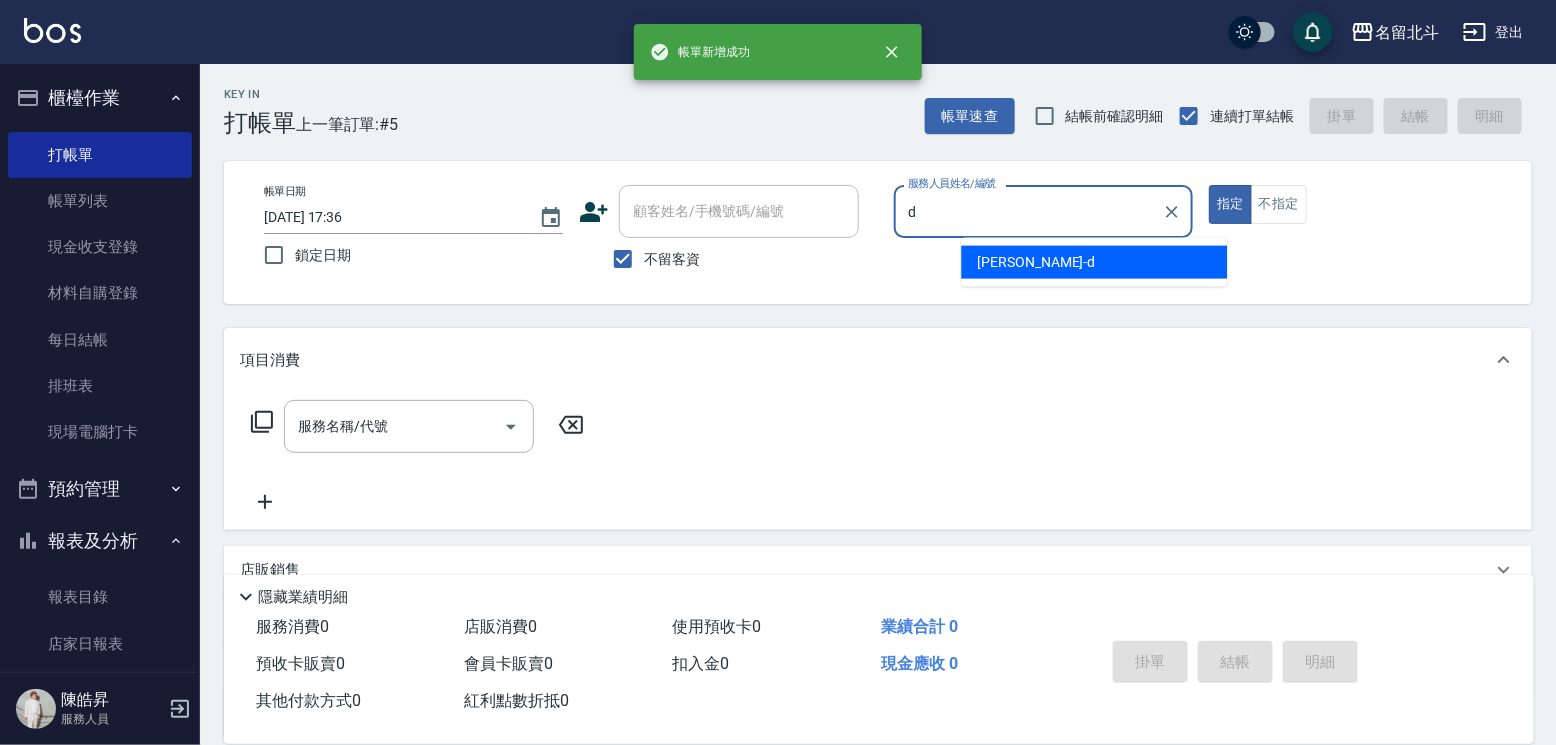 type on "[PERSON_NAME] -d" 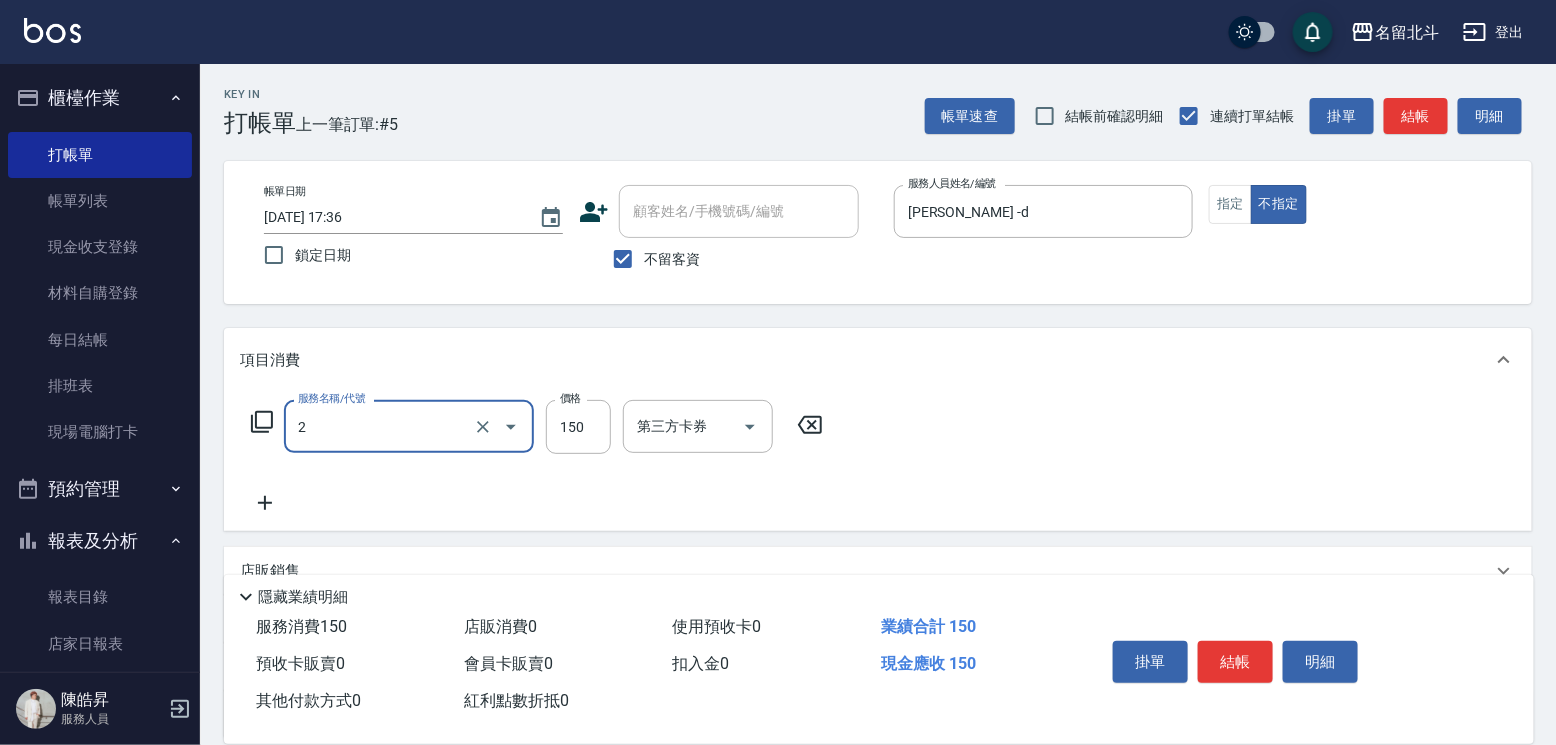type on "一般洗髮(2)" 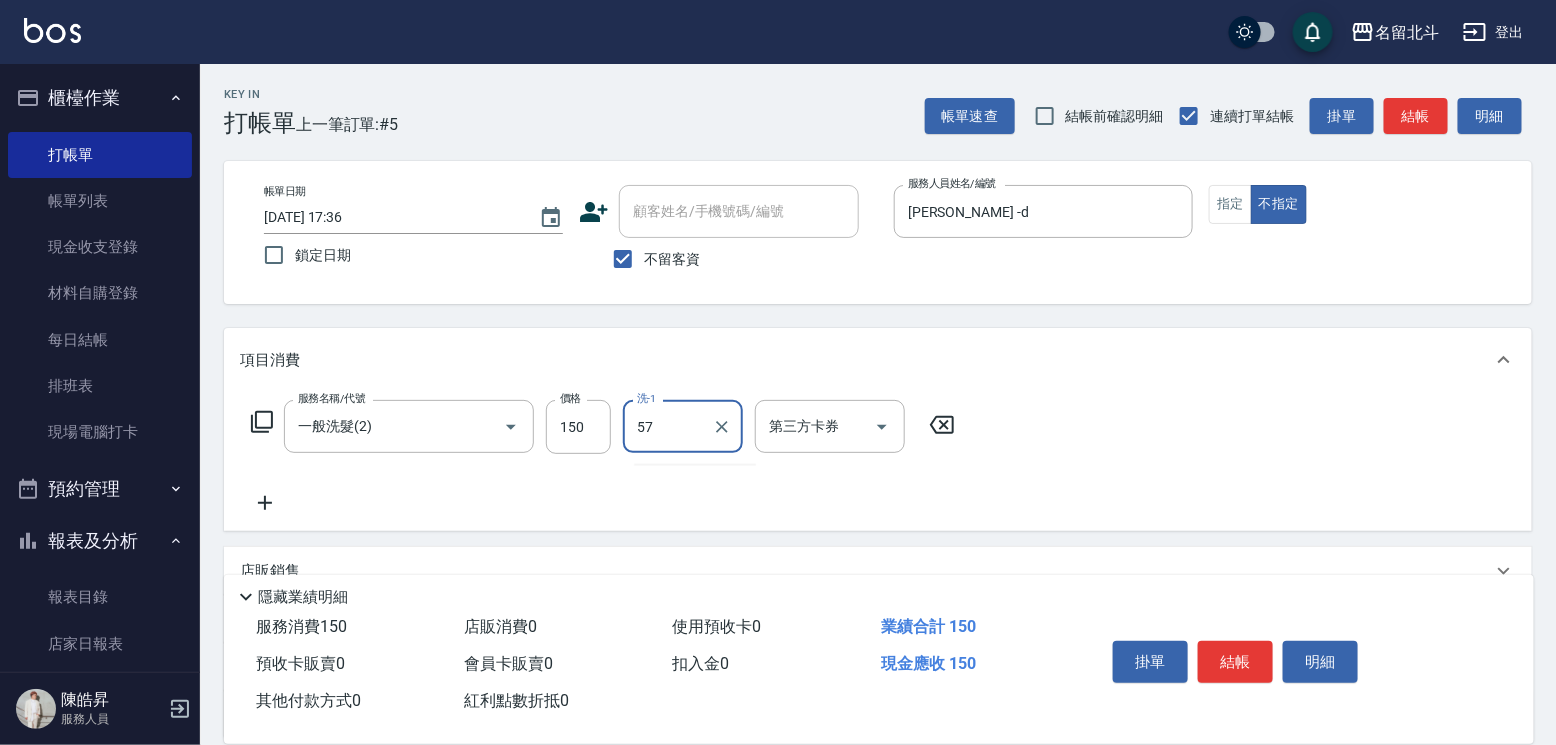 type on "[PERSON_NAME]-57" 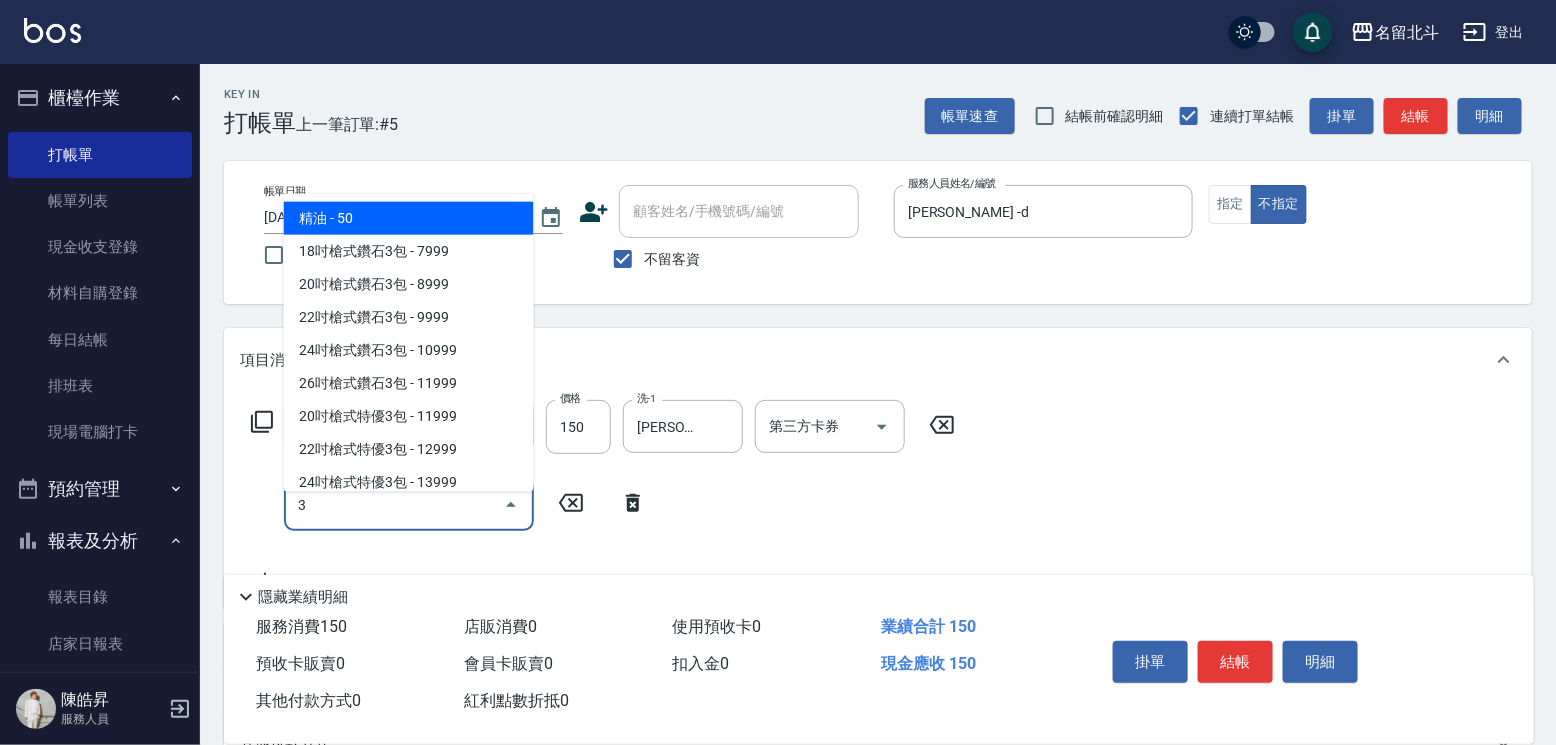 type on "精油(3)" 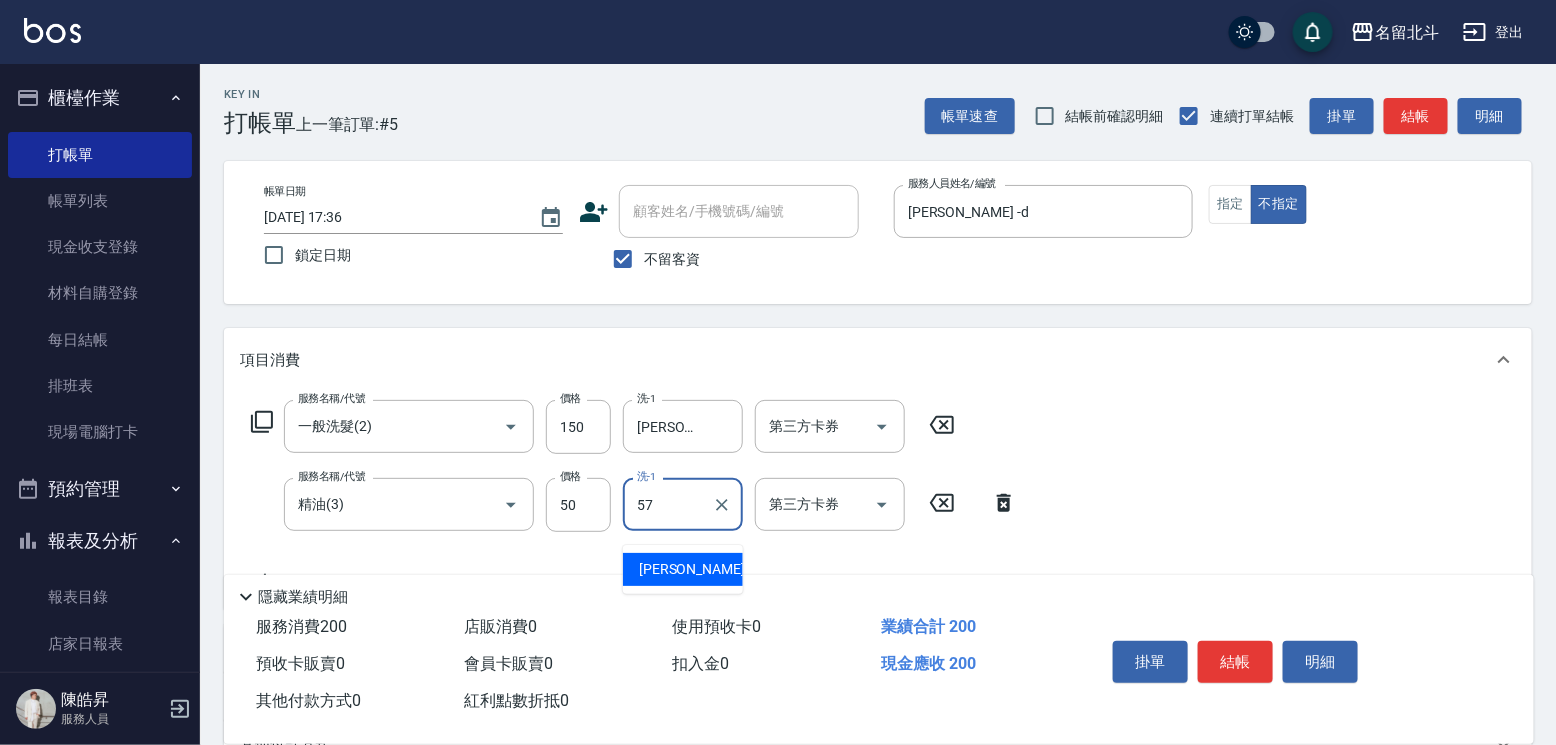 type on "[PERSON_NAME]-57" 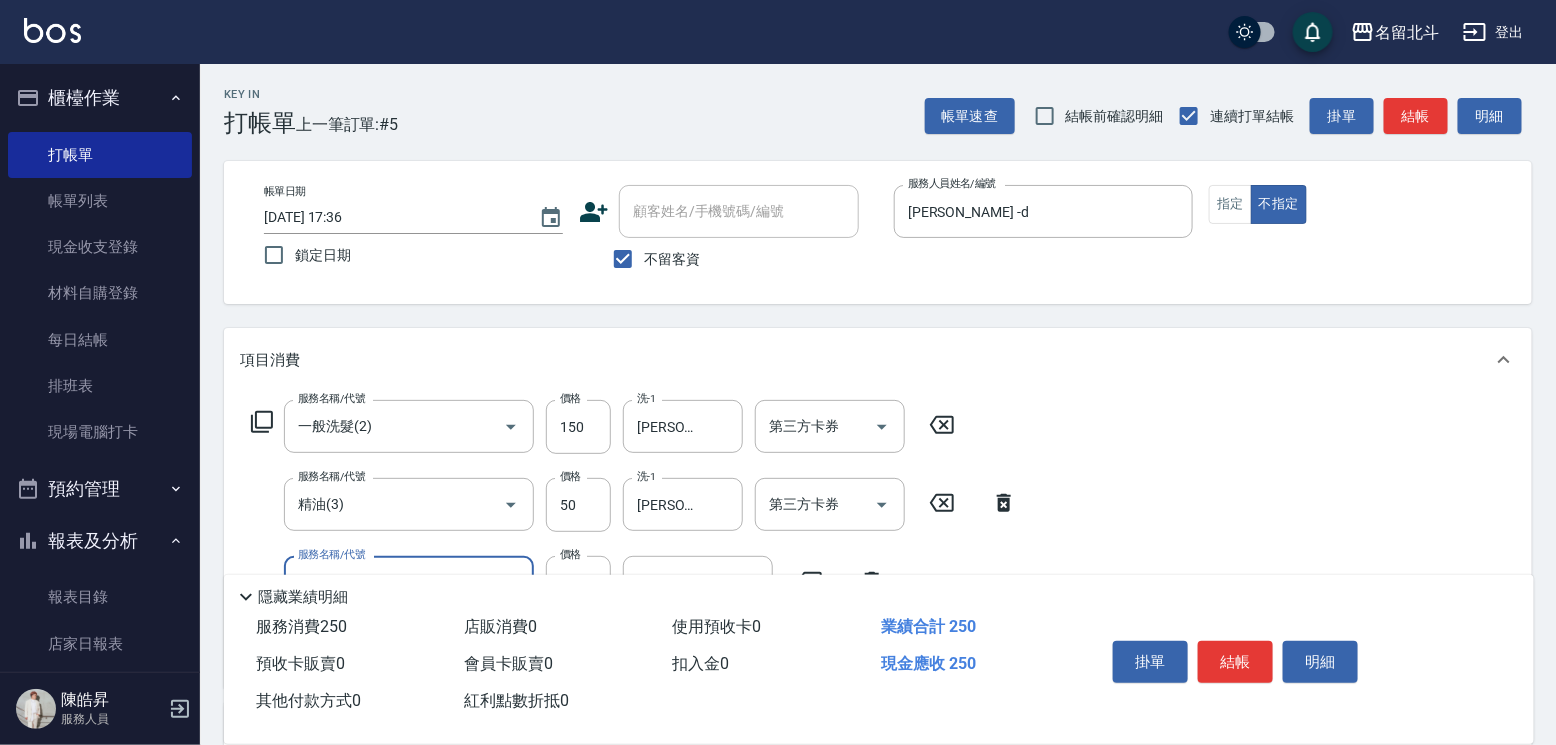 type on "瞬間保養(4)" 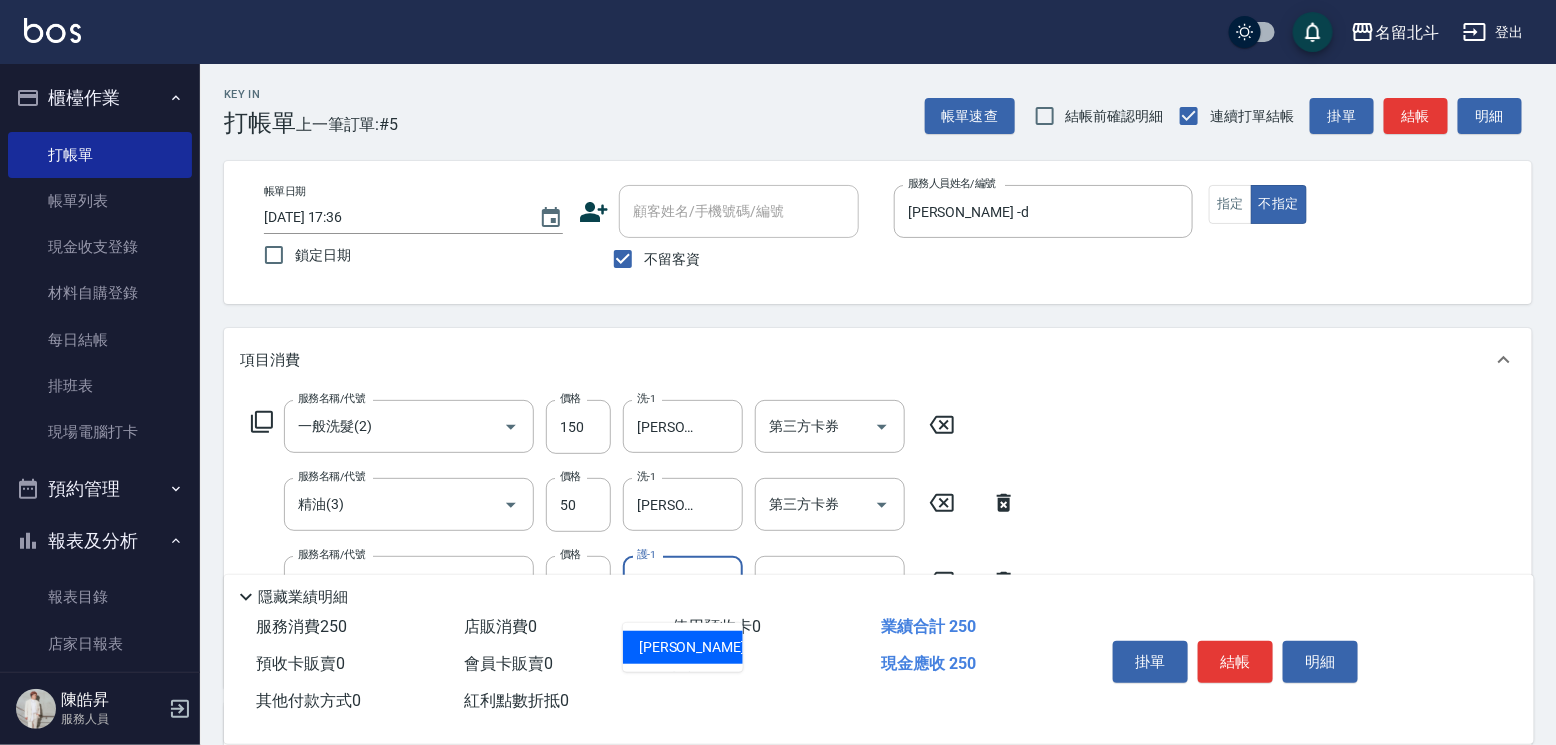 type on "[PERSON_NAME]-57" 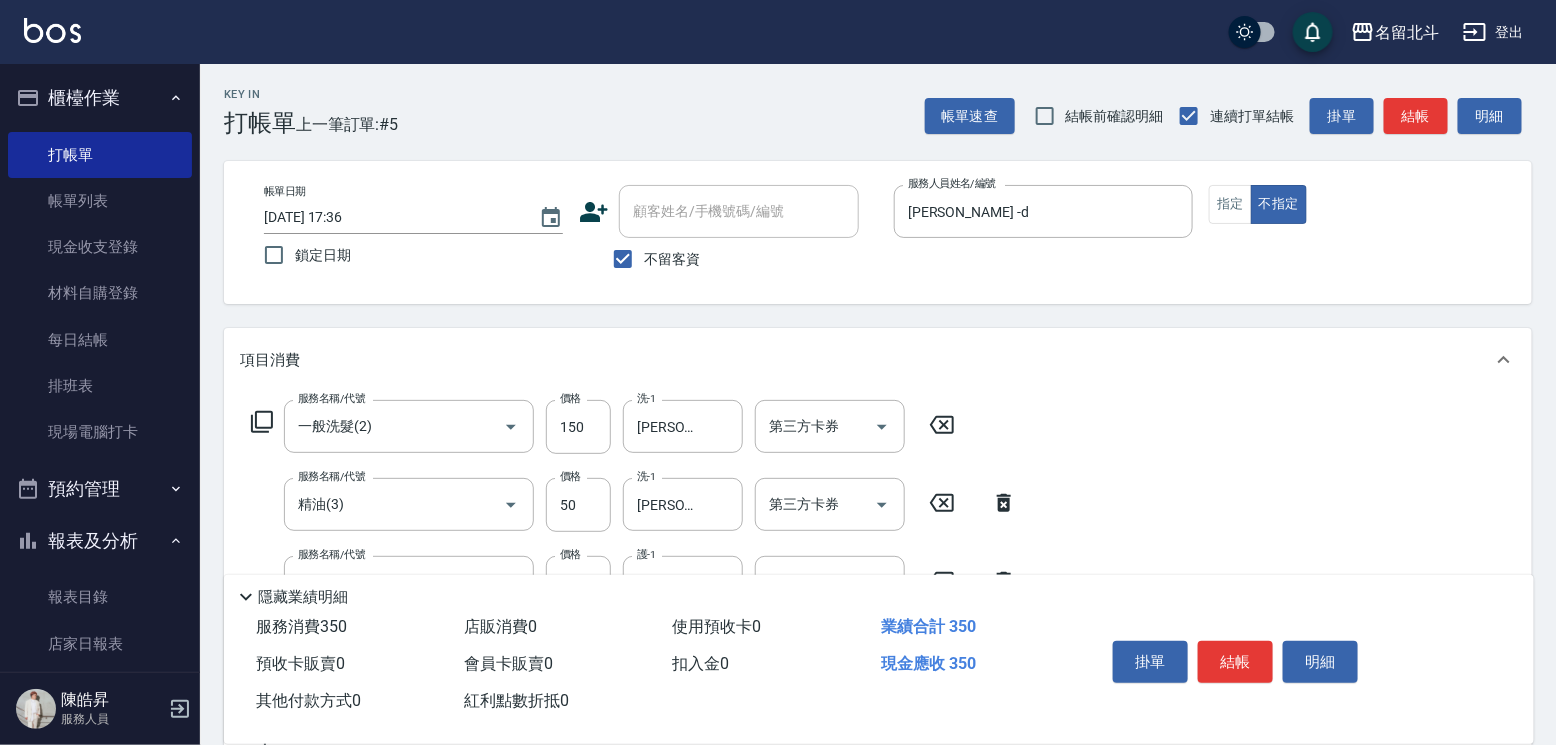 type on "剪髮(1)" 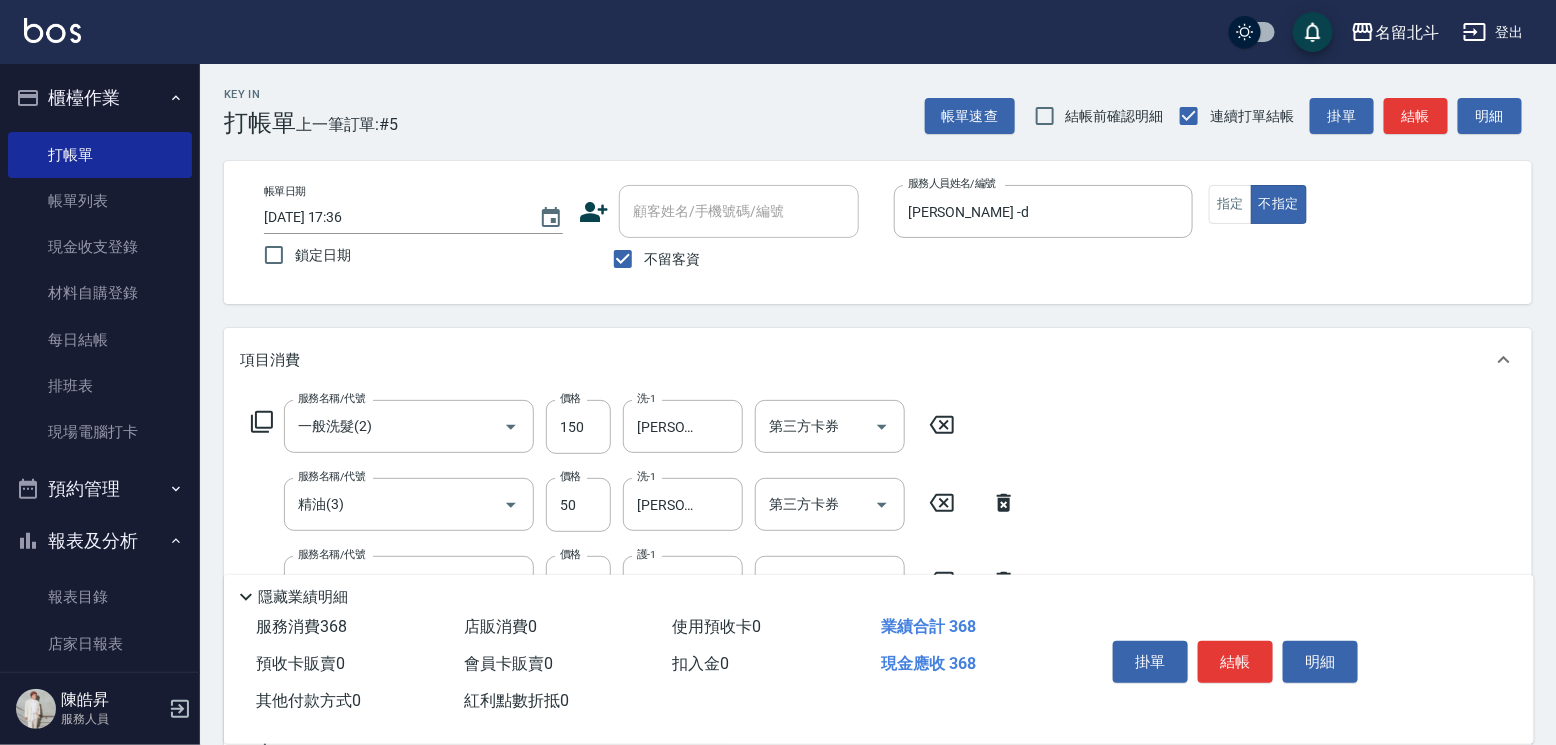 type on "118" 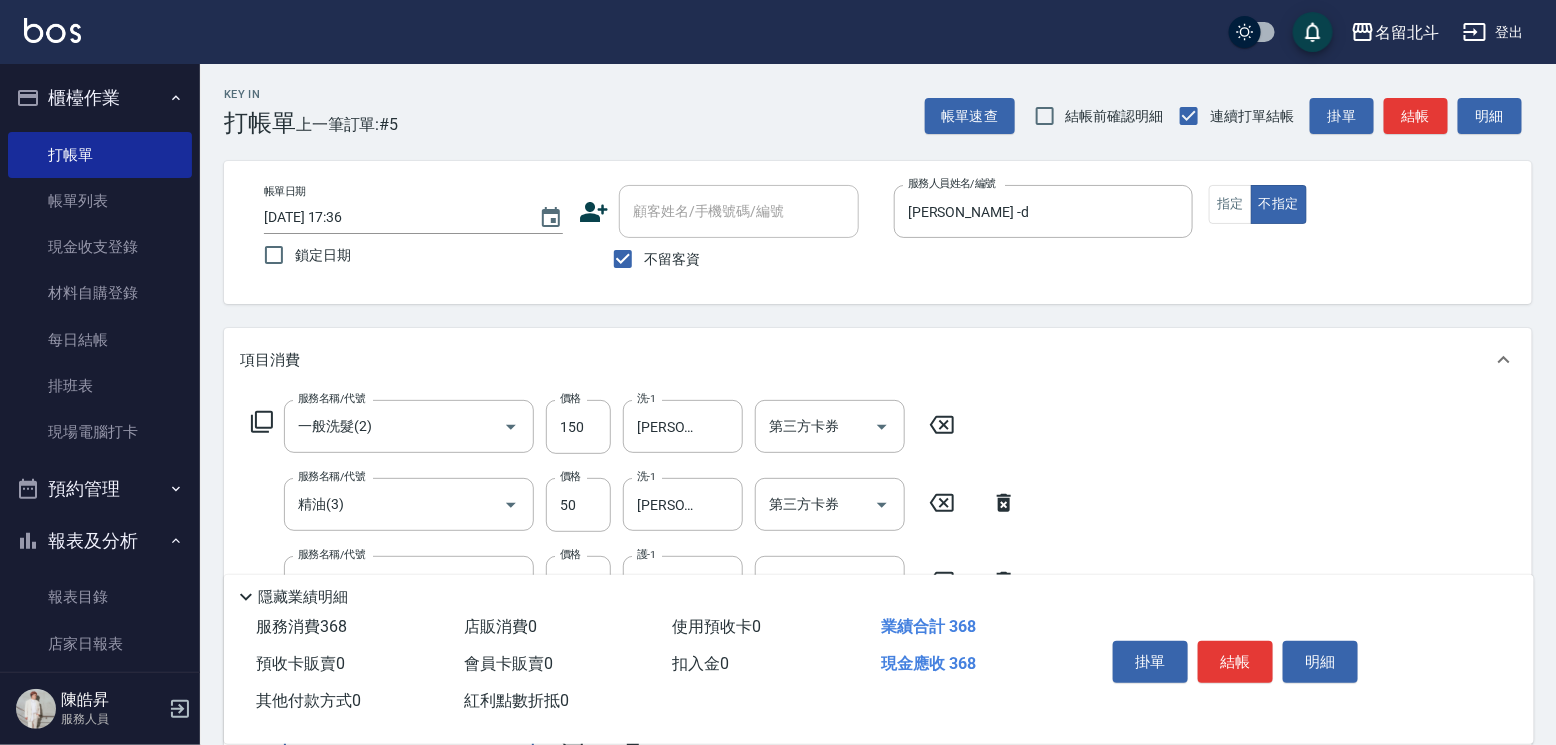scroll, scrollTop: 25, scrollLeft: 0, axis: vertical 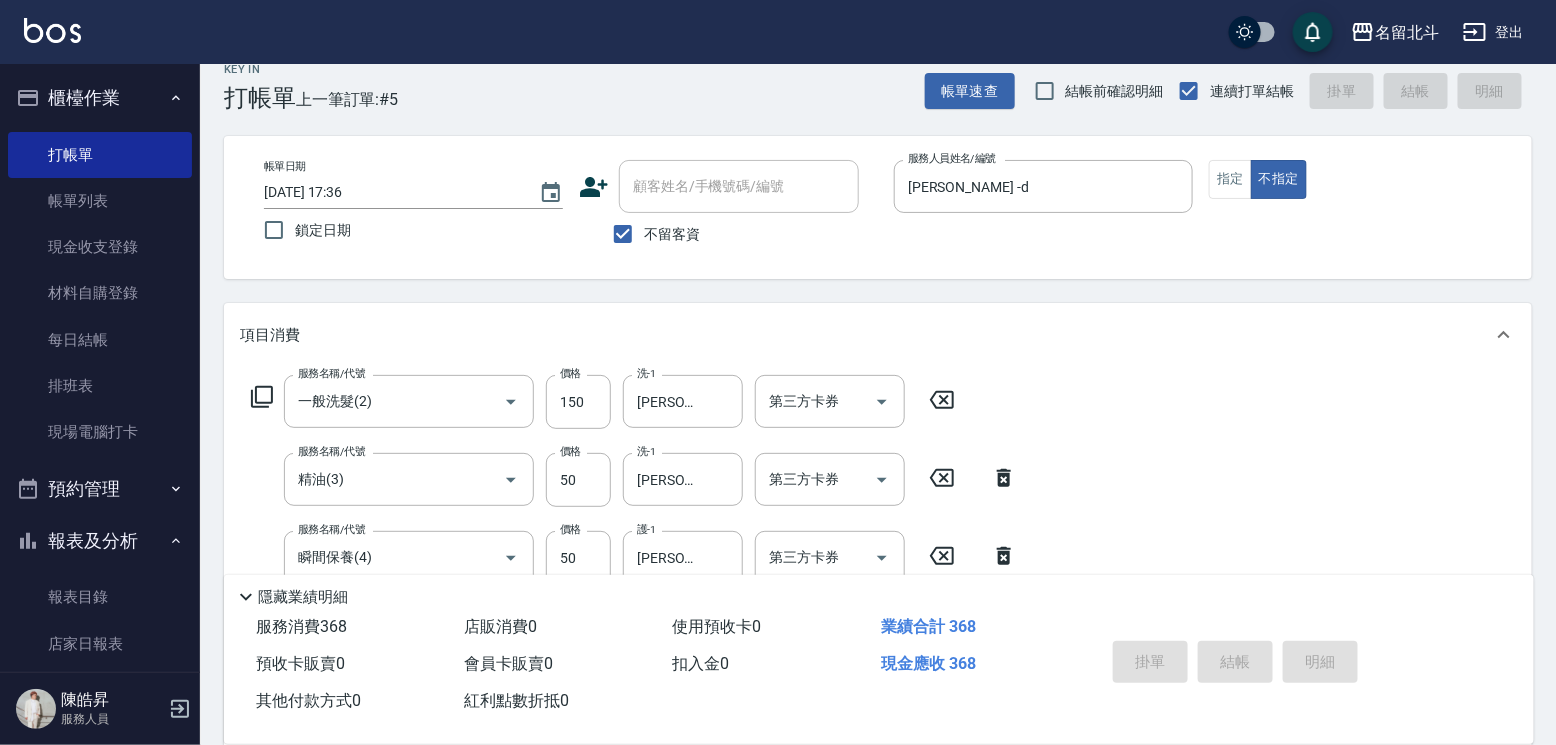 type 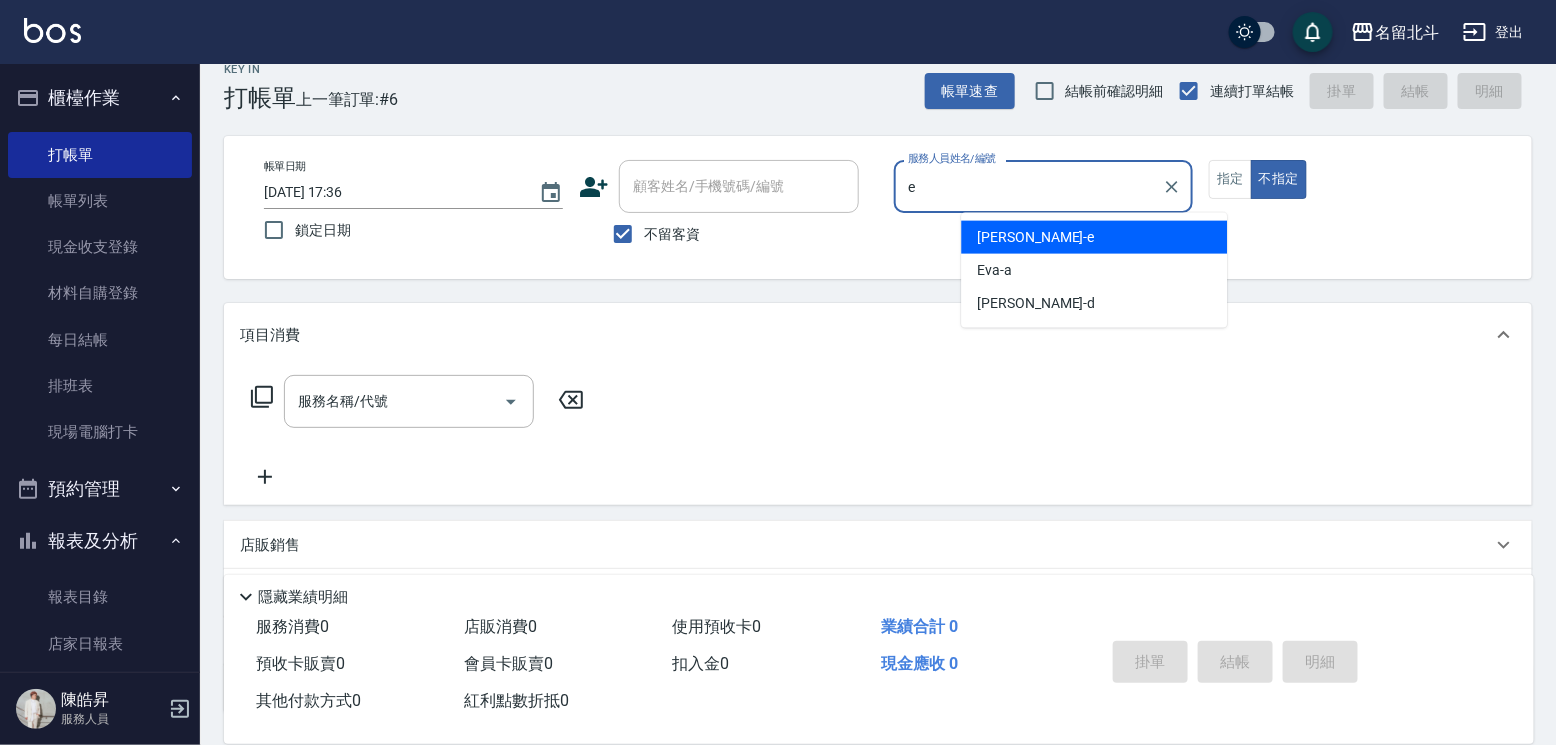 type on "[PERSON_NAME]-e" 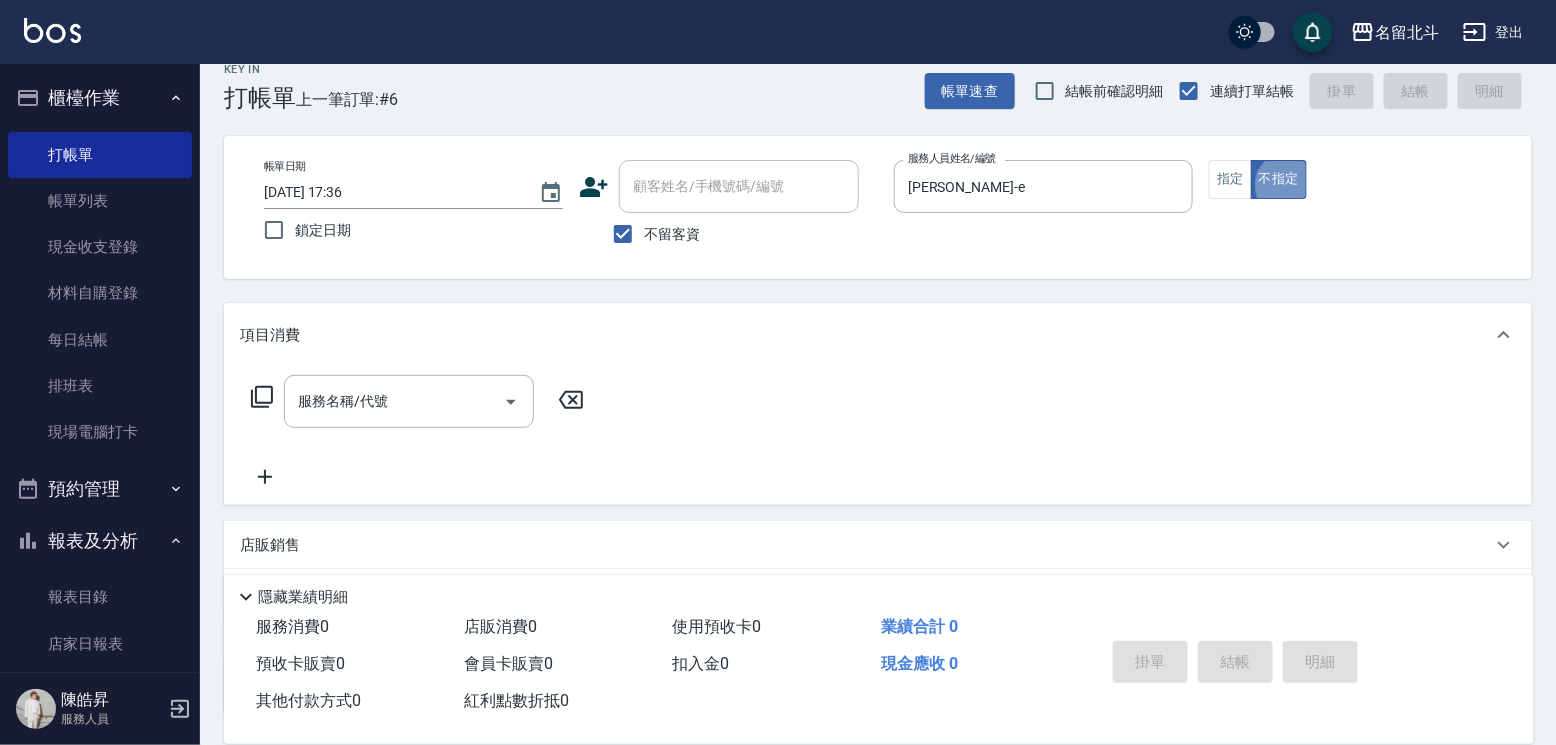 type on "false" 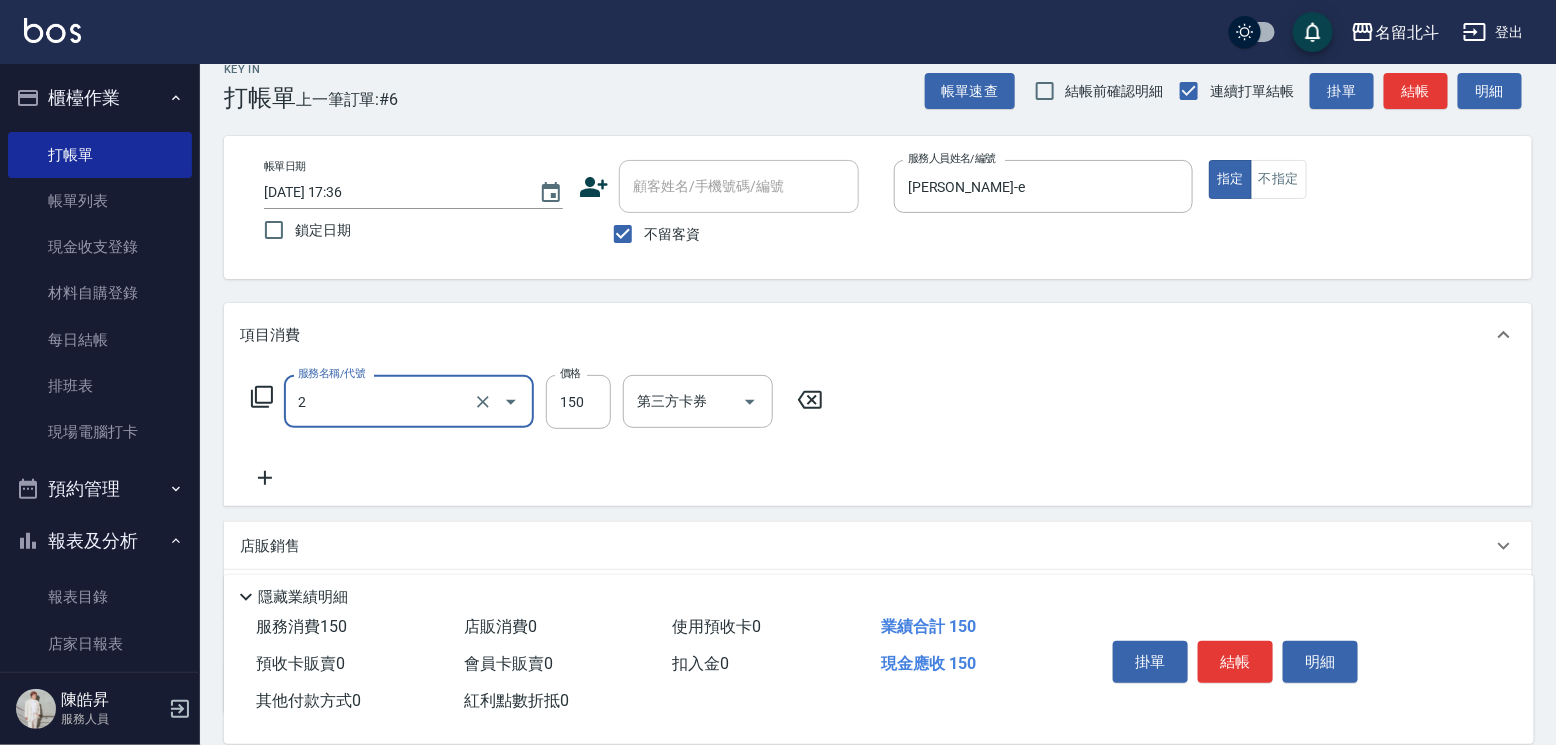 type on "一般洗髮(2)" 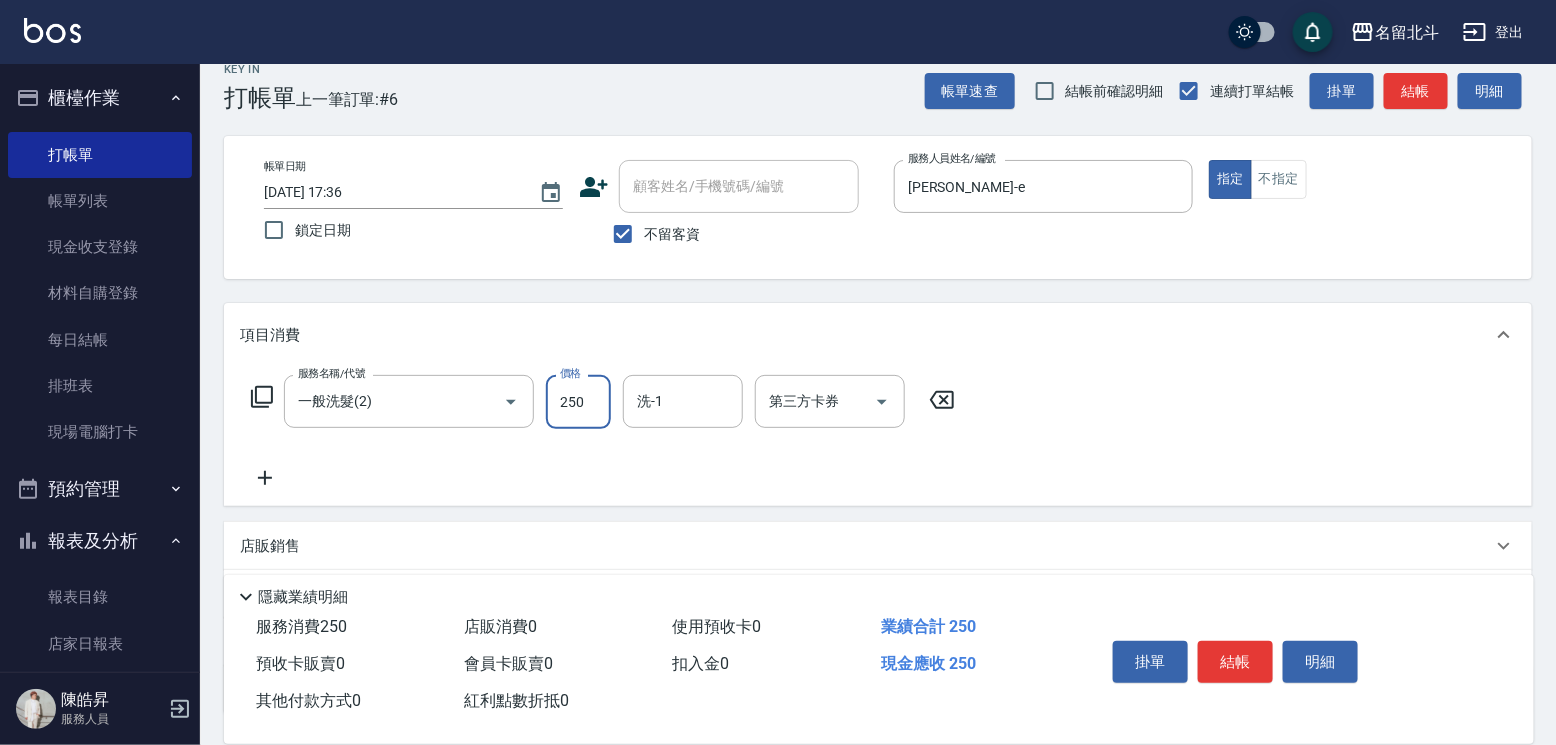 type on "250" 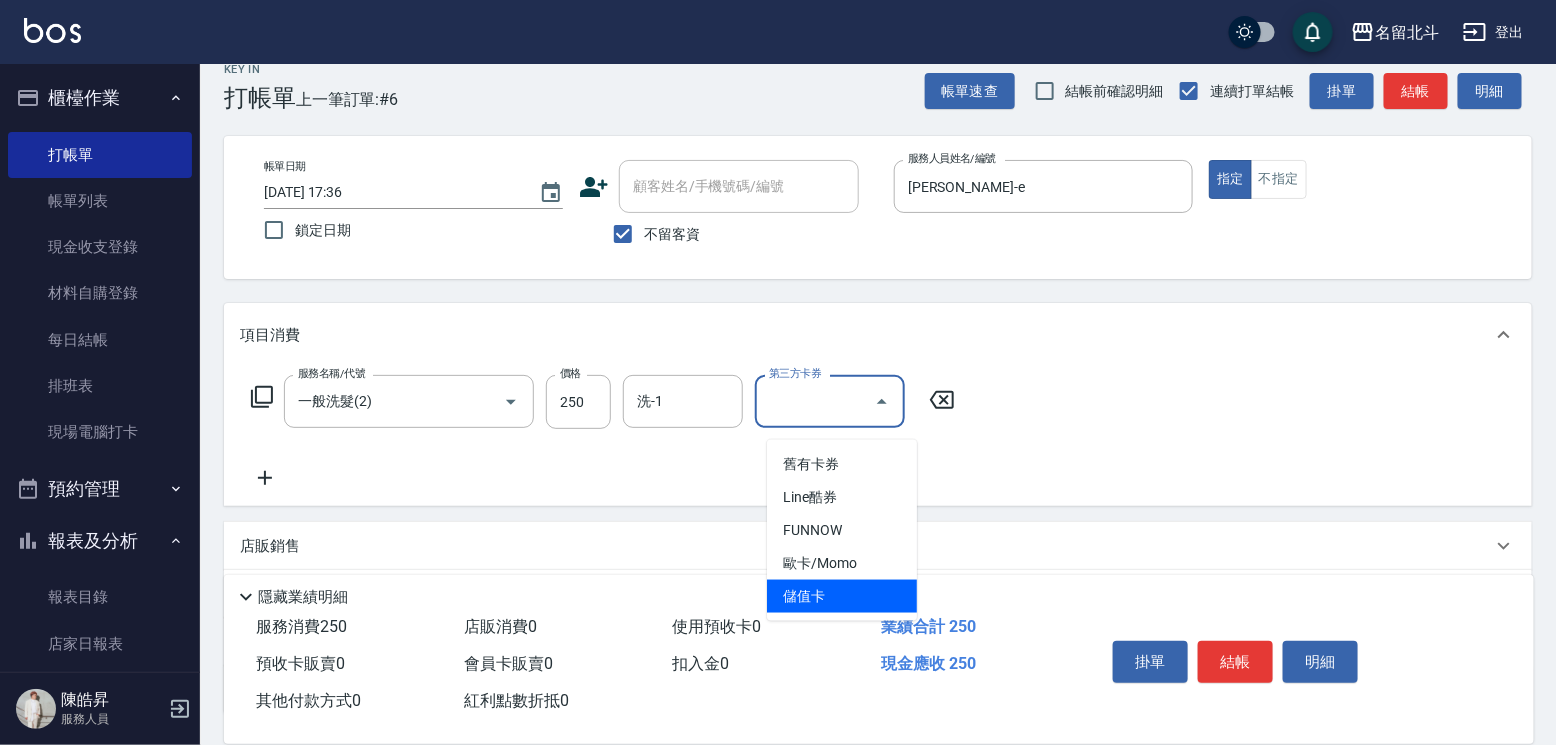 type on "儲值卡" 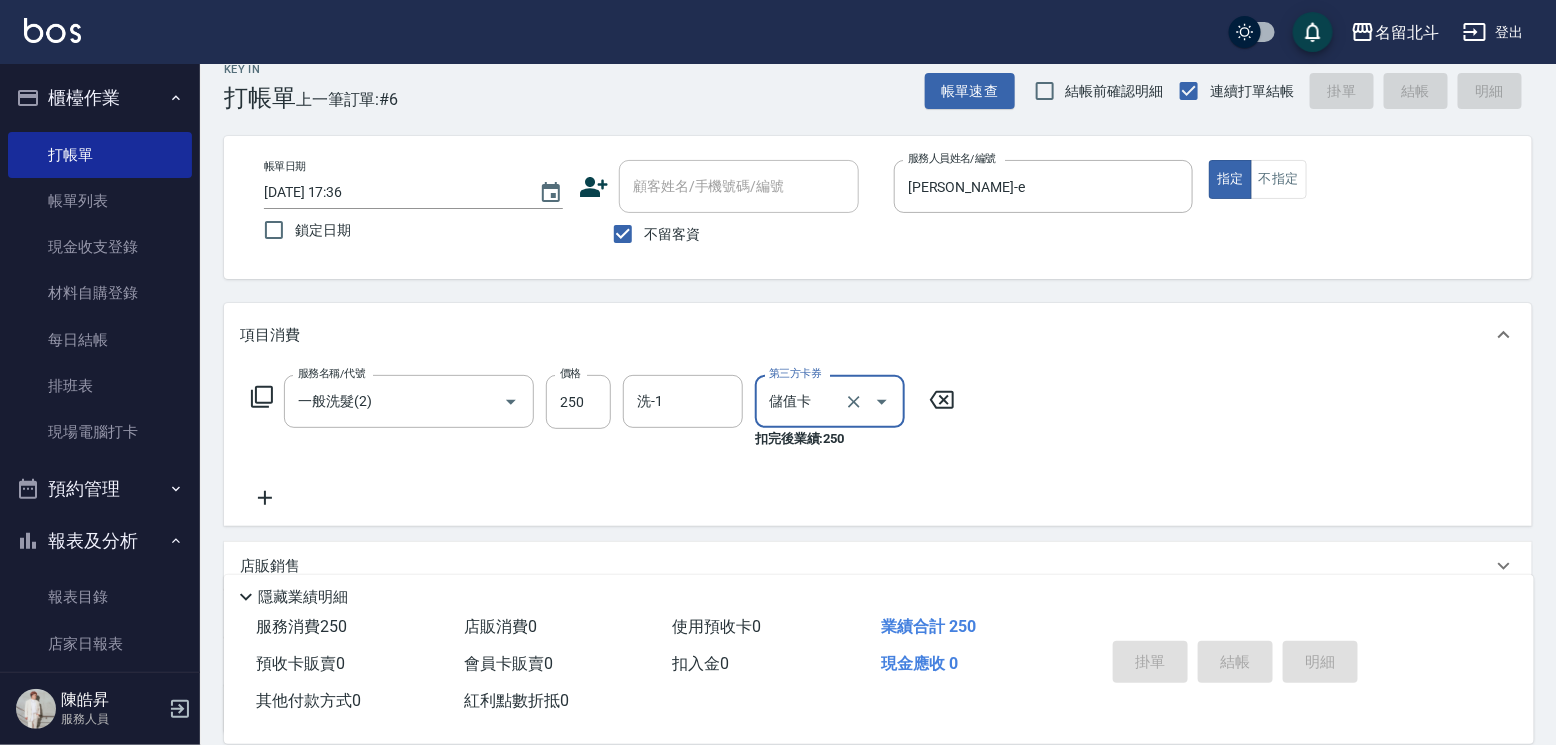 type 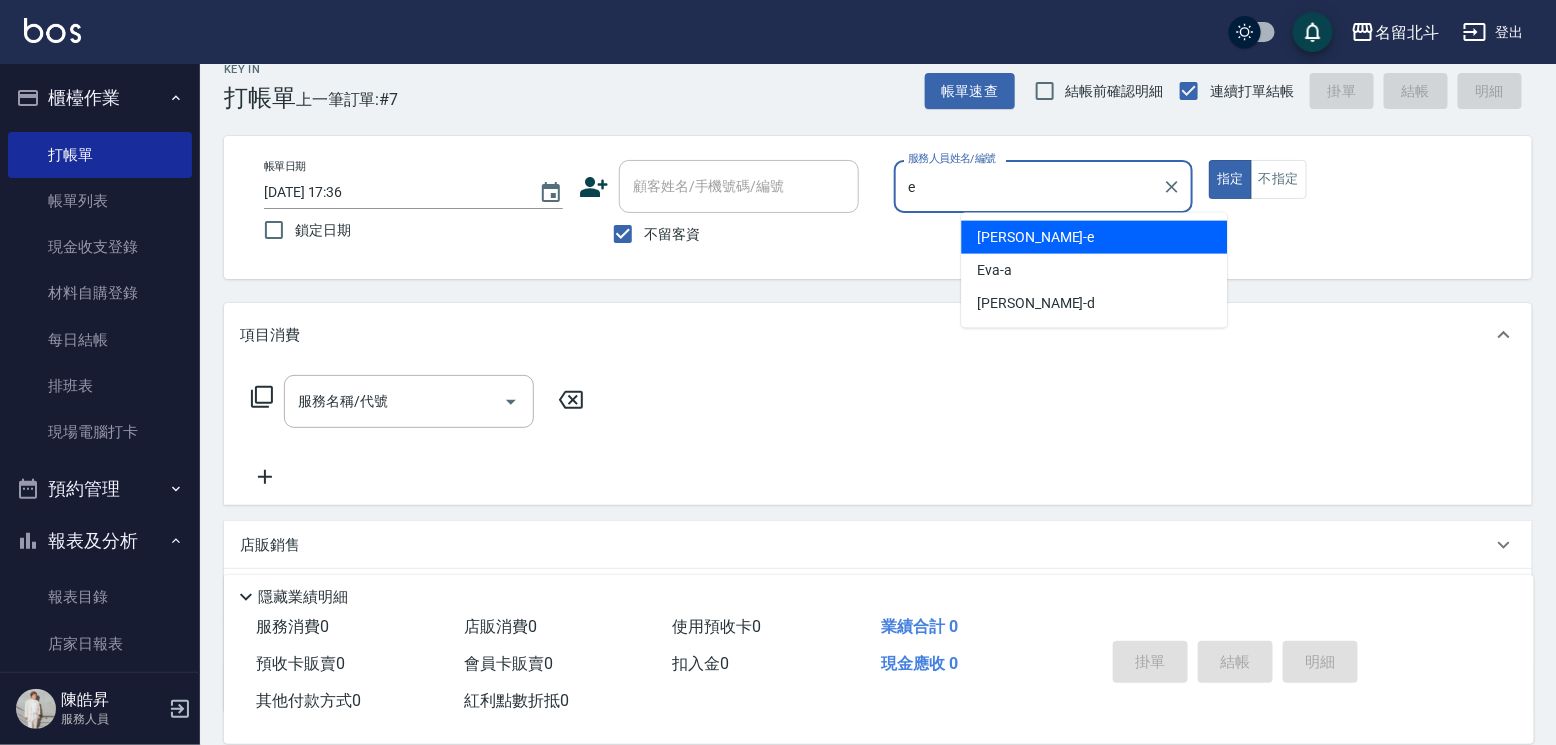 type on "[PERSON_NAME]-e" 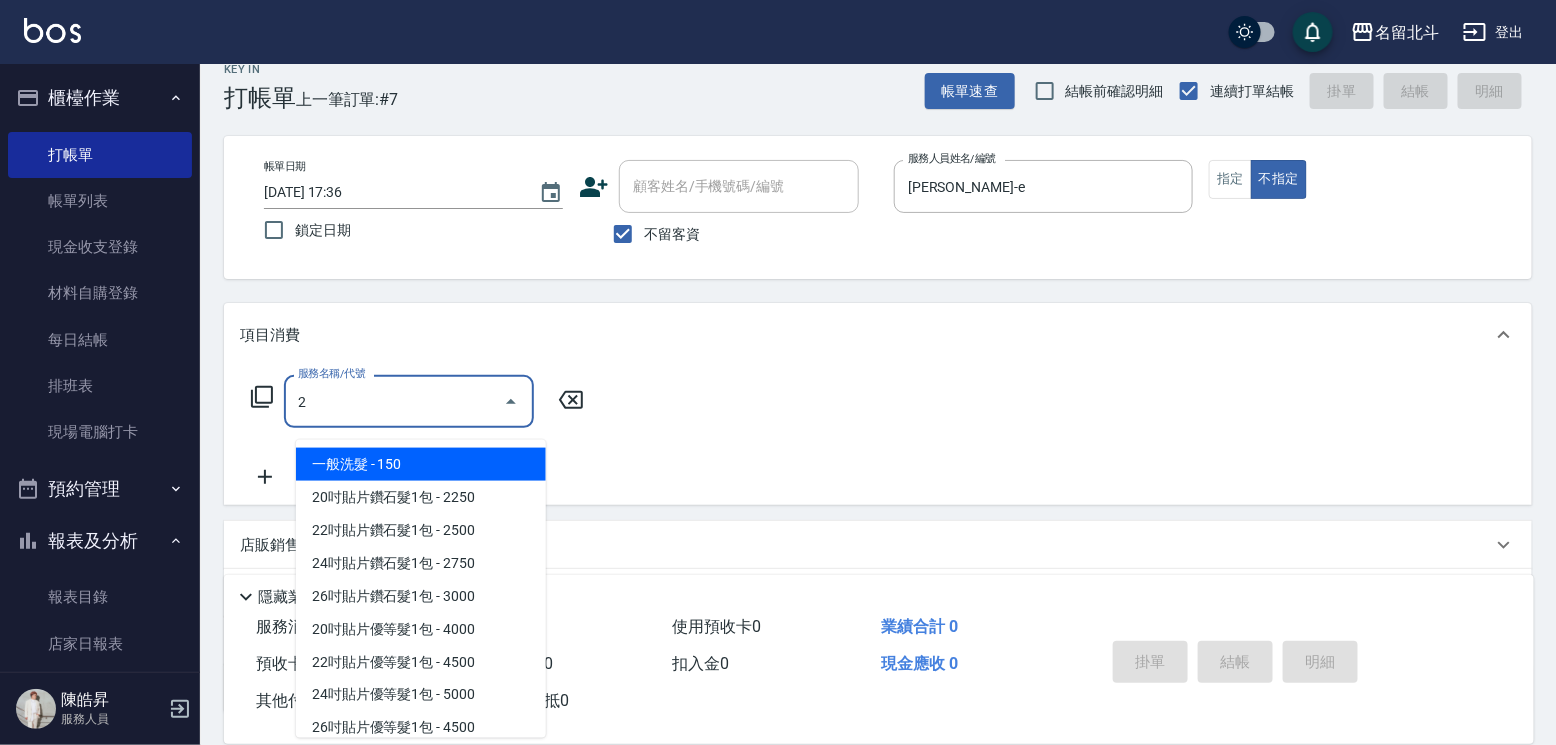 type on "一般洗髮(2)" 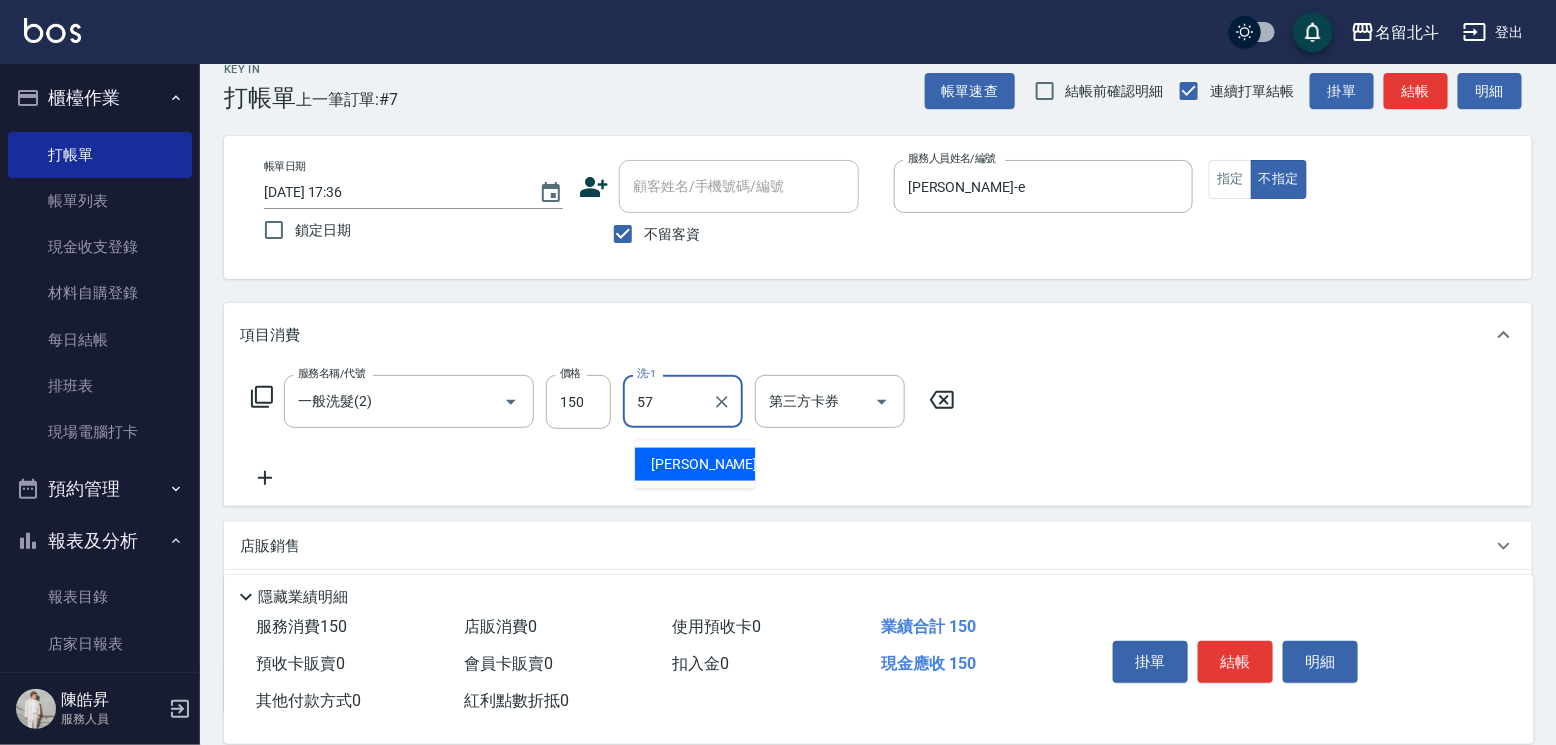type on "[PERSON_NAME]-57" 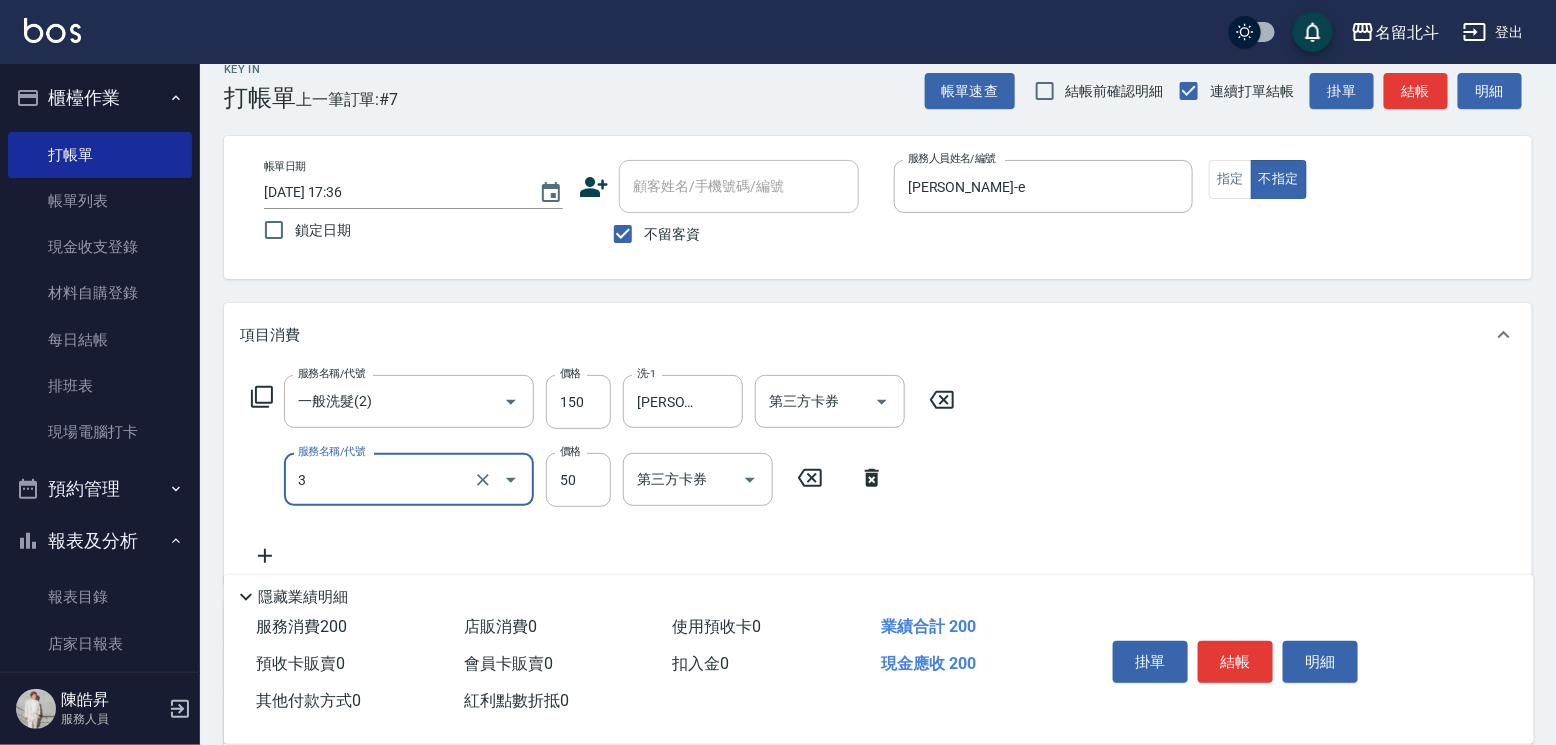 type on "精油(3)" 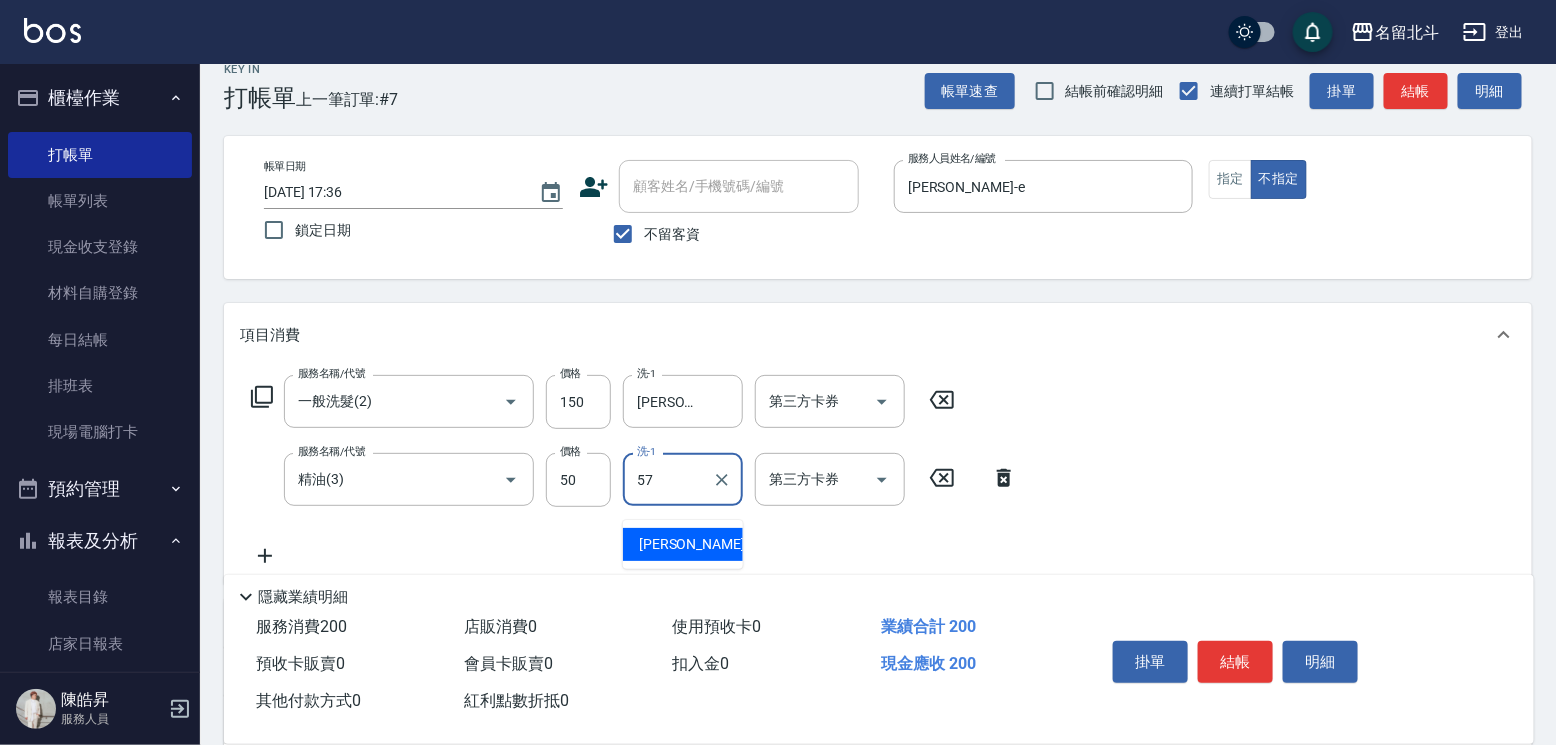 type on "[PERSON_NAME]-57" 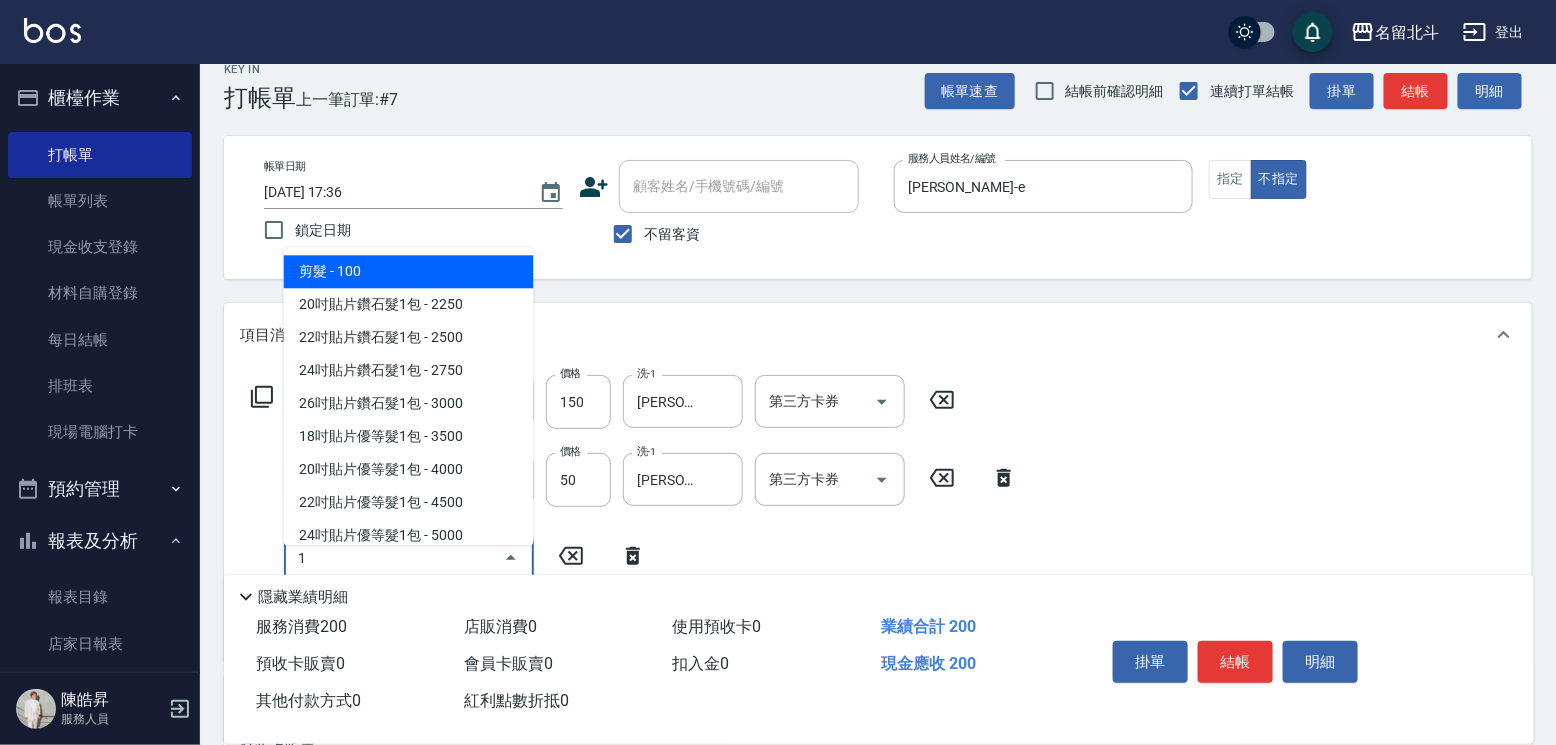 type on "剪髮(1)" 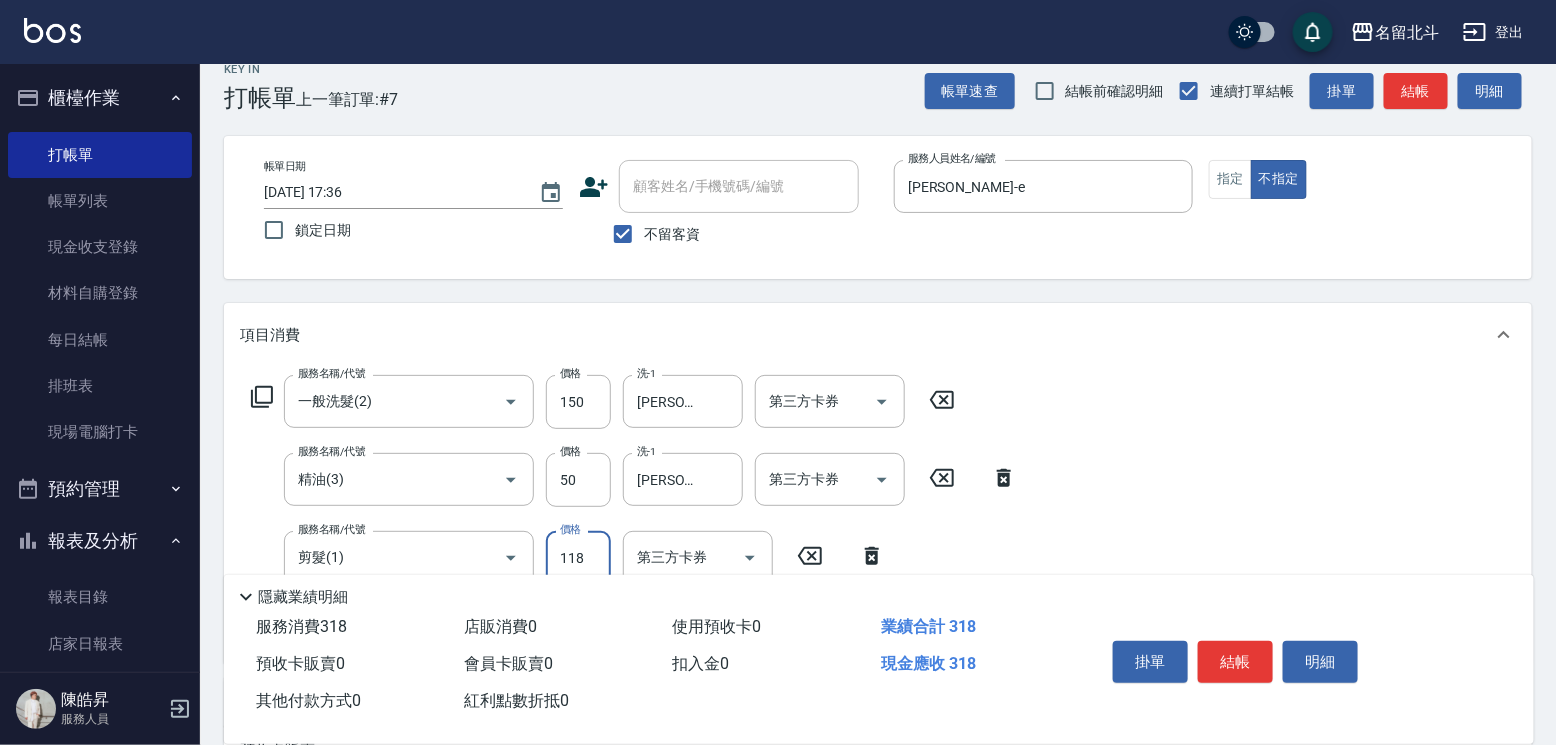 type on "118" 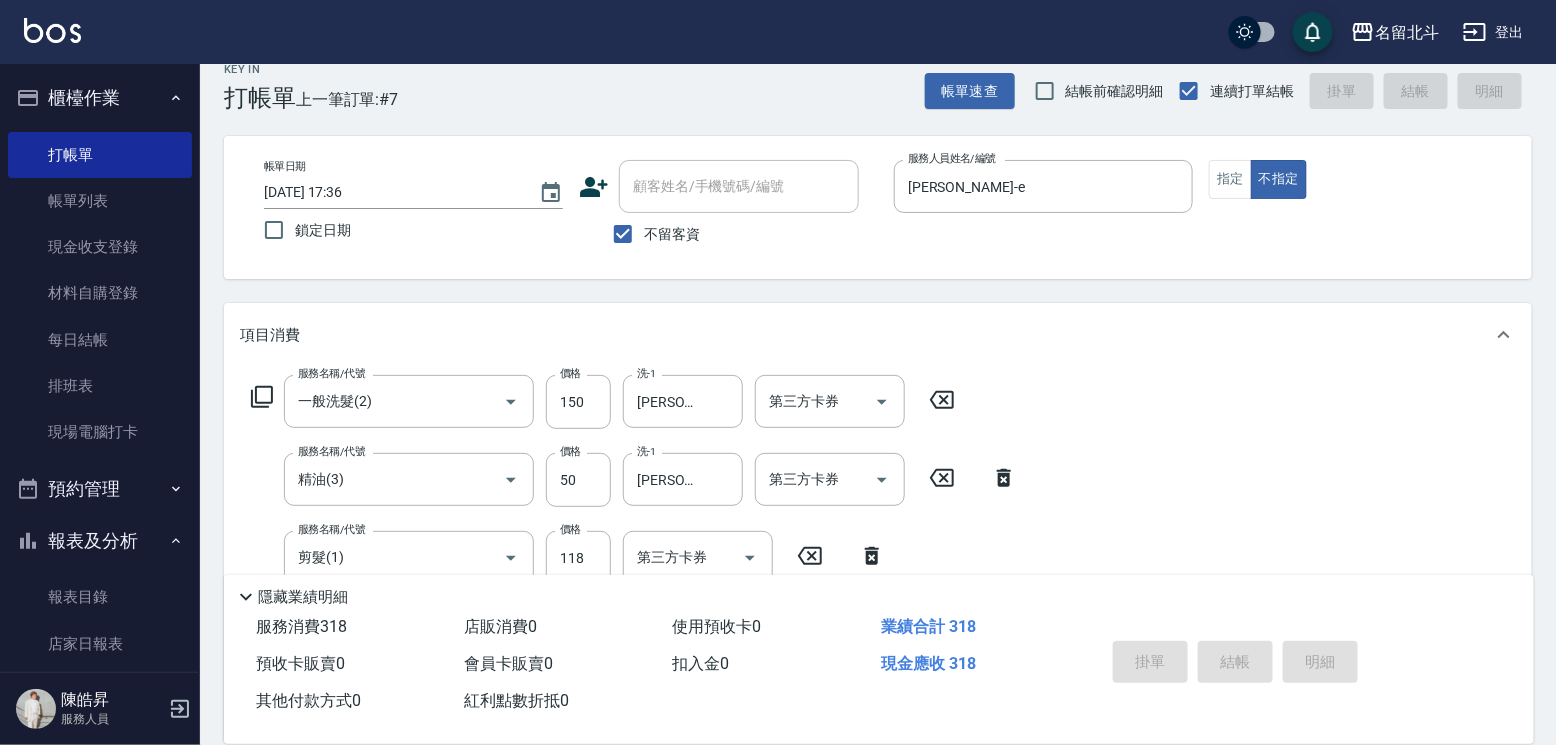 type on "[DATE] 17:37" 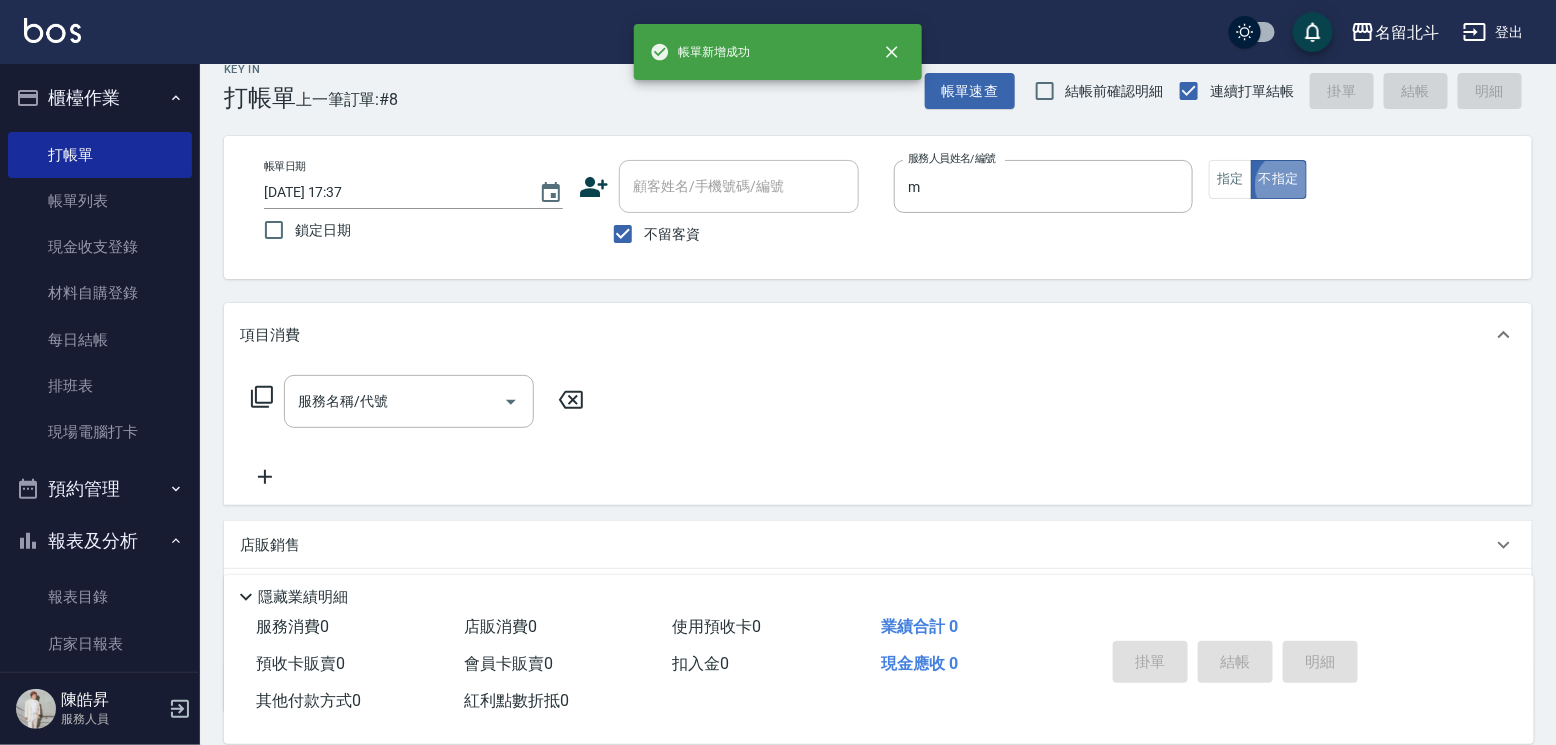 type on "Moca-M" 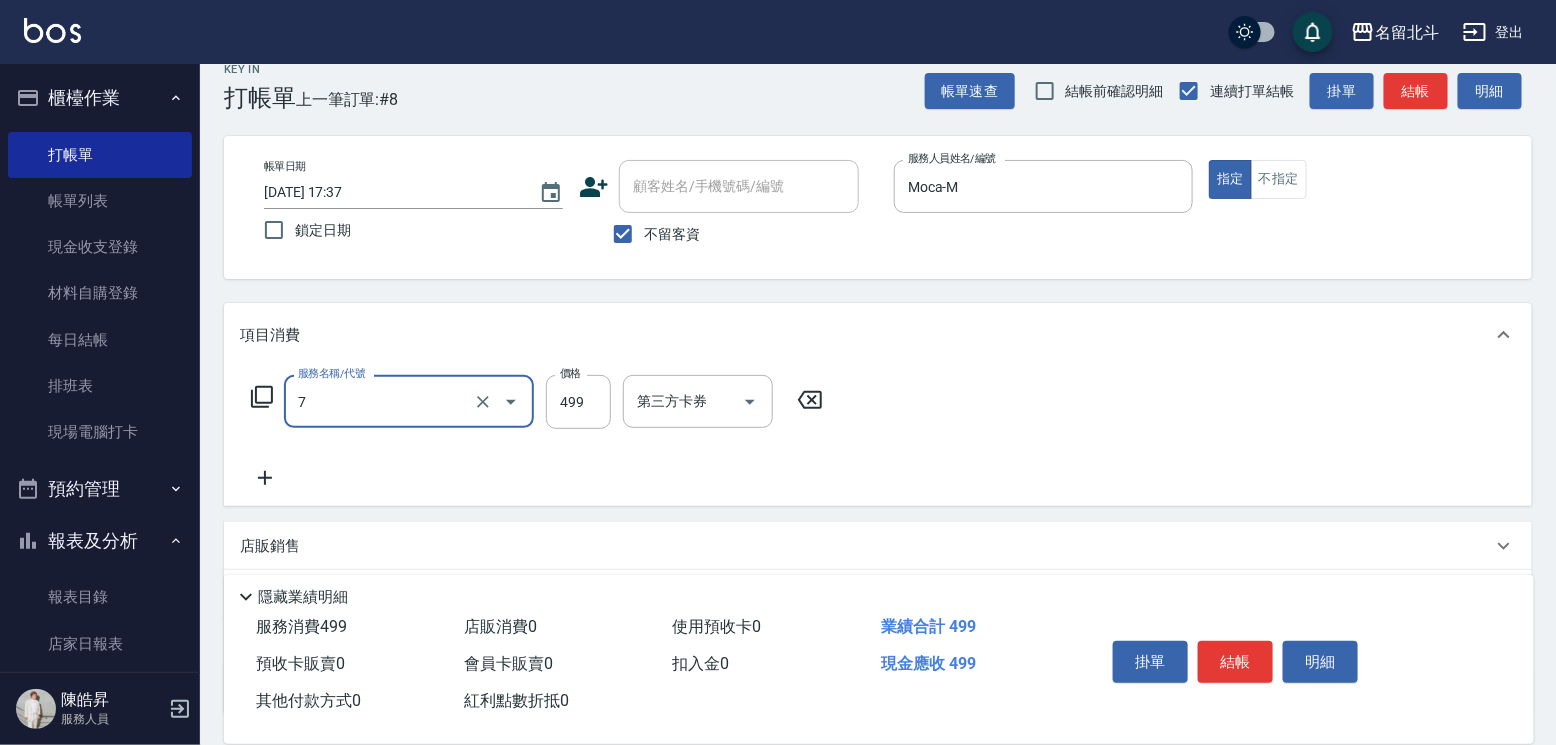 type on "去角質洗髮(7)" 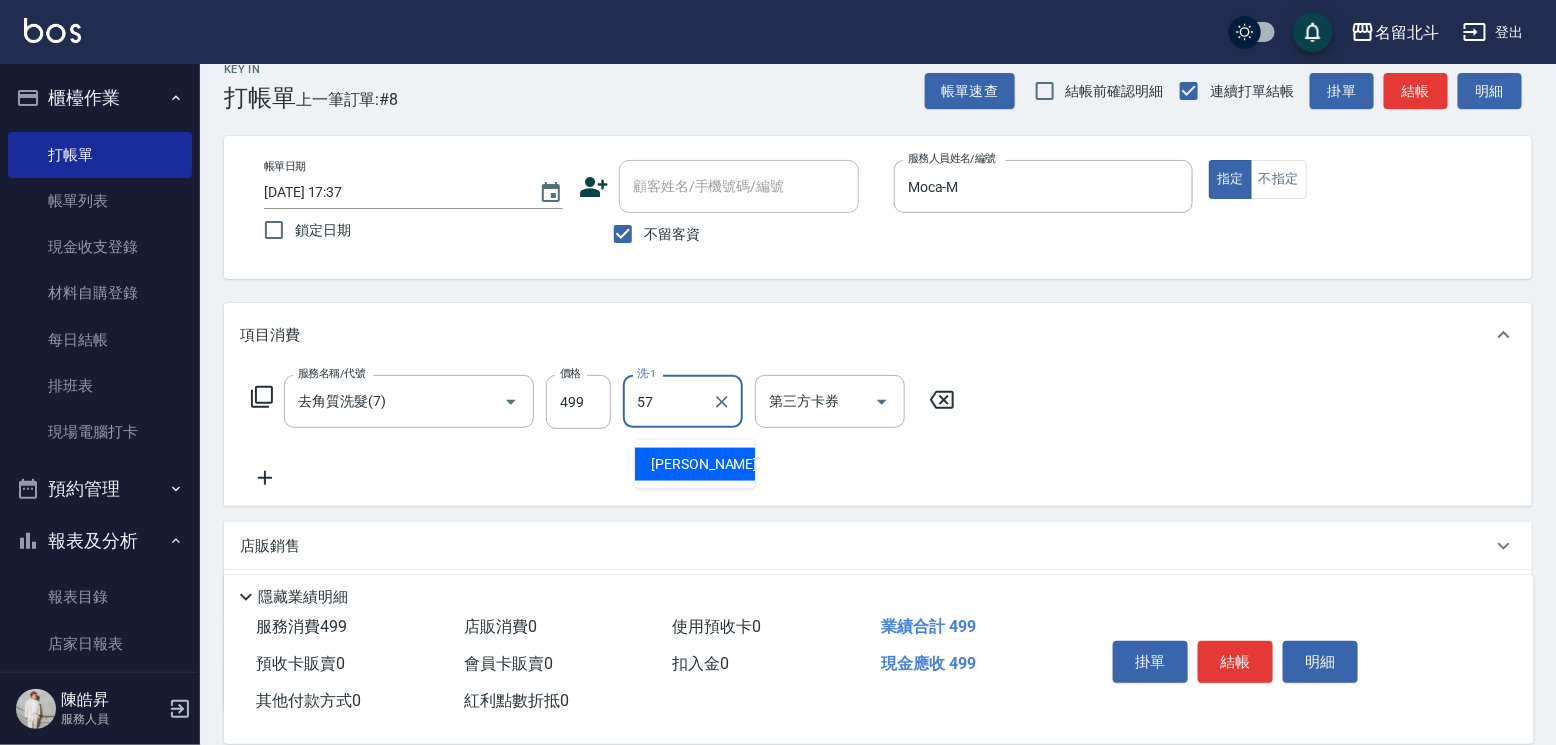 type on "[PERSON_NAME]-57" 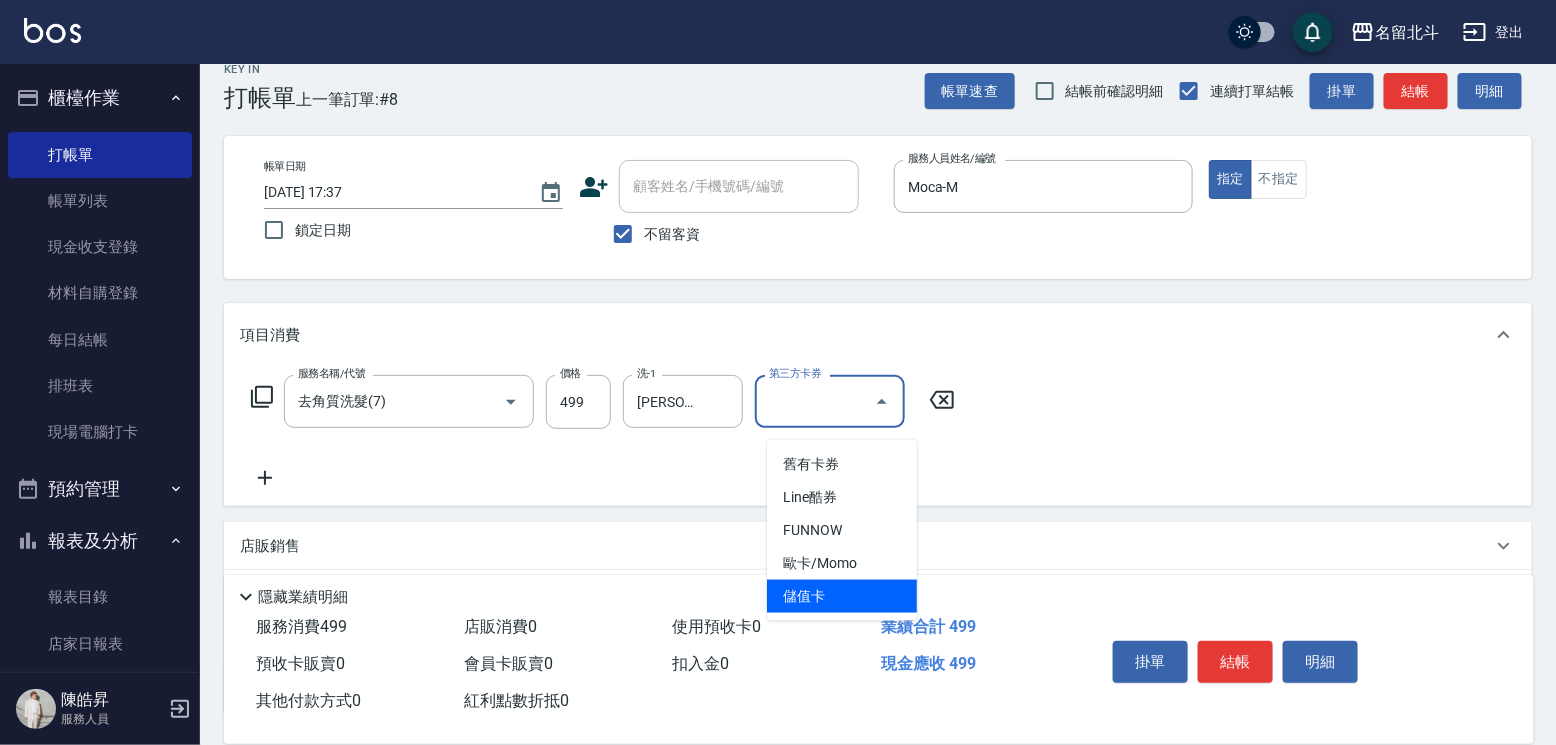 type on "儲值卡" 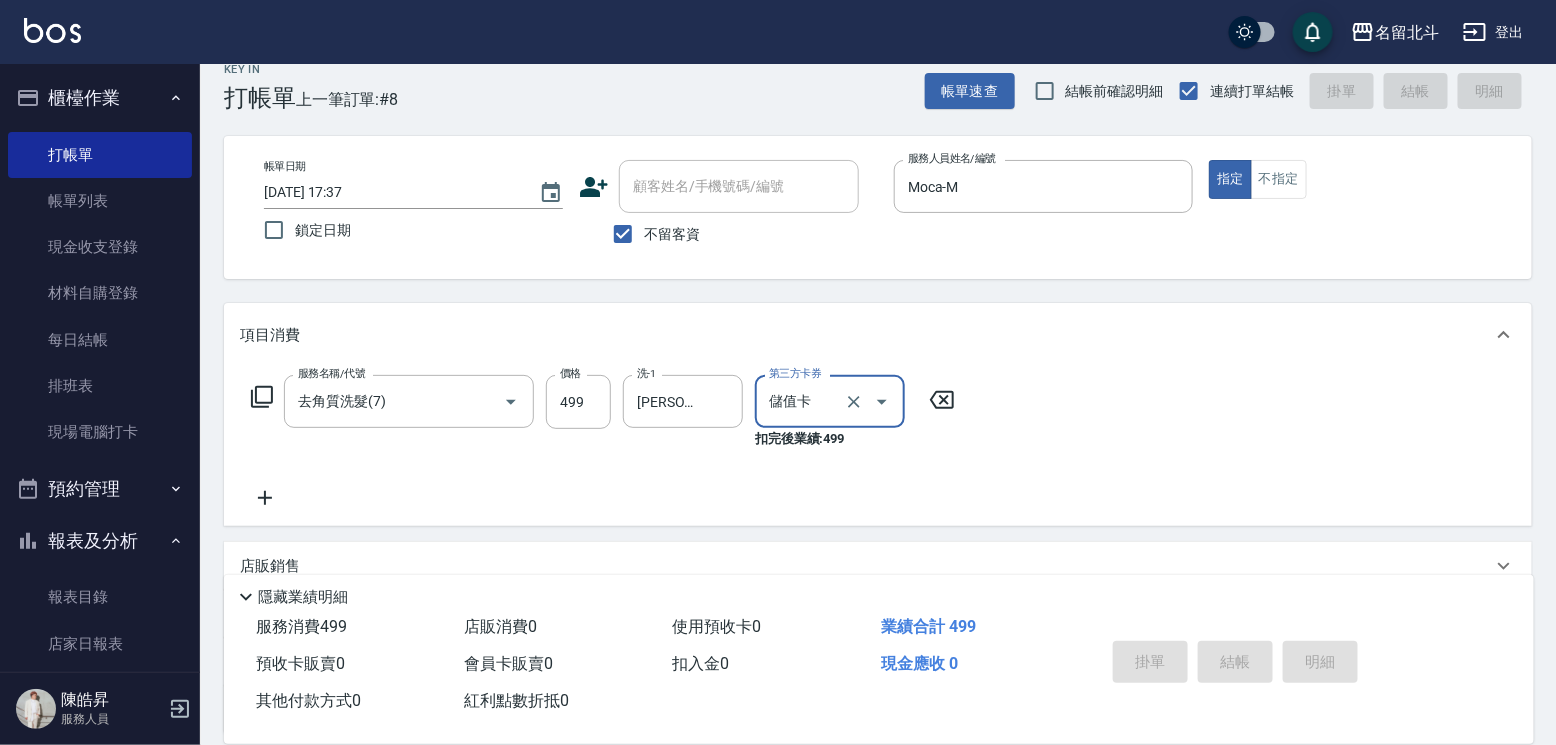 type 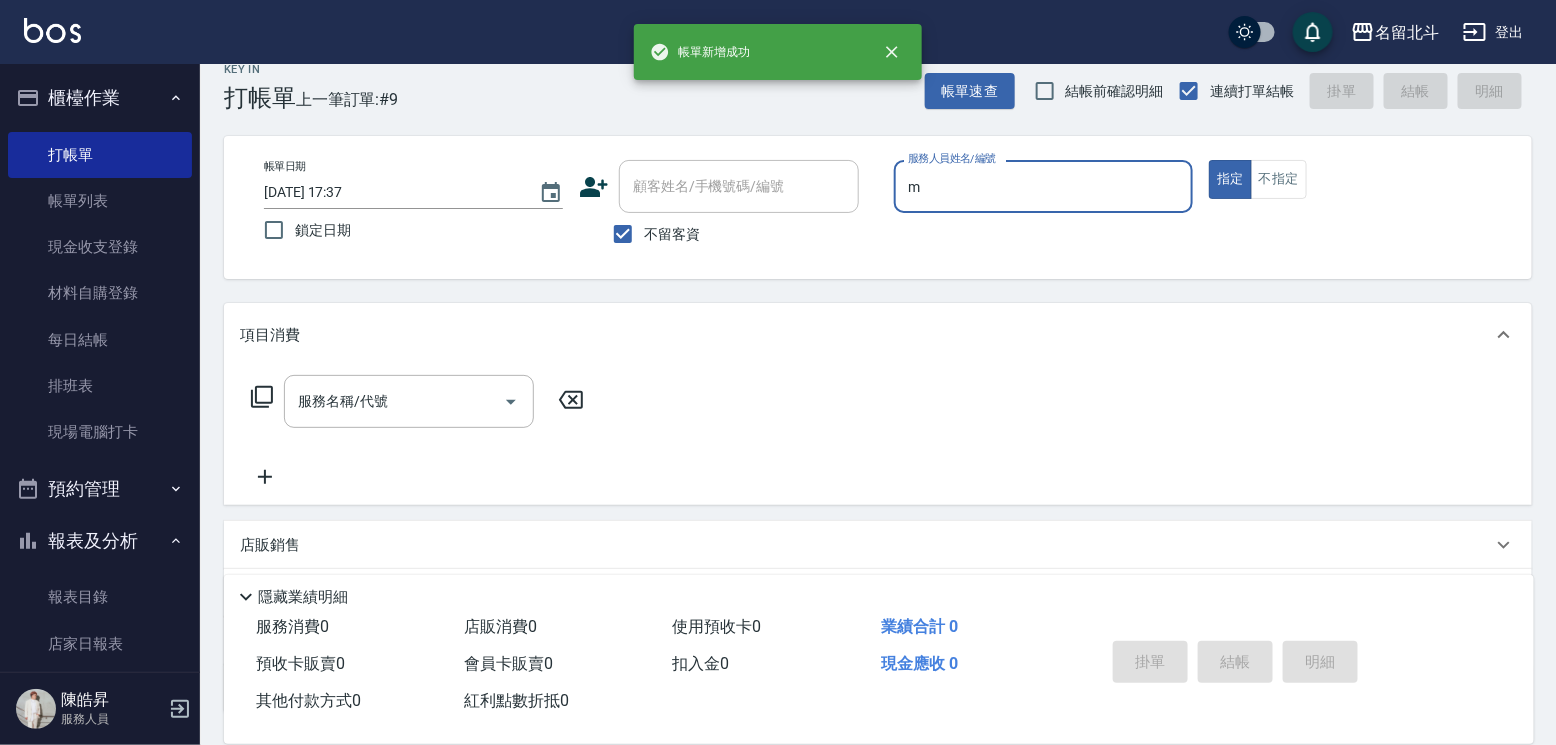 type on "Moca-M" 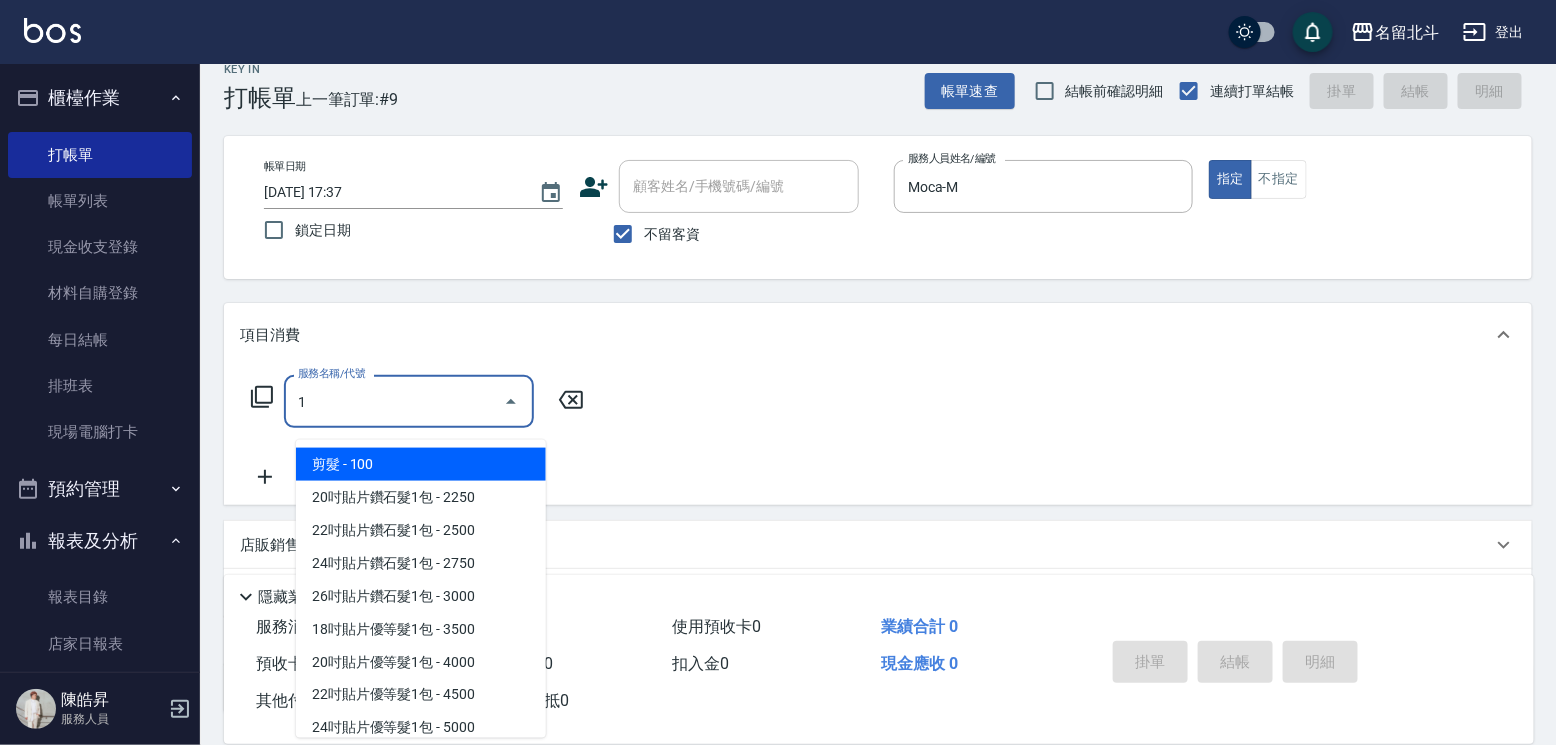 type on "剪髮(1)" 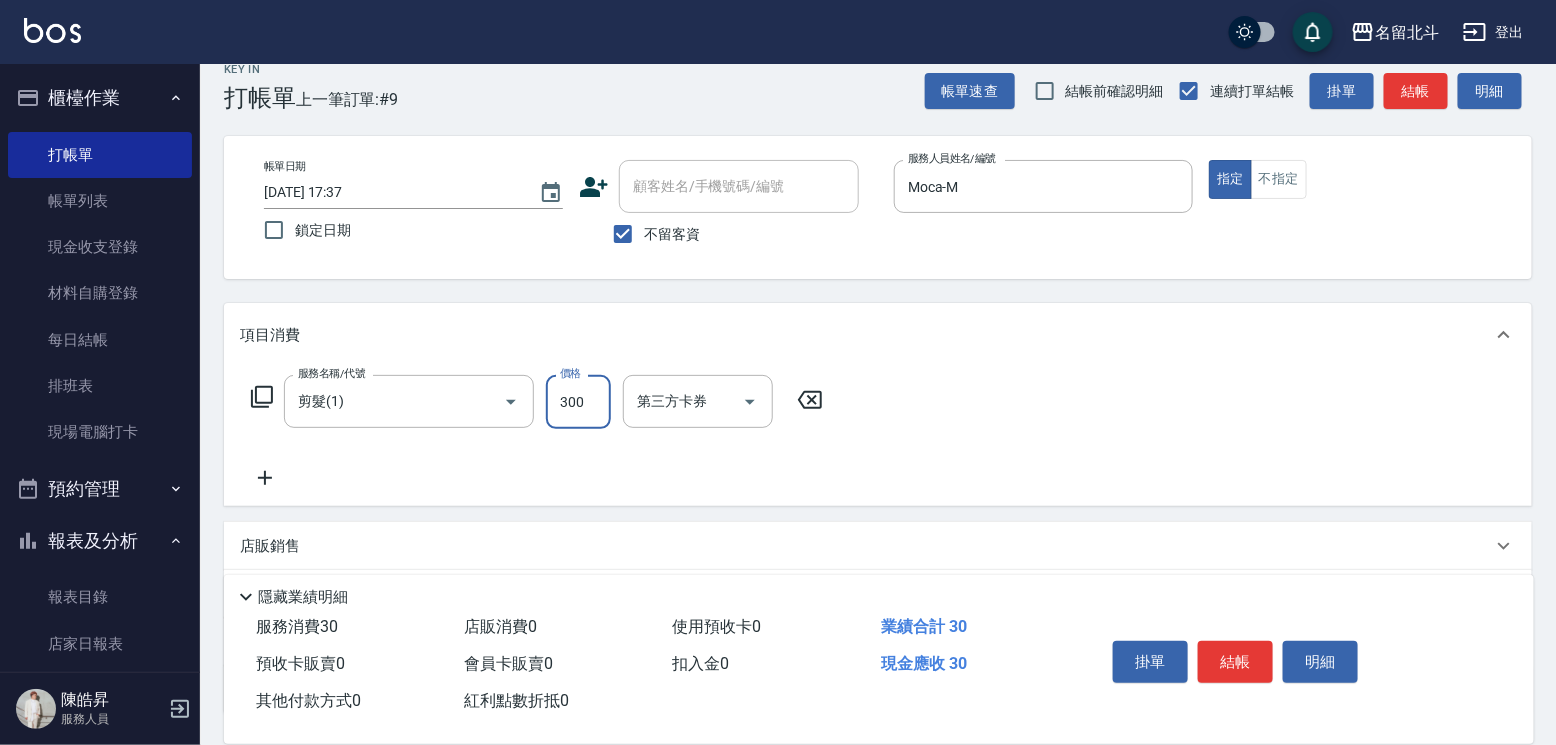 type on "300" 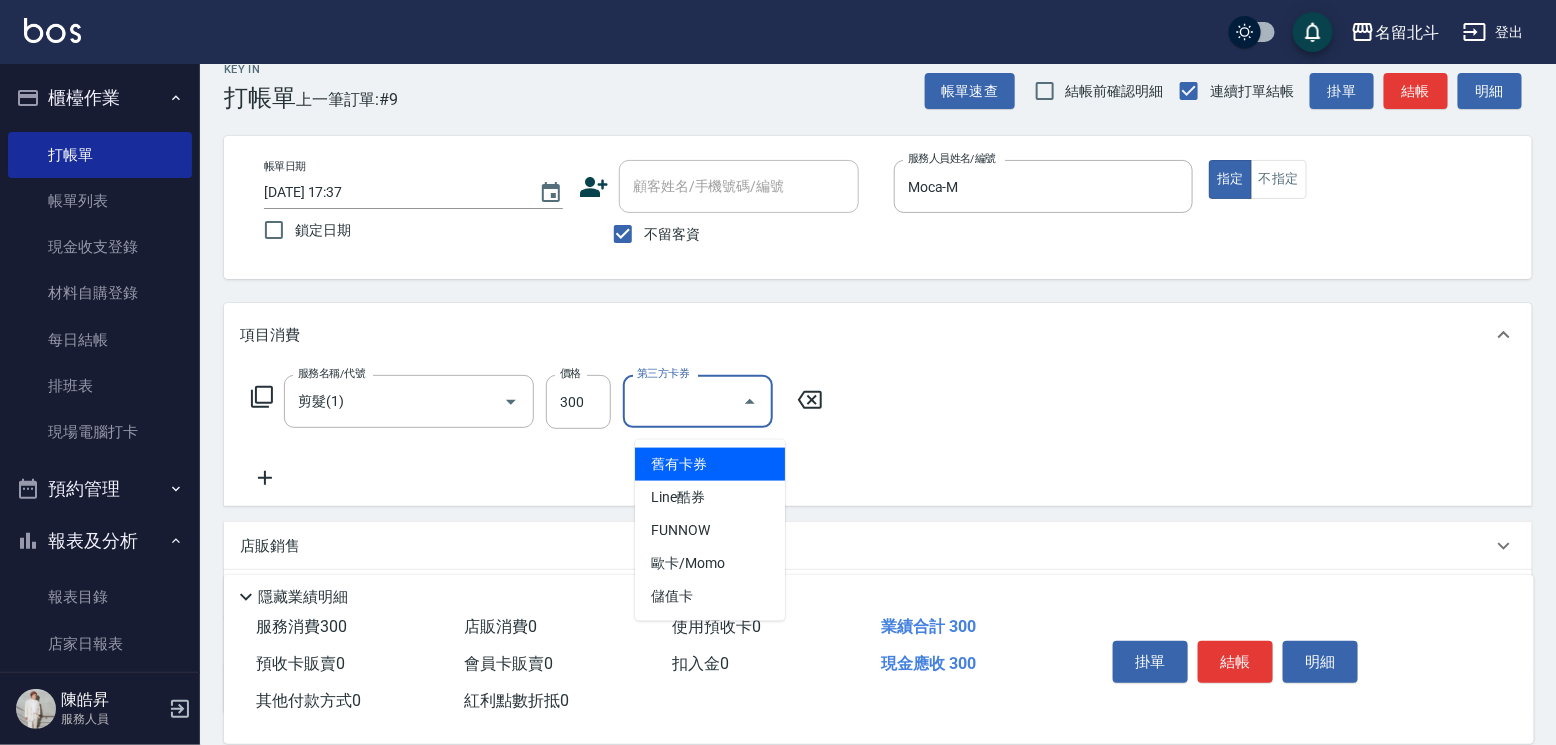 type on "儲值卡" 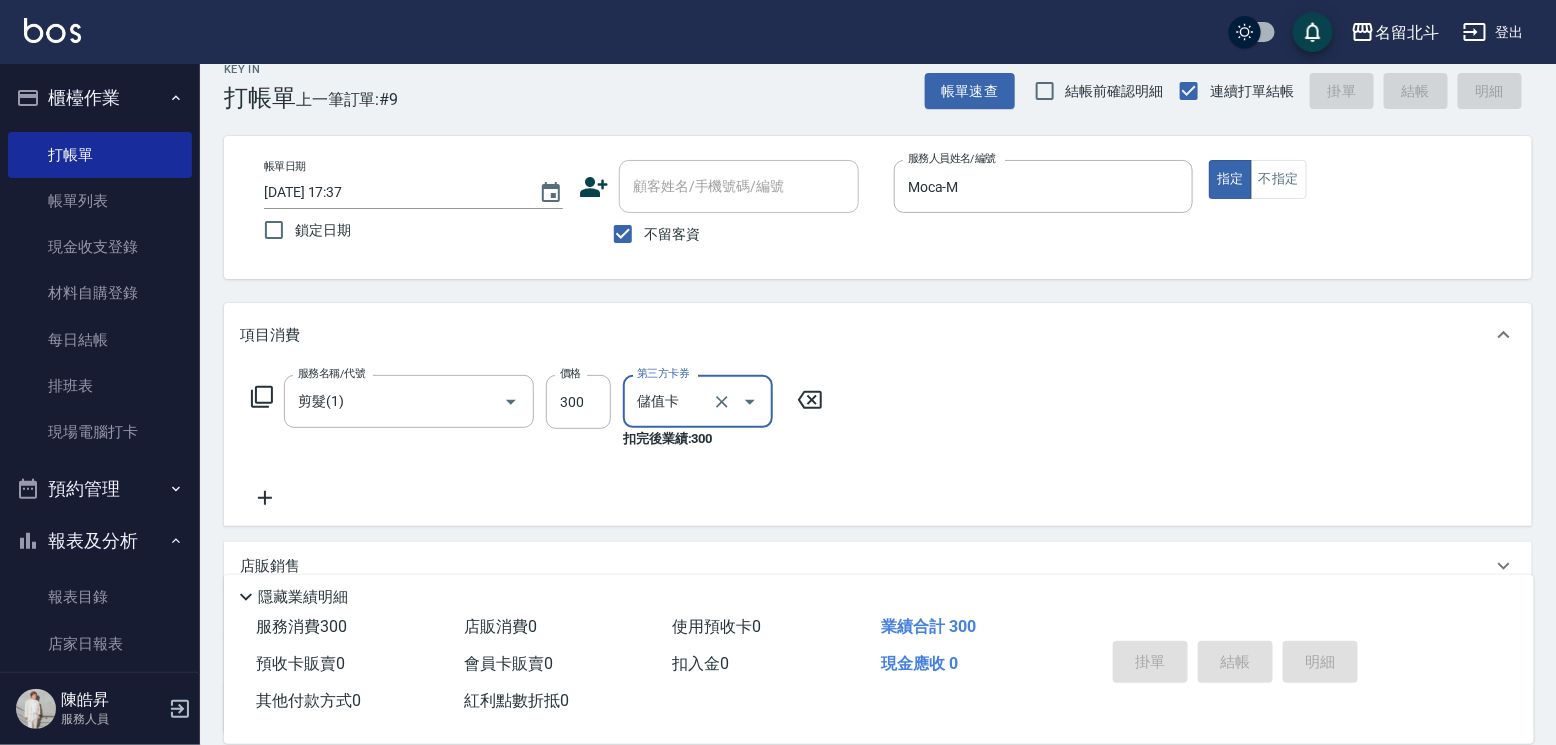type 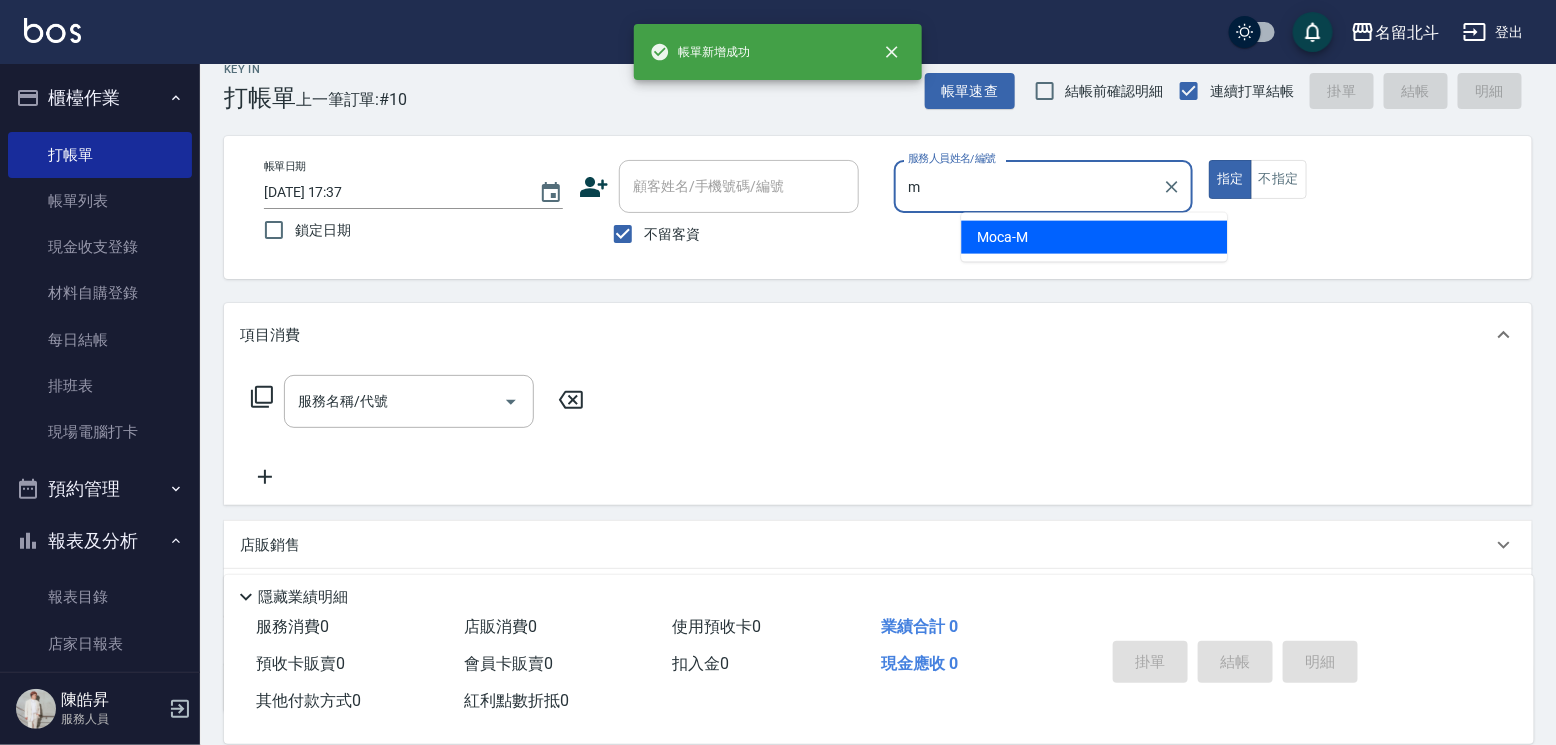 type on "Moca-M" 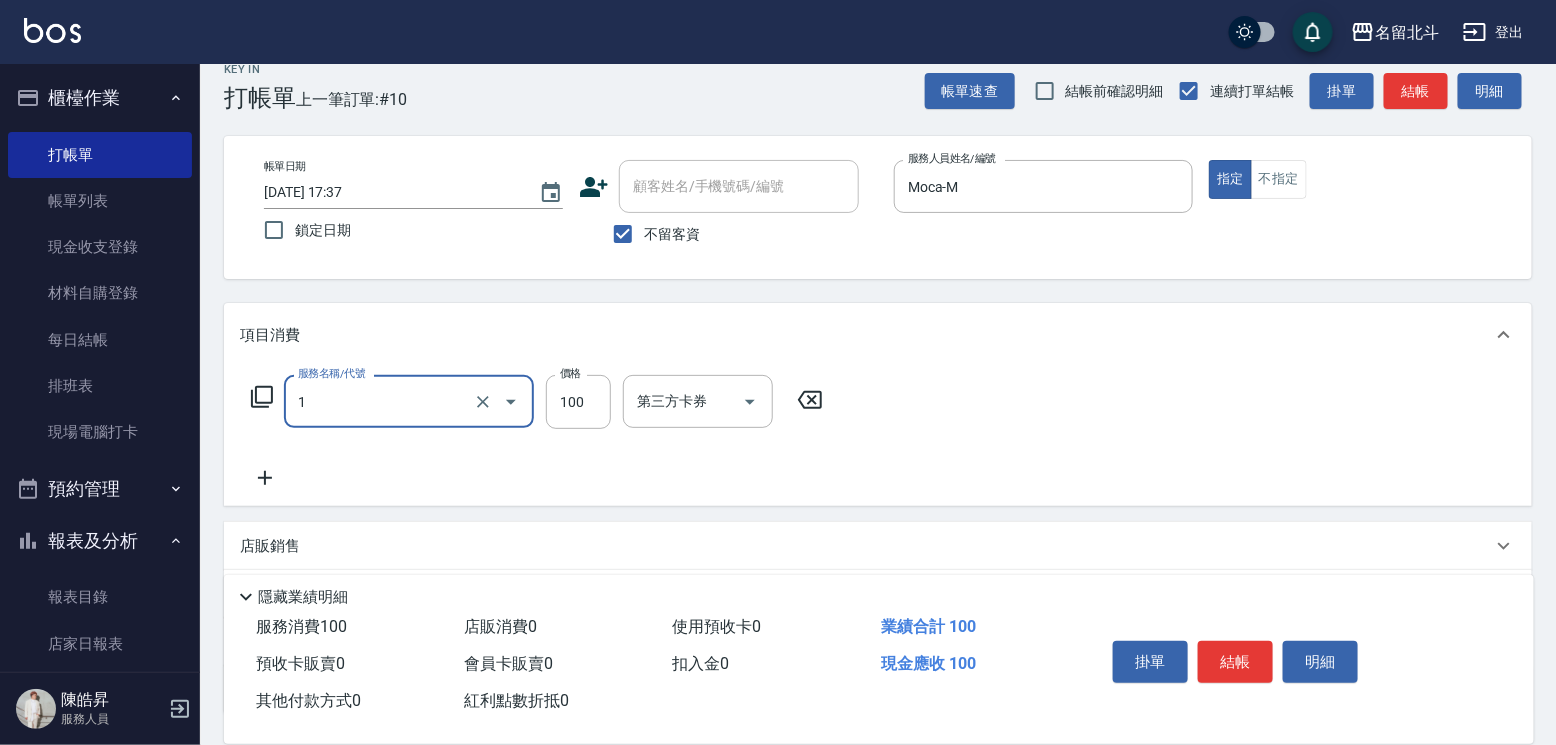 type on "剪髮(1)" 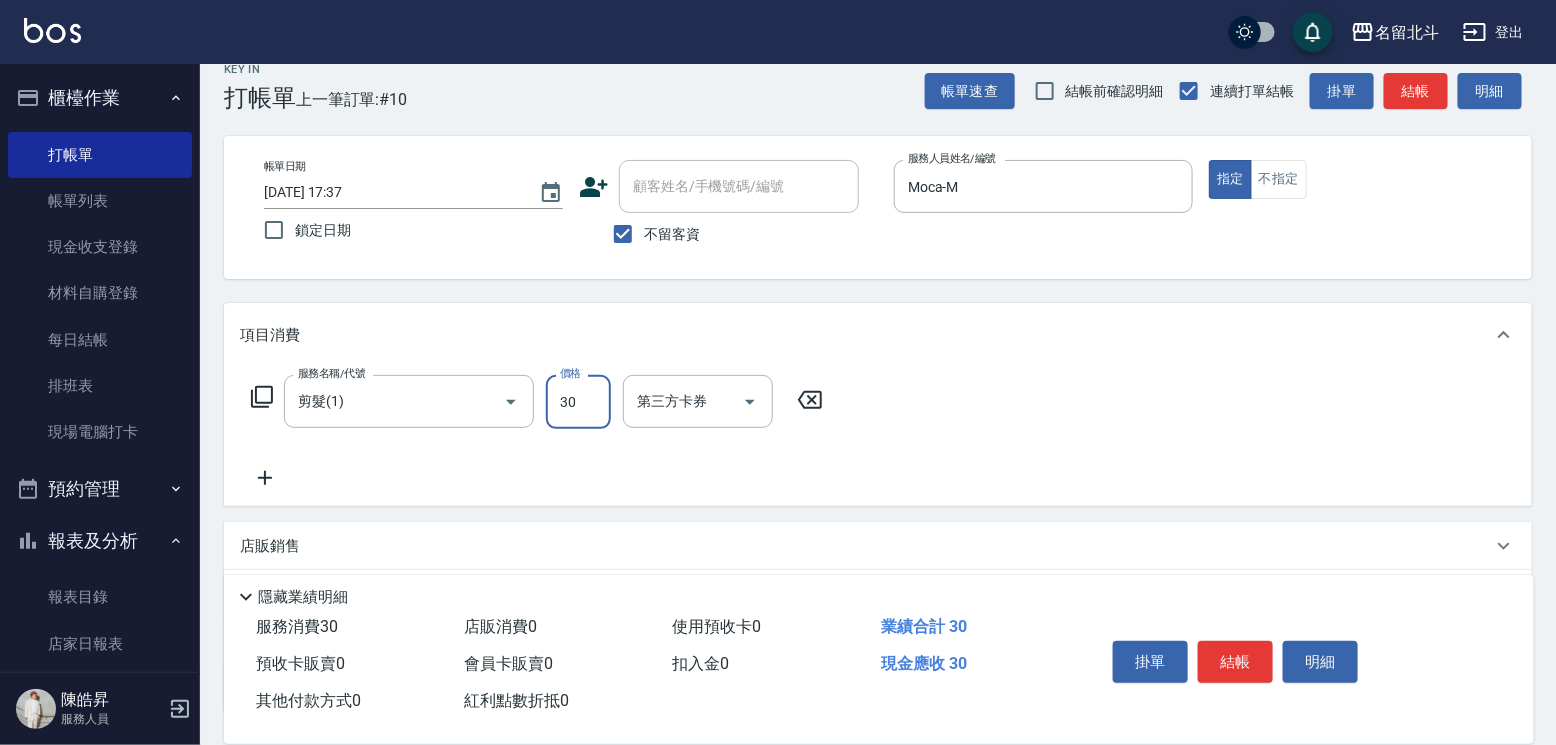 type on "300" 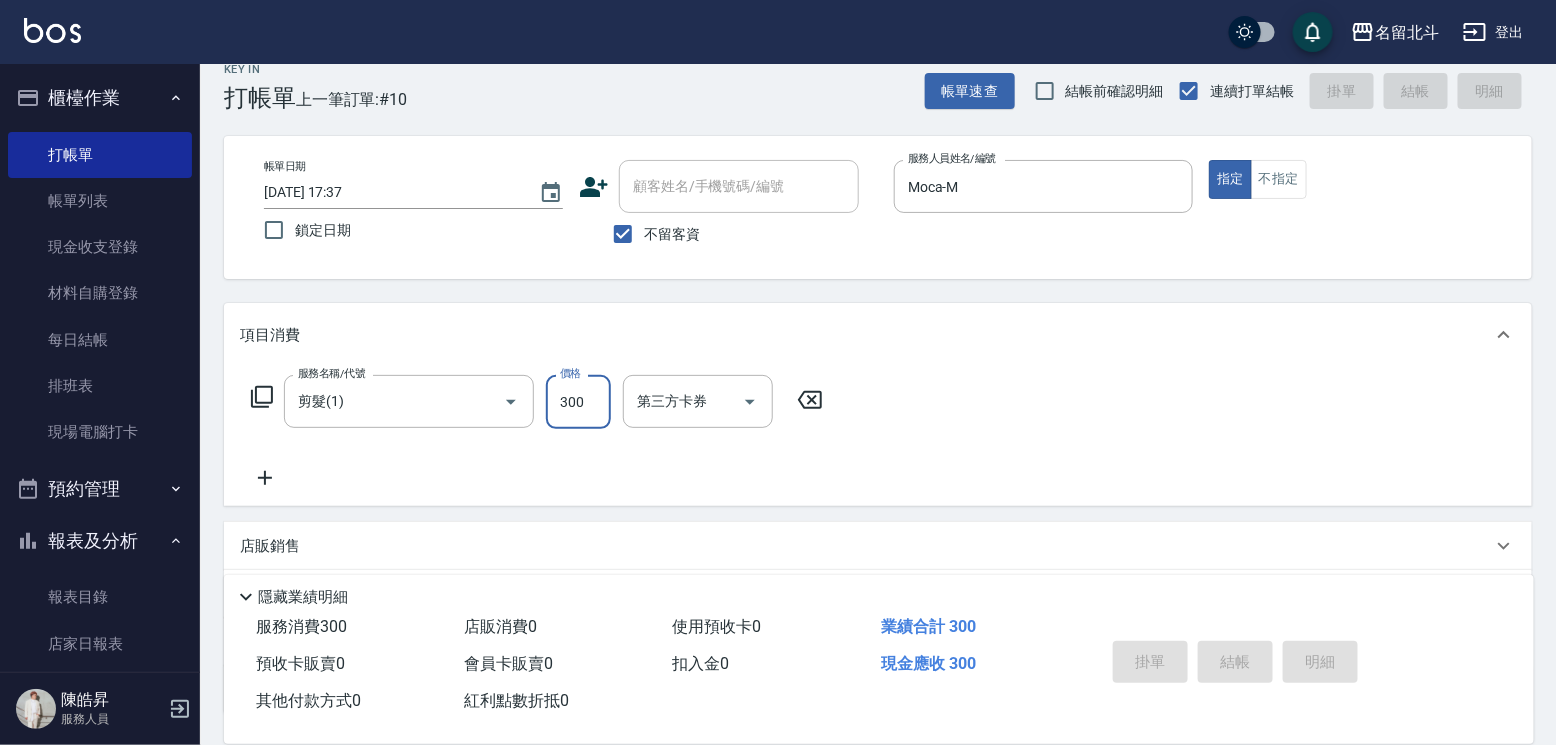type 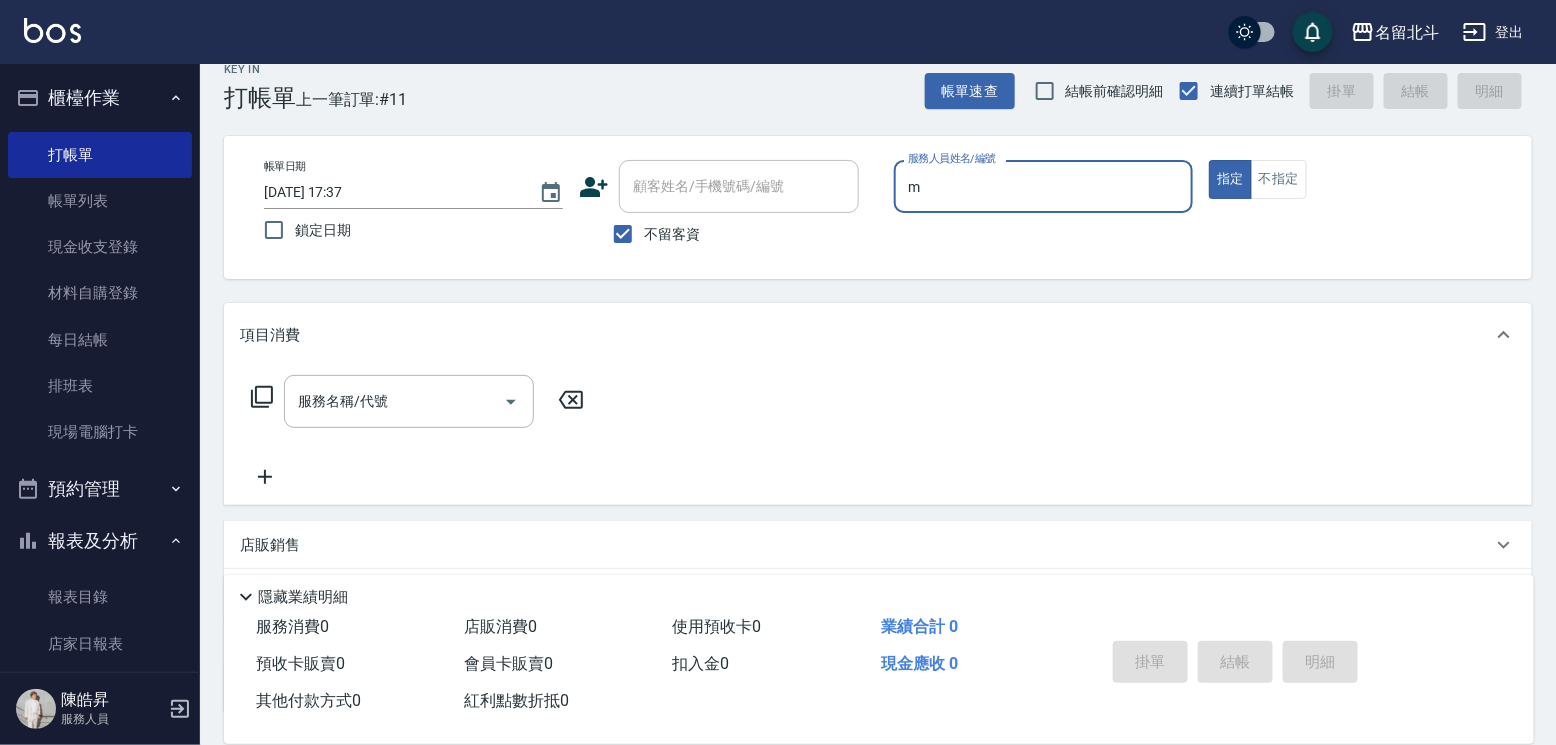 type on "Moca-M" 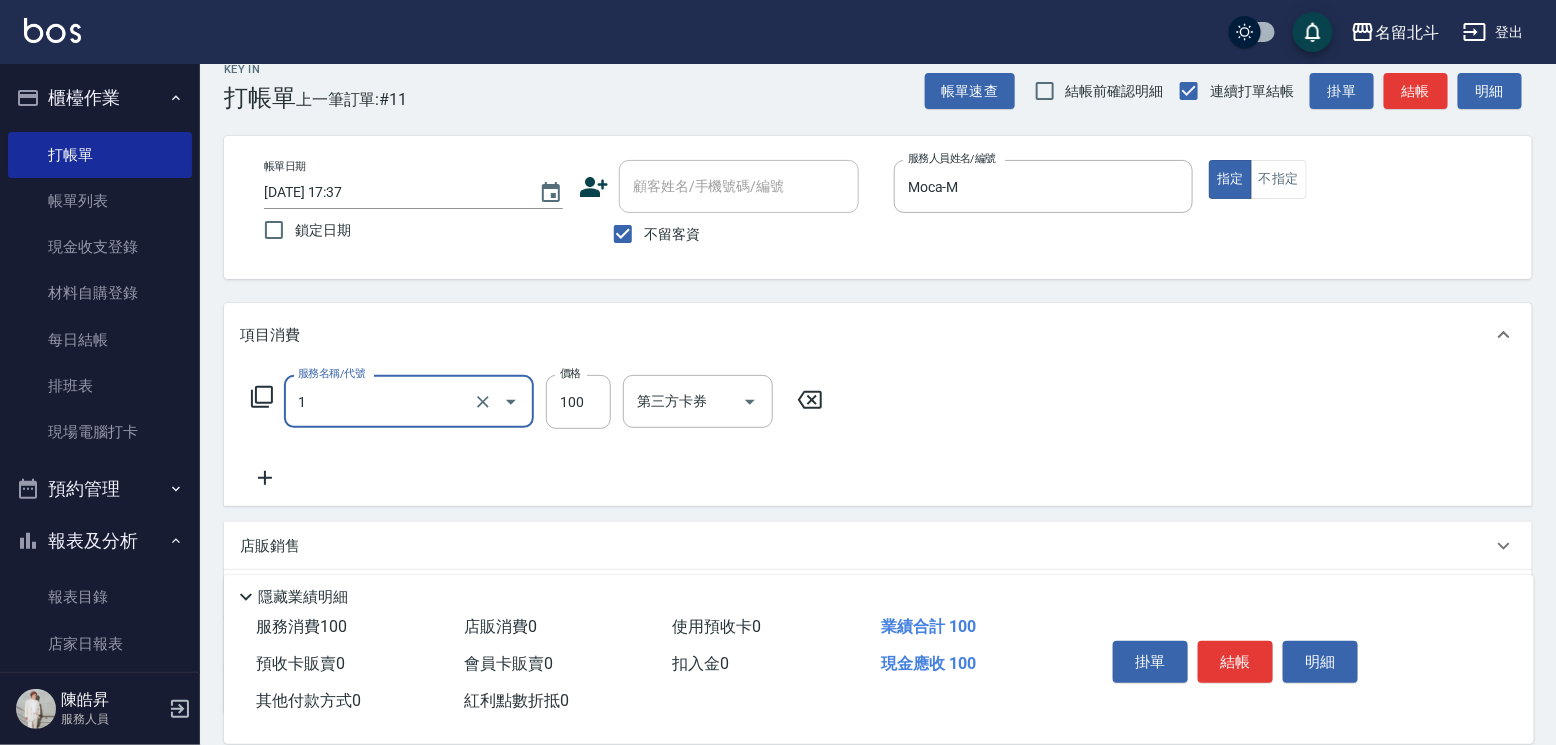 type on "剪髮(1)" 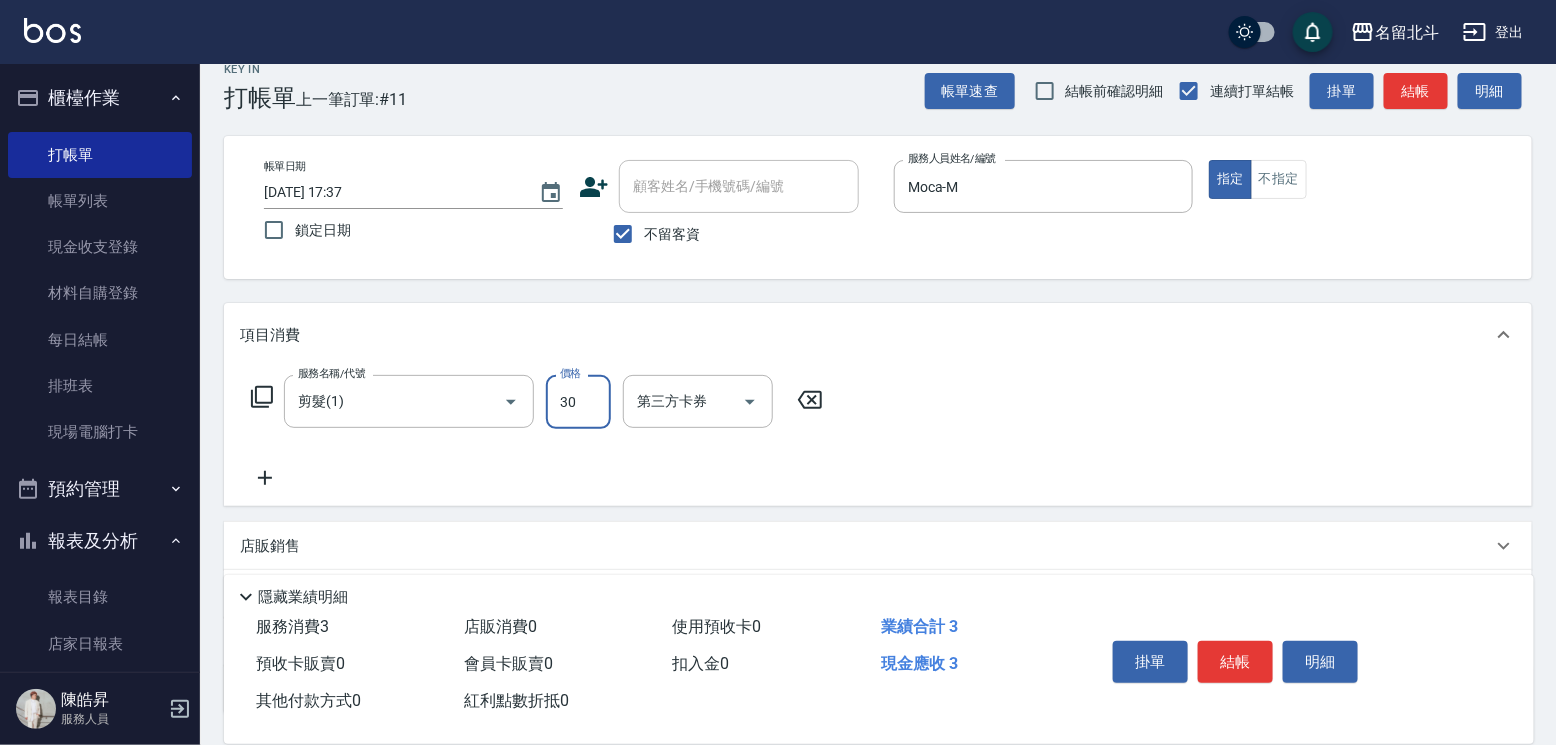 type on "300" 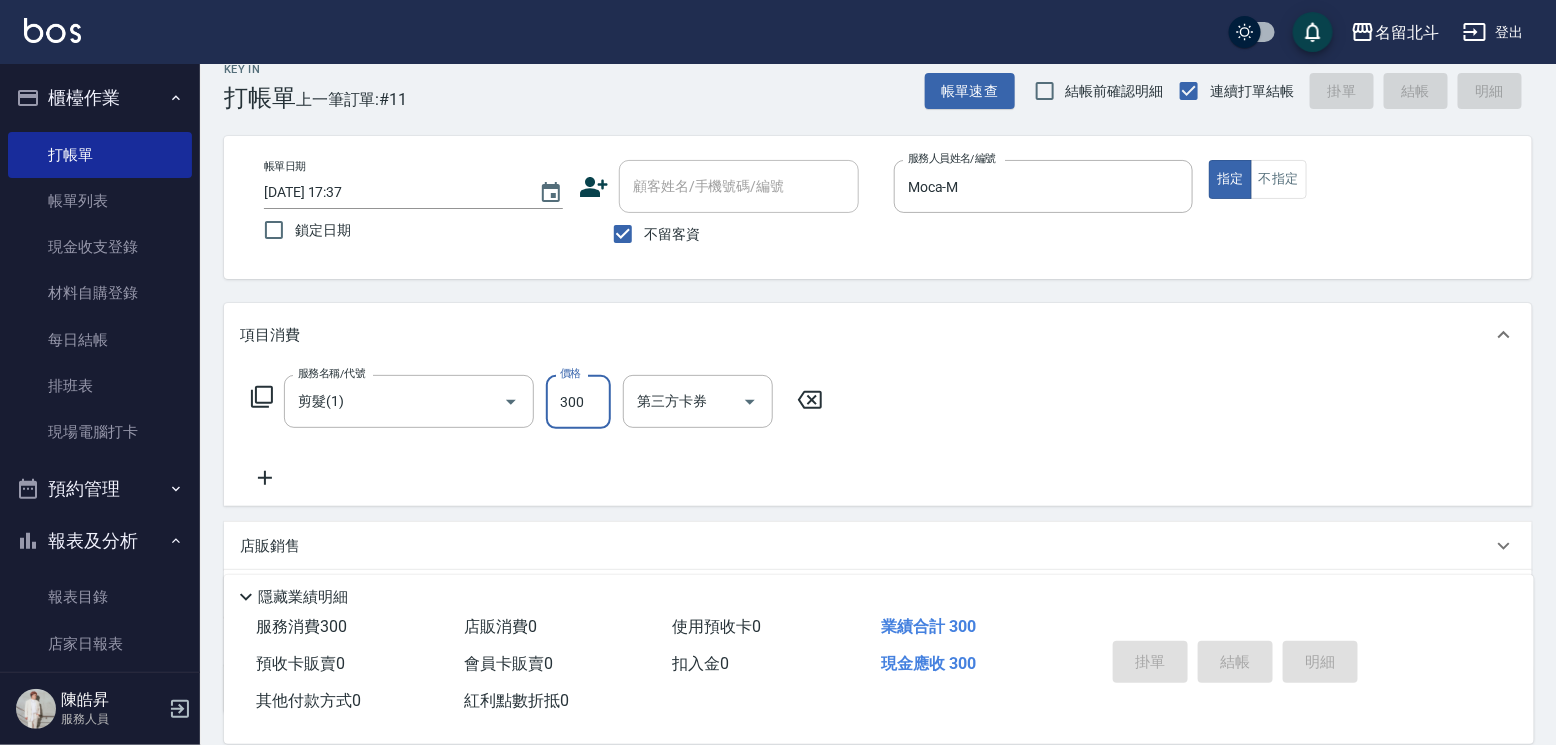 type 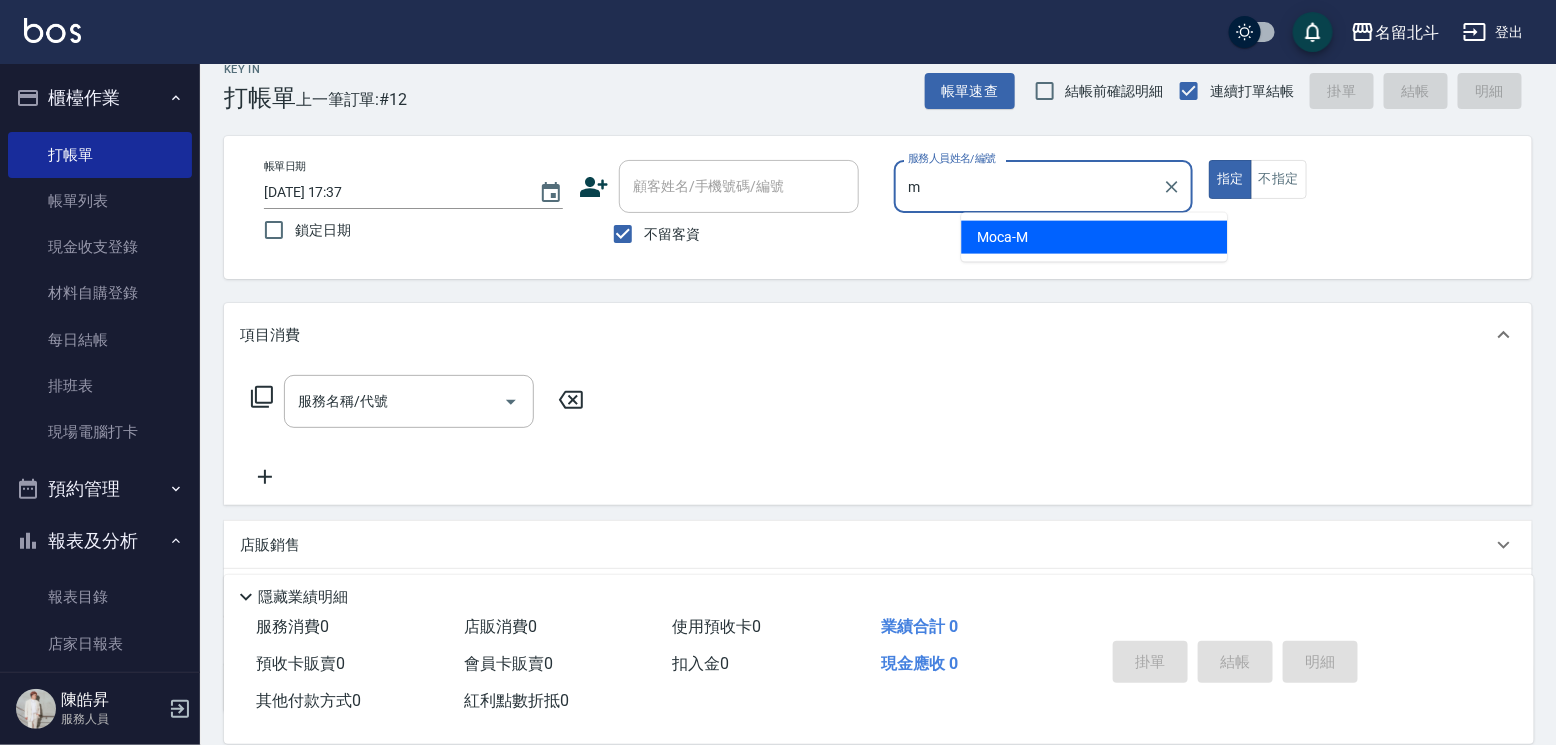 type on "Moca-M" 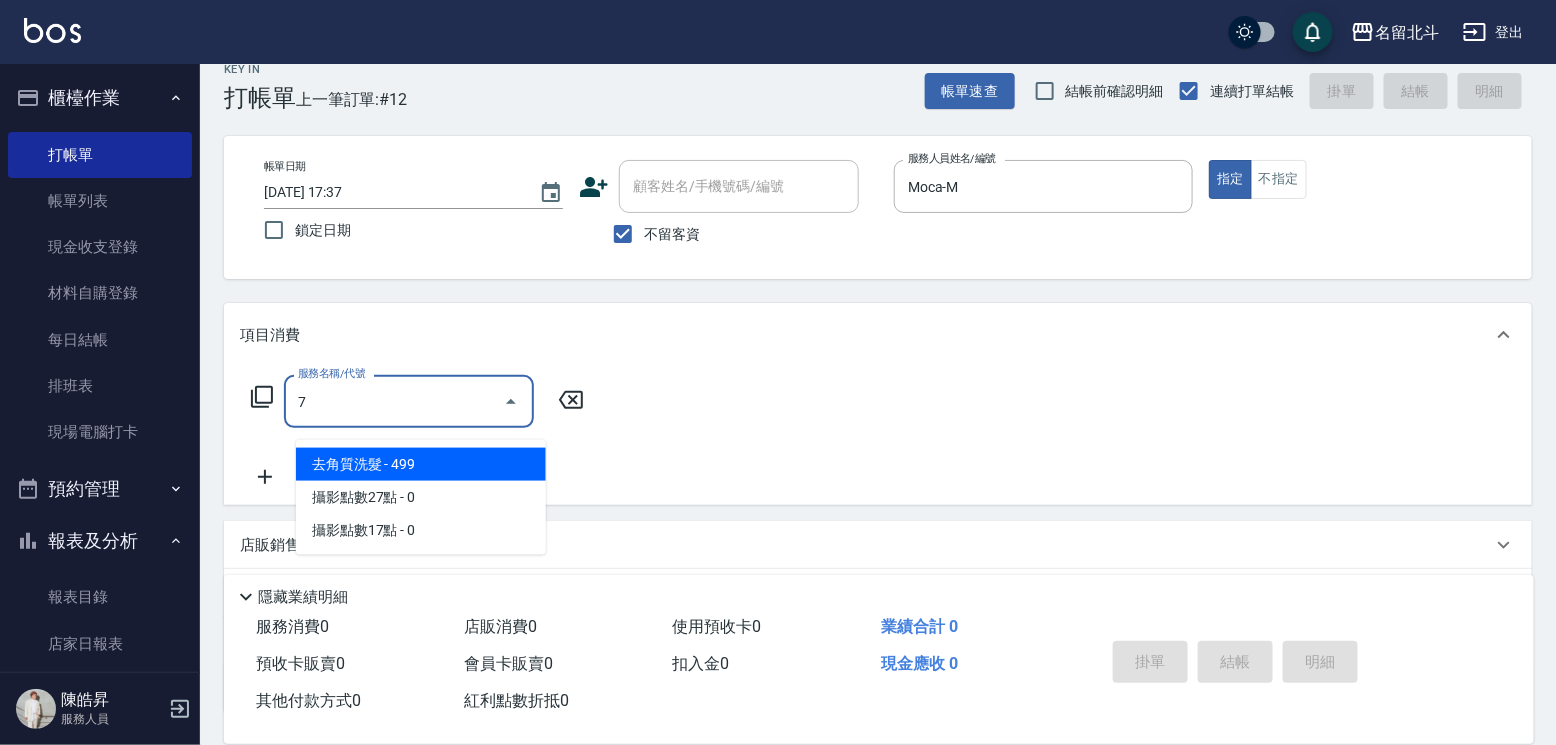 type on "去角質洗髮(7)" 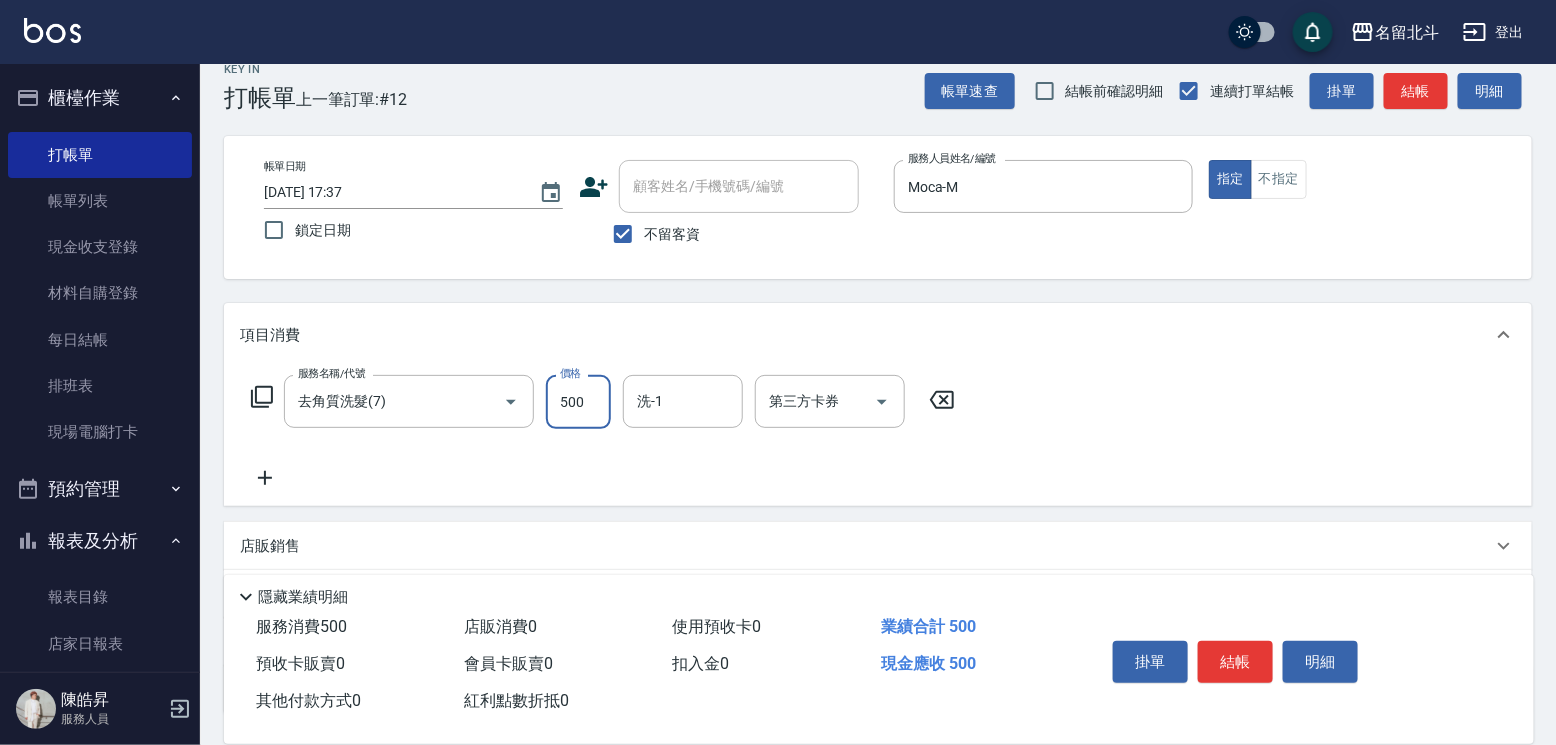 type on "500" 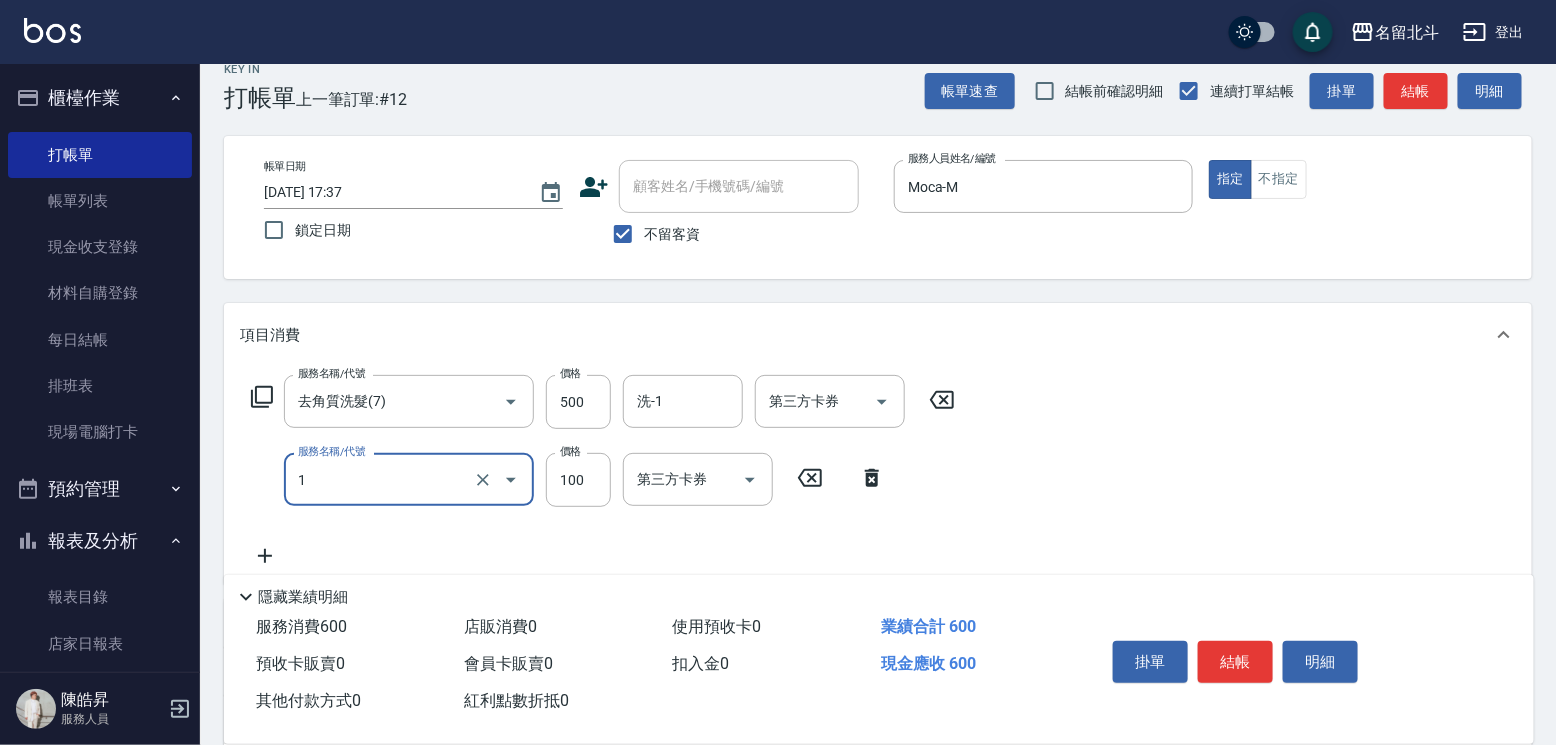 type on "剪髮(1)" 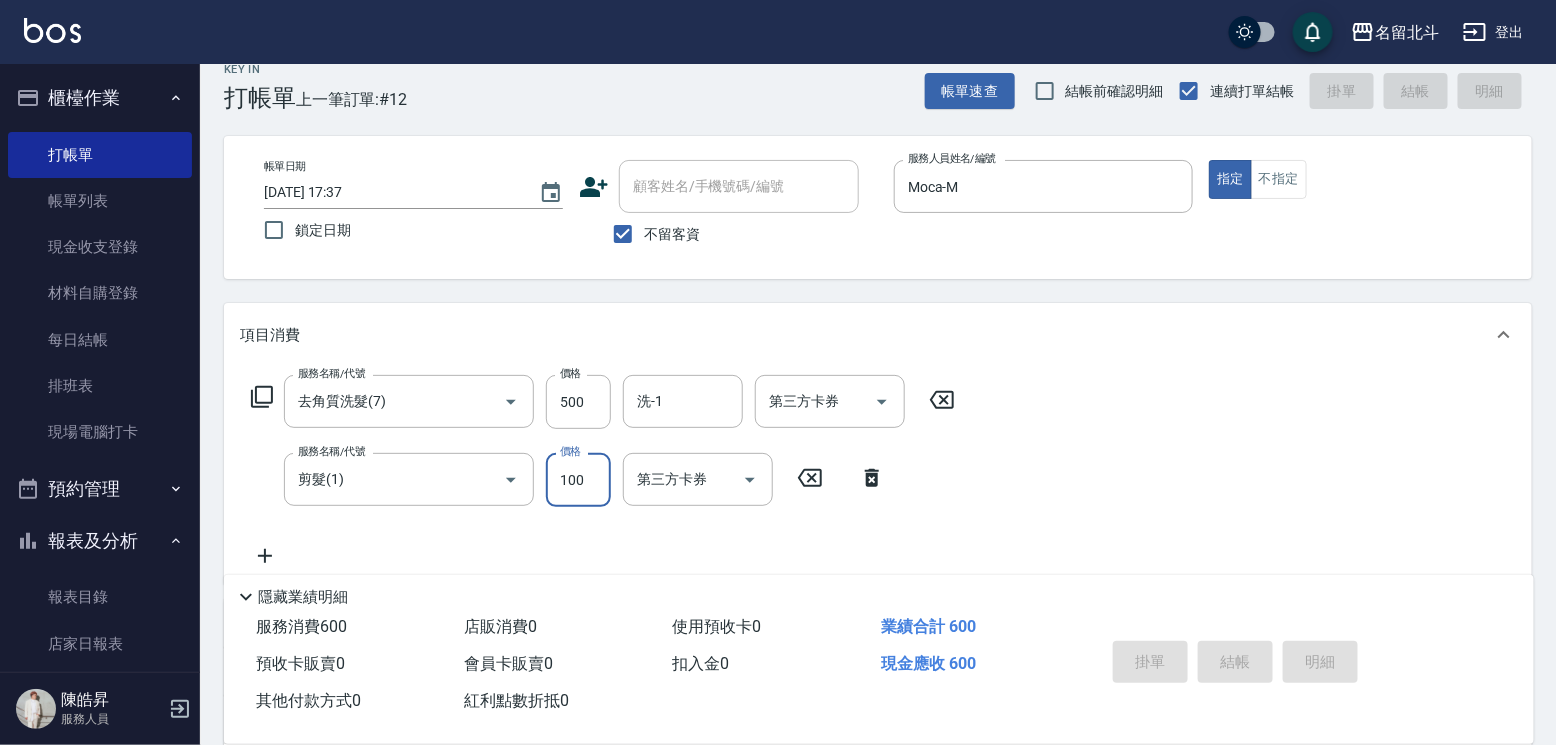 type on "[DATE] 17:38" 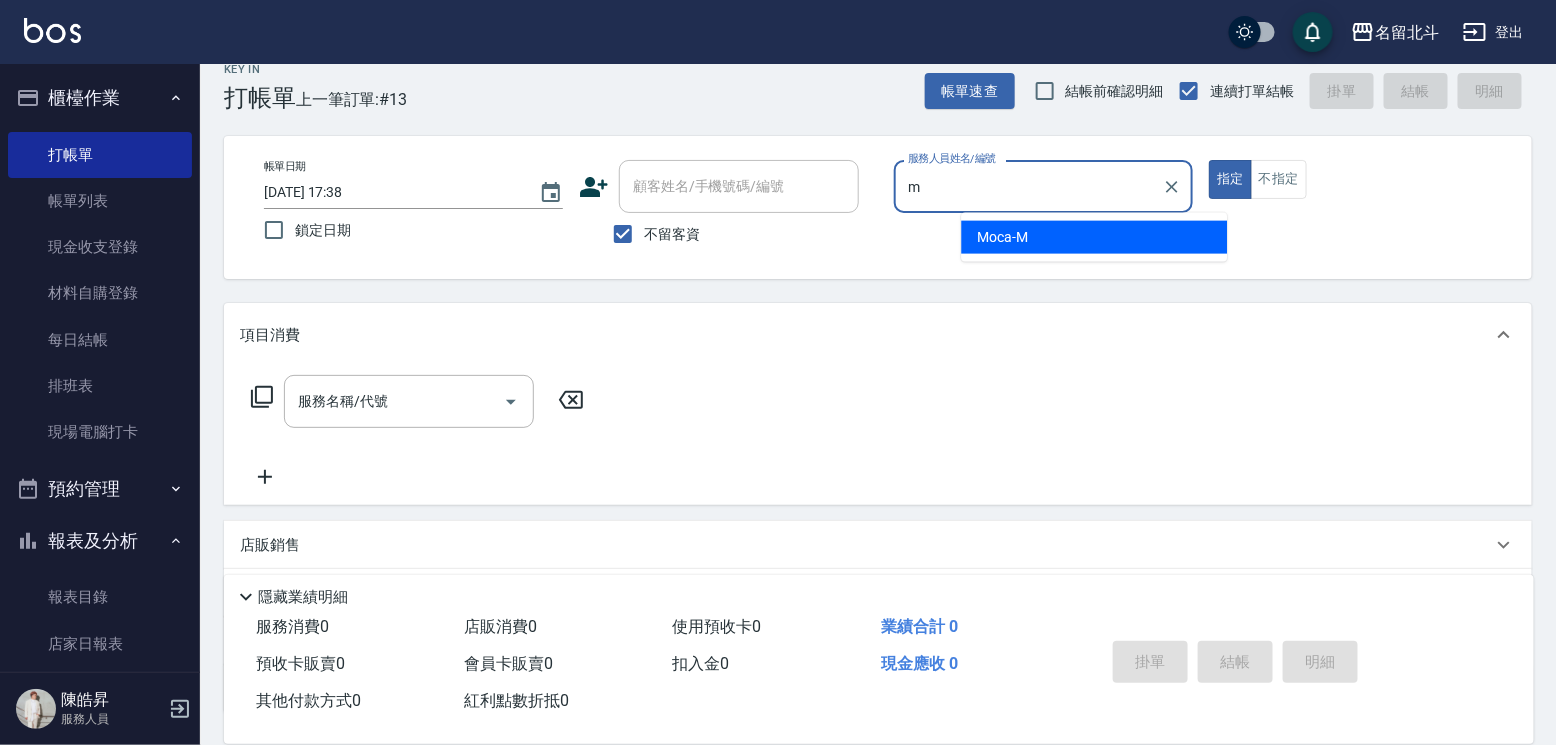 type on "Moca-M" 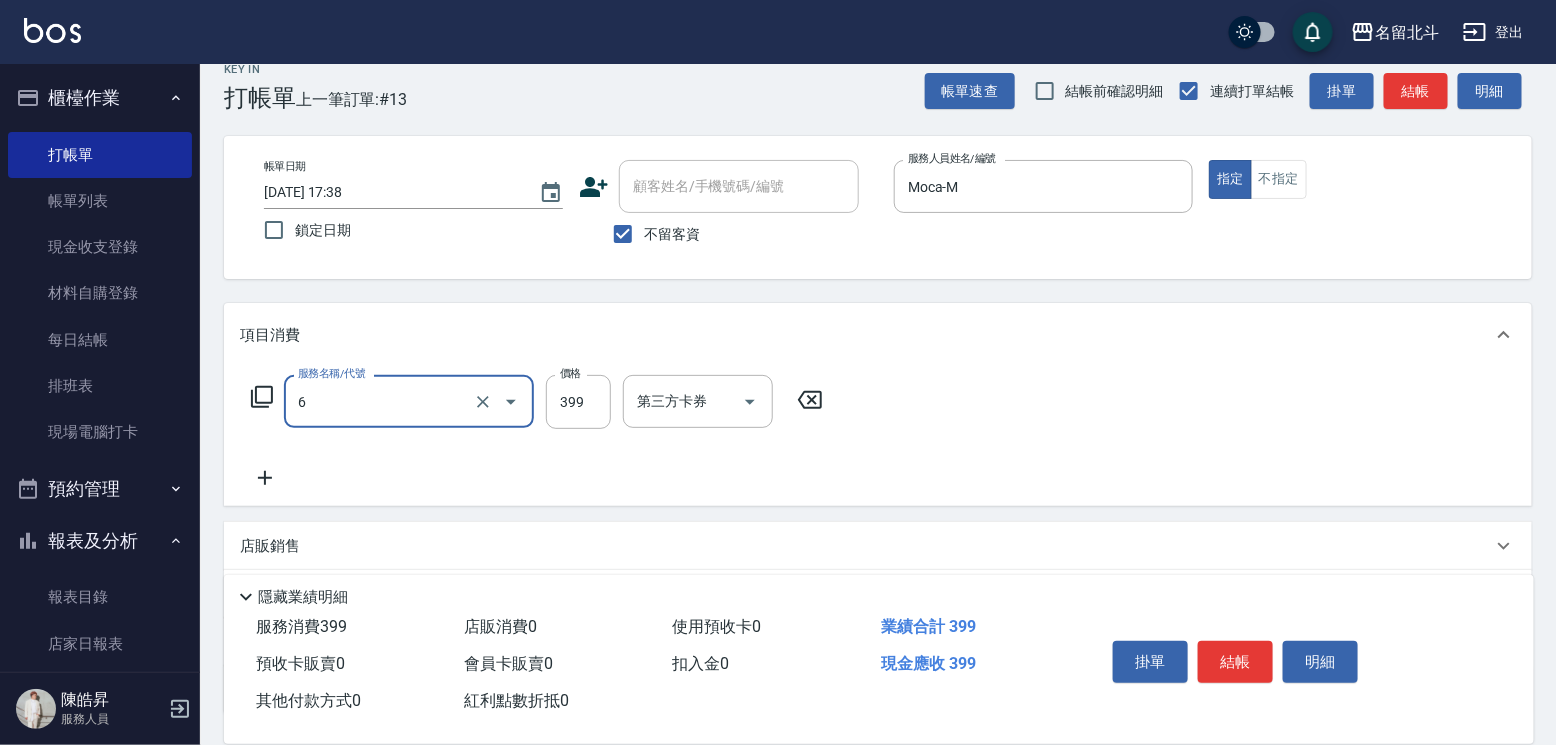 type on "海鹽SPA(6)" 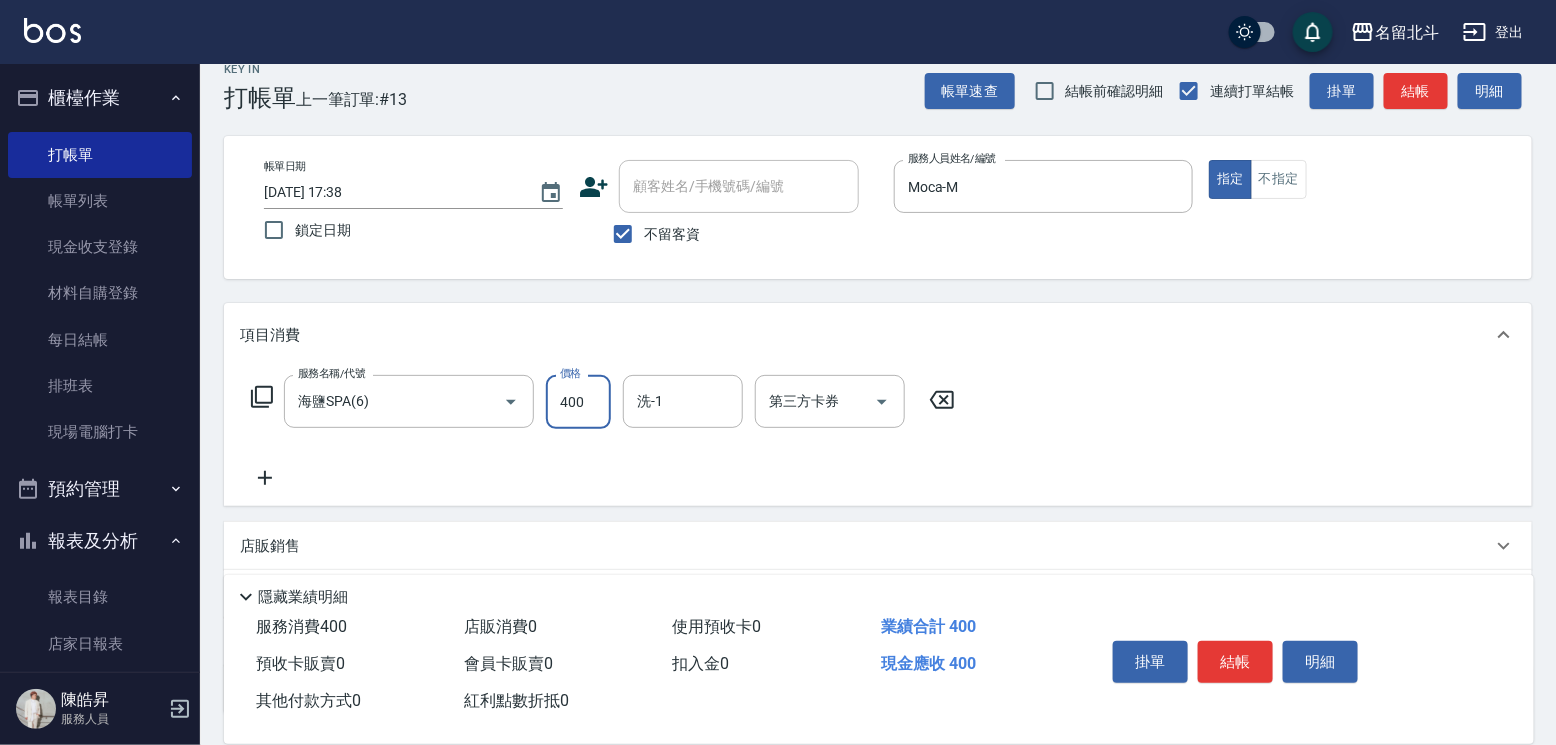 type on "400" 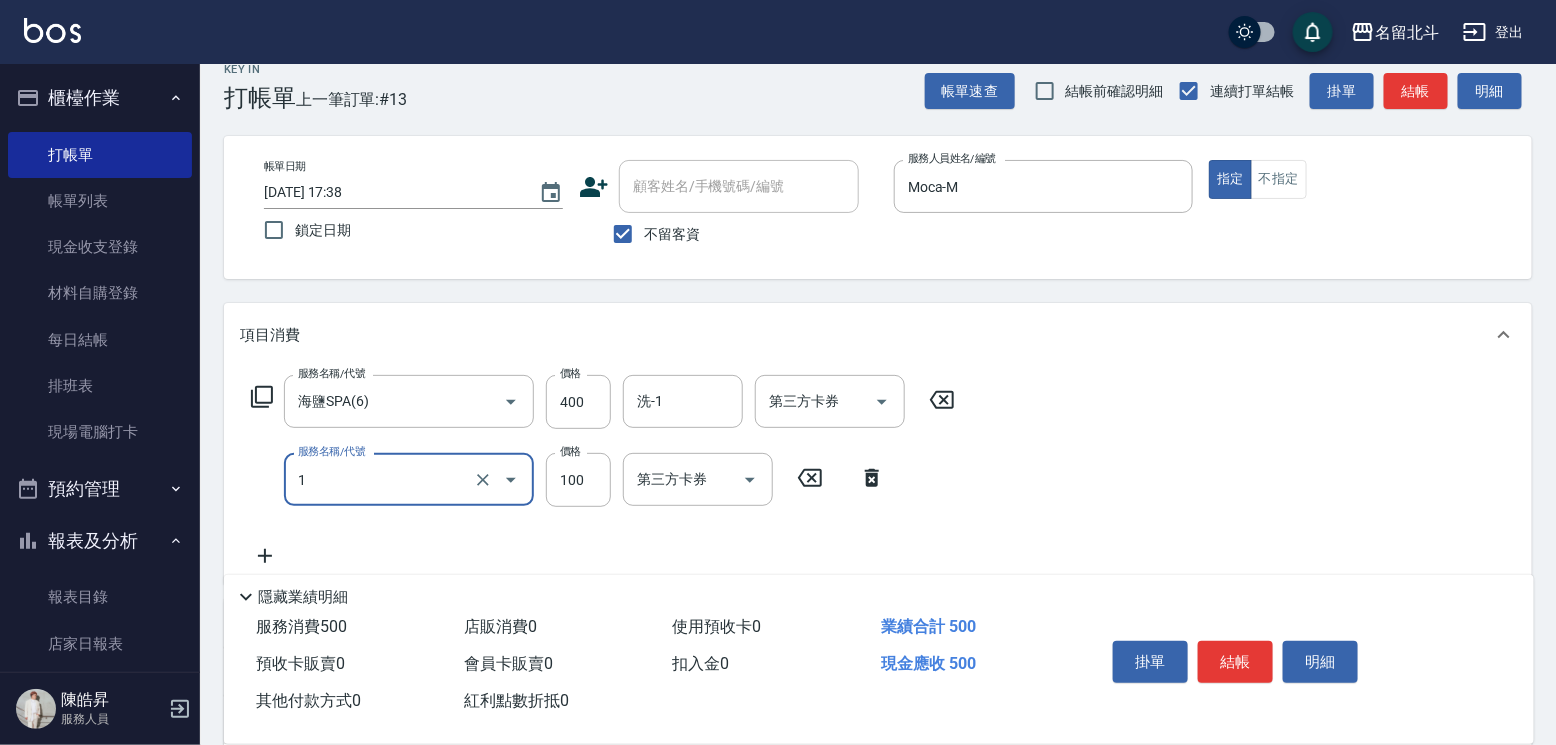 type on "剪髮(1)" 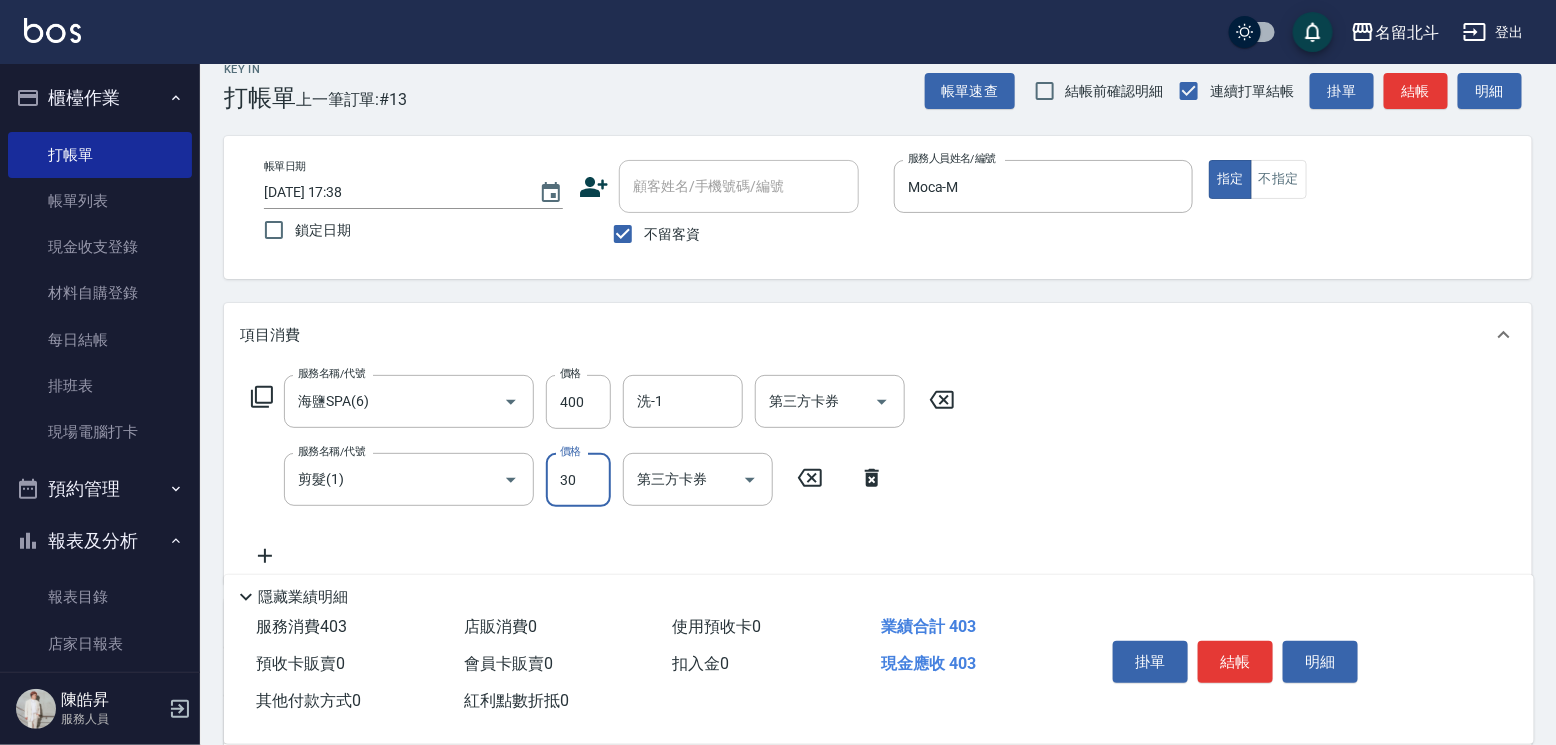 type on "300" 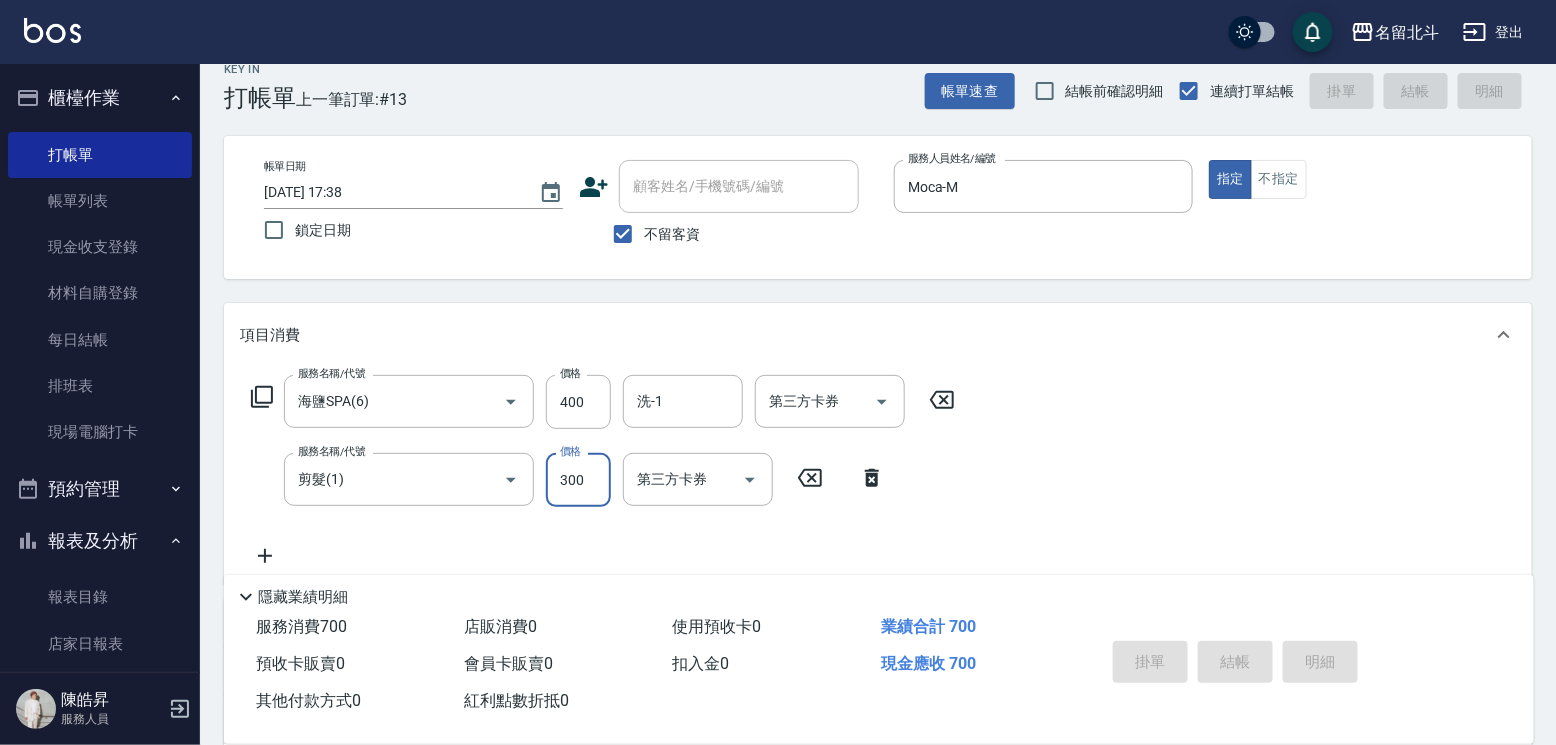 type 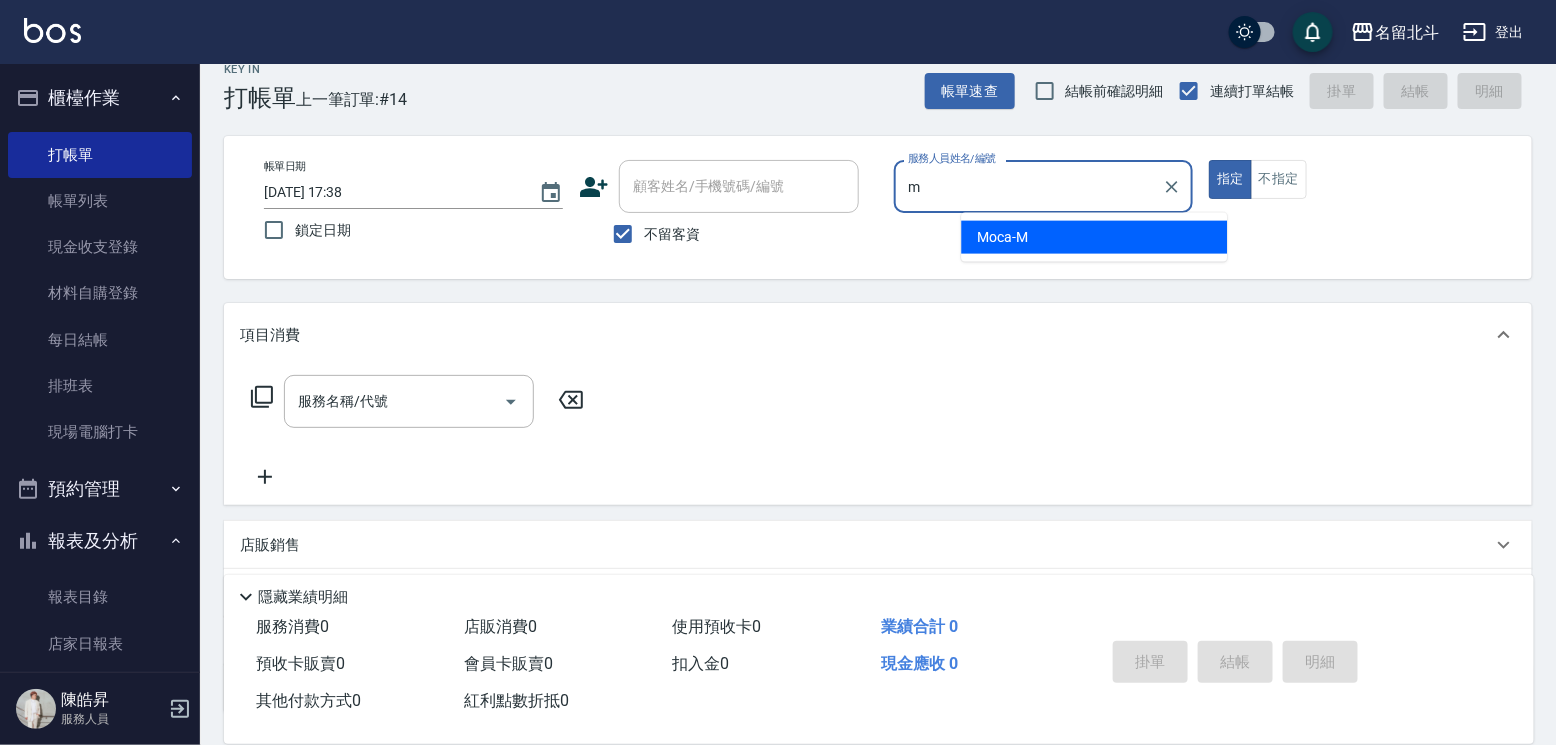 type on "Moca-M" 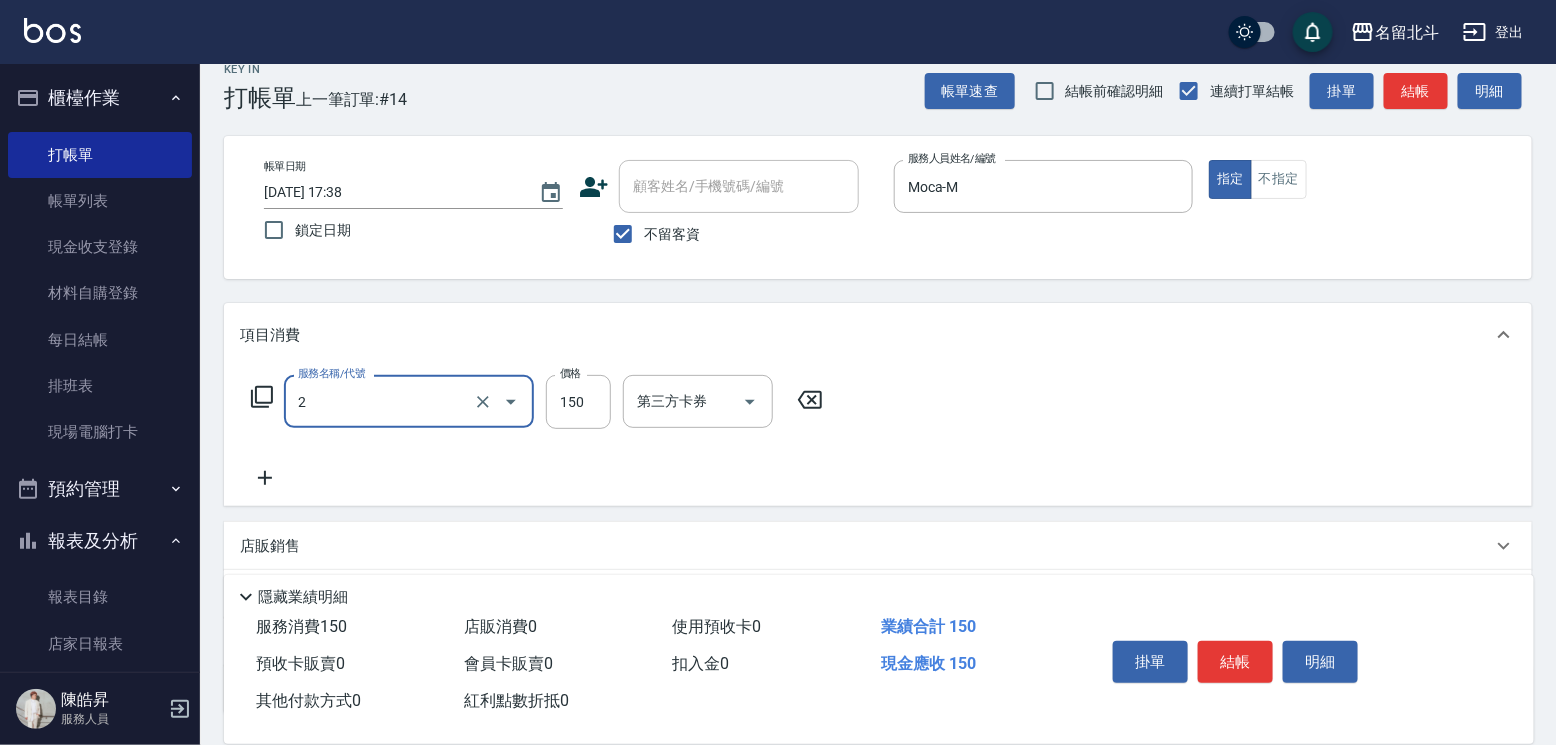 type on "一般洗髮(2)" 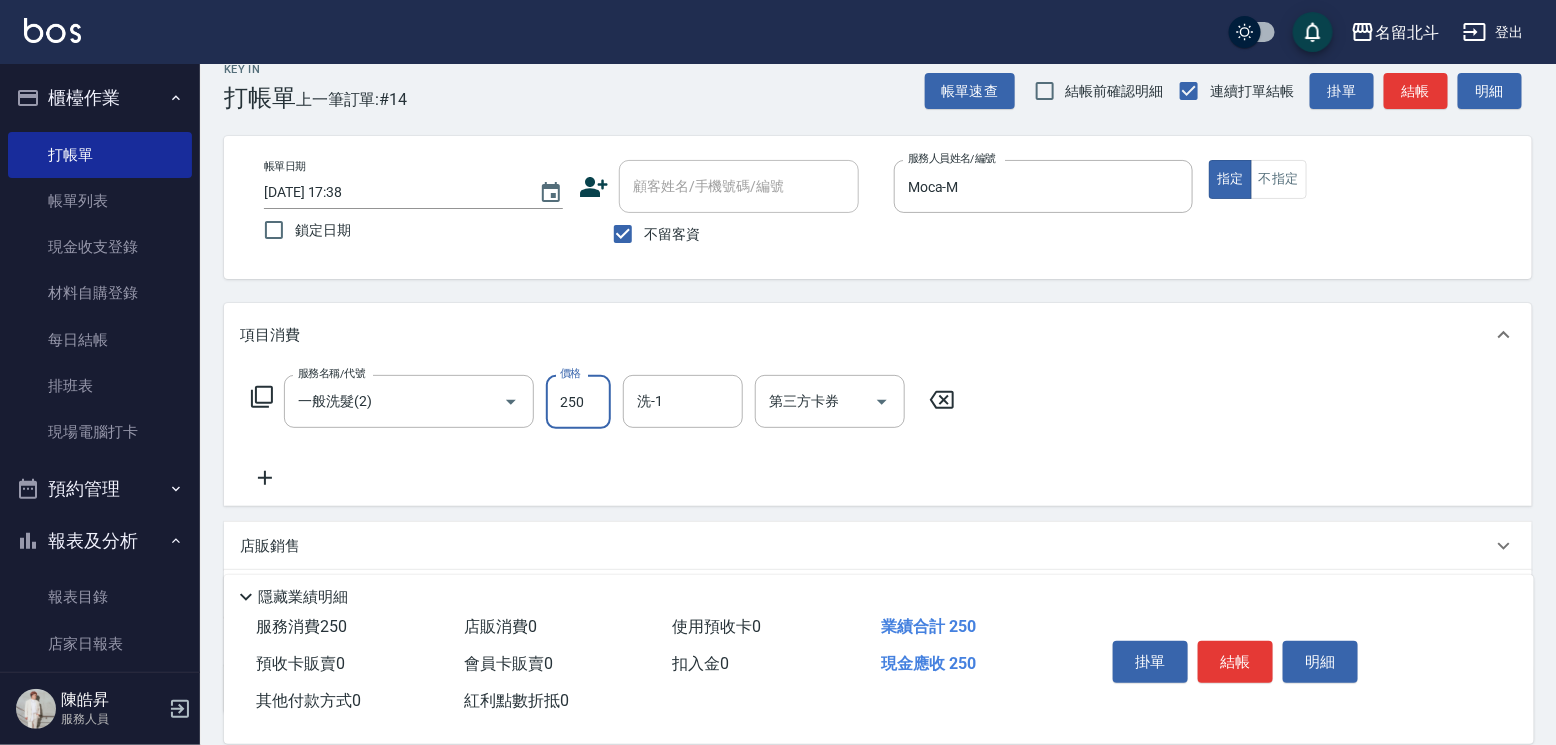 type on "250" 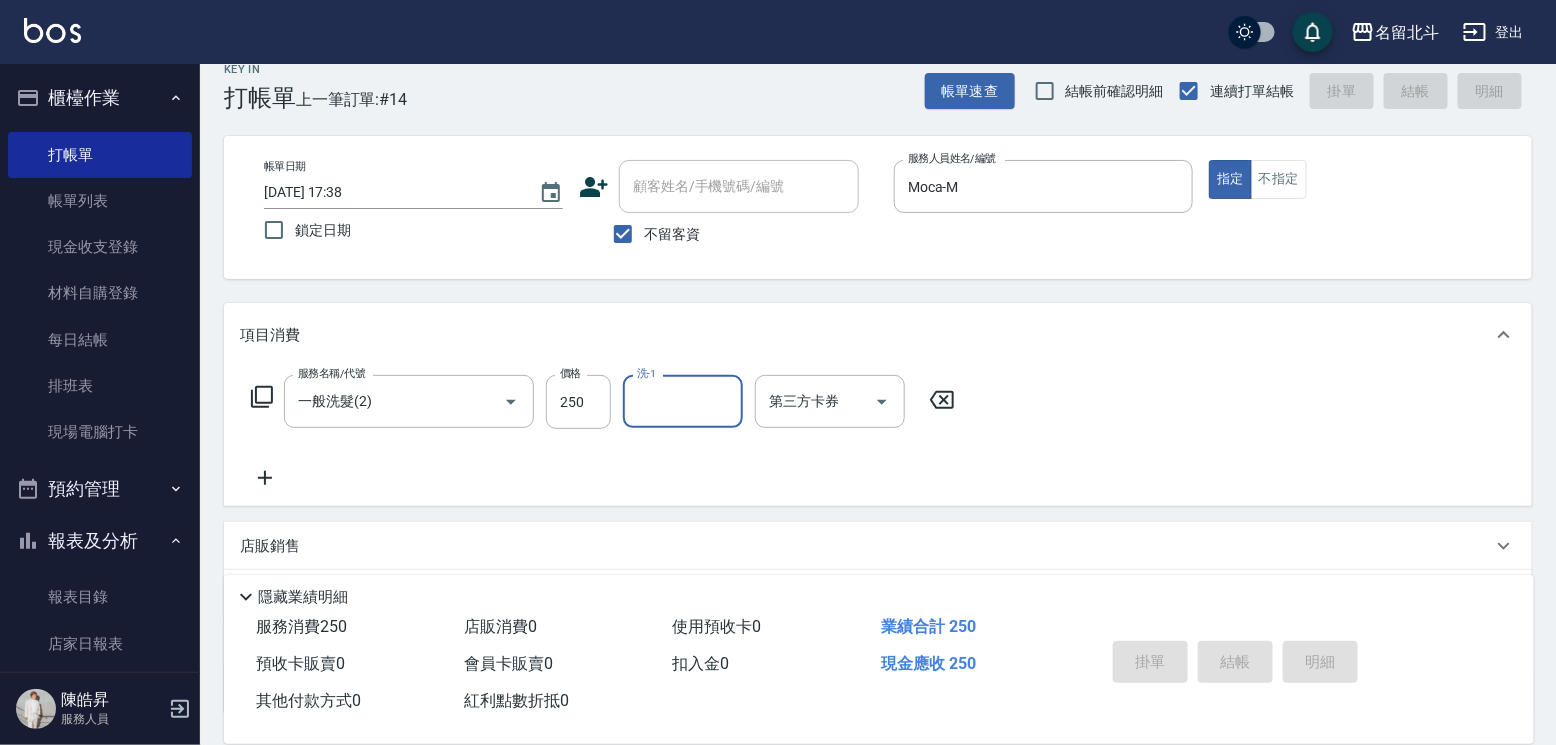 type 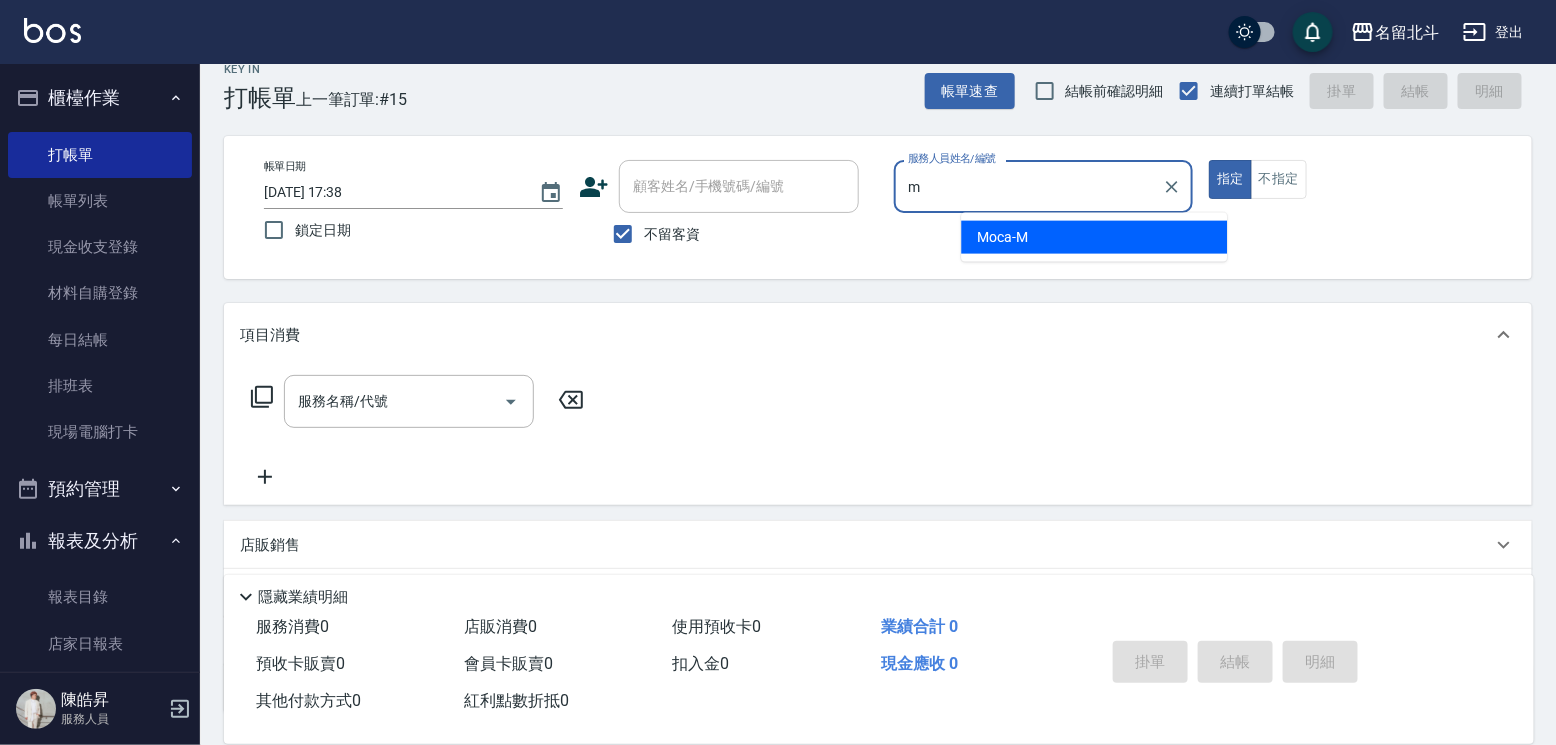 type on "Moca-M" 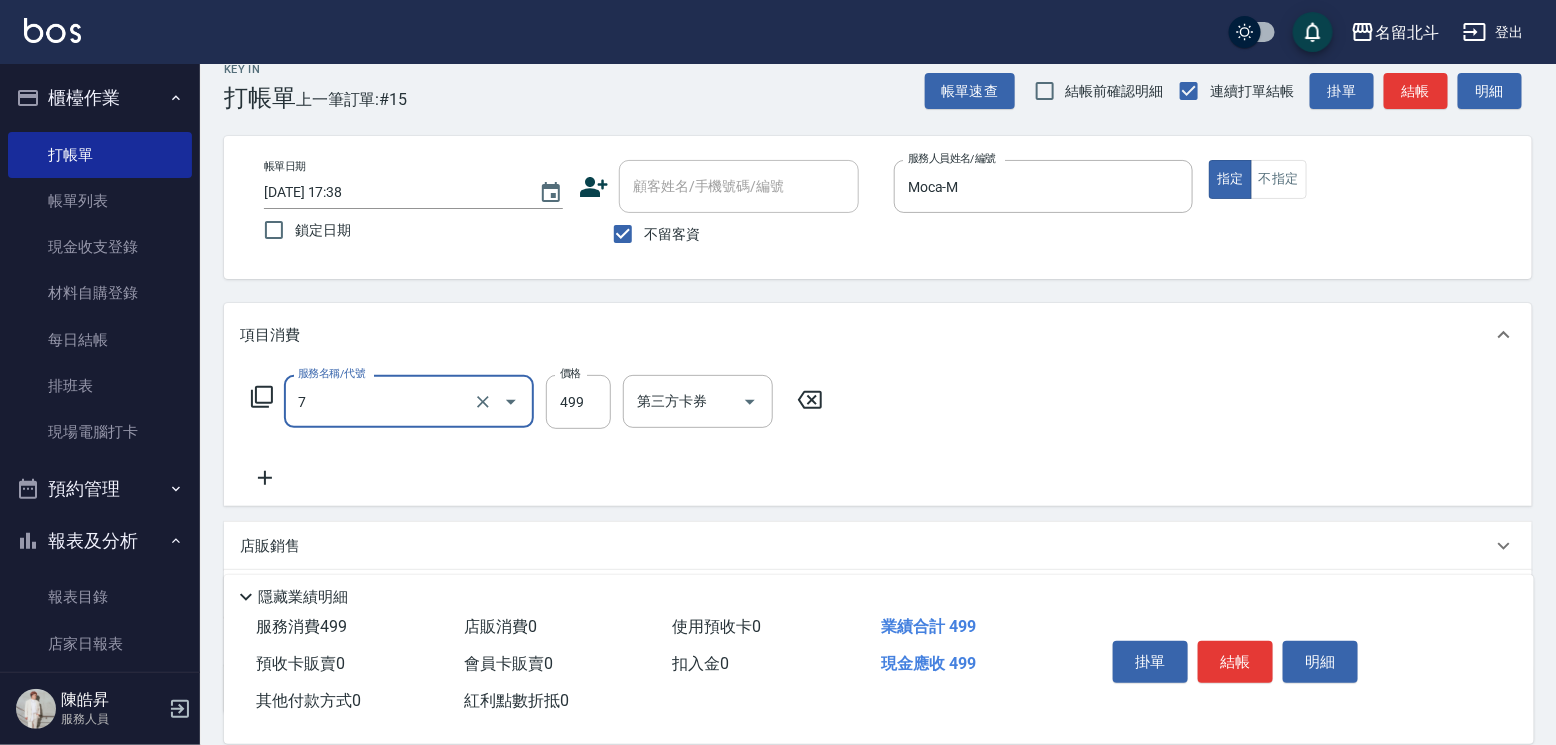type on "去角質洗髮(7)" 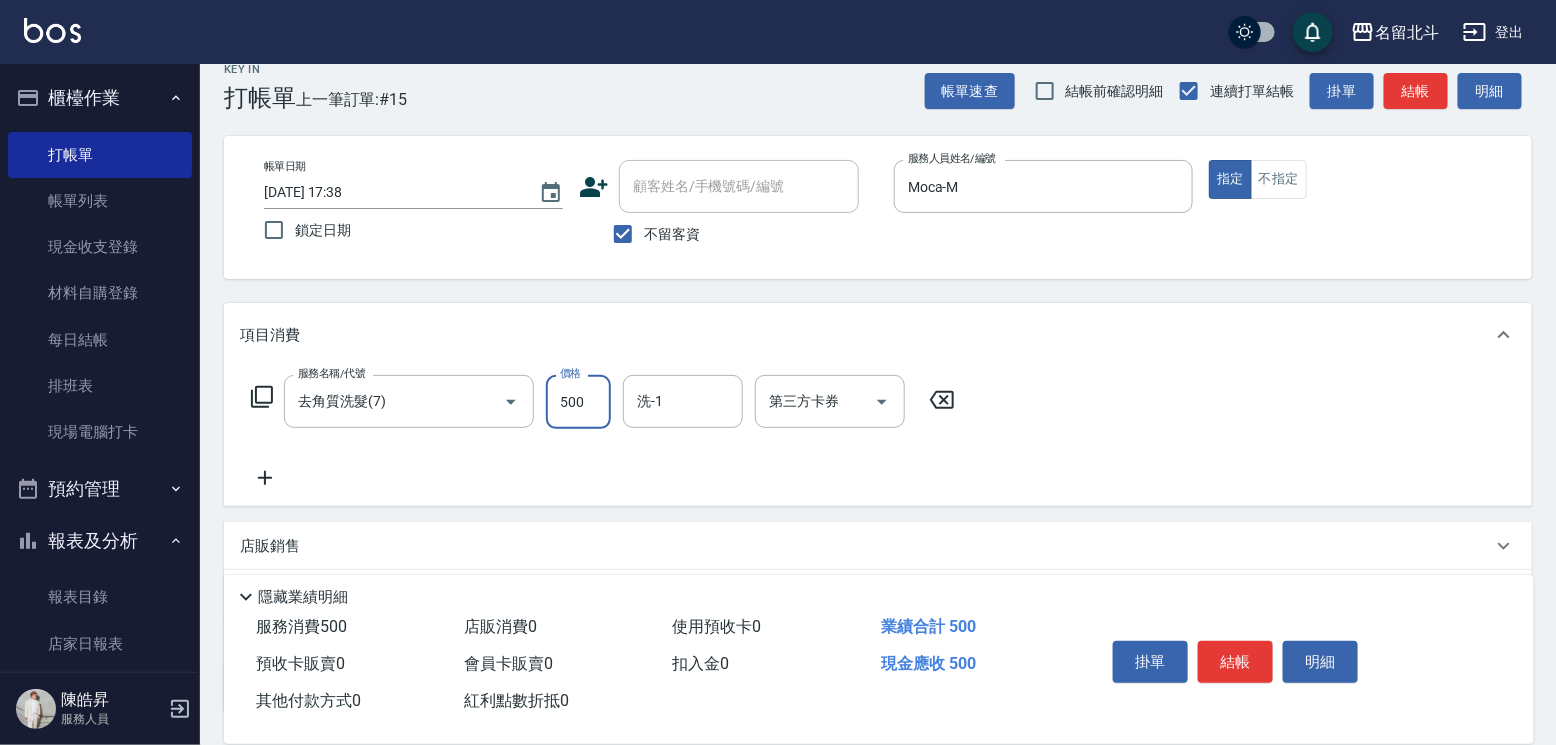 type on "500" 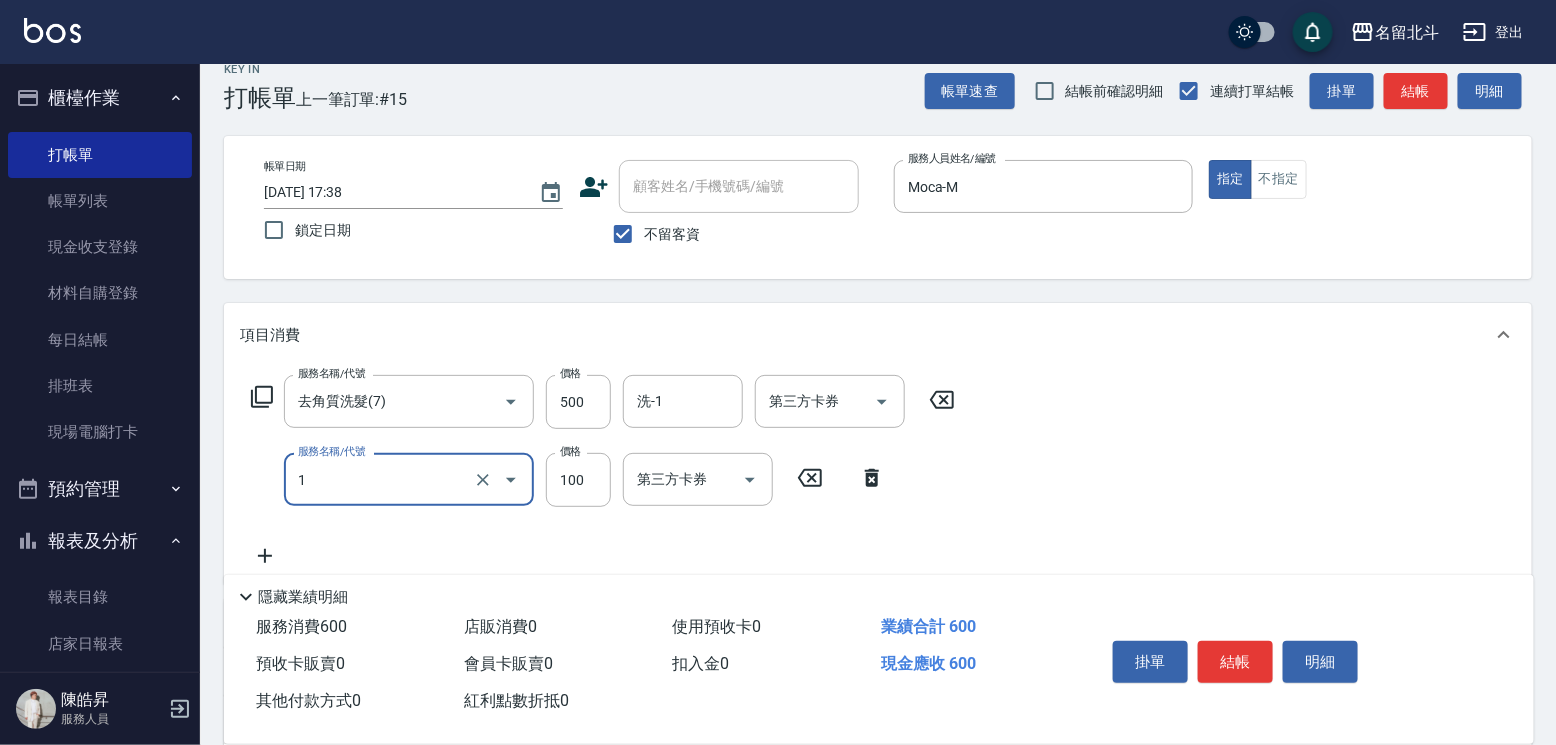 type on "剪髮(1)" 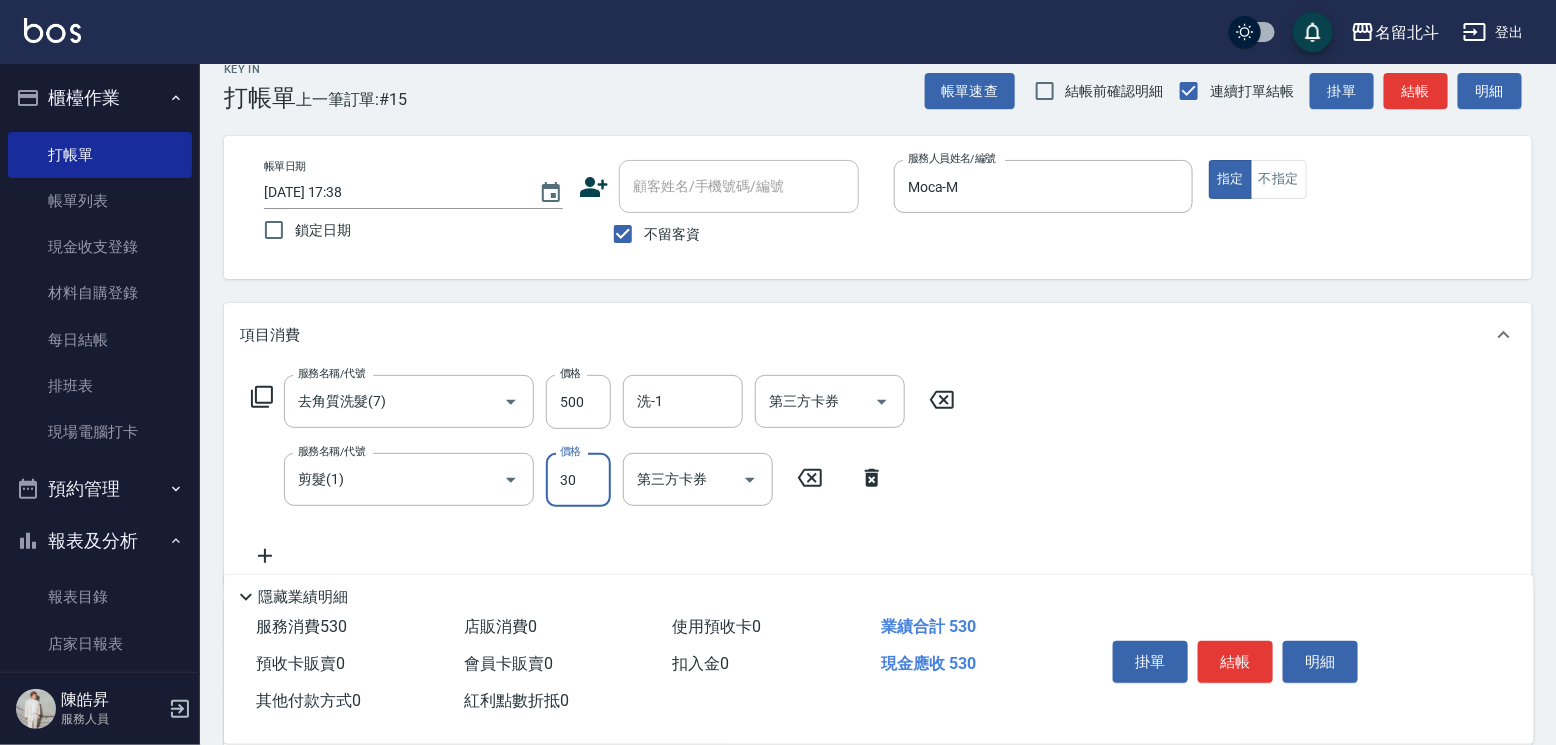 type on "300" 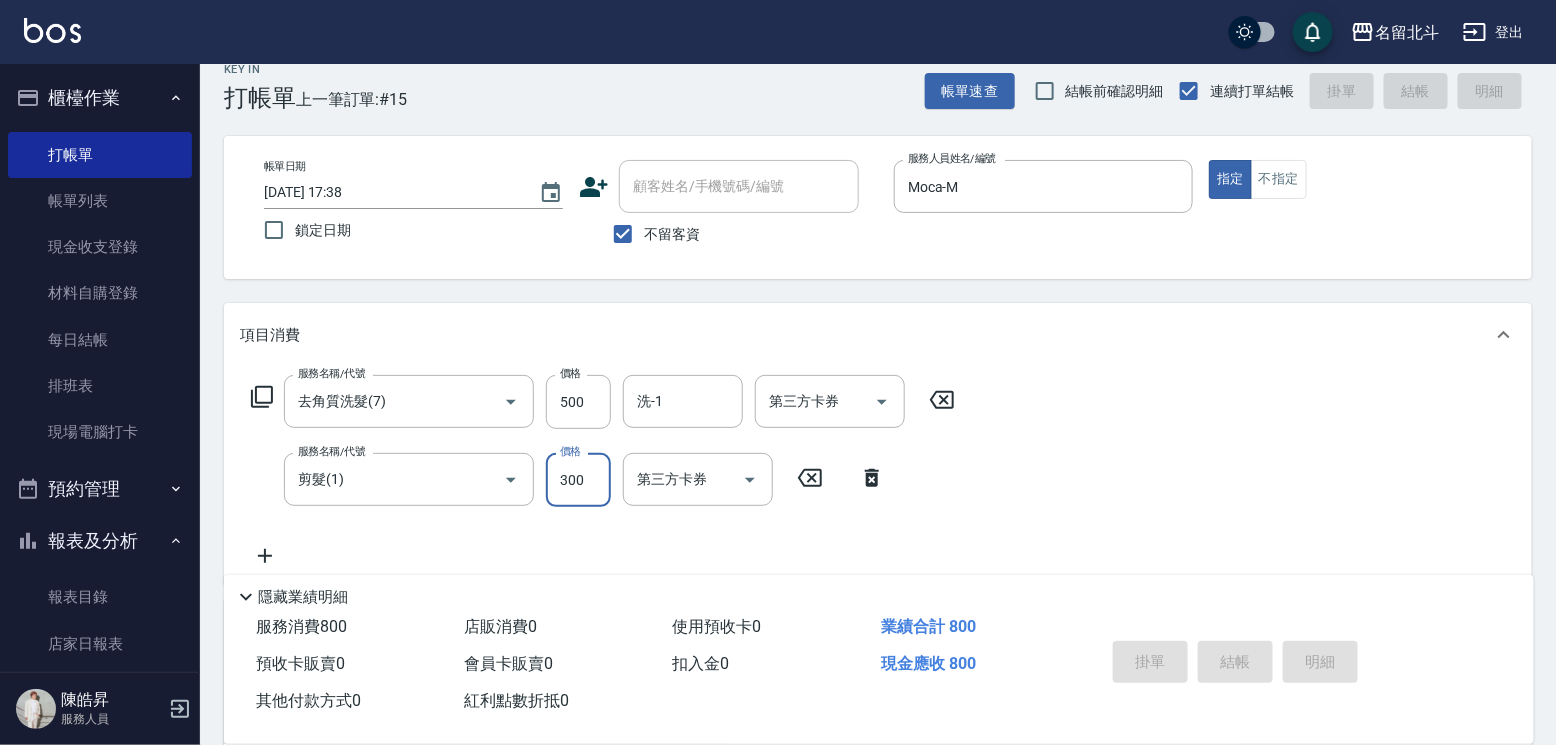 type 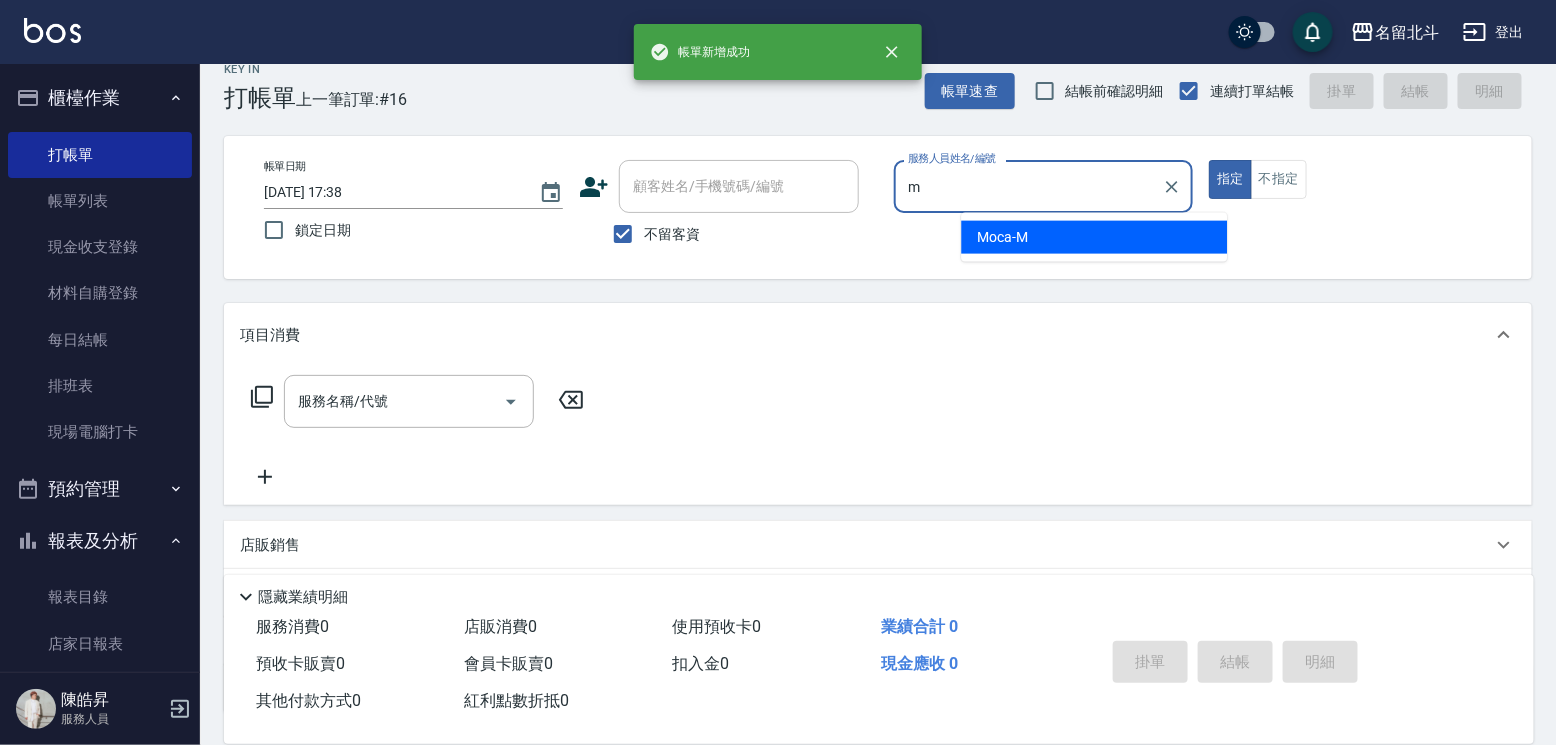 type on "Moca-M" 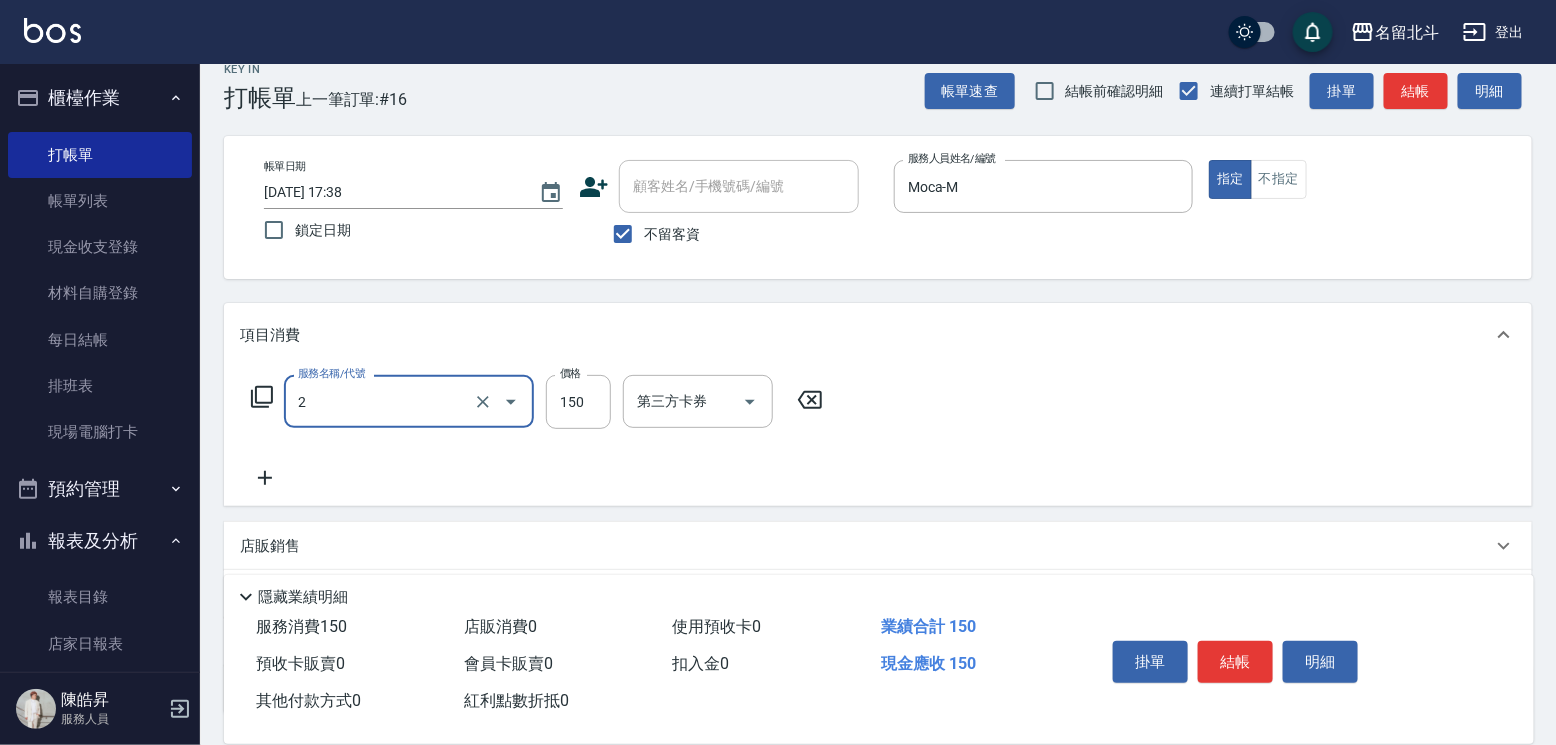 type on "一般洗髮(2)" 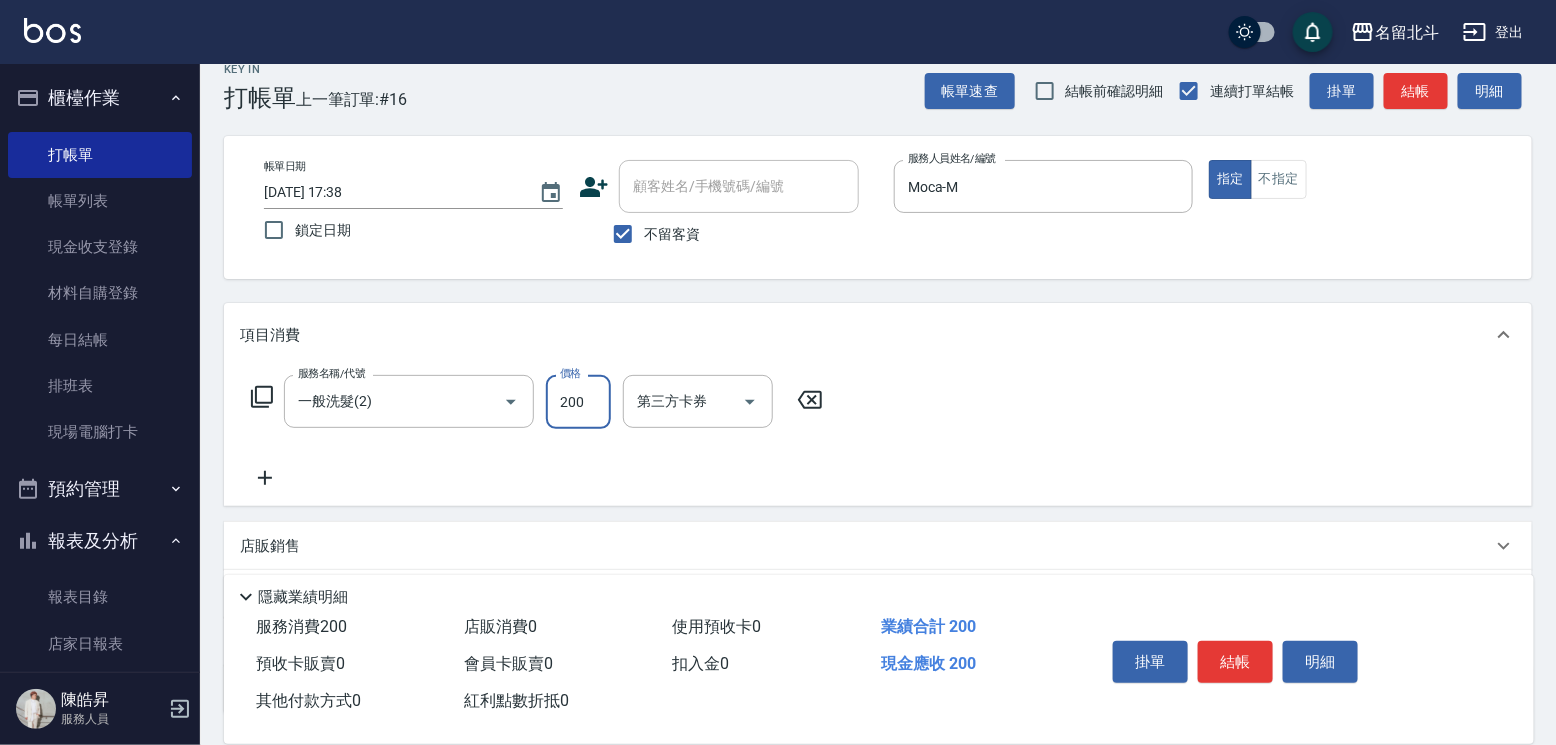 type on "200" 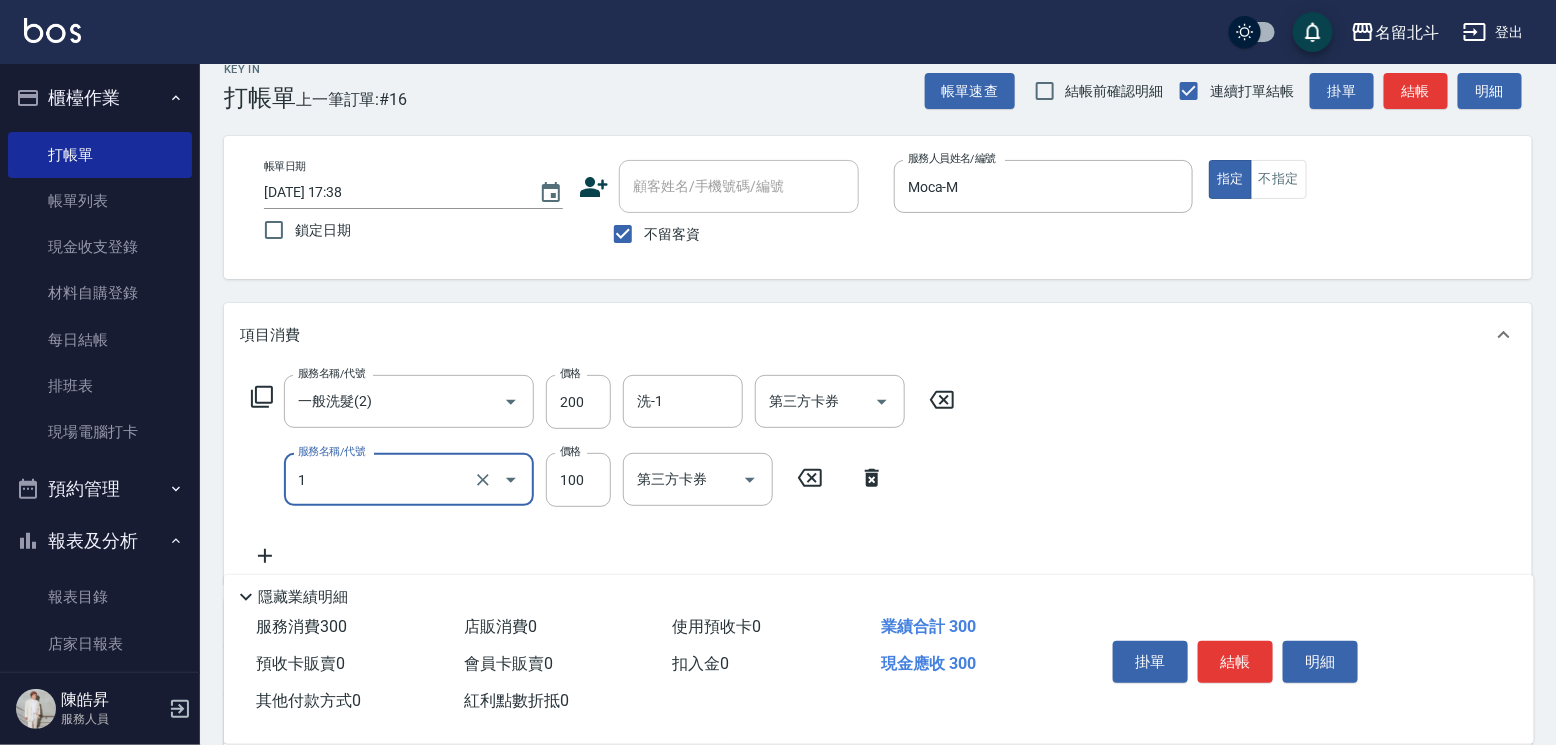 type on "剪髮(1)" 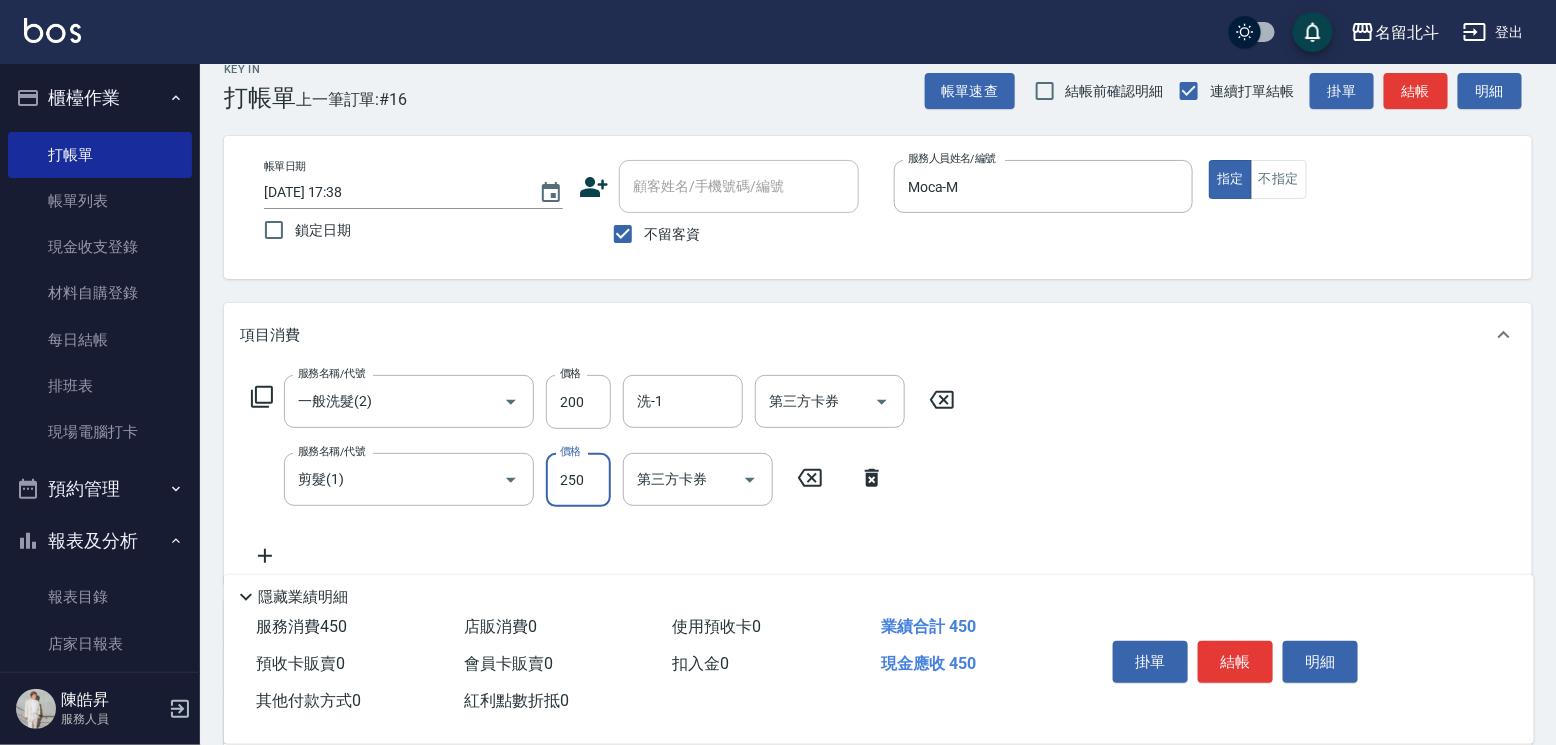 type on "250" 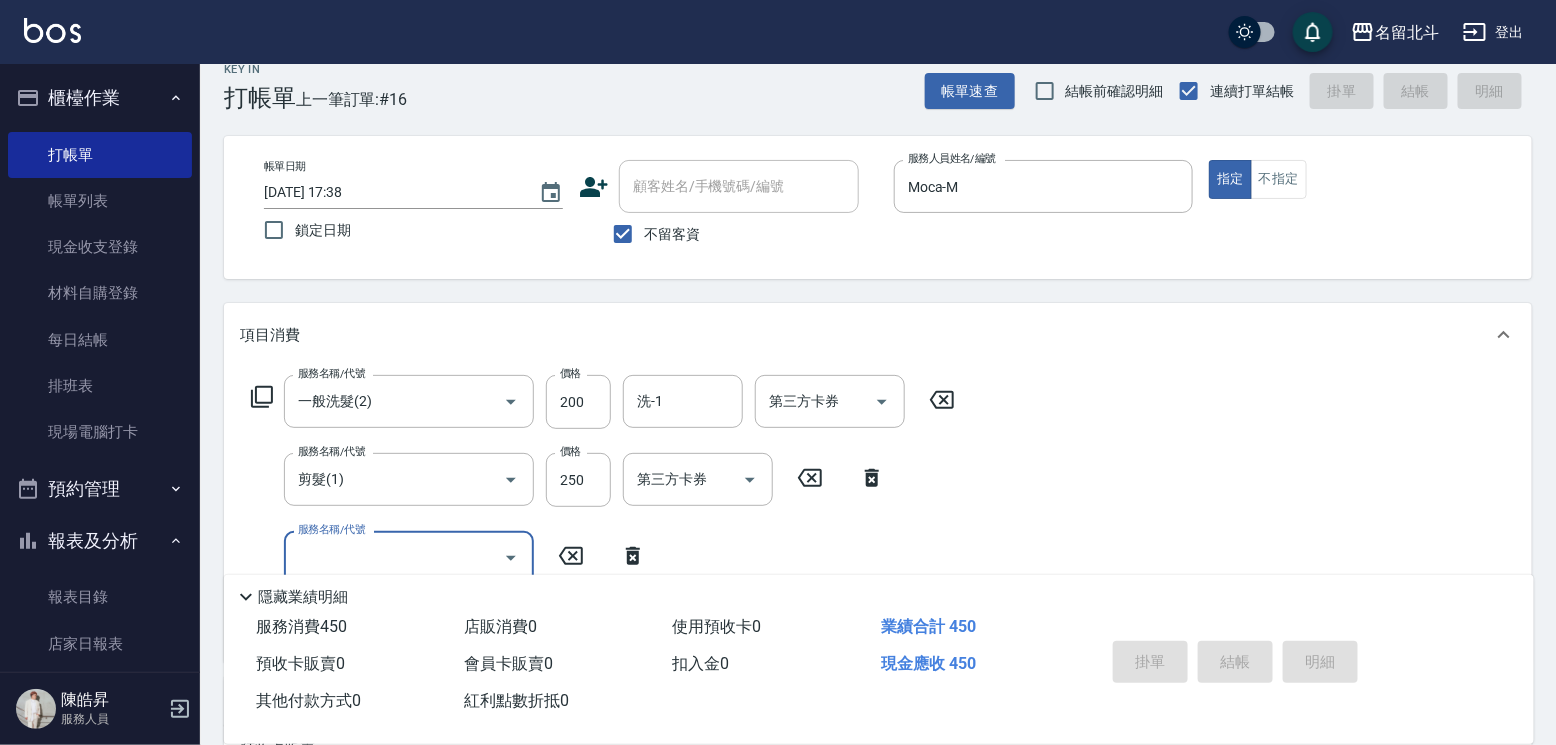 type on "[DATE] 17:39" 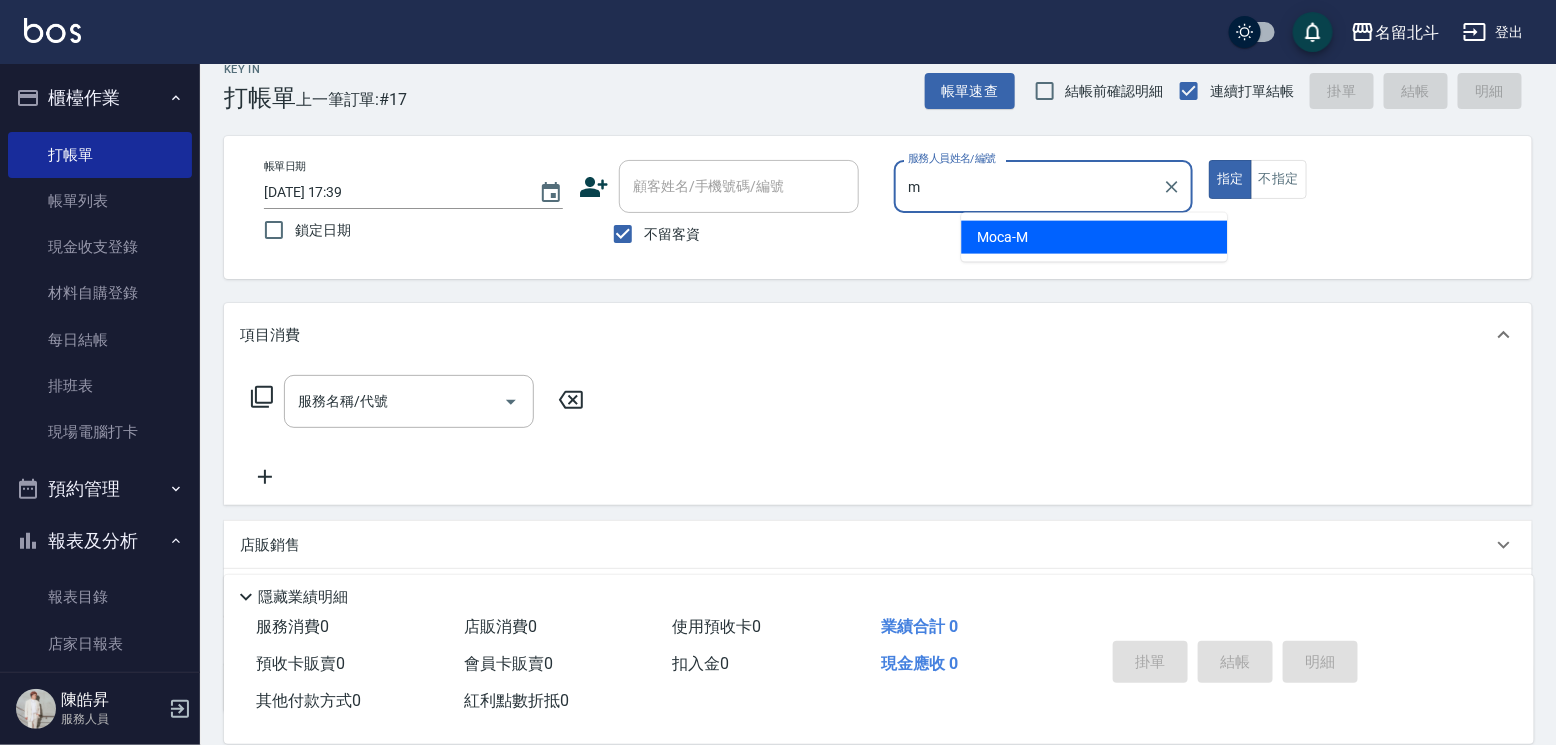 type on "Moca-M" 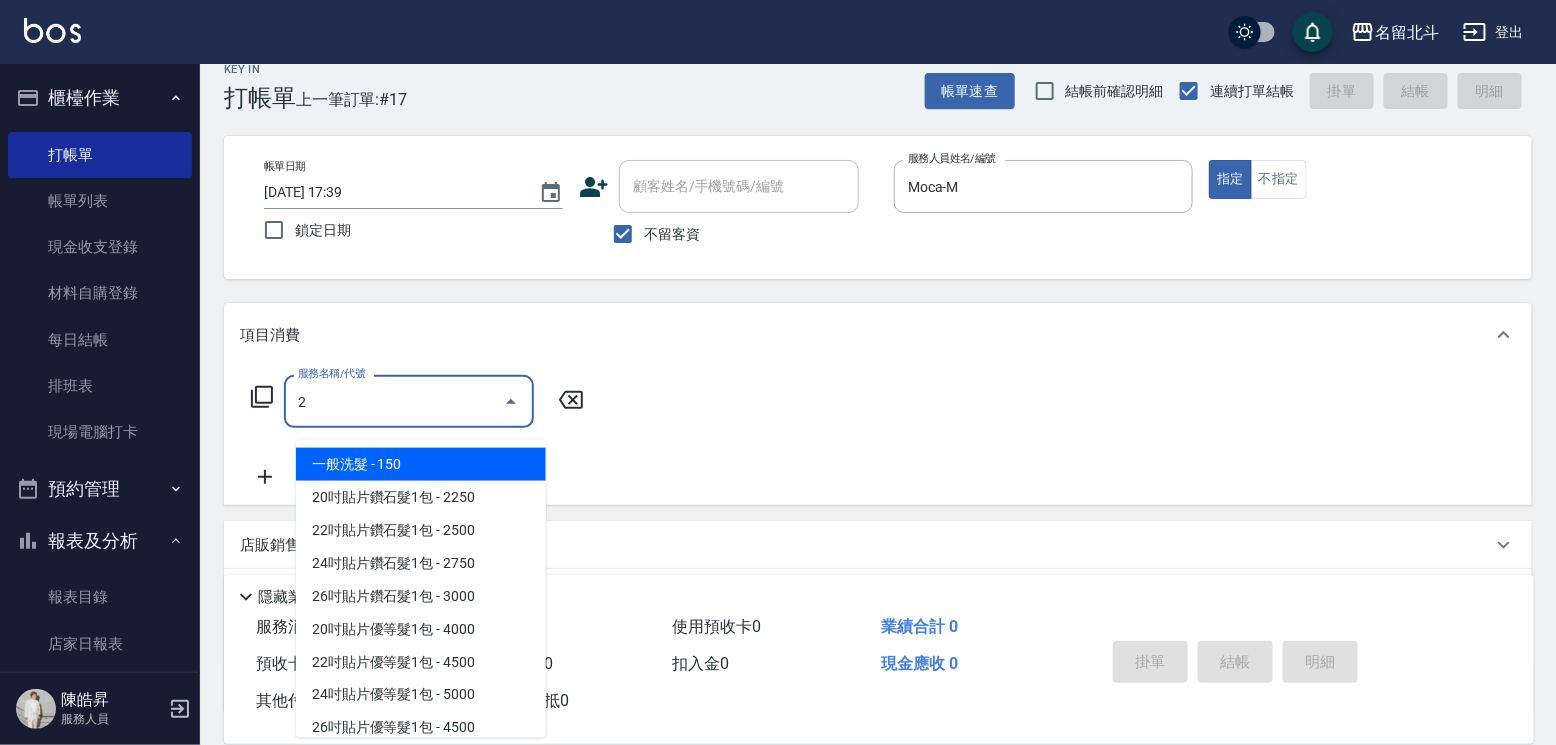 type on "一般洗髮(2)" 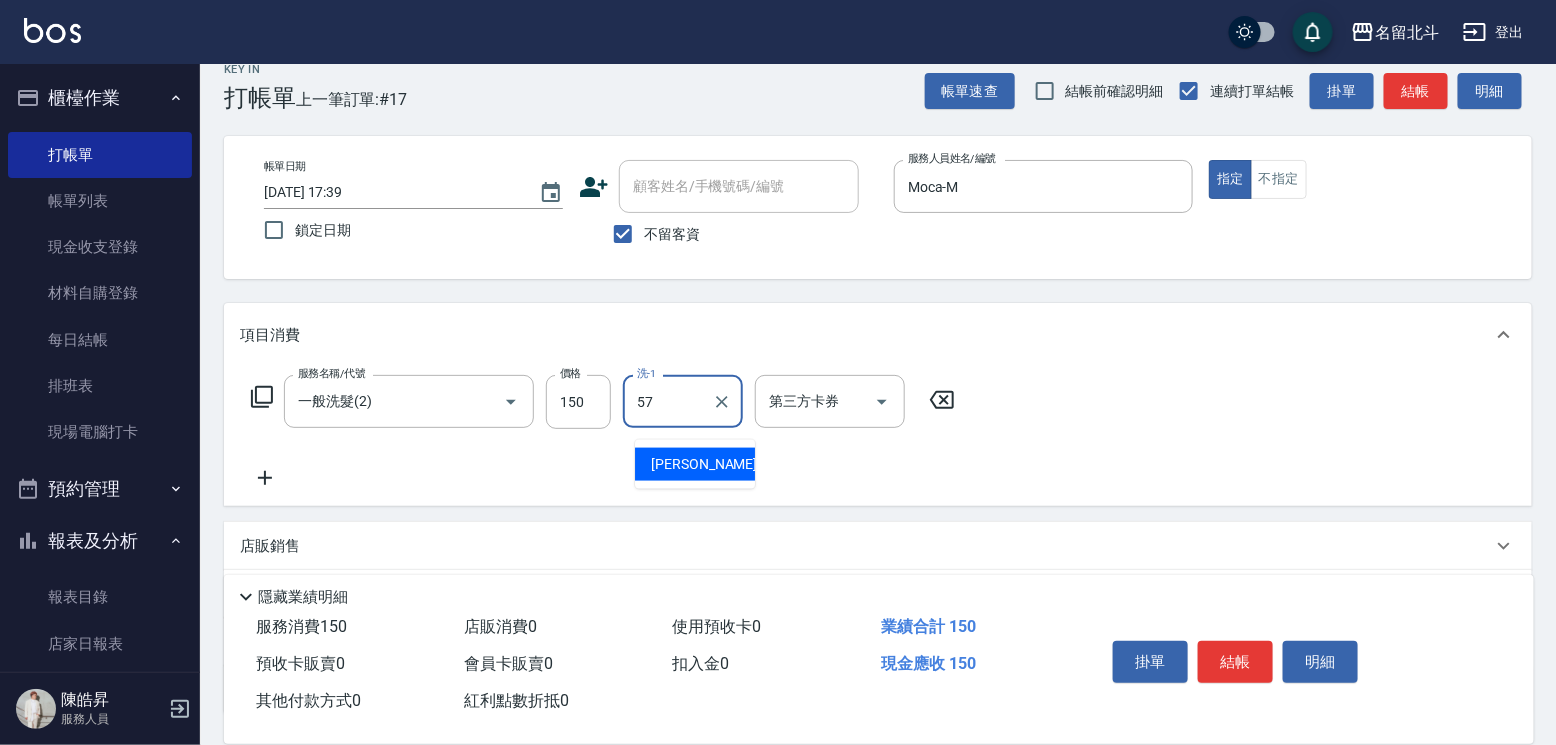 type on "[PERSON_NAME]-57" 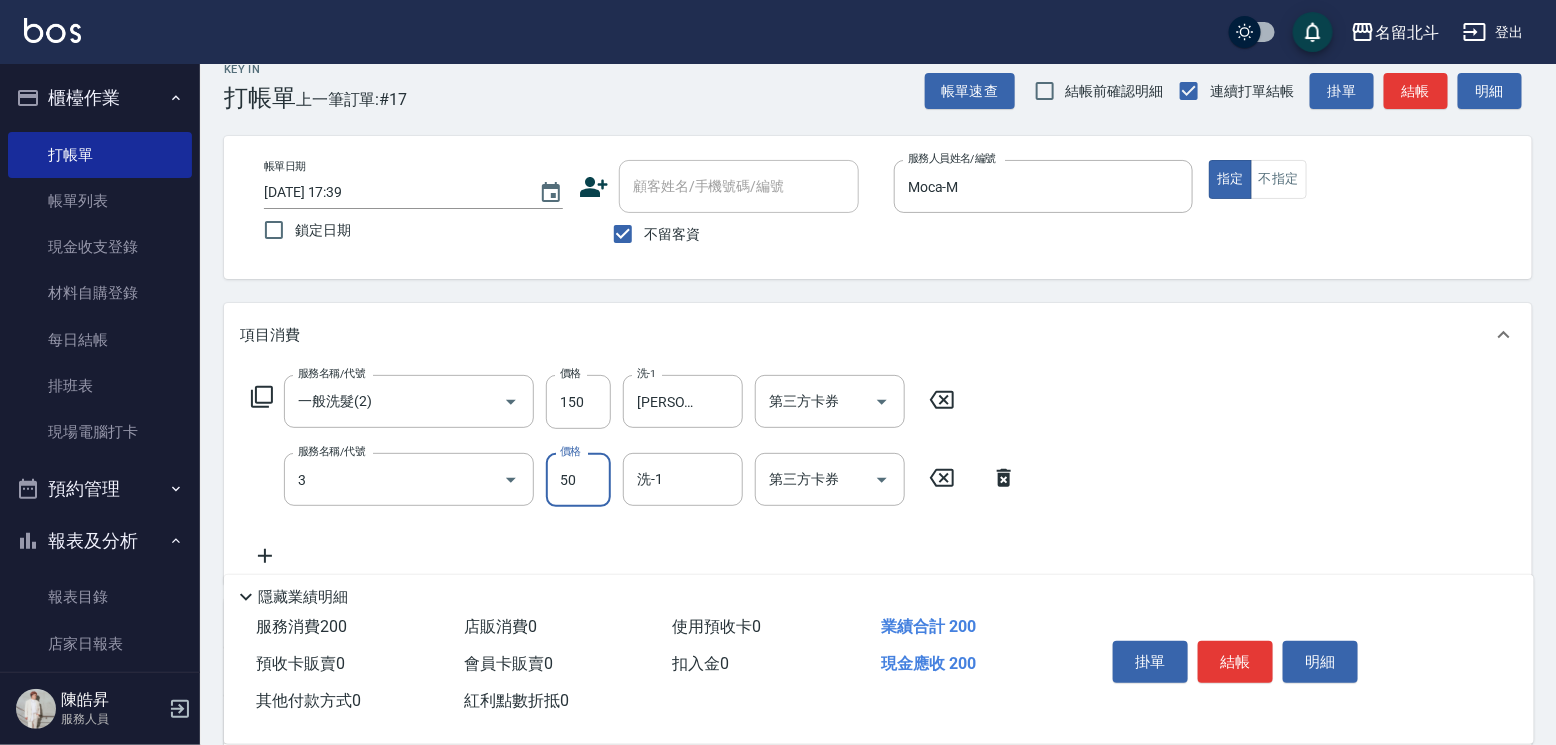 type on "精油(3)" 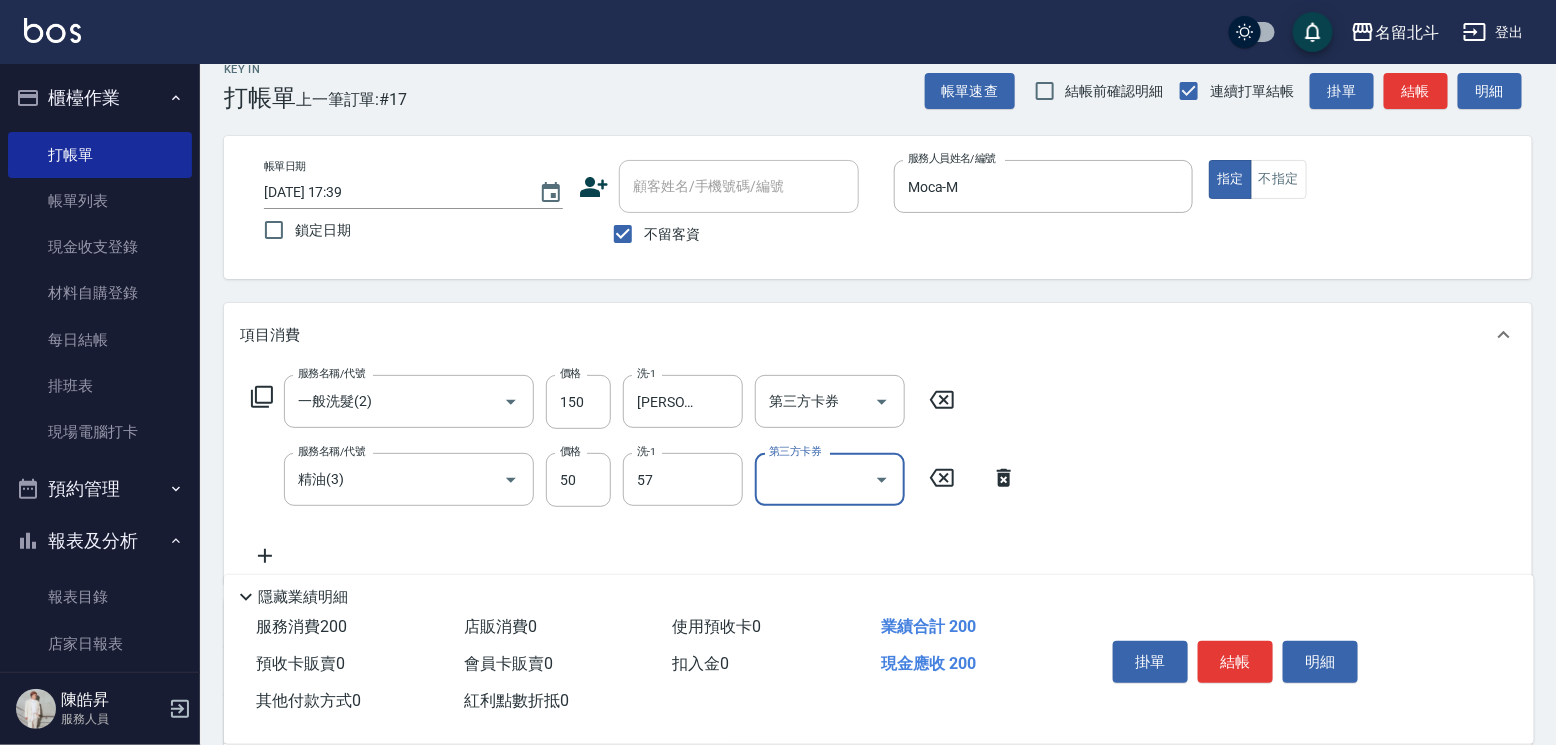 type on "[PERSON_NAME]-57" 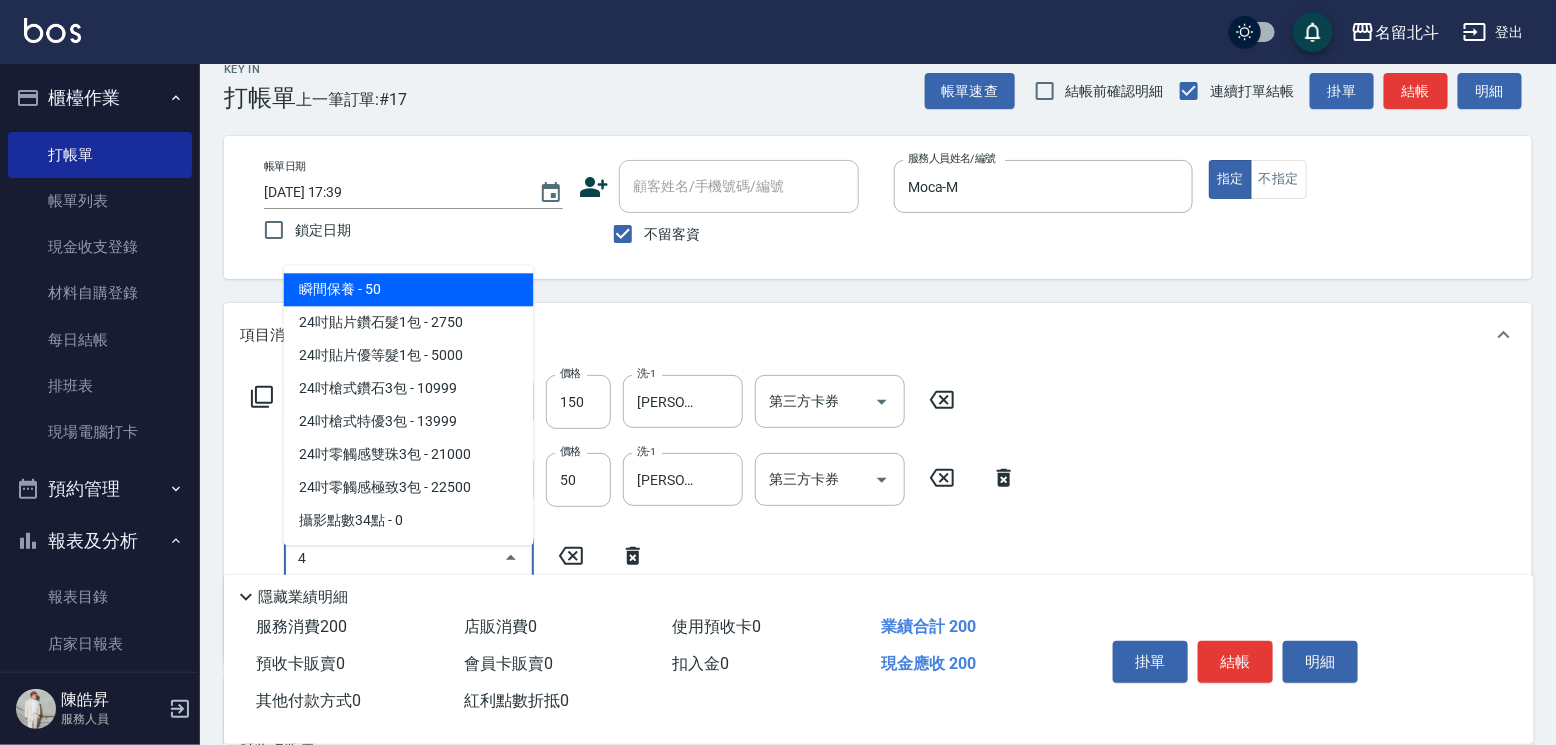 type on "瞬間保養(4)" 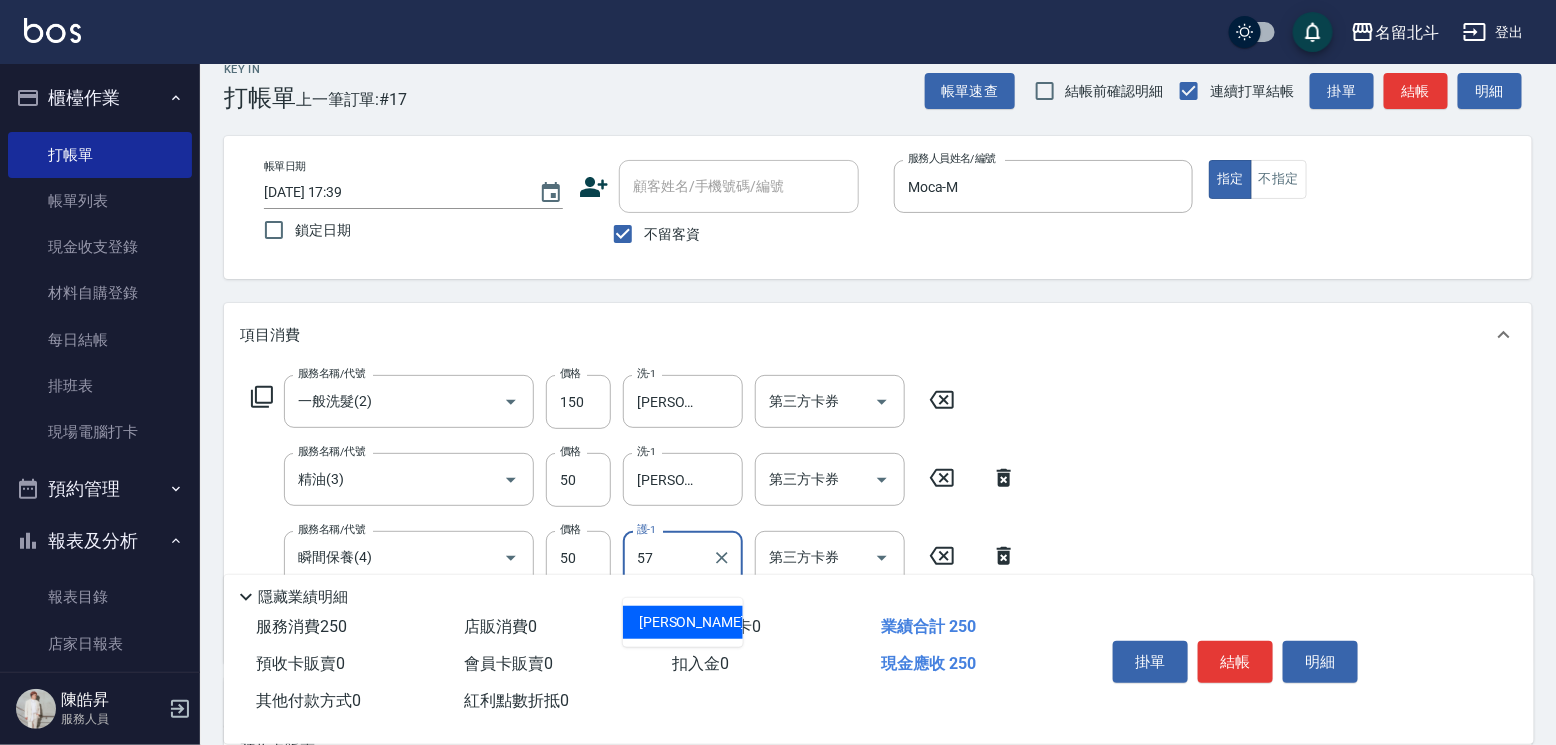 type on "[PERSON_NAME]-57" 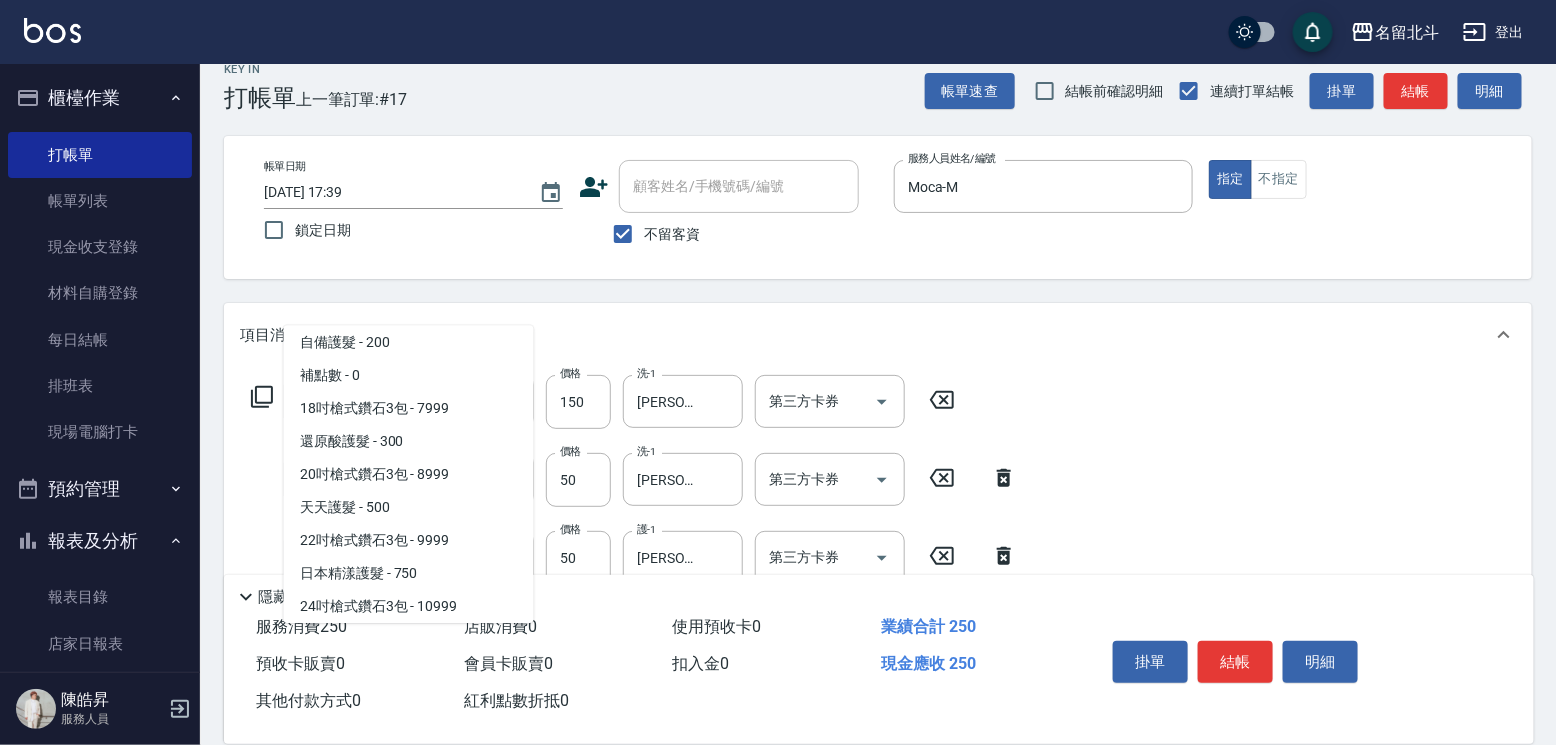 scroll, scrollTop: 633, scrollLeft: 0, axis: vertical 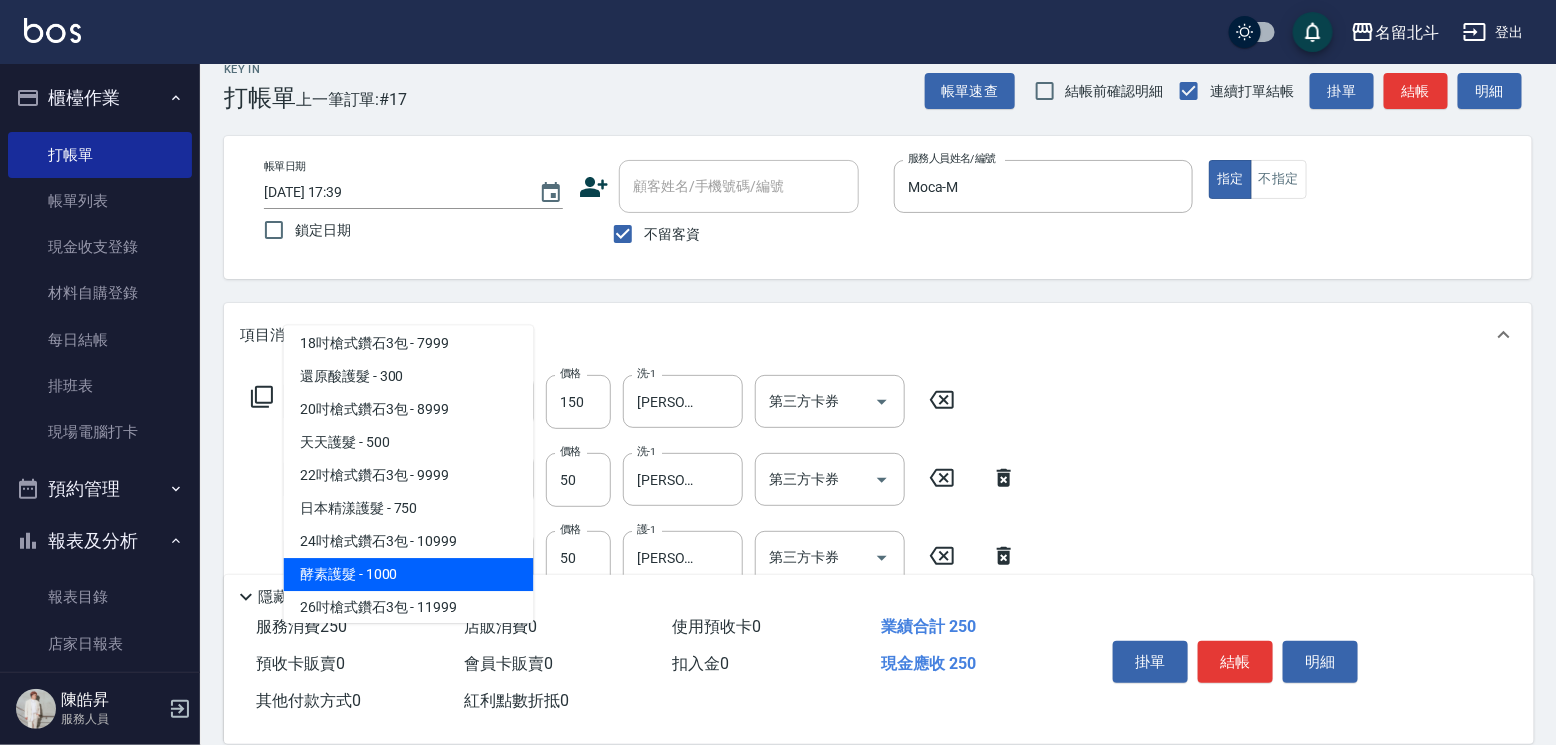 type on "酵素護髮(13)" 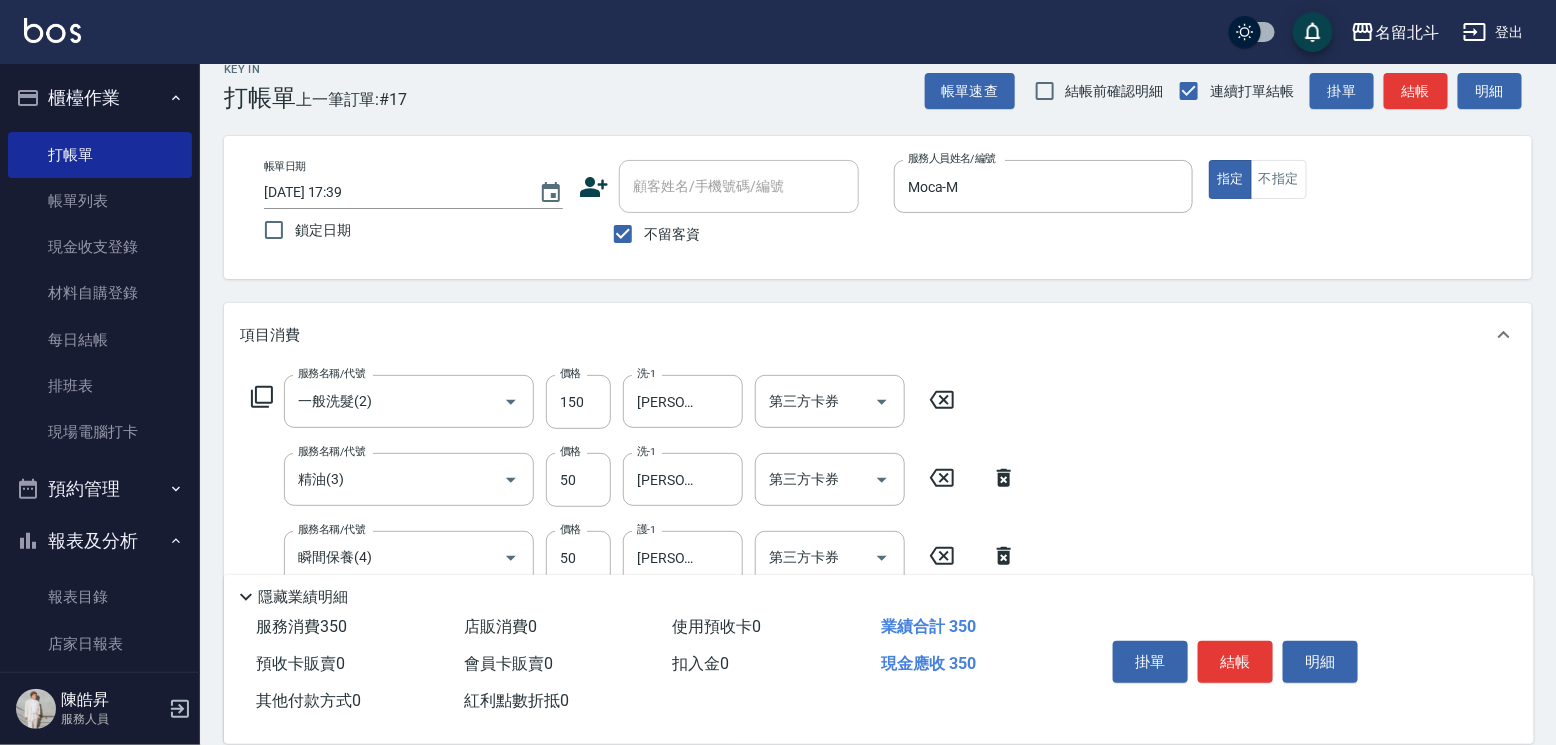 type on "1000" 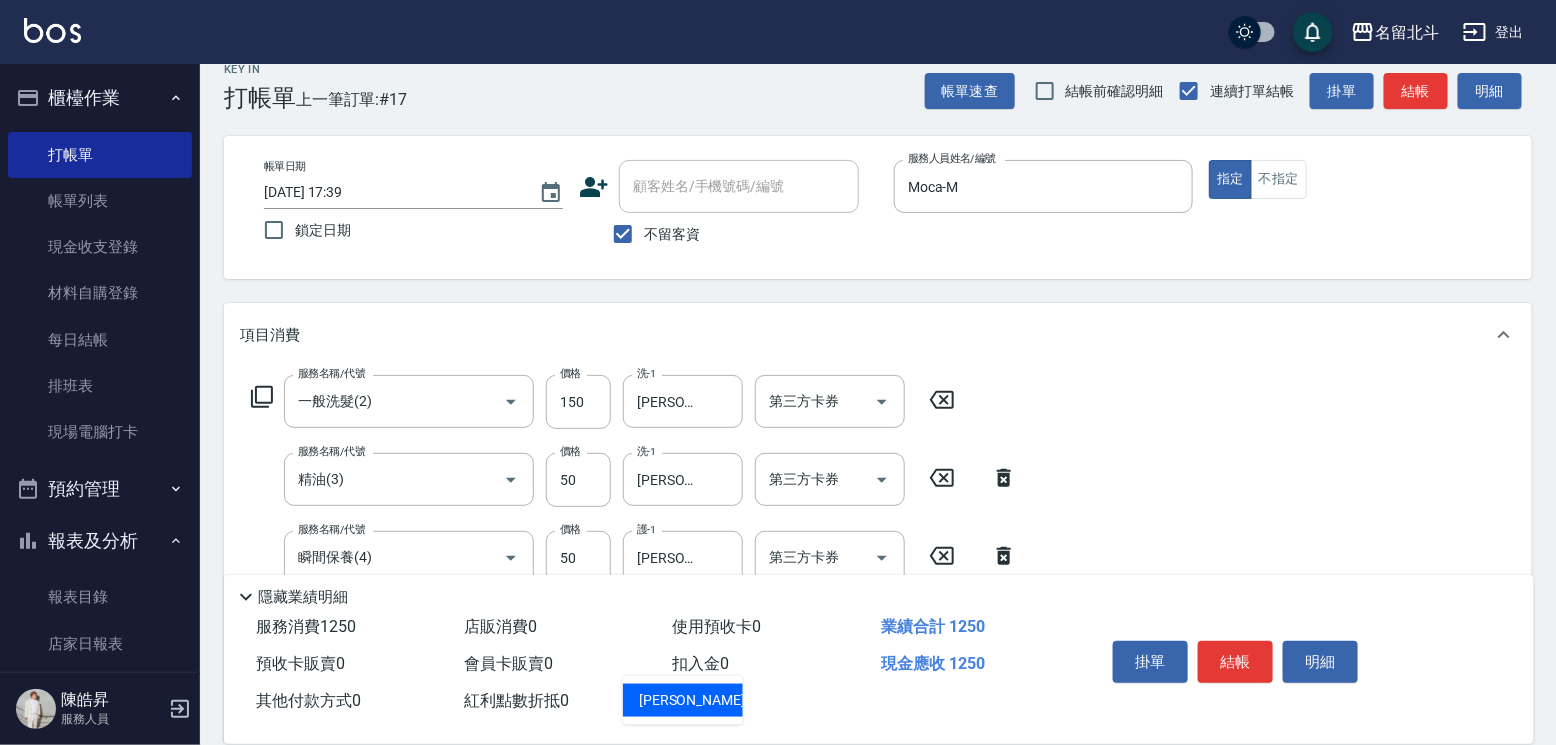 type on "[PERSON_NAME]-57" 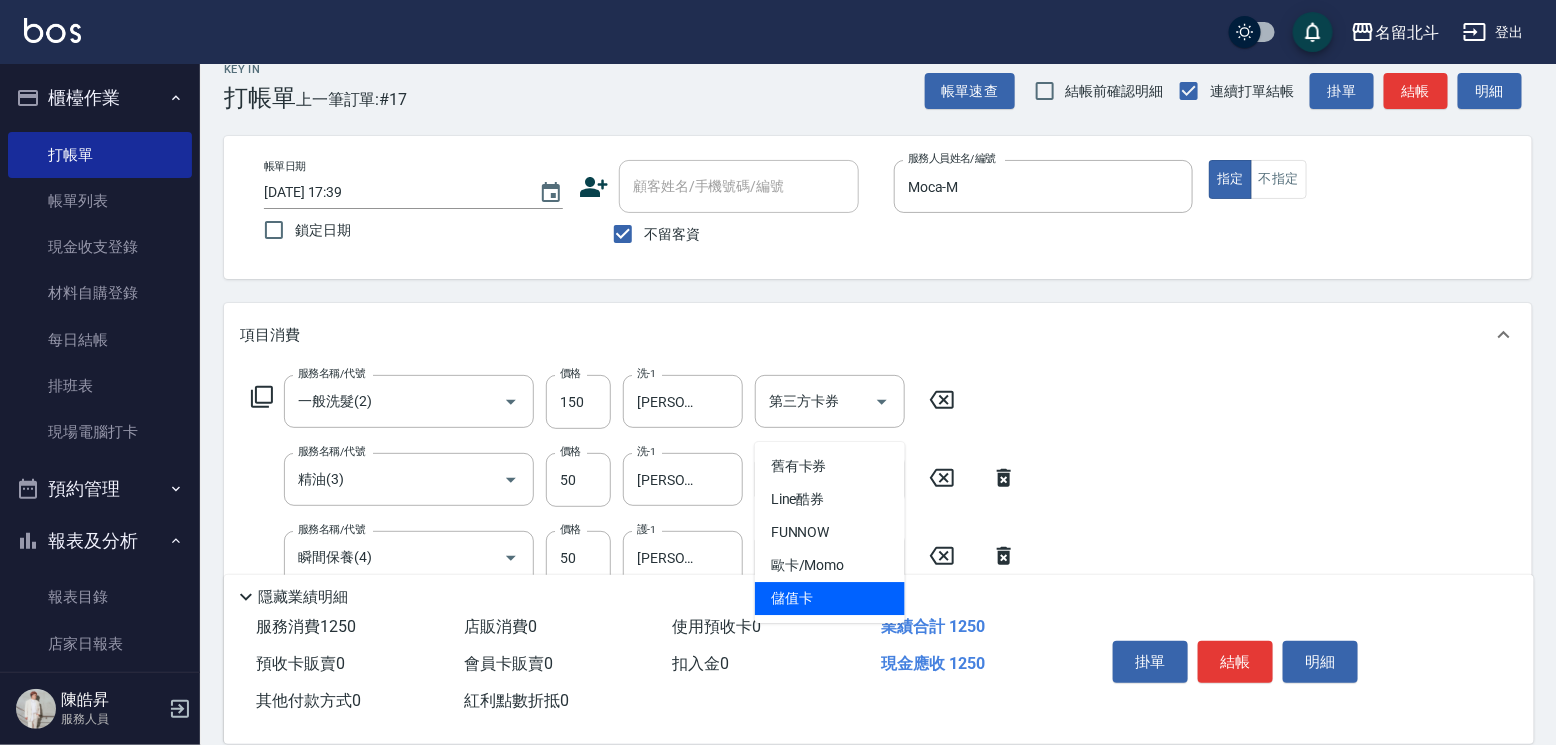 type on "儲值卡" 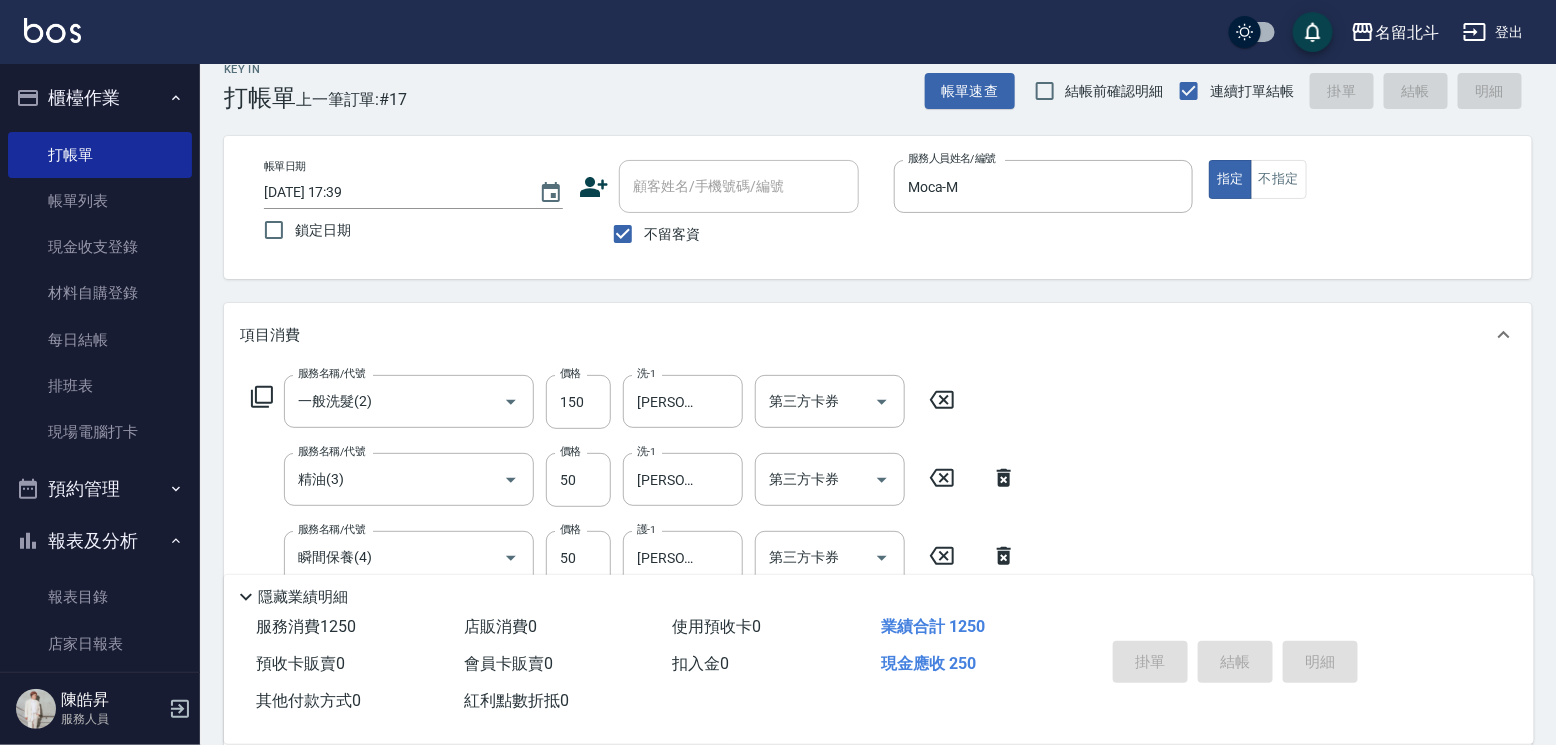 type 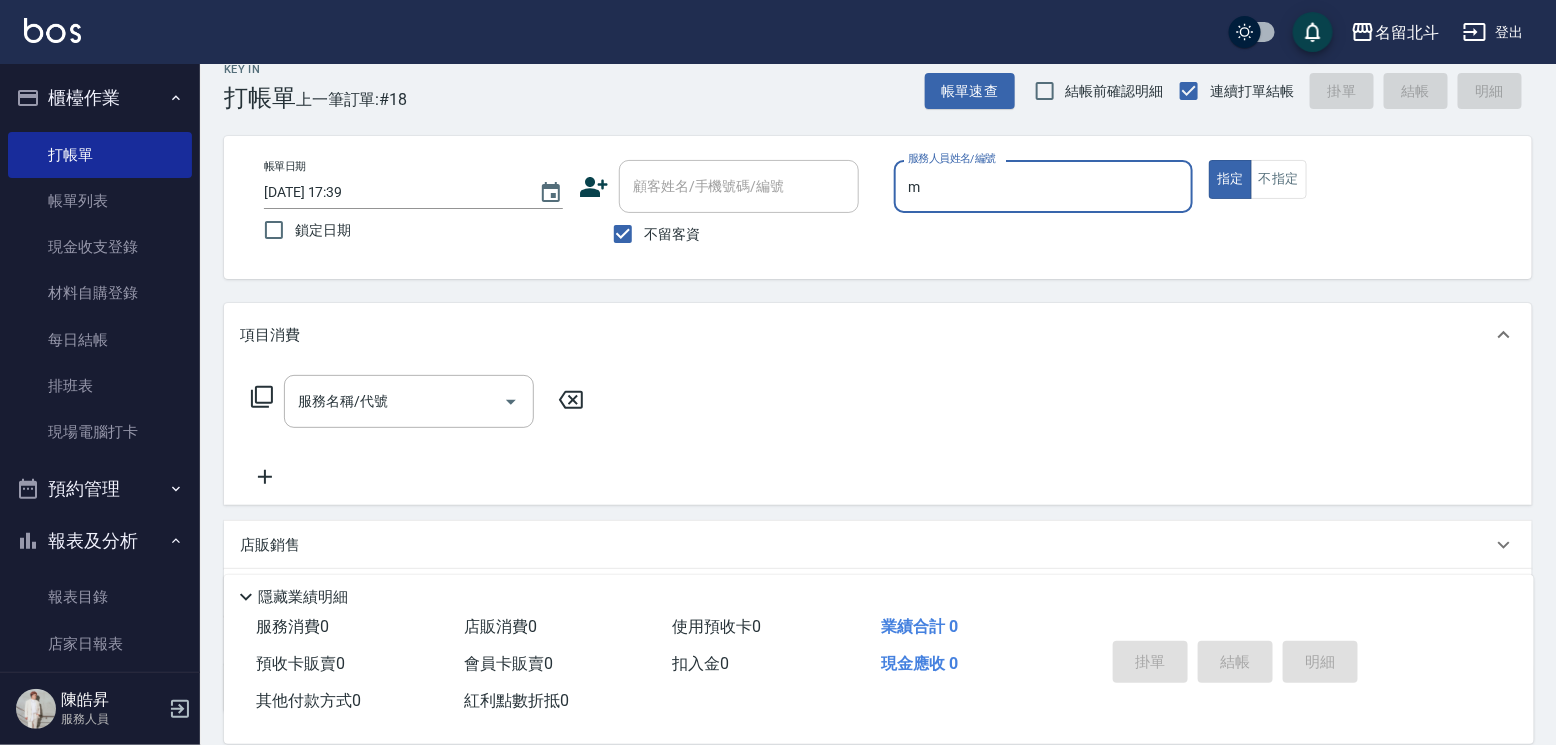 type on "Moca-M" 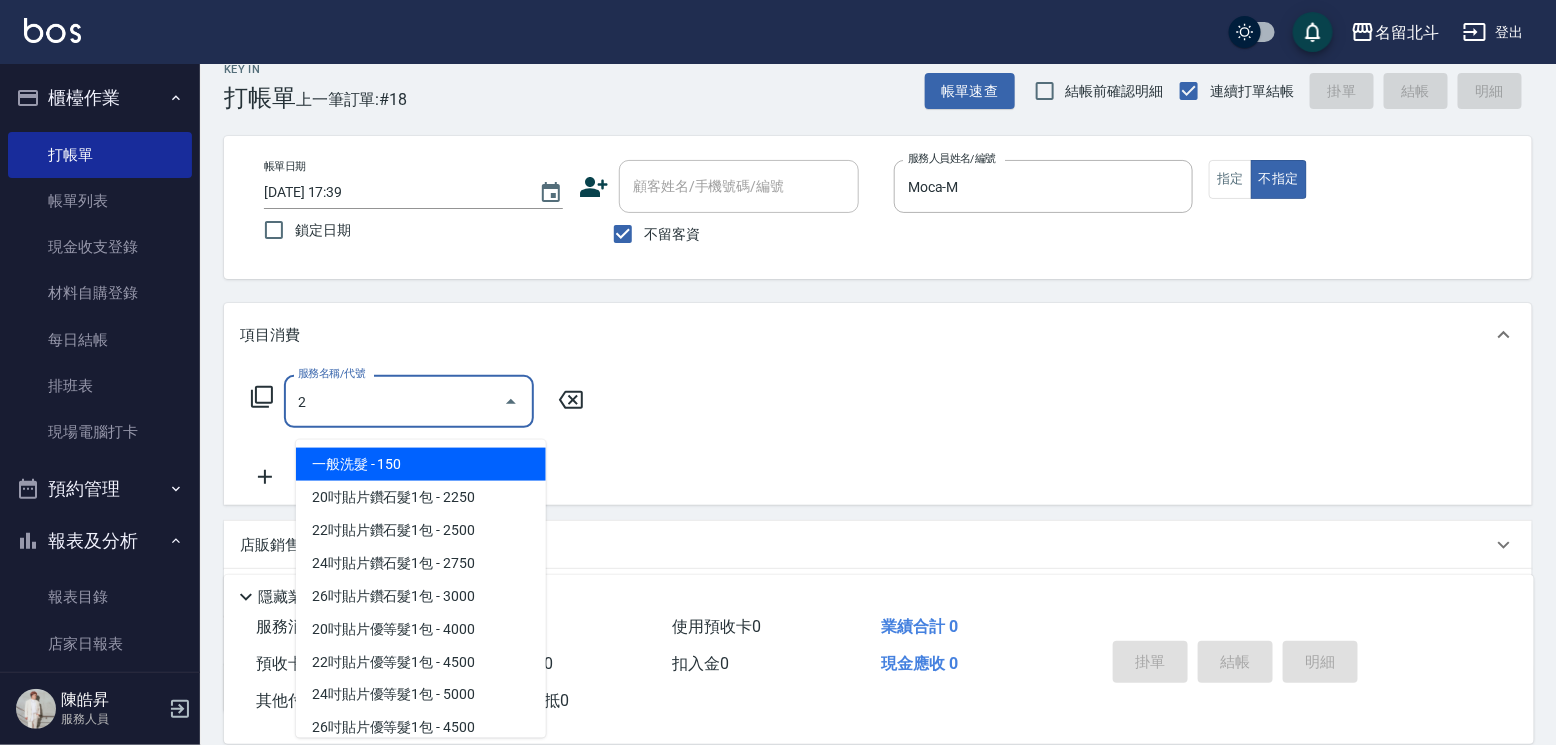 type on "一般洗髮(2)" 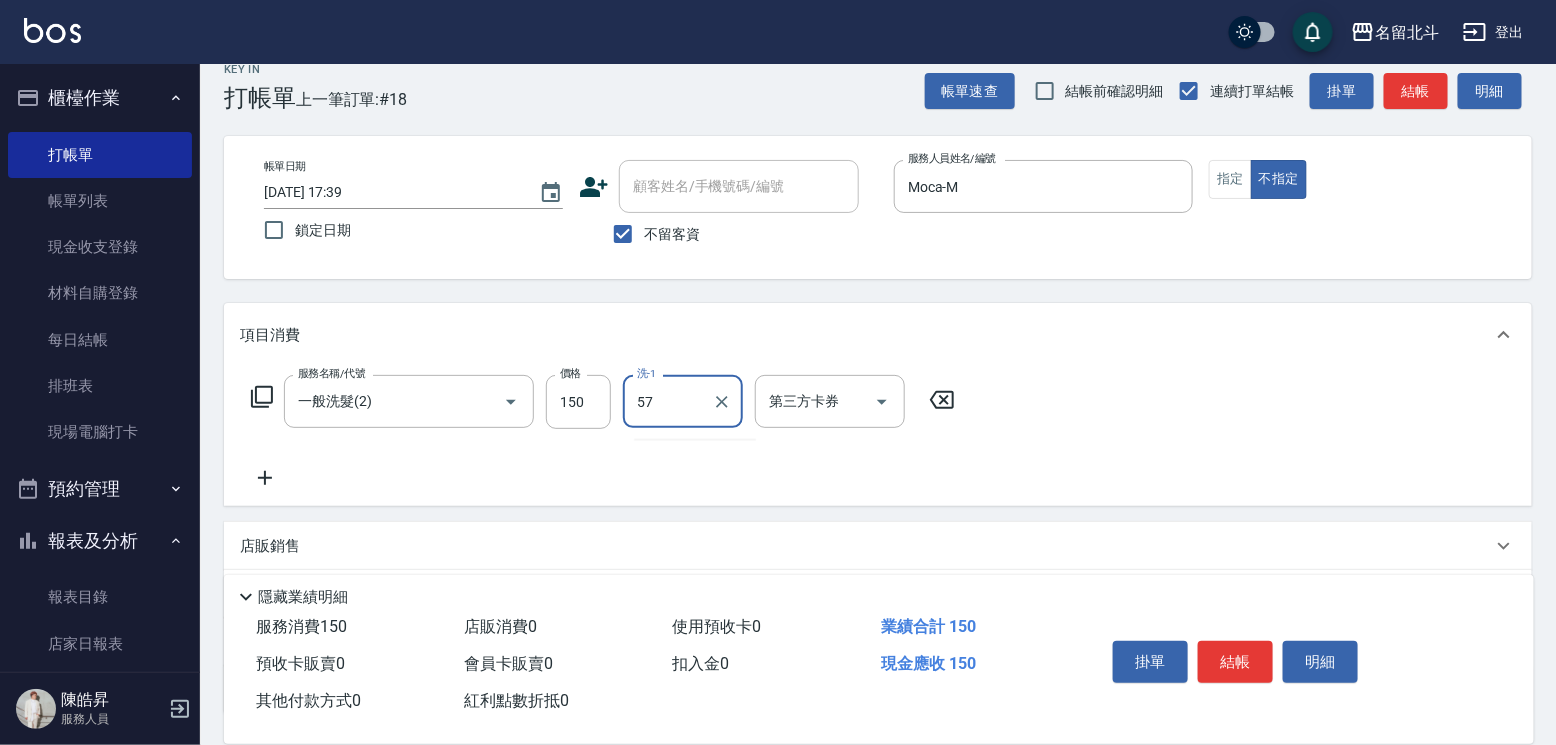 type on "[PERSON_NAME]-57" 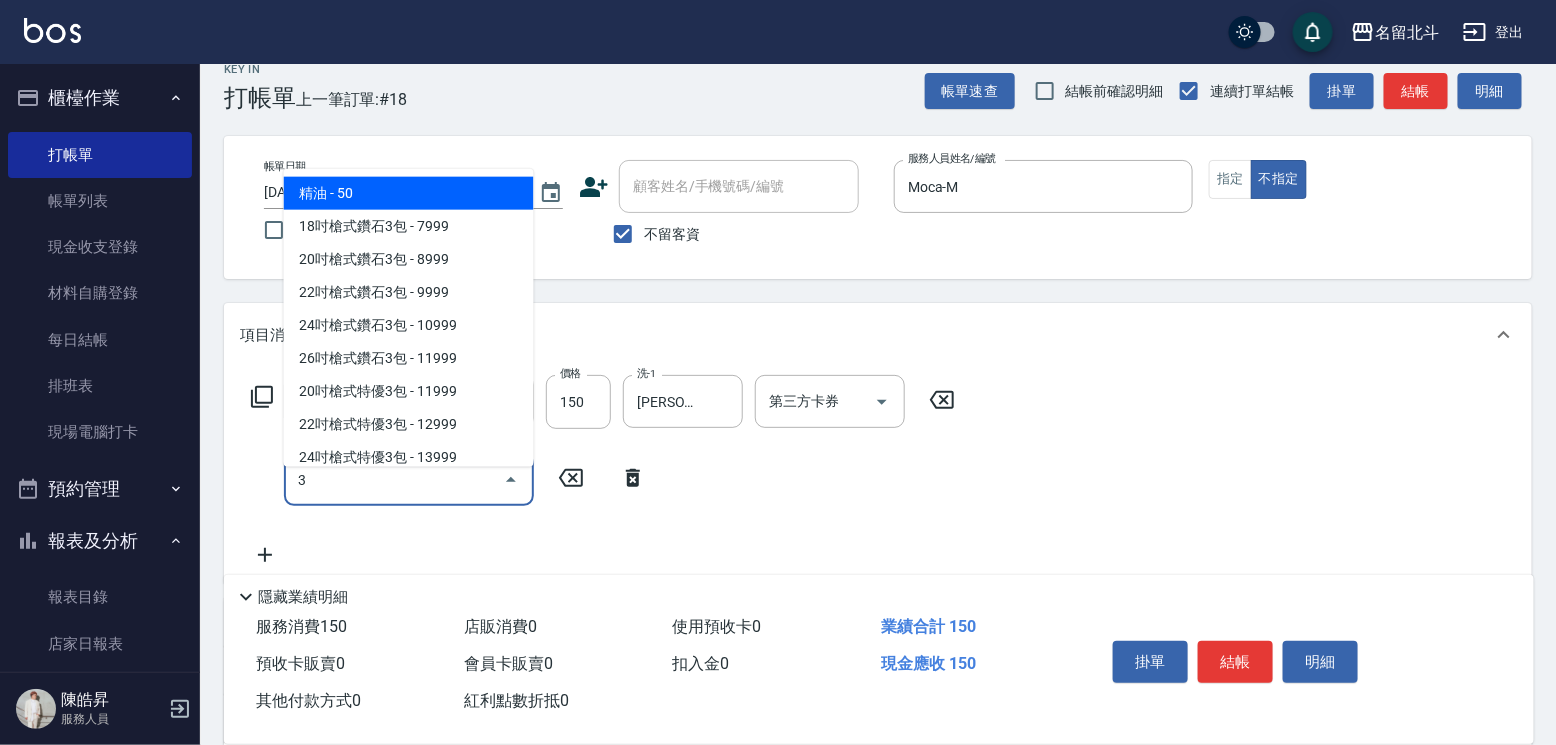 type on "精油(3)" 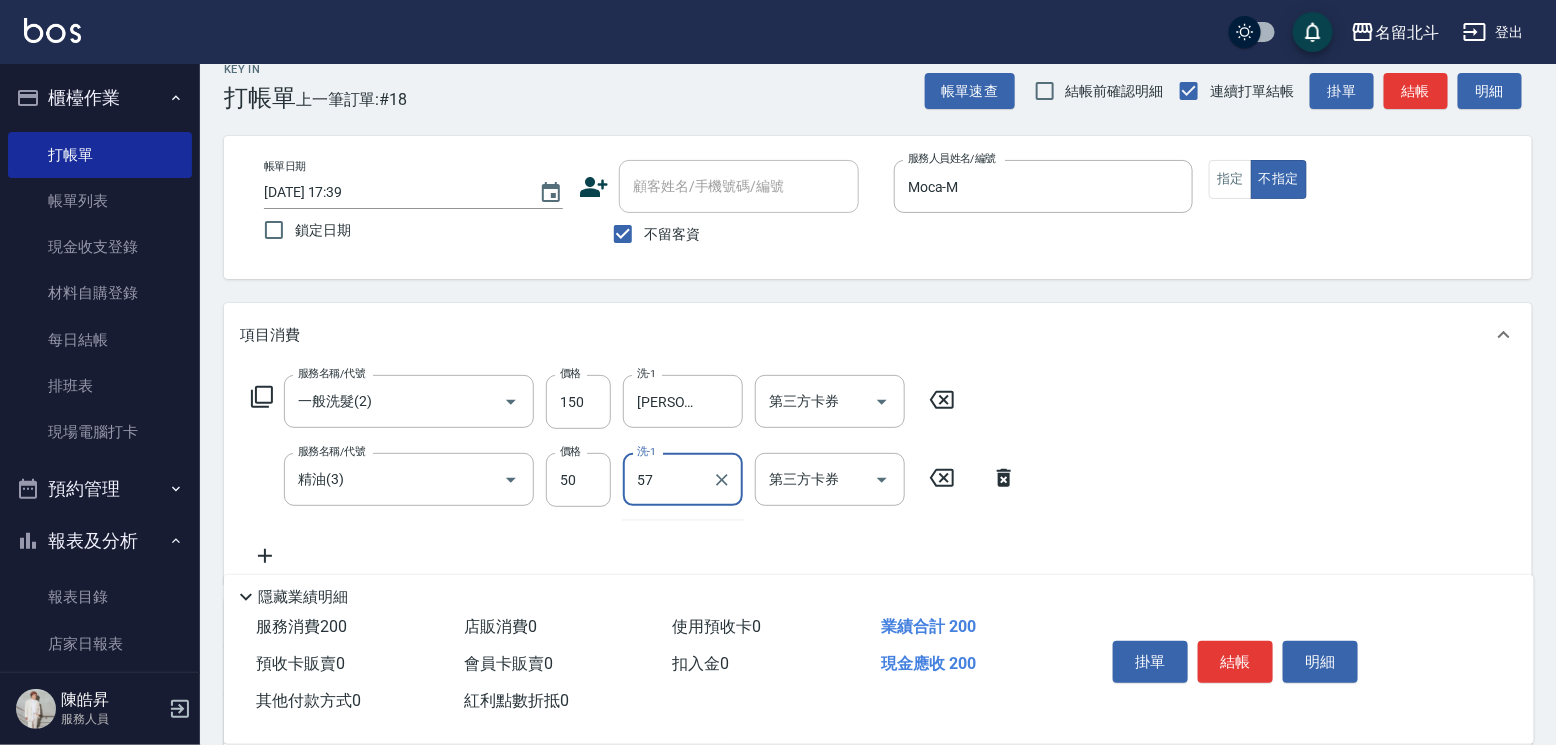 type on "[PERSON_NAME]-57" 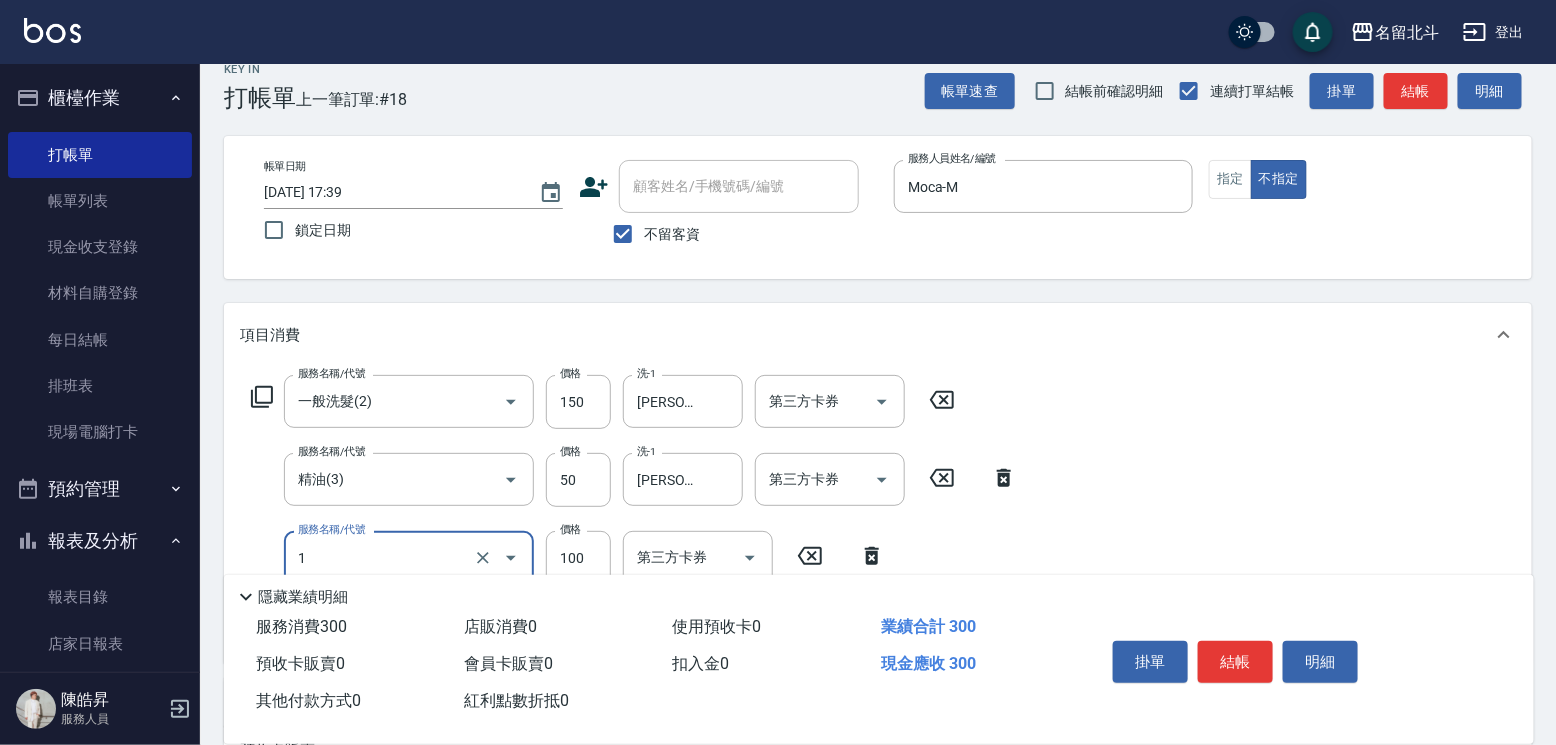 type on "剪髮(1)" 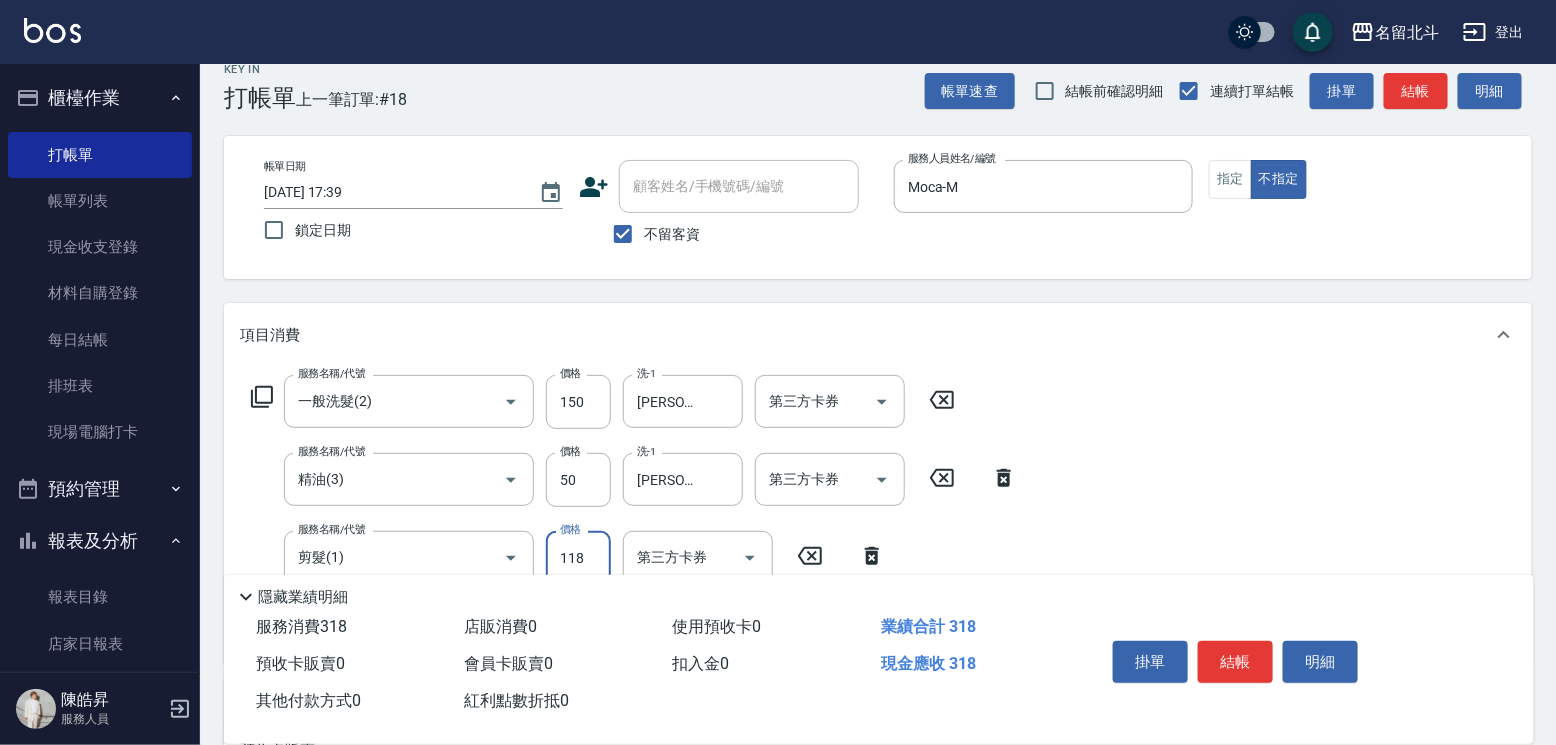 type on "118" 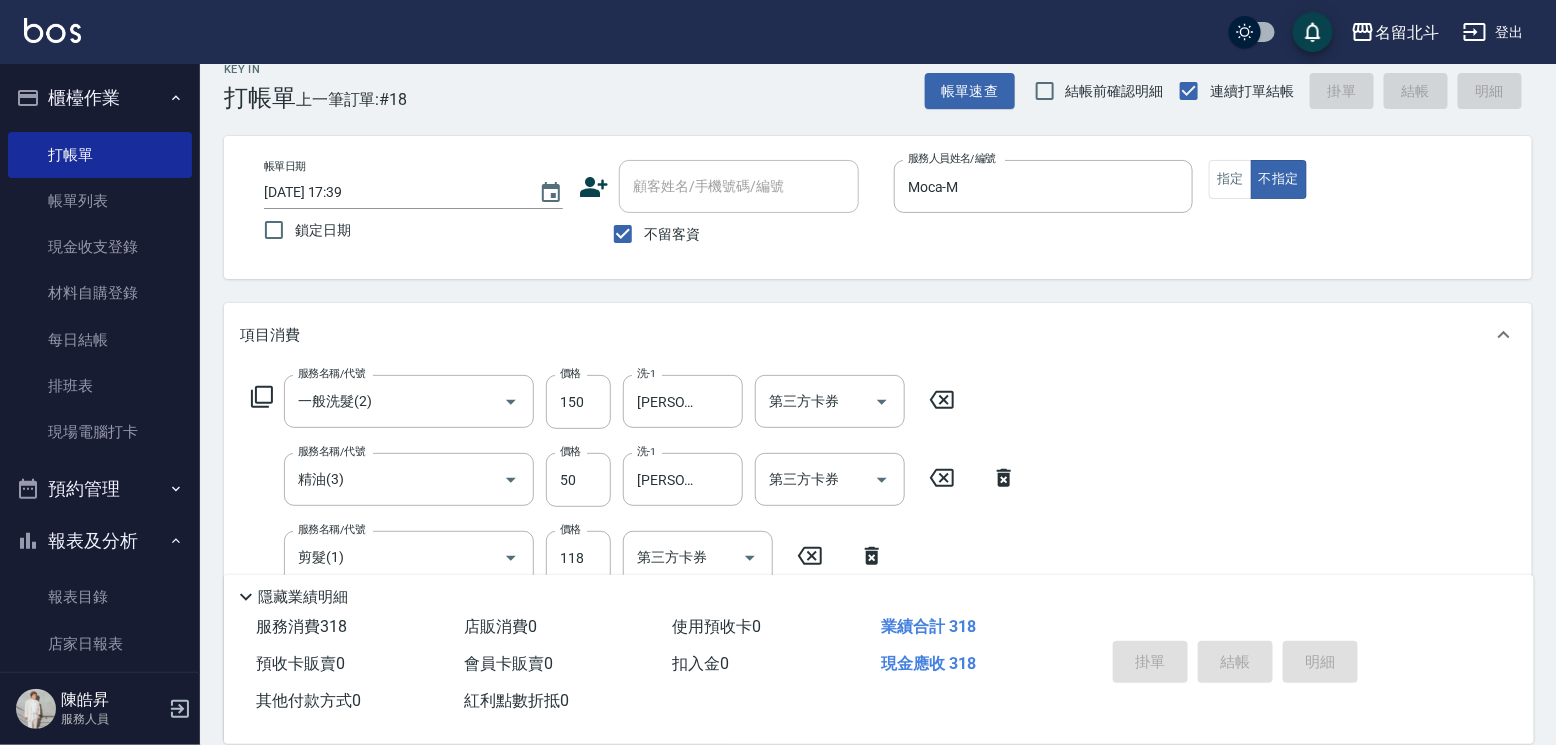 type 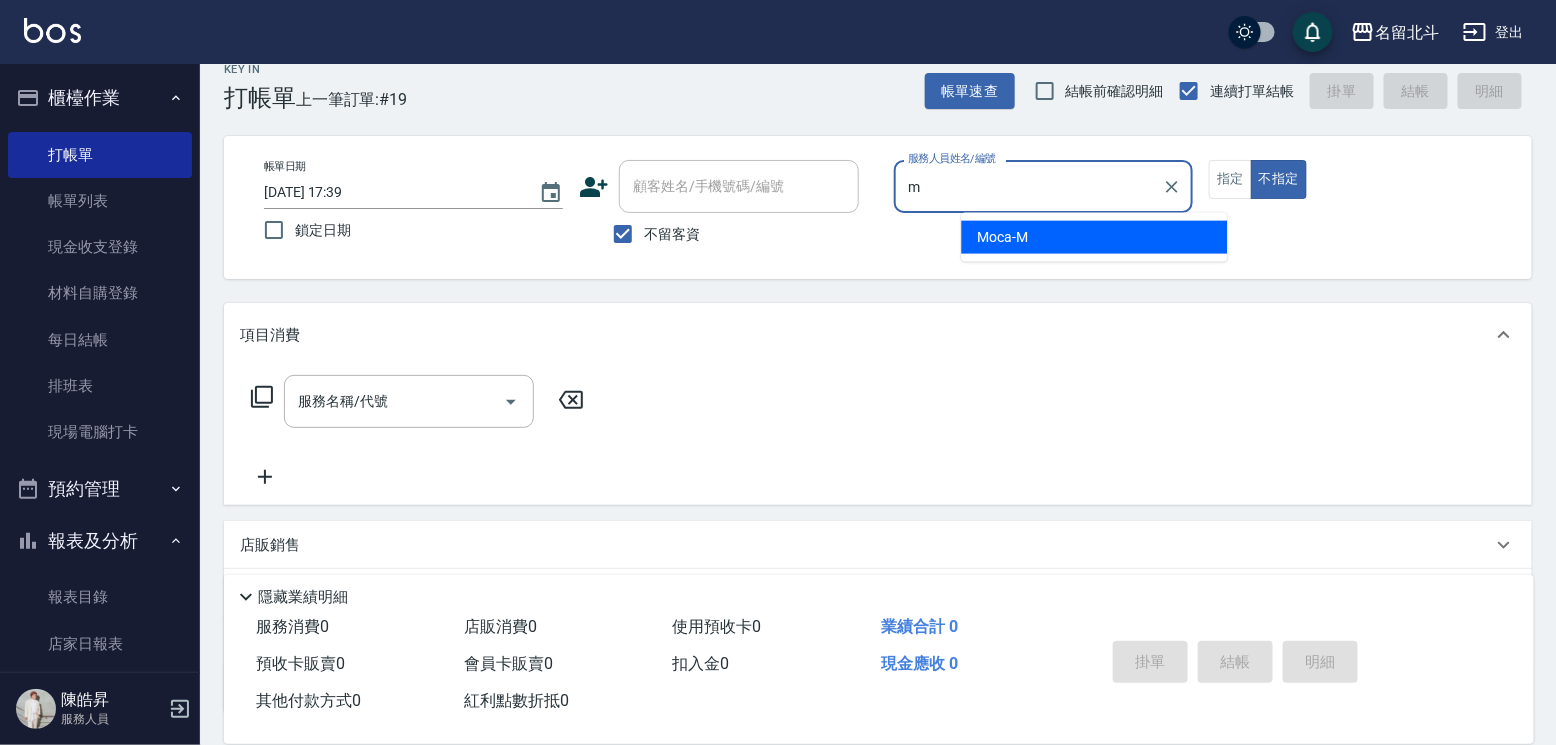 type on "Moca-M" 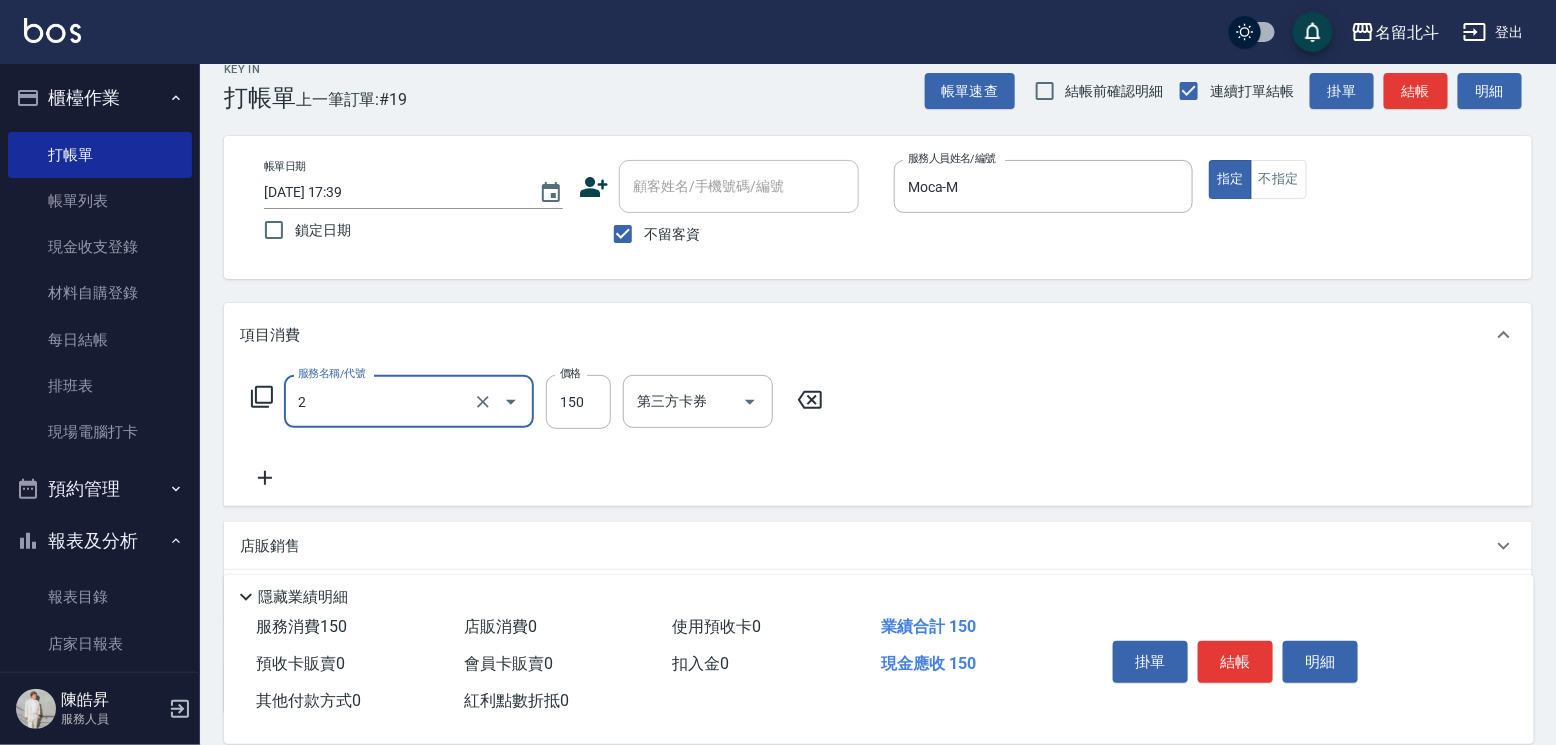 type on "一般洗髮(2)" 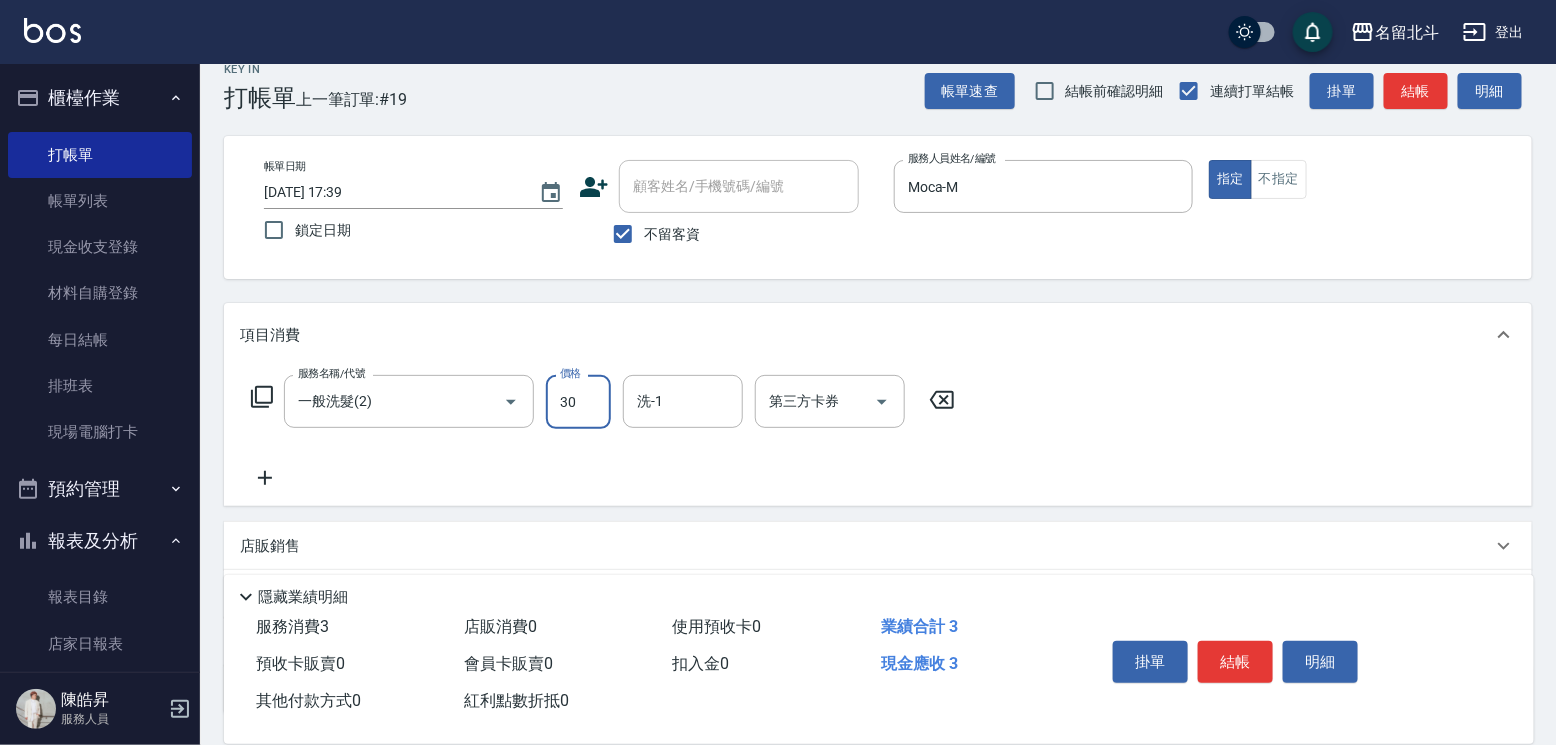type on "300" 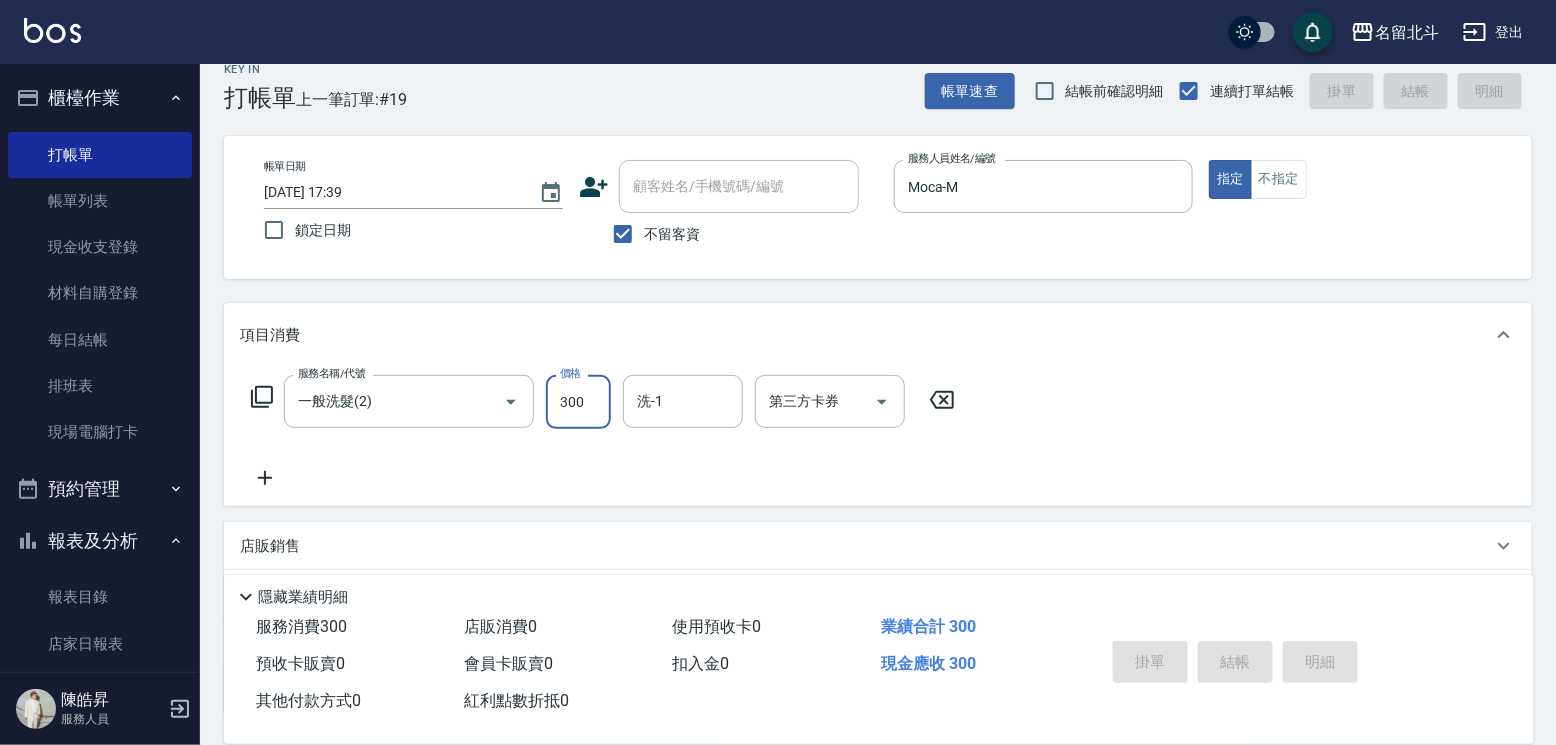 type on "[DATE] 17:40" 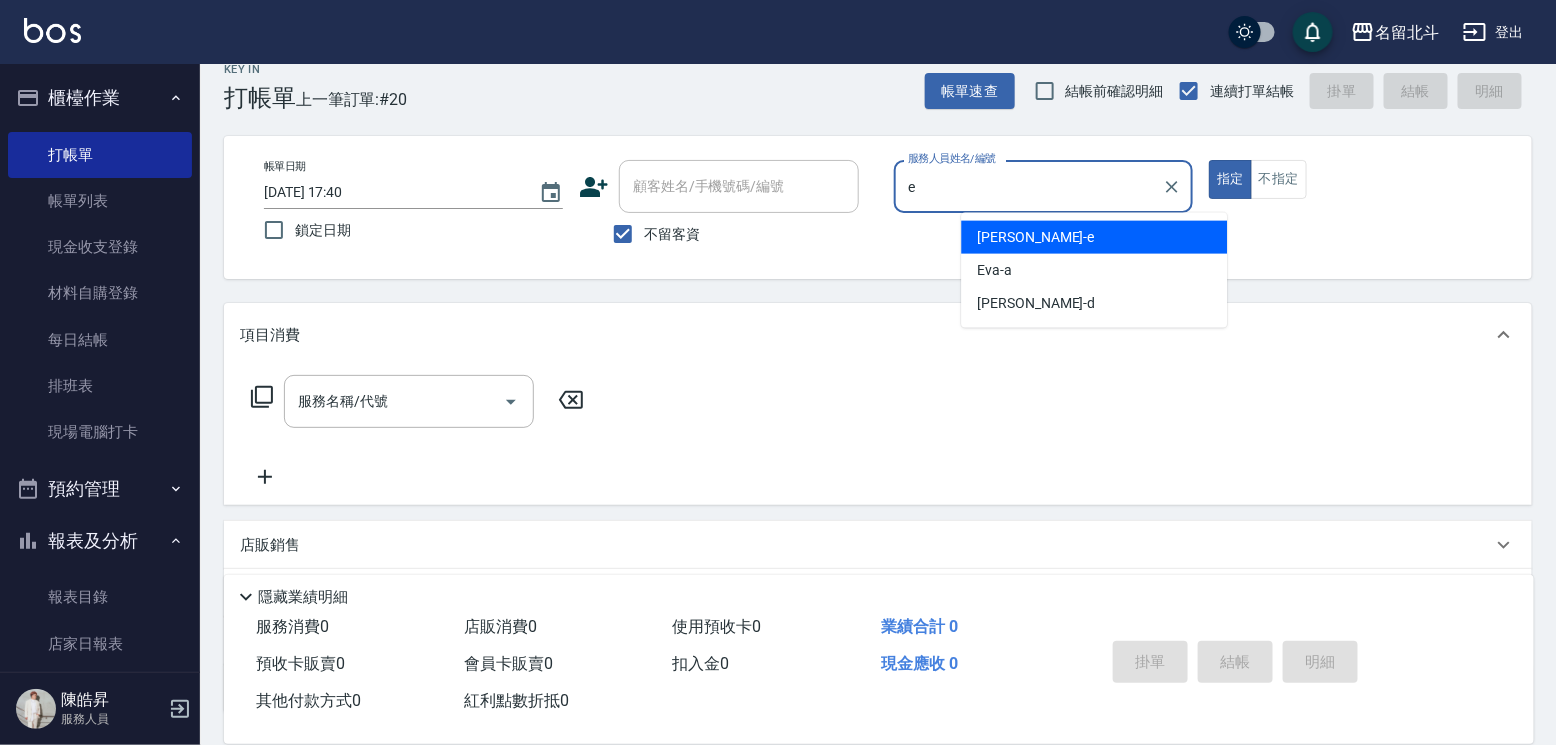 type on "[PERSON_NAME]-e" 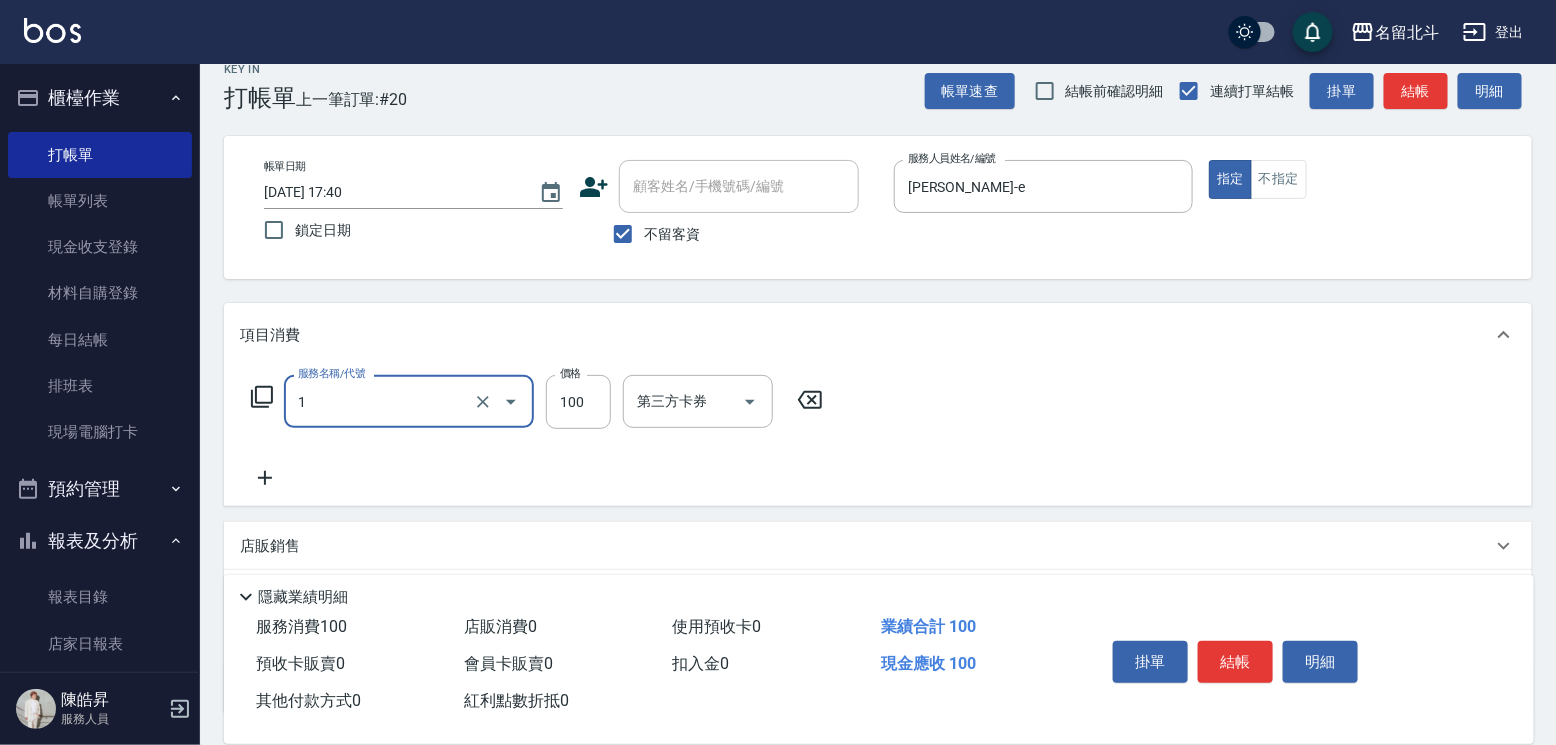 type on "剪髮(1)" 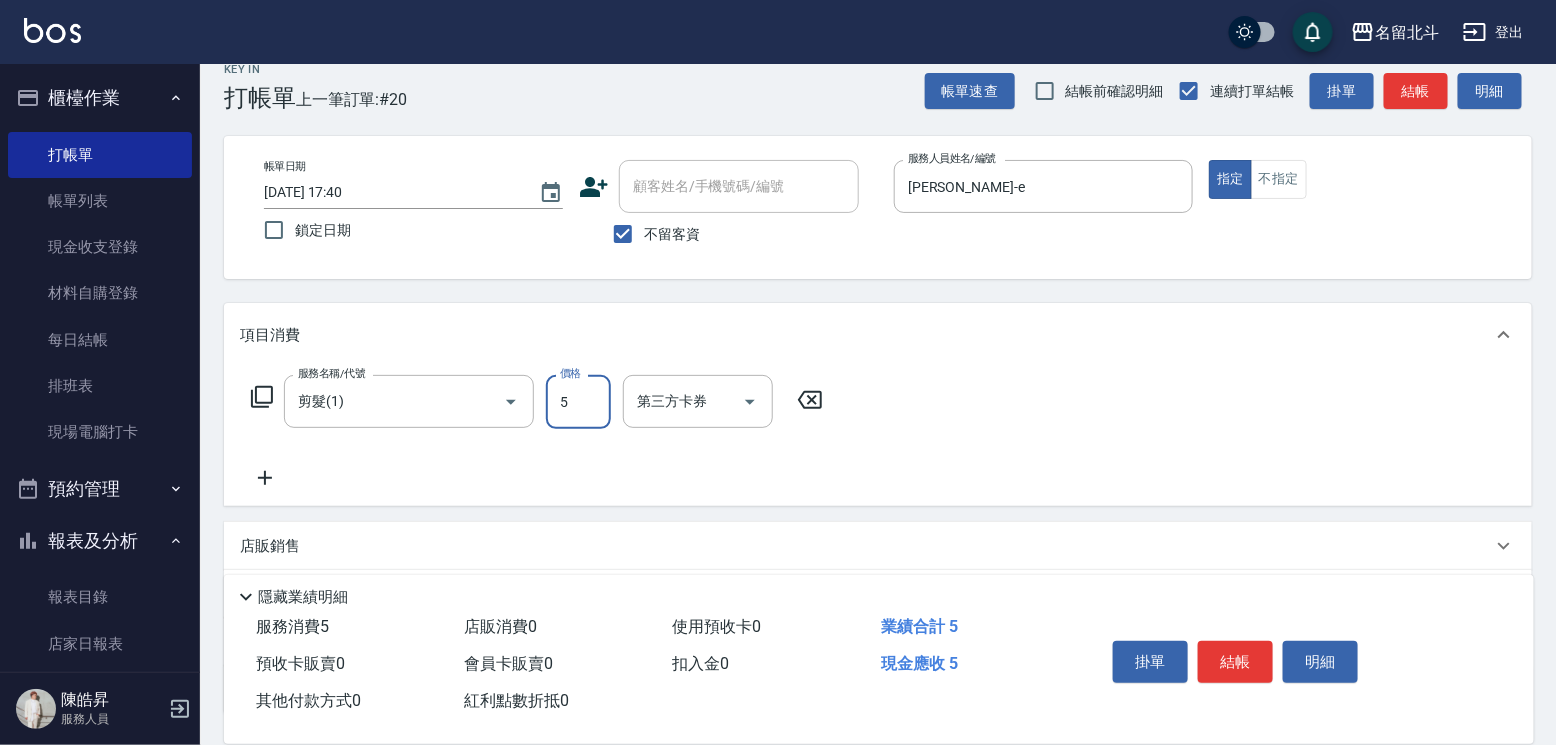 type on "50" 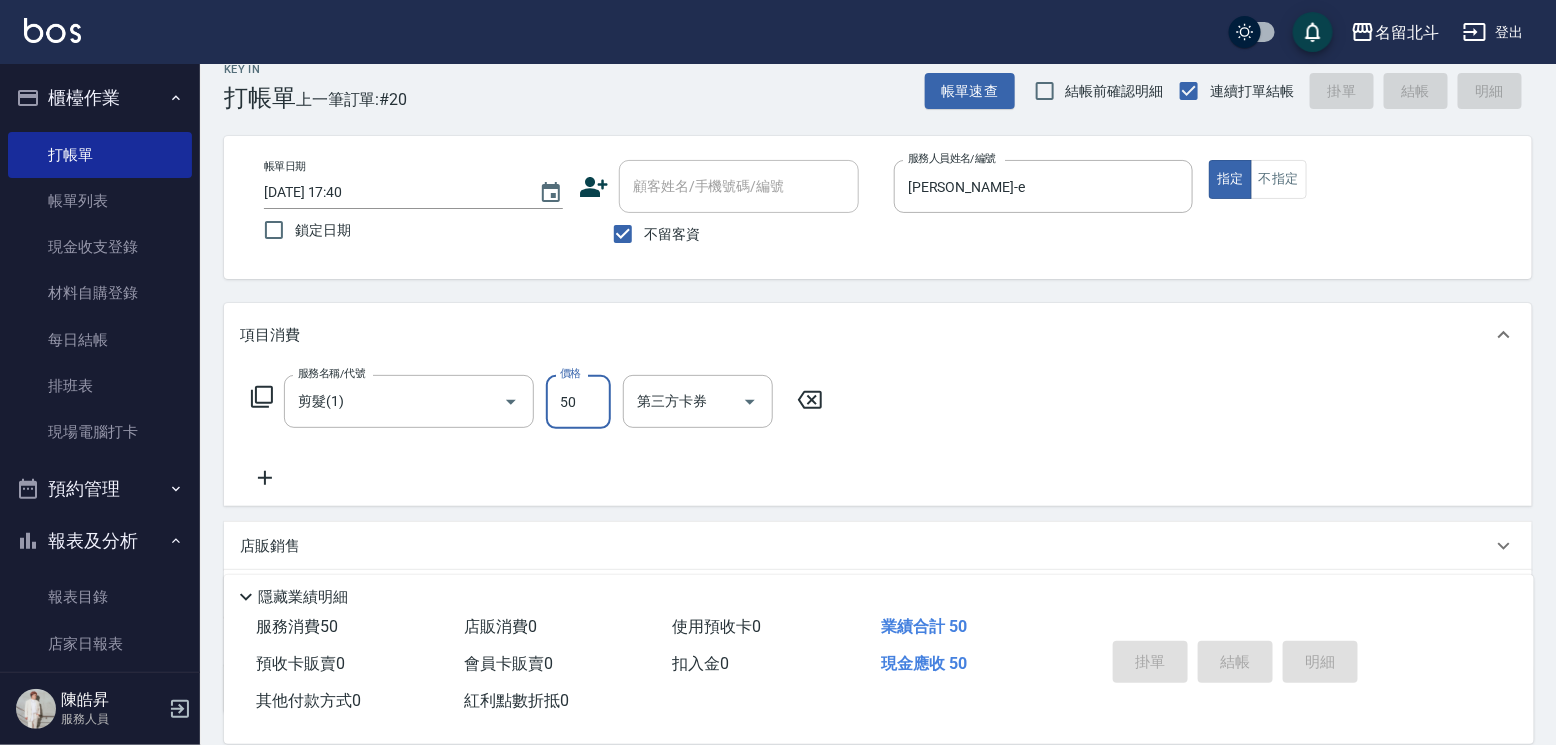 type 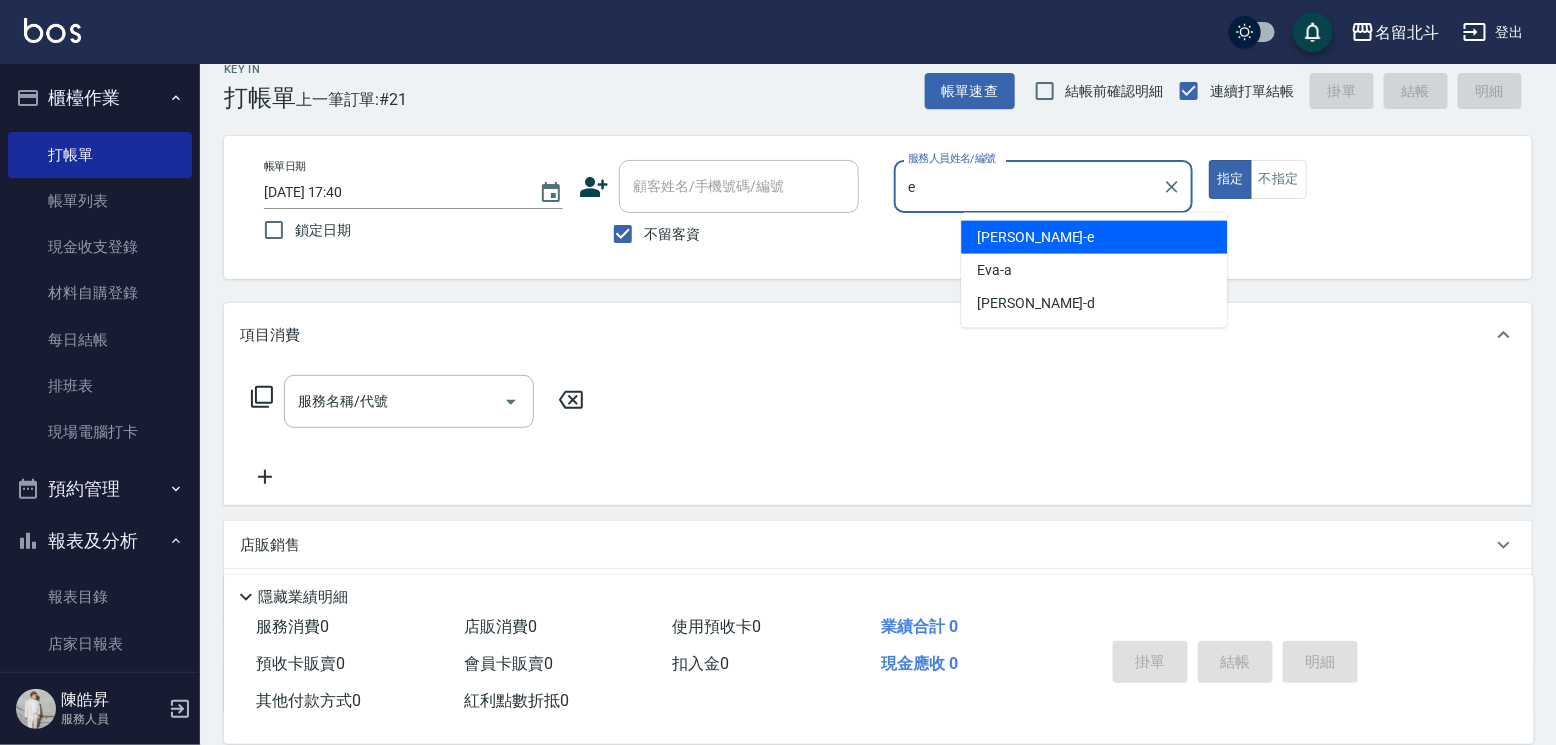 type on "[PERSON_NAME]-e" 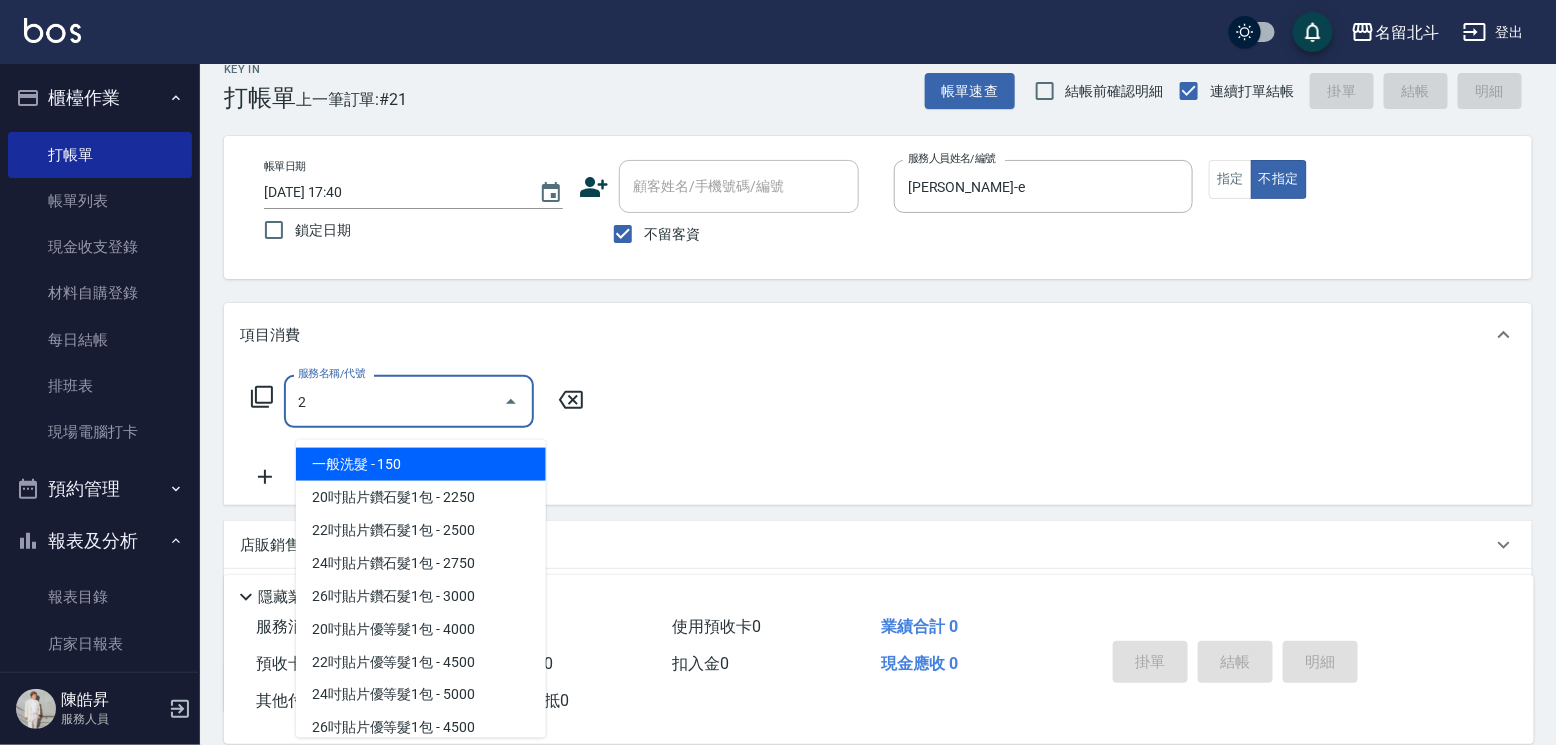 type on "一般洗髮(2)" 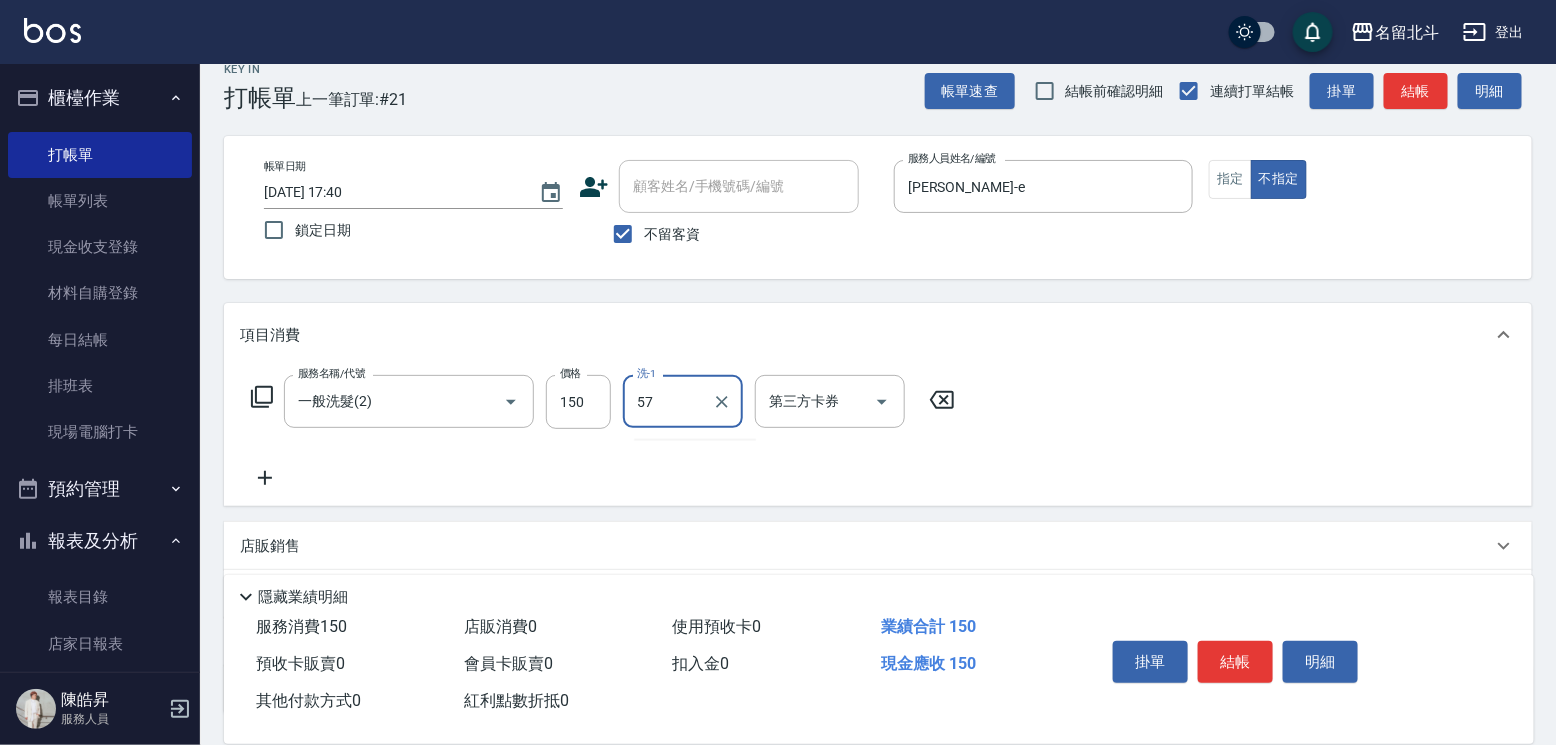 type on "[PERSON_NAME]-57" 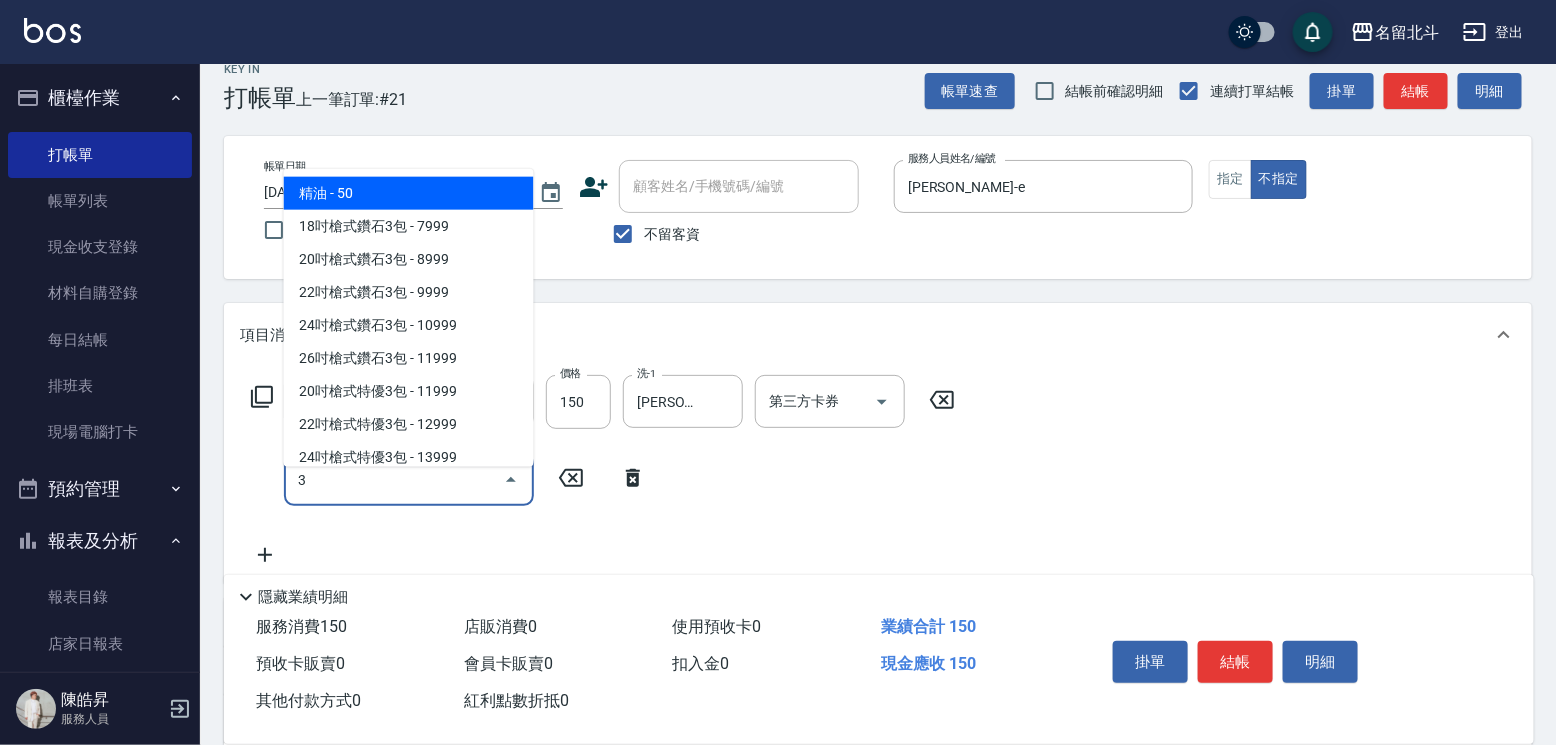 type on "精油(3)" 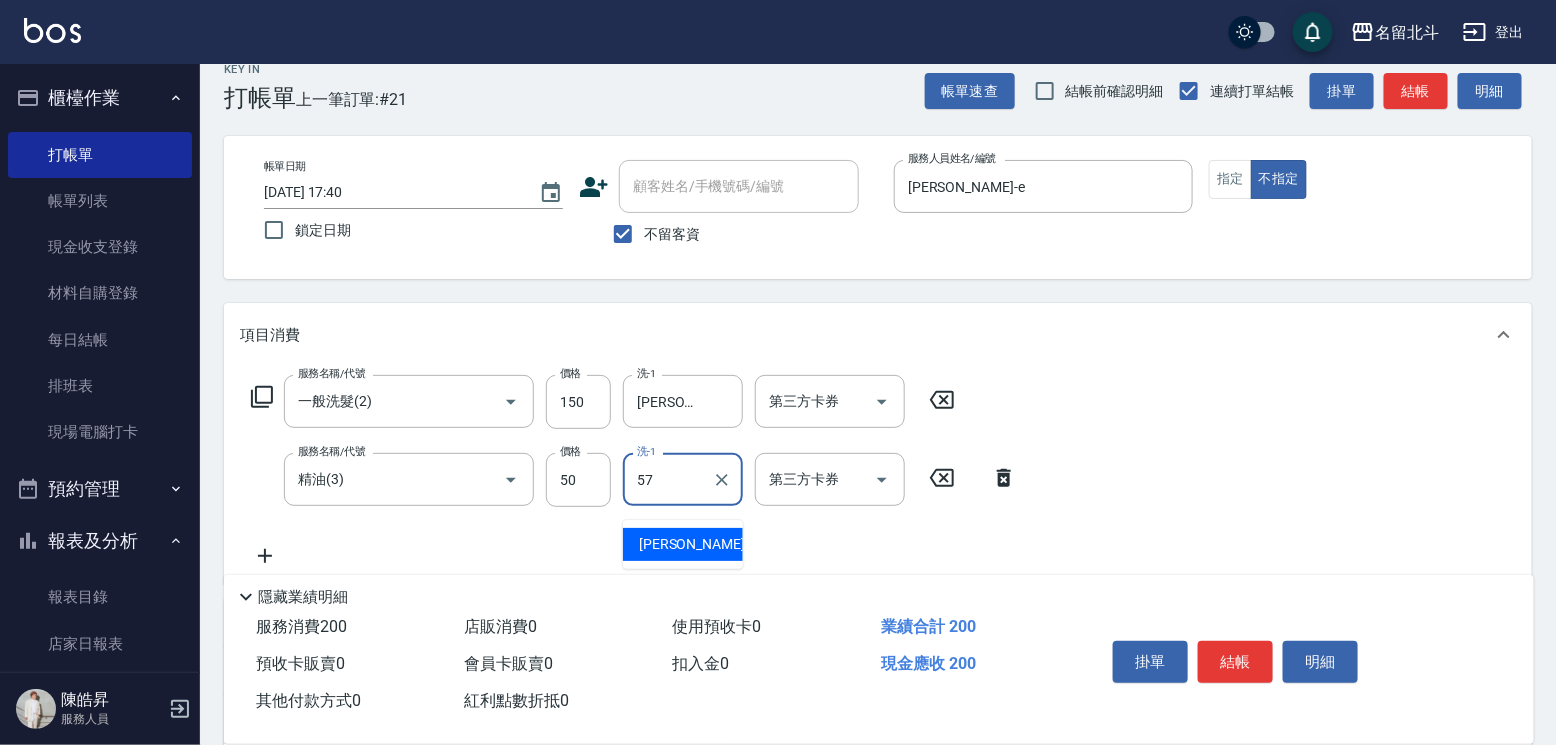 type on "[PERSON_NAME]-57" 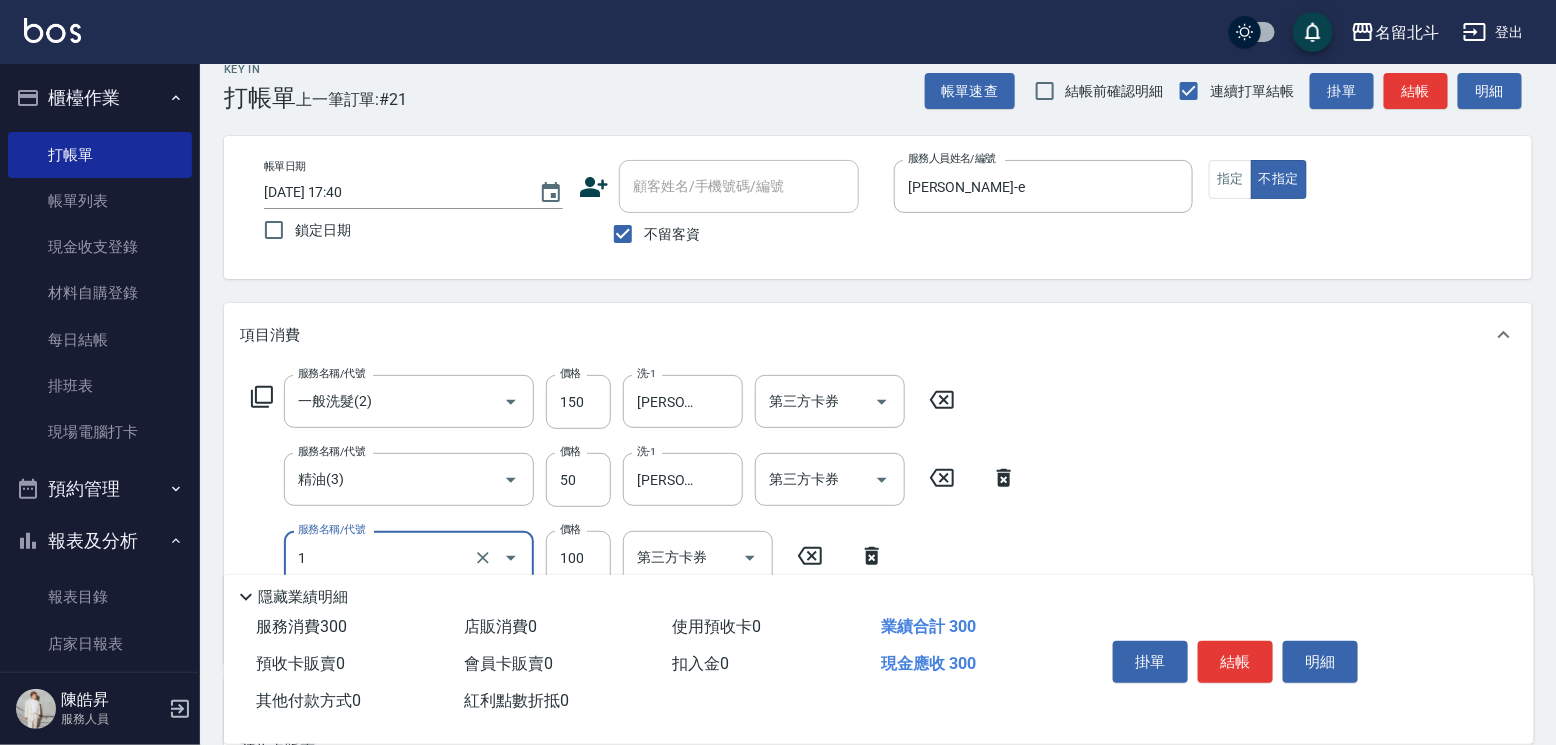 type on "剪髮(1)" 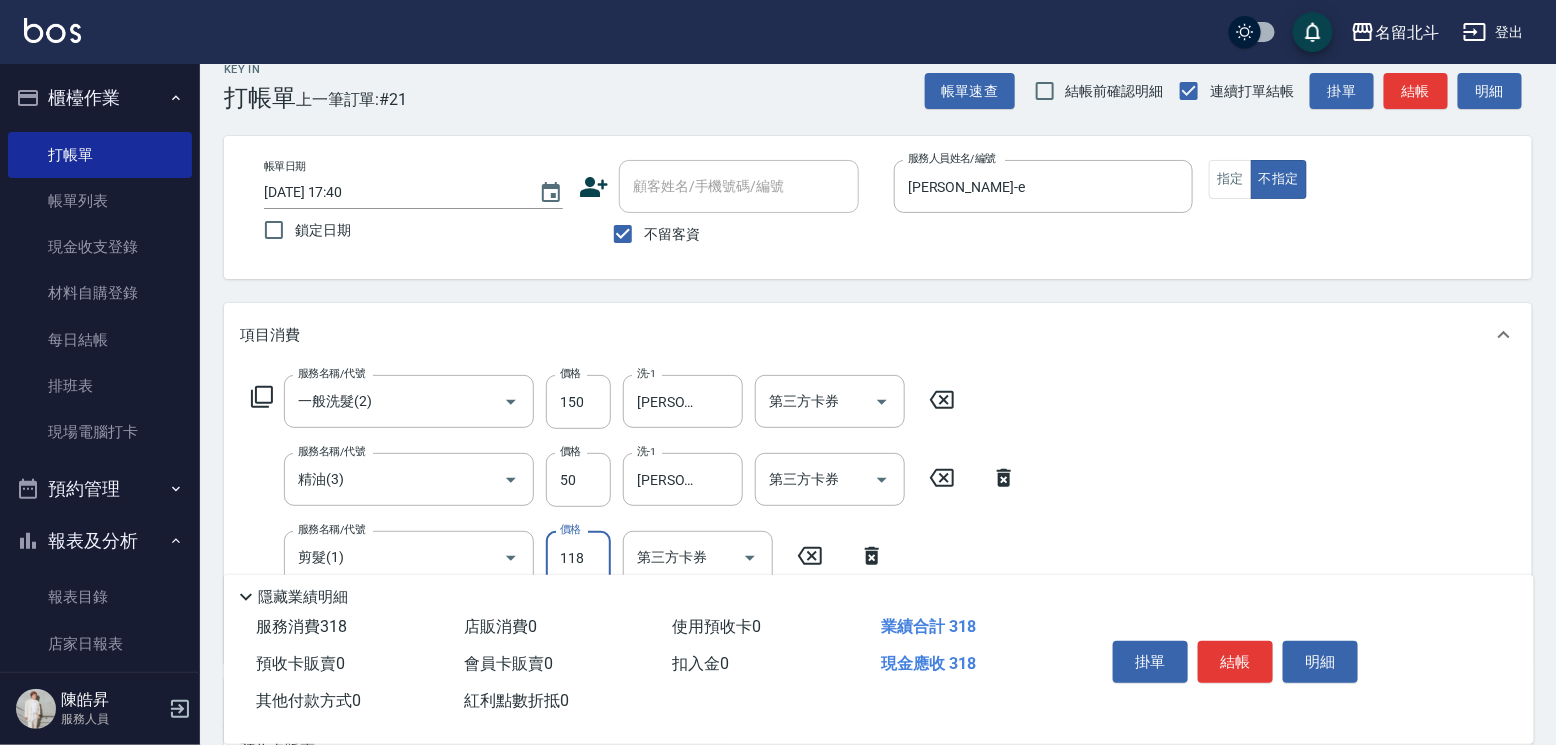 type on "118" 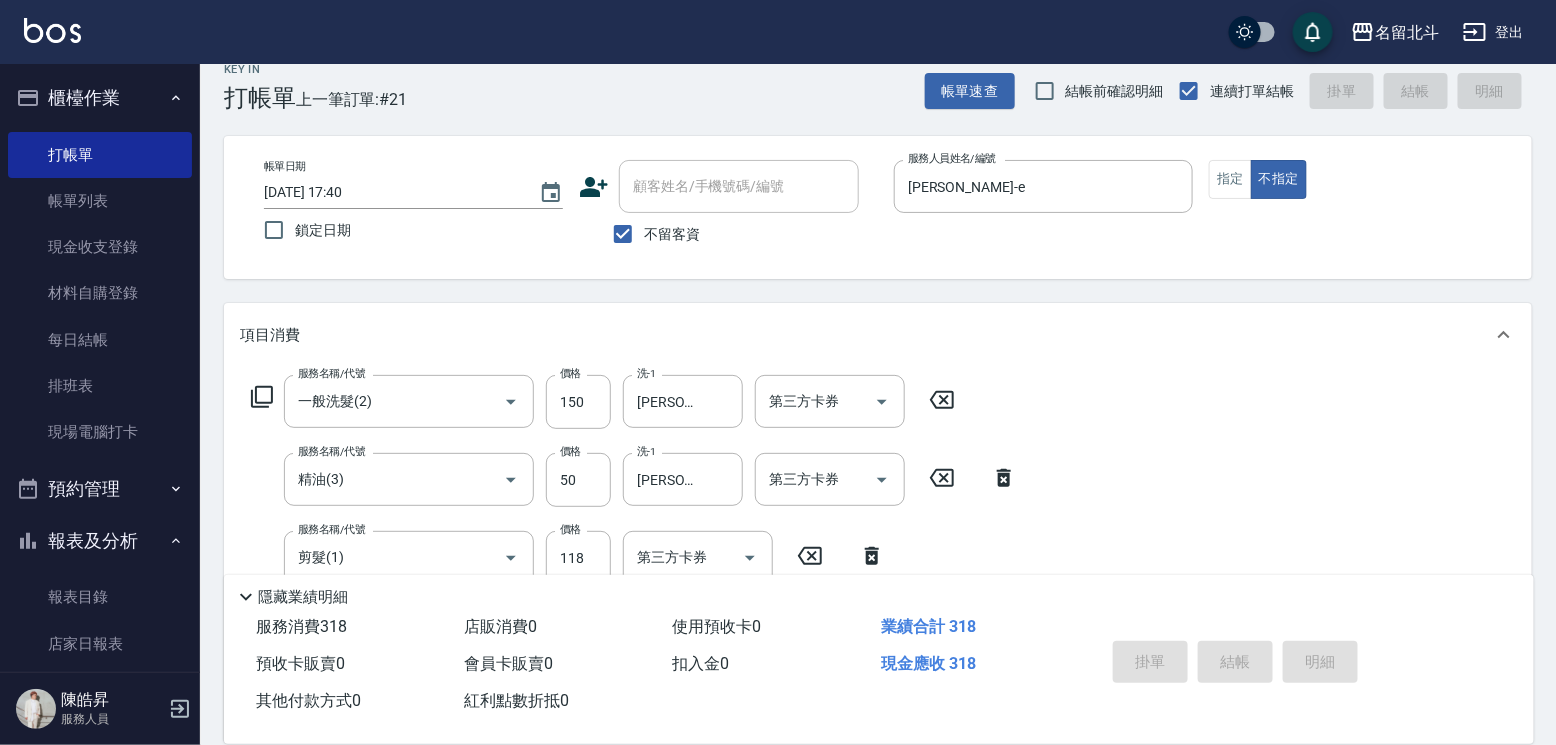 type 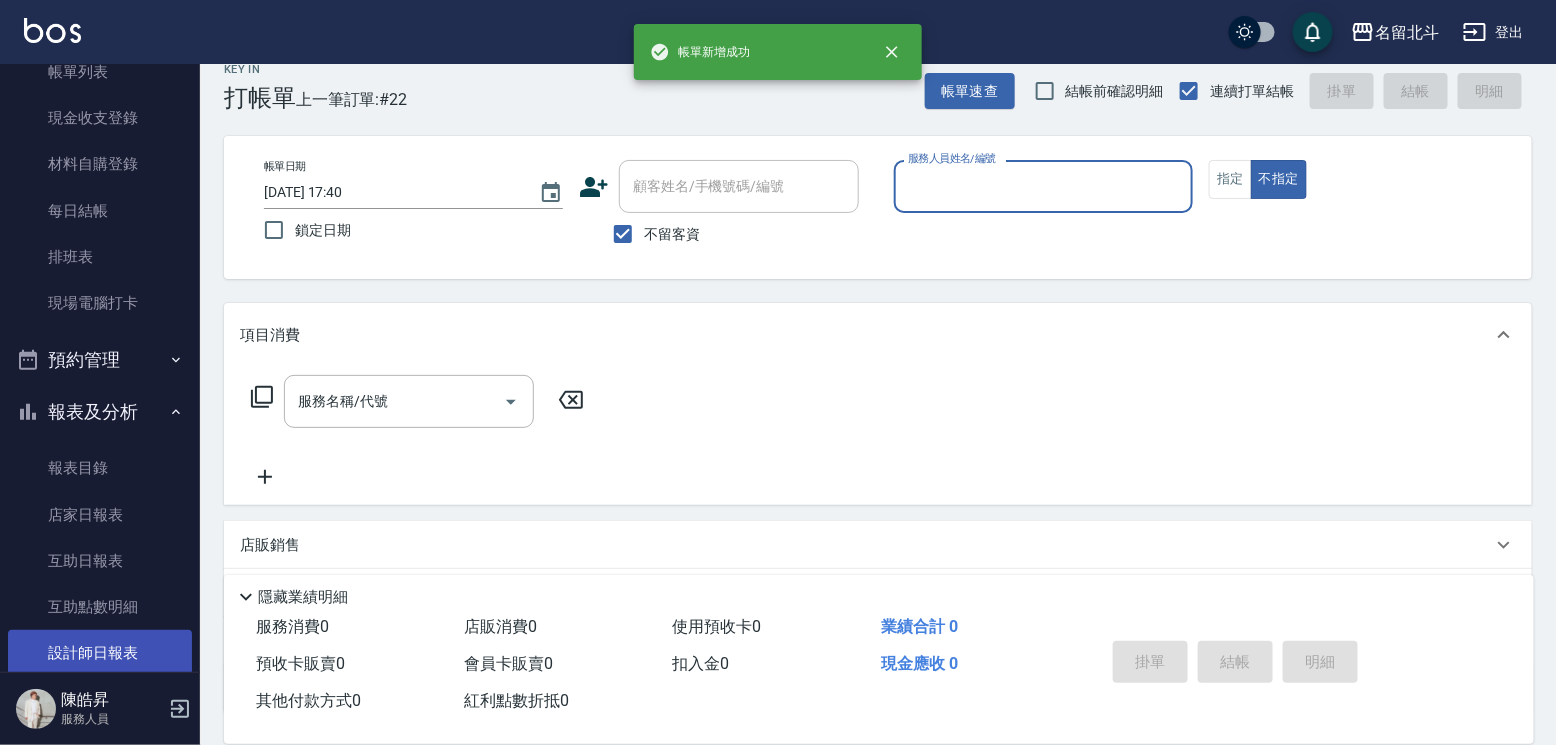 scroll, scrollTop: 300, scrollLeft: 0, axis: vertical 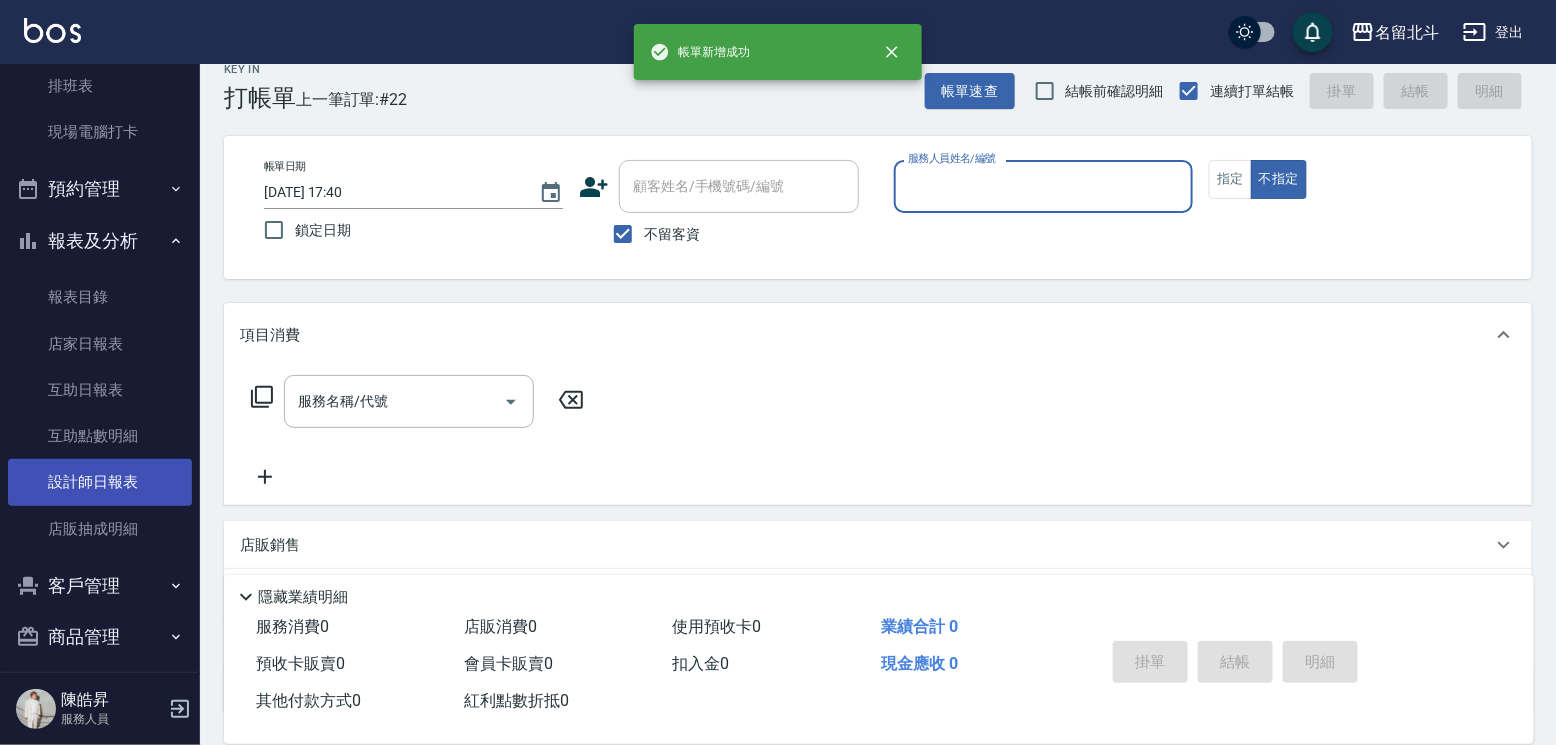 click on "設計師日報表" at bounding box center (100, 482) 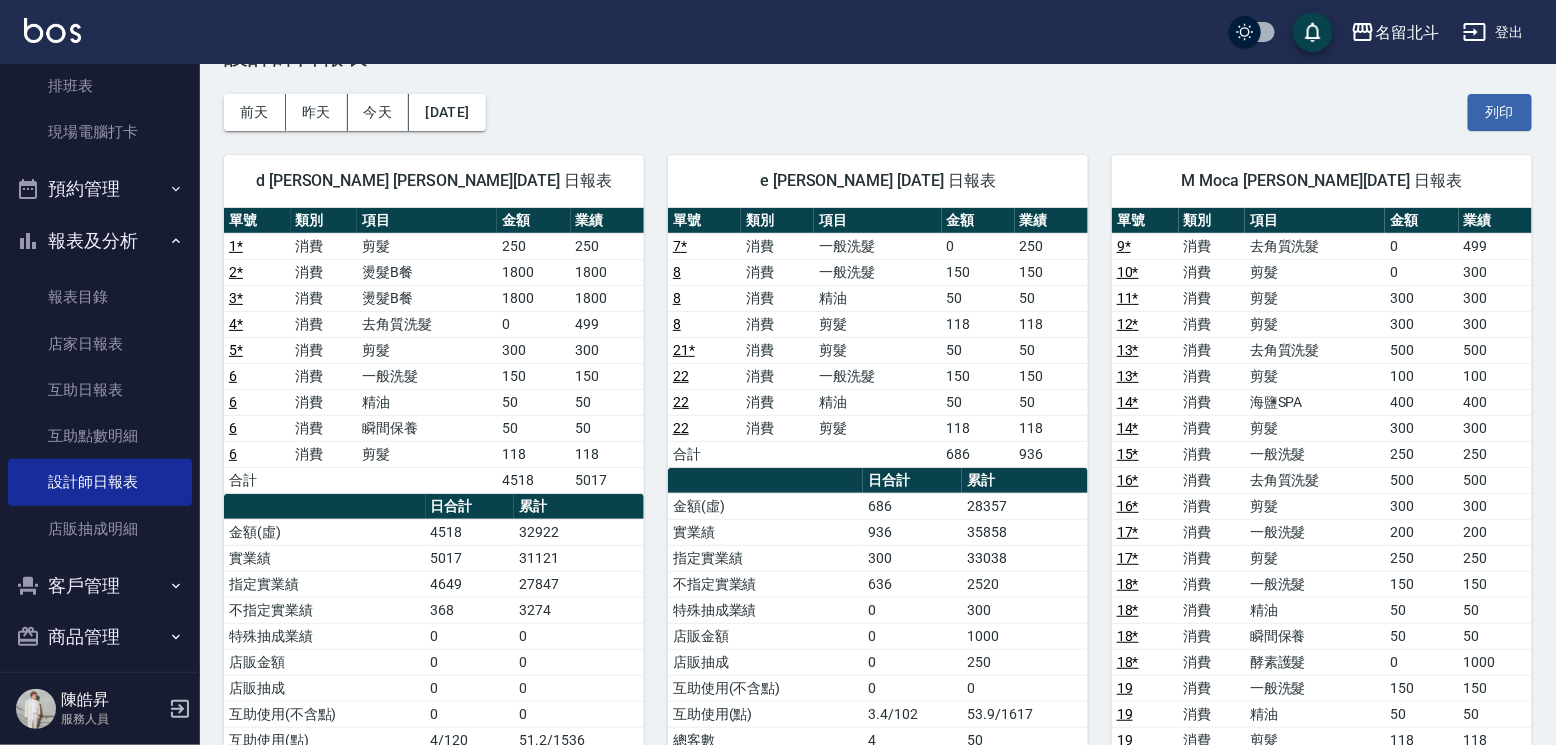 scroll, scrollTop: 200, scrollLeft: 0, axis: vertical 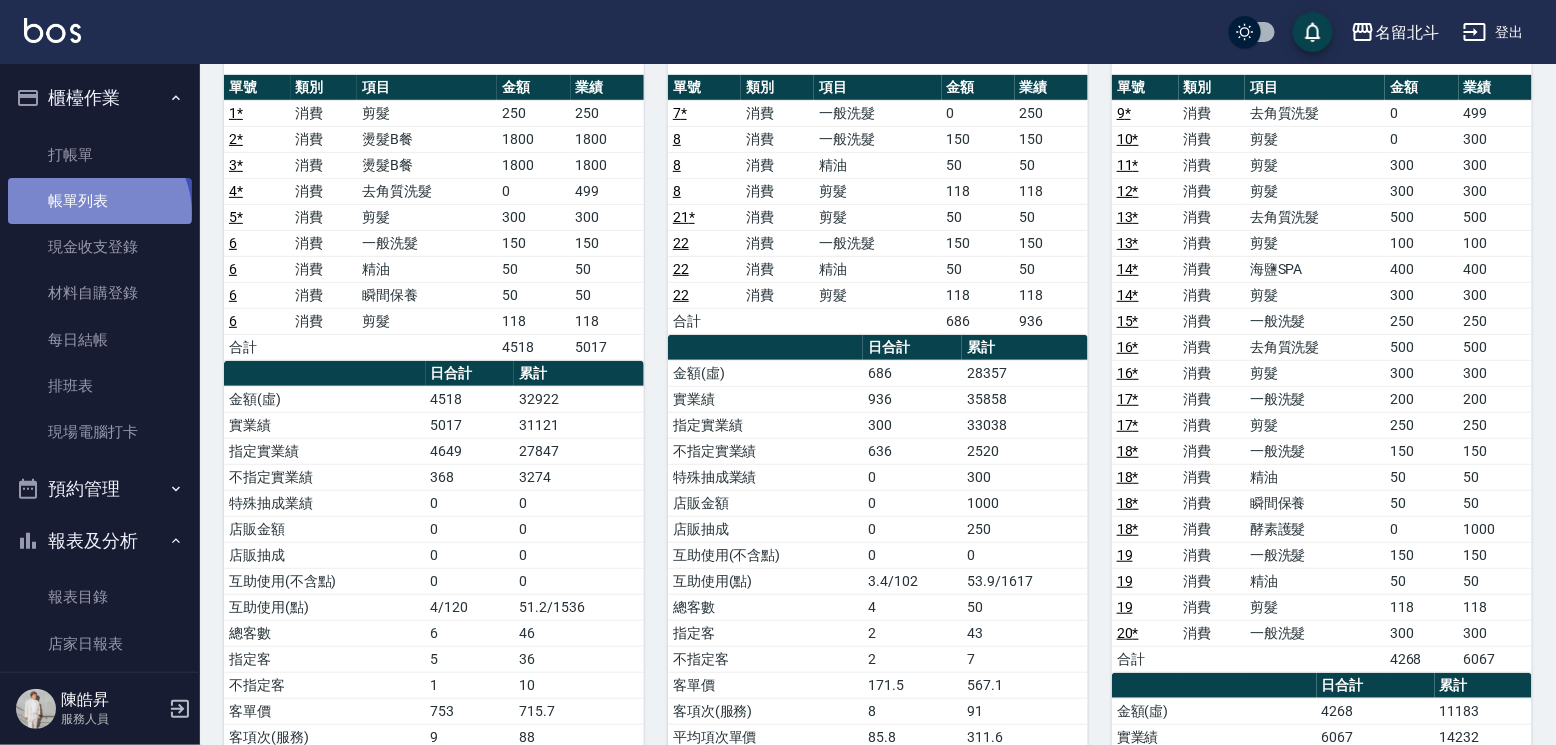click on "帳單列表" at bounding box center [100, 201] 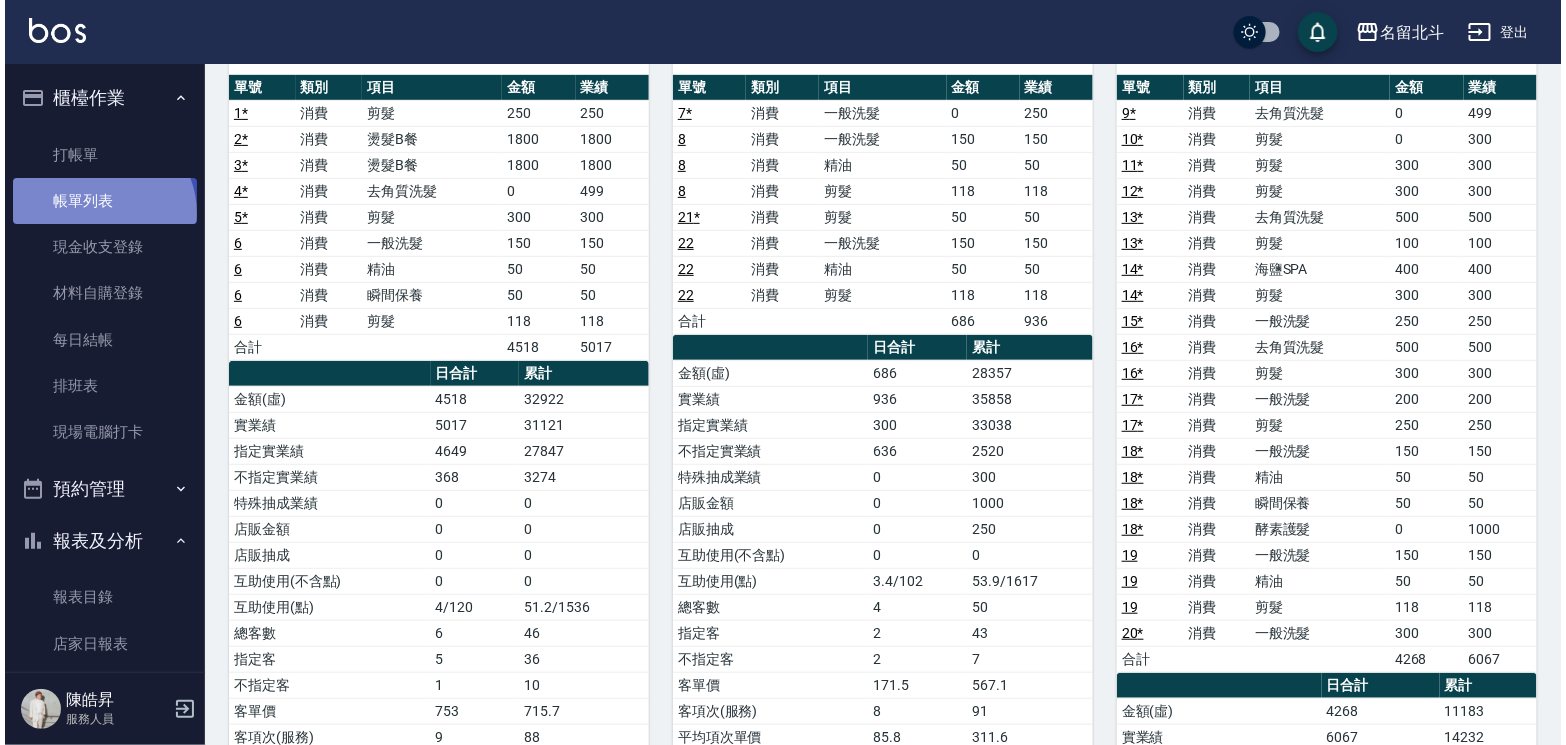 scroll, scrollTop: 0, scrollLeft: 0, axis: both 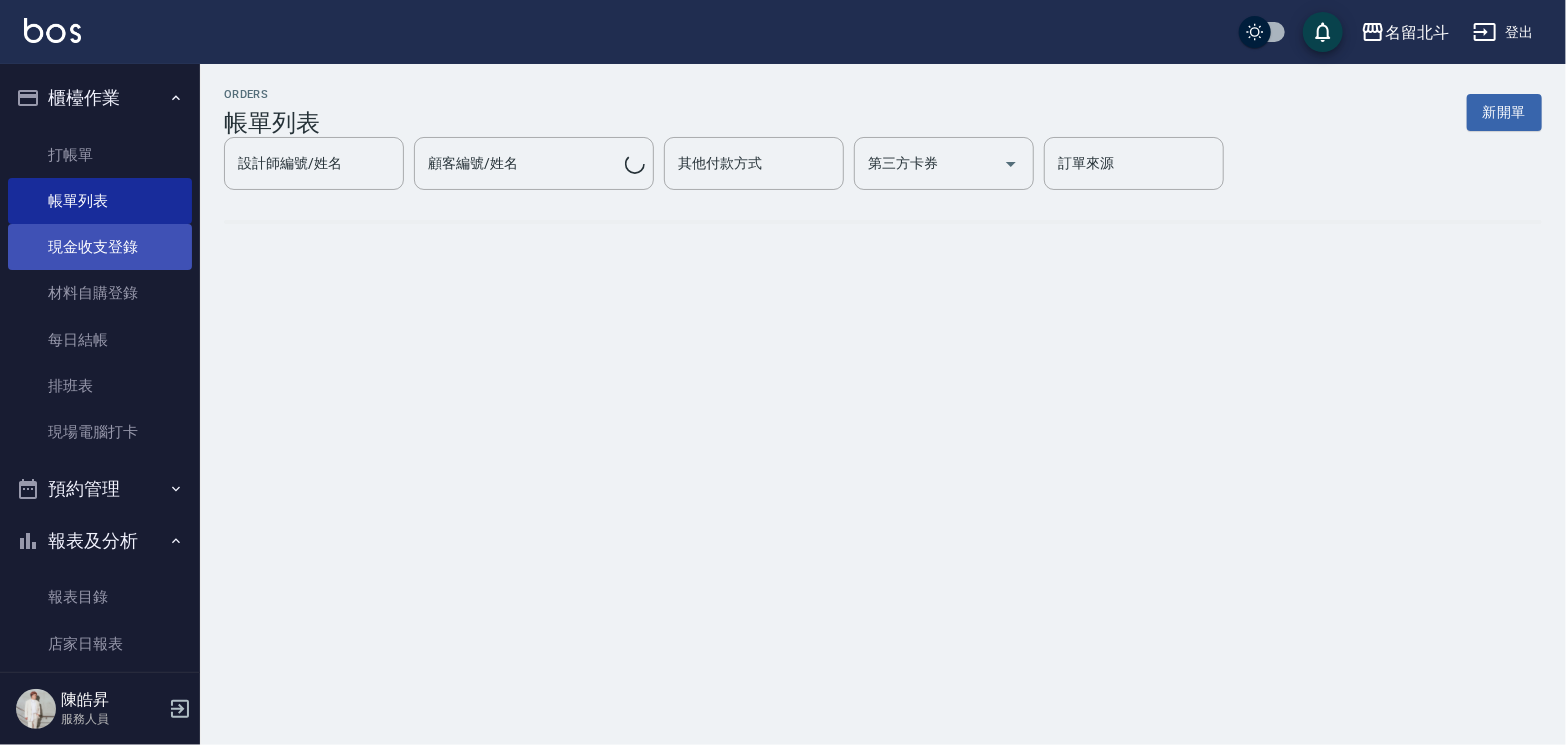 click on "現金收支登錄" at bounding box center (100, 247) 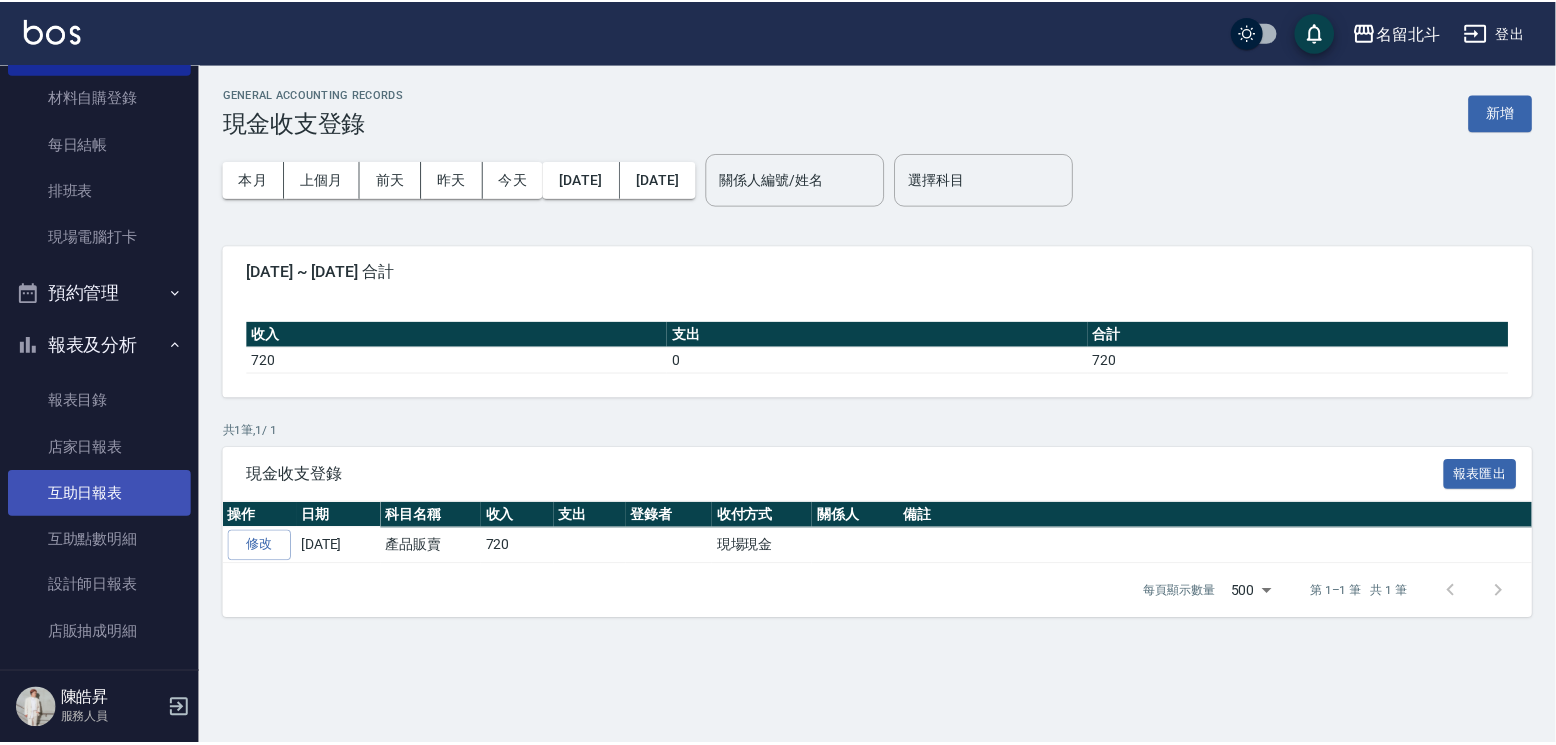 scroll, scrollTop: 200, scrollLeft: 0, axis: vertical 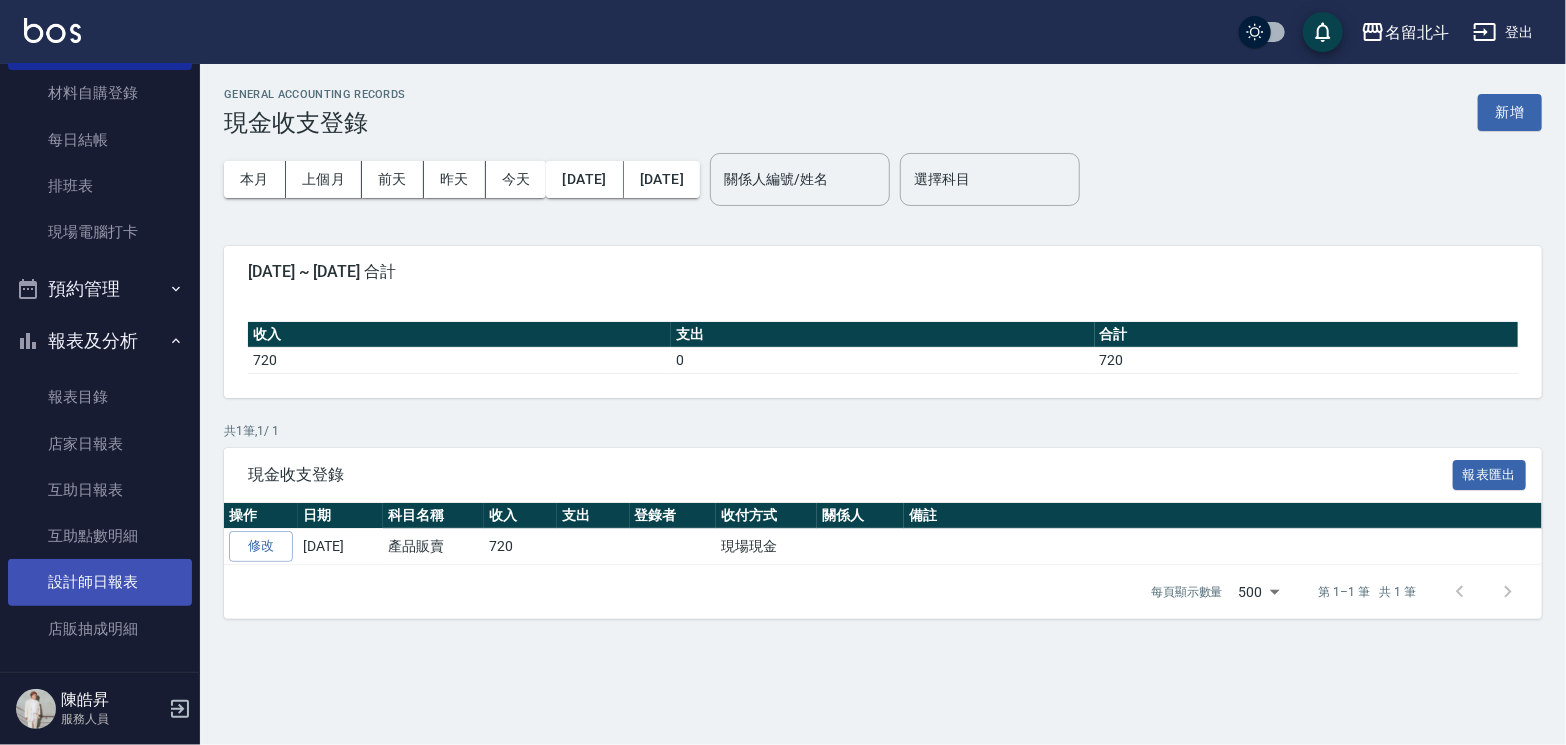 click on "設計師日報表" at bounding box center (100, 582) 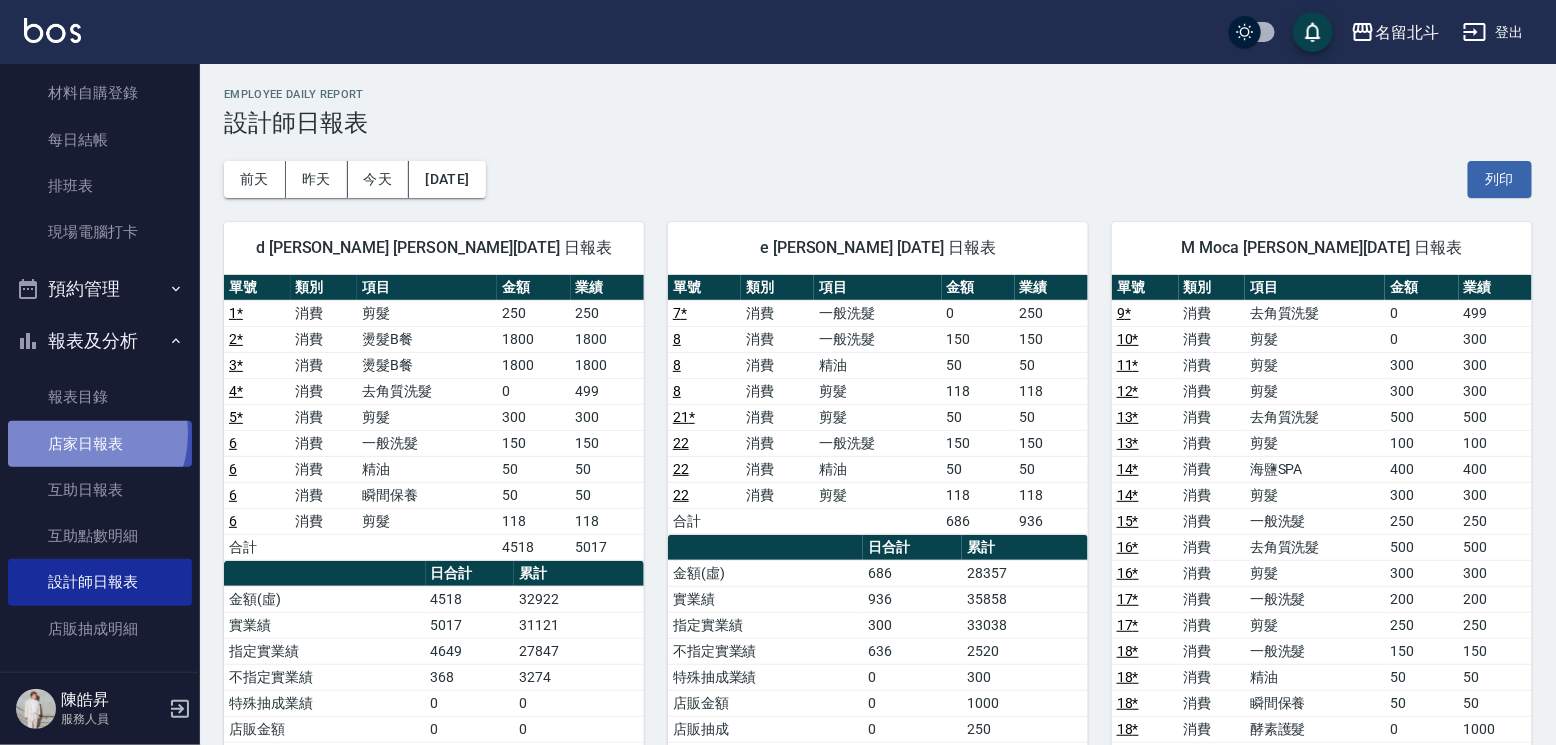 click on "店家日報表" at bounding box center (100, 444) 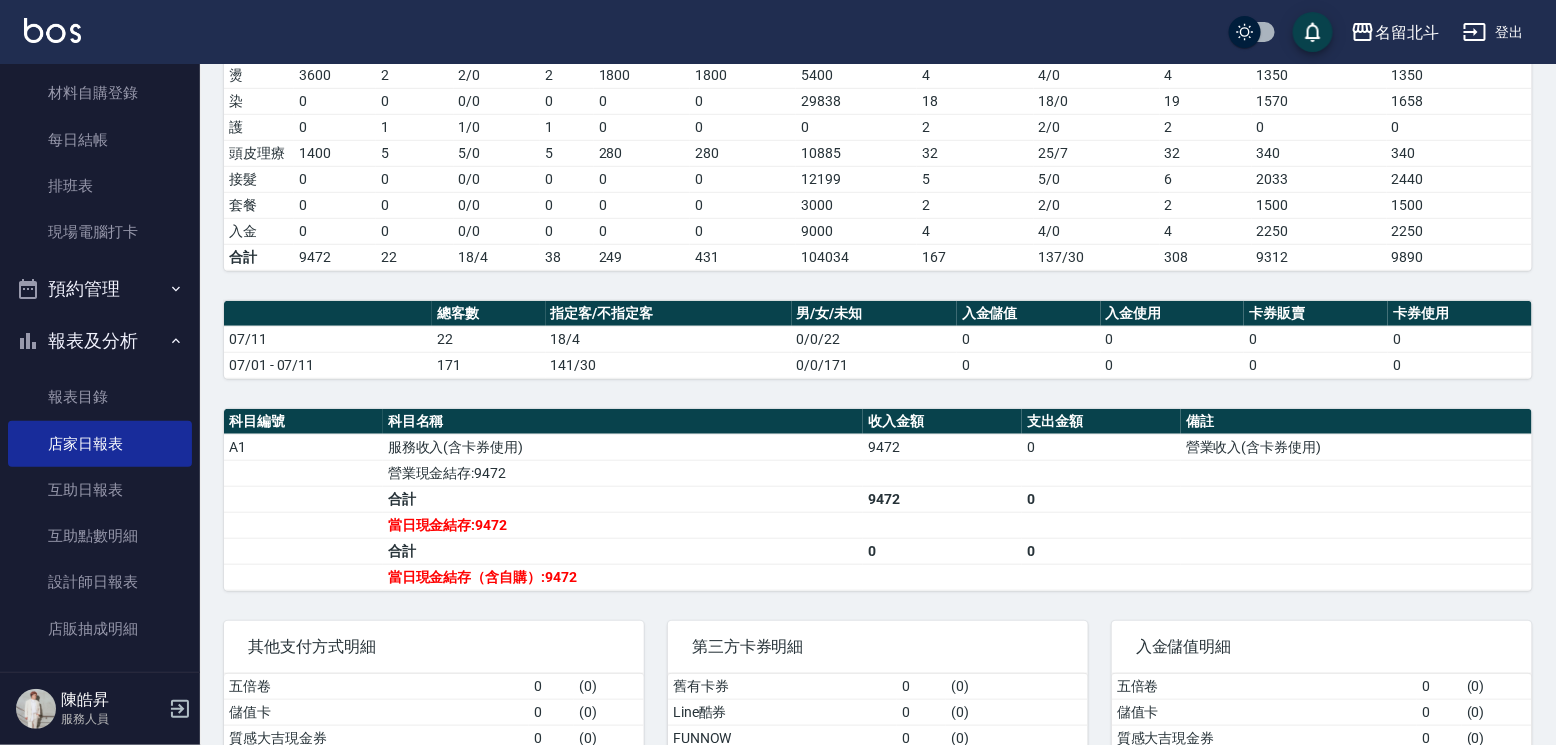 scroll, scrollTop: 467, scrollLeft: 0, axis: vertical 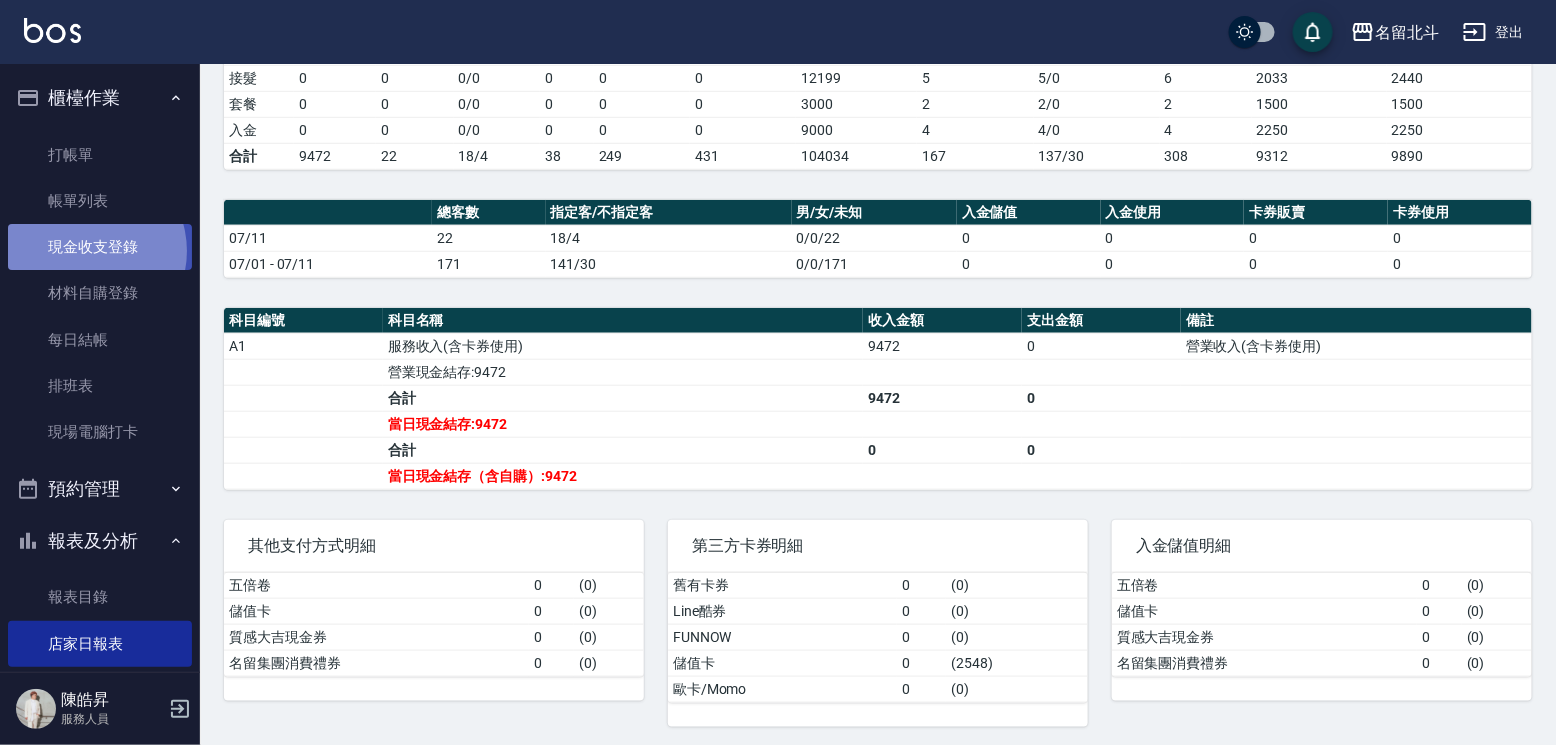 click on "現金收支登錄" at bounding box center (100, 247) 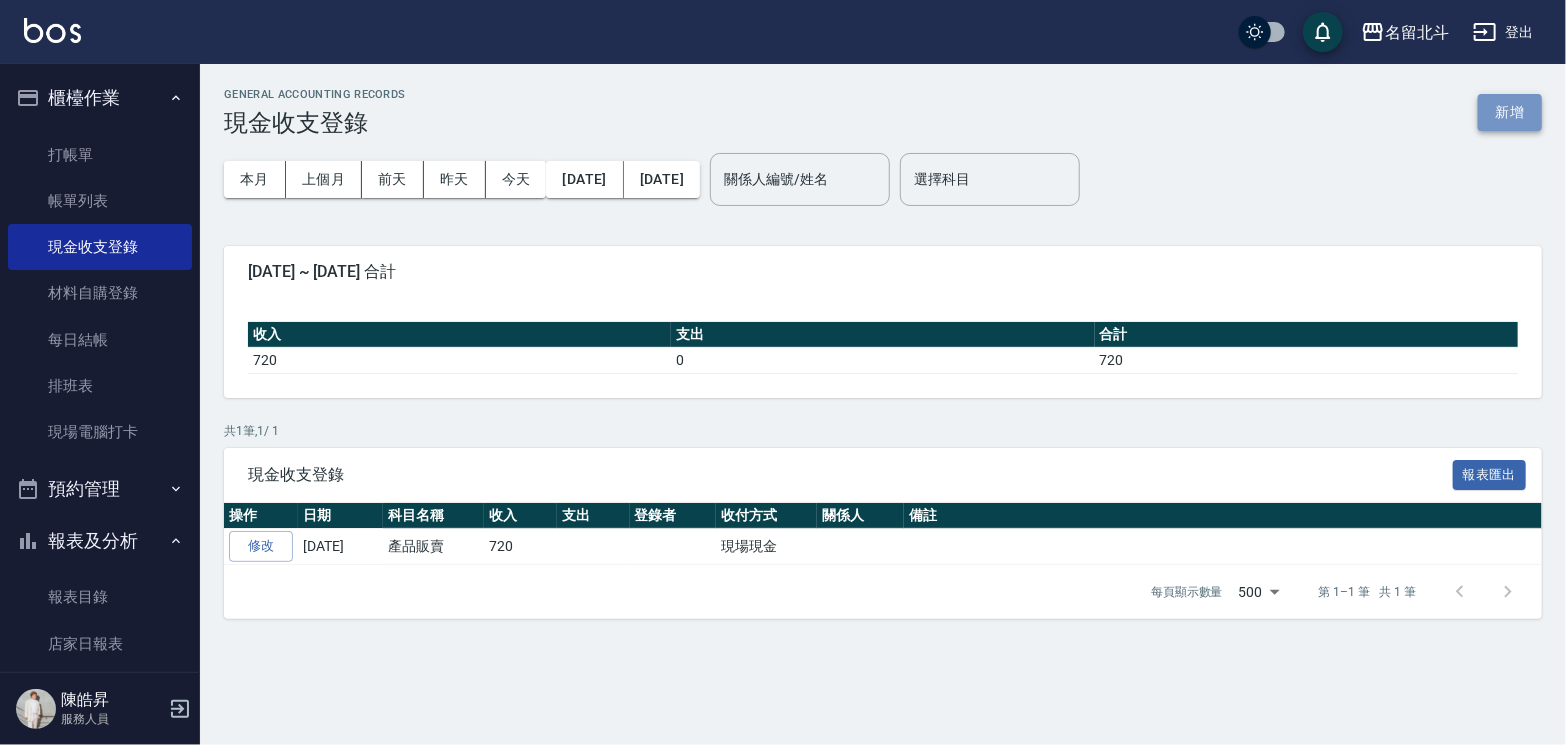 click on "新增" at bounding box center [1510, 112] 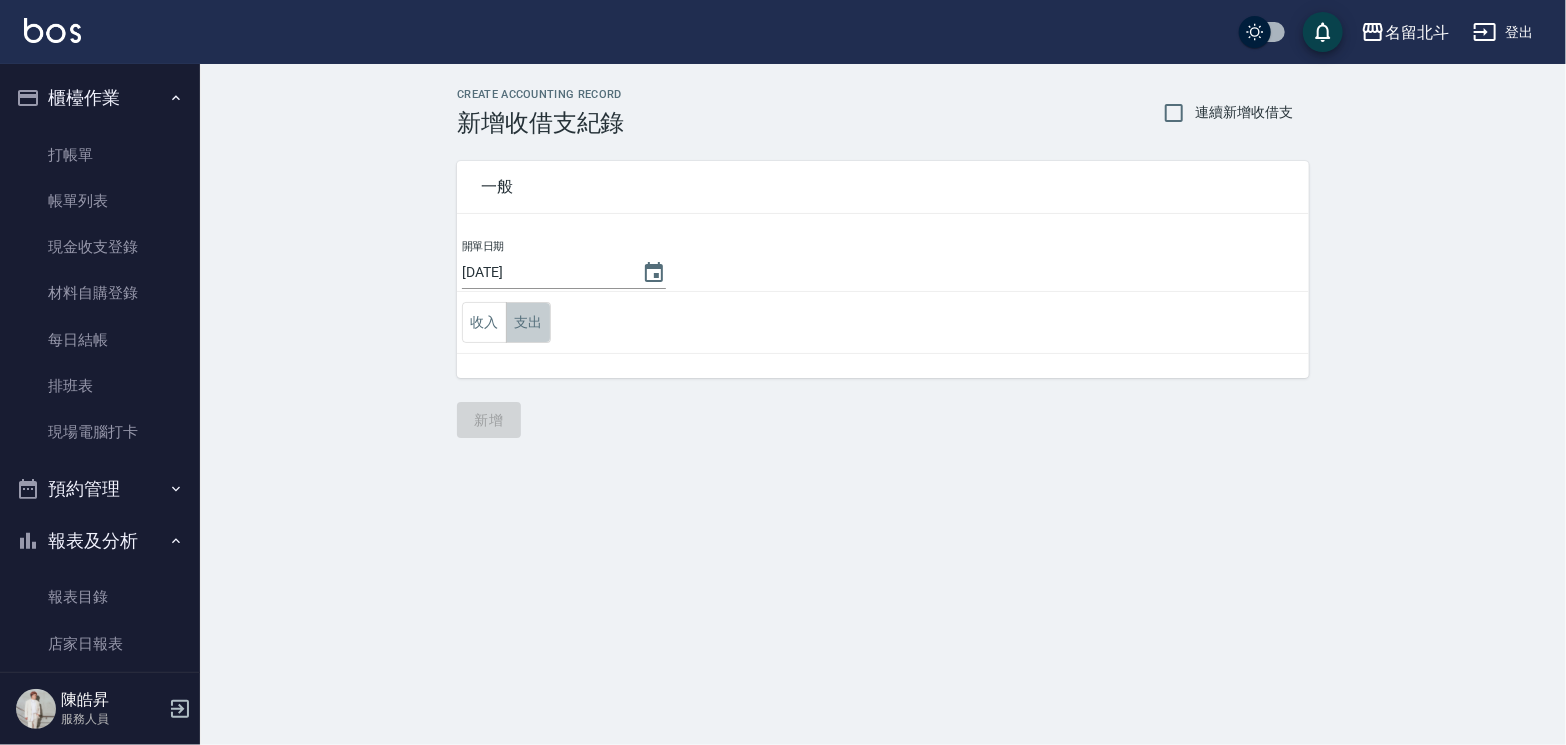 click on "支出" at bounding box center (528, 322) 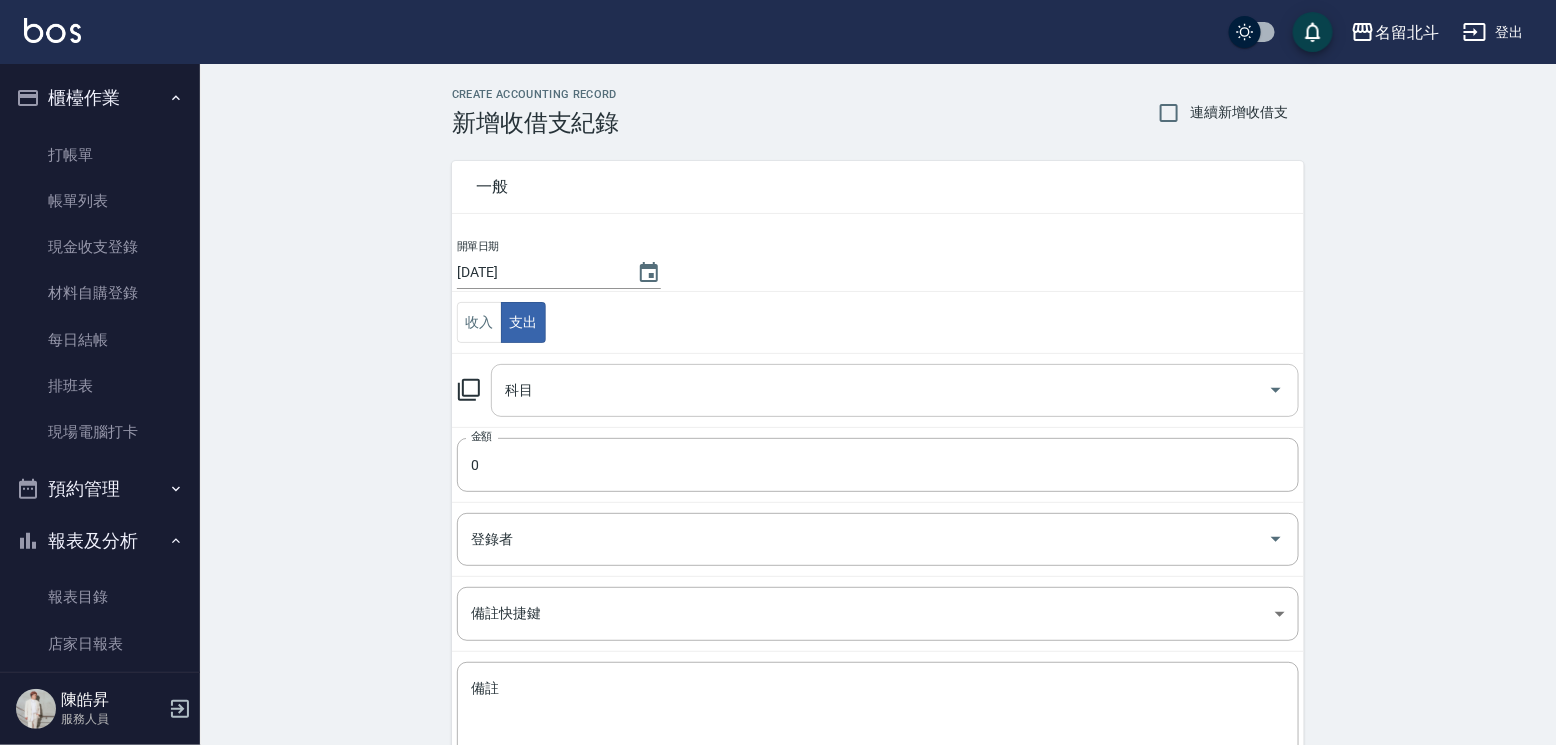 click on "科目" at bounding box center [880, 390] 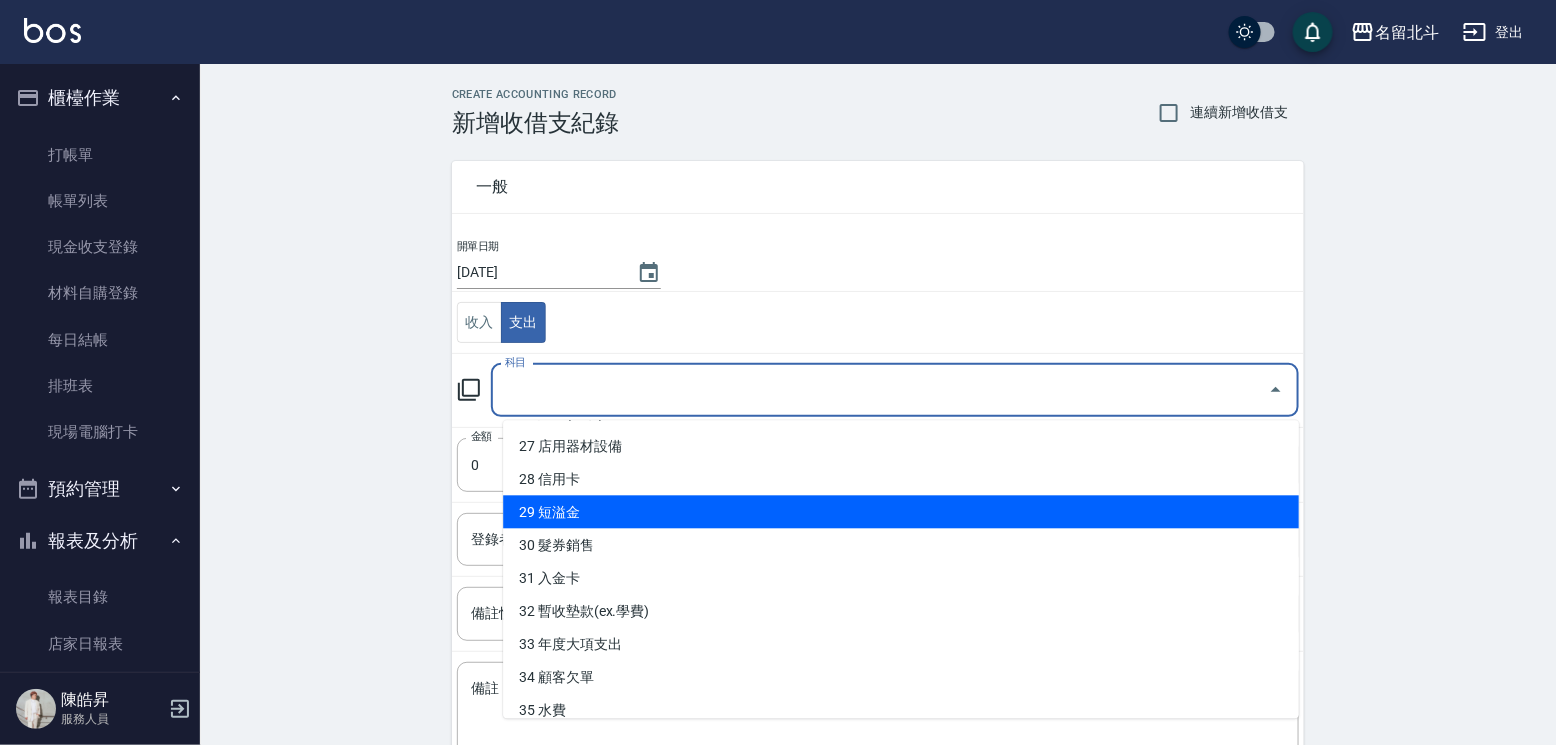 scroll, scrollTop: 971, scrollLeft: 0, axis: vertical 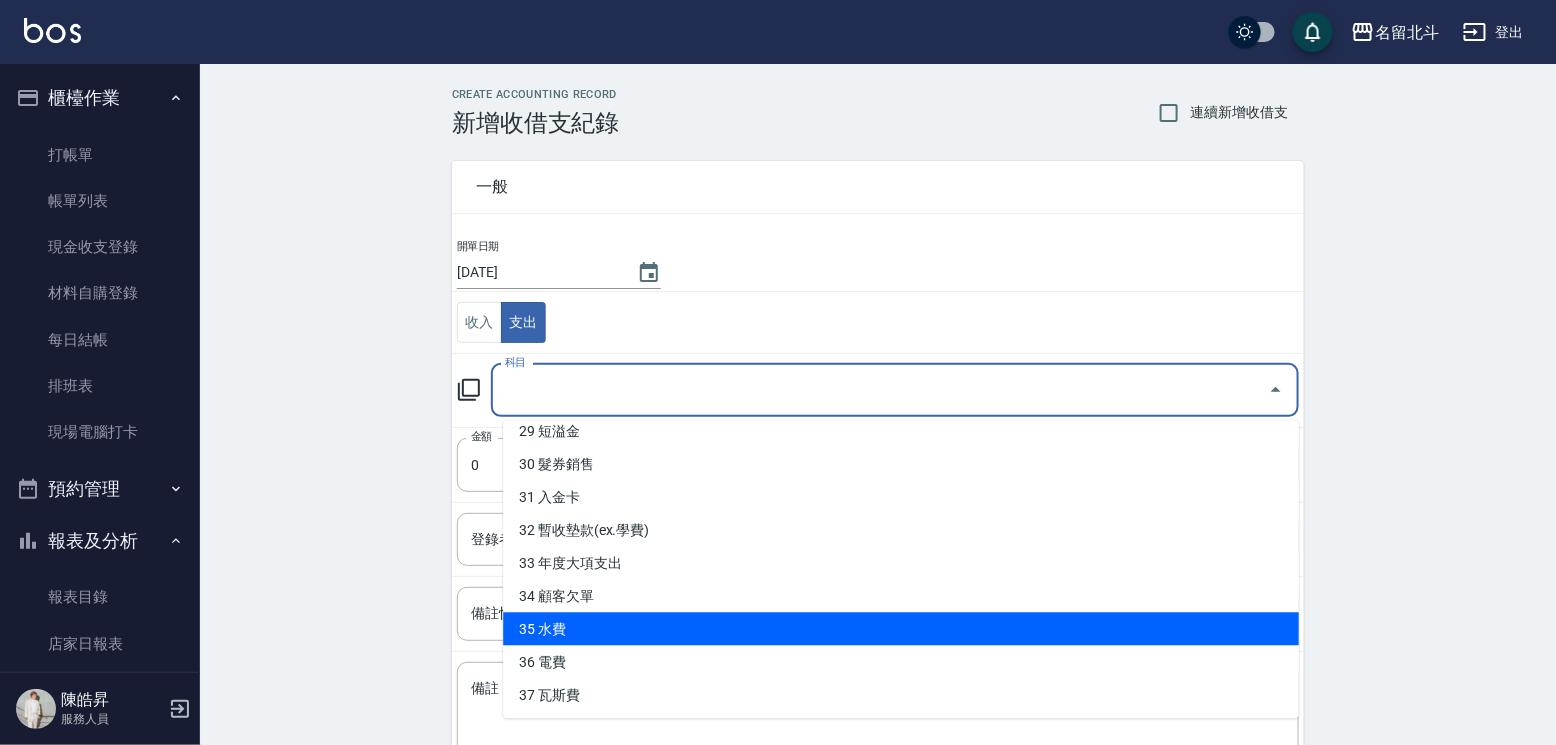 click on "35 水費" at bounding box center [901, 628] 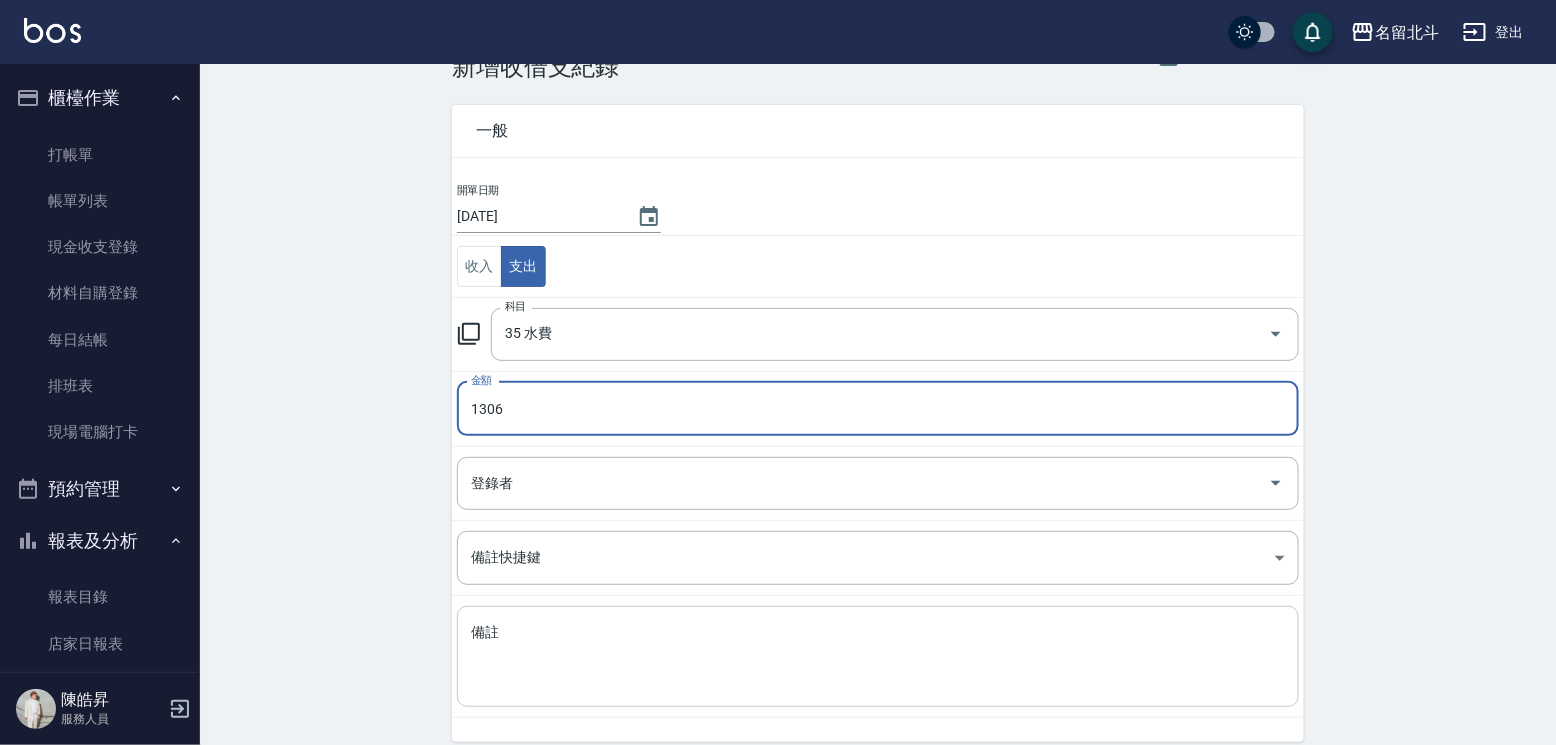 scroll, scrollTop: 140, scrollLeft: 0, axis: vertical 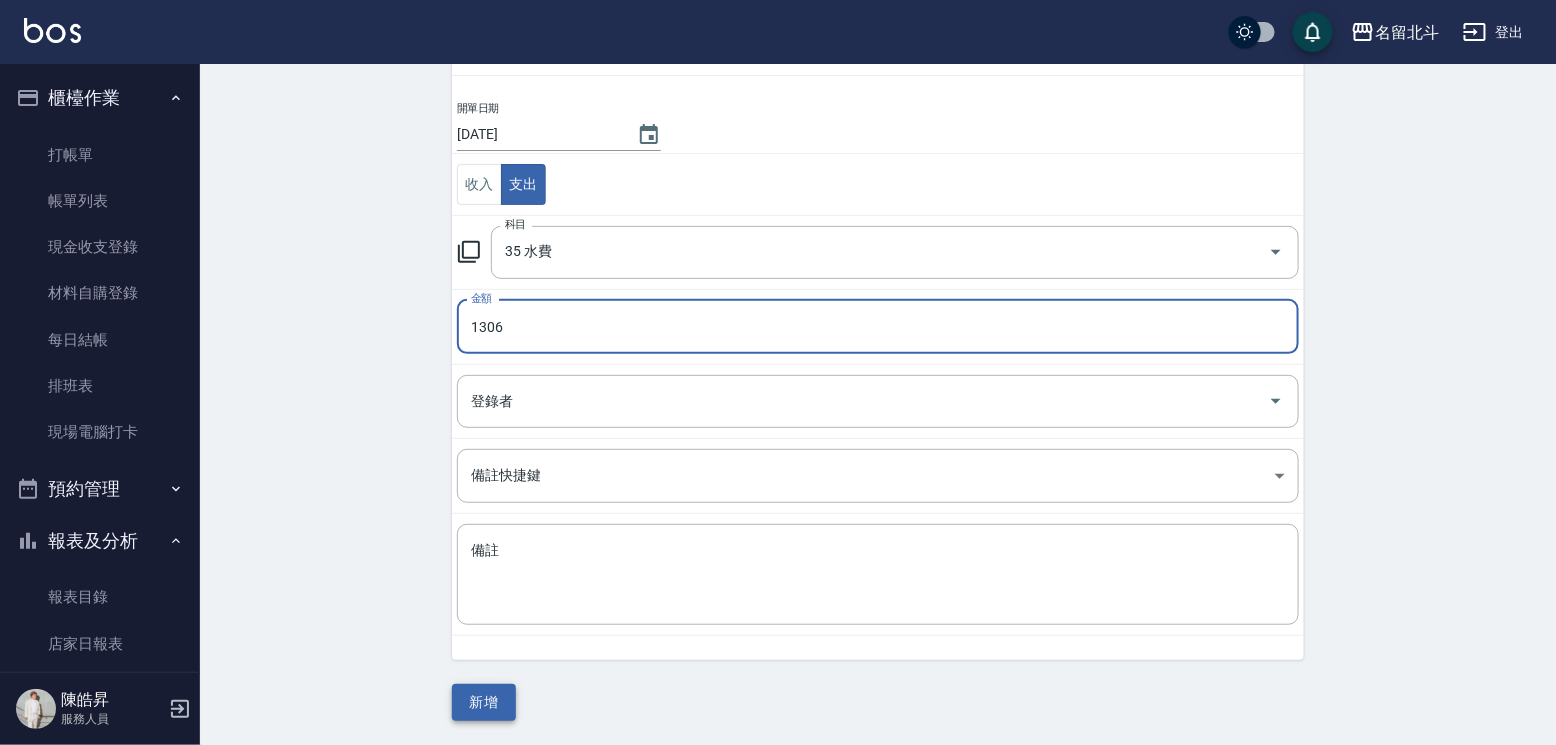 type on "1306" 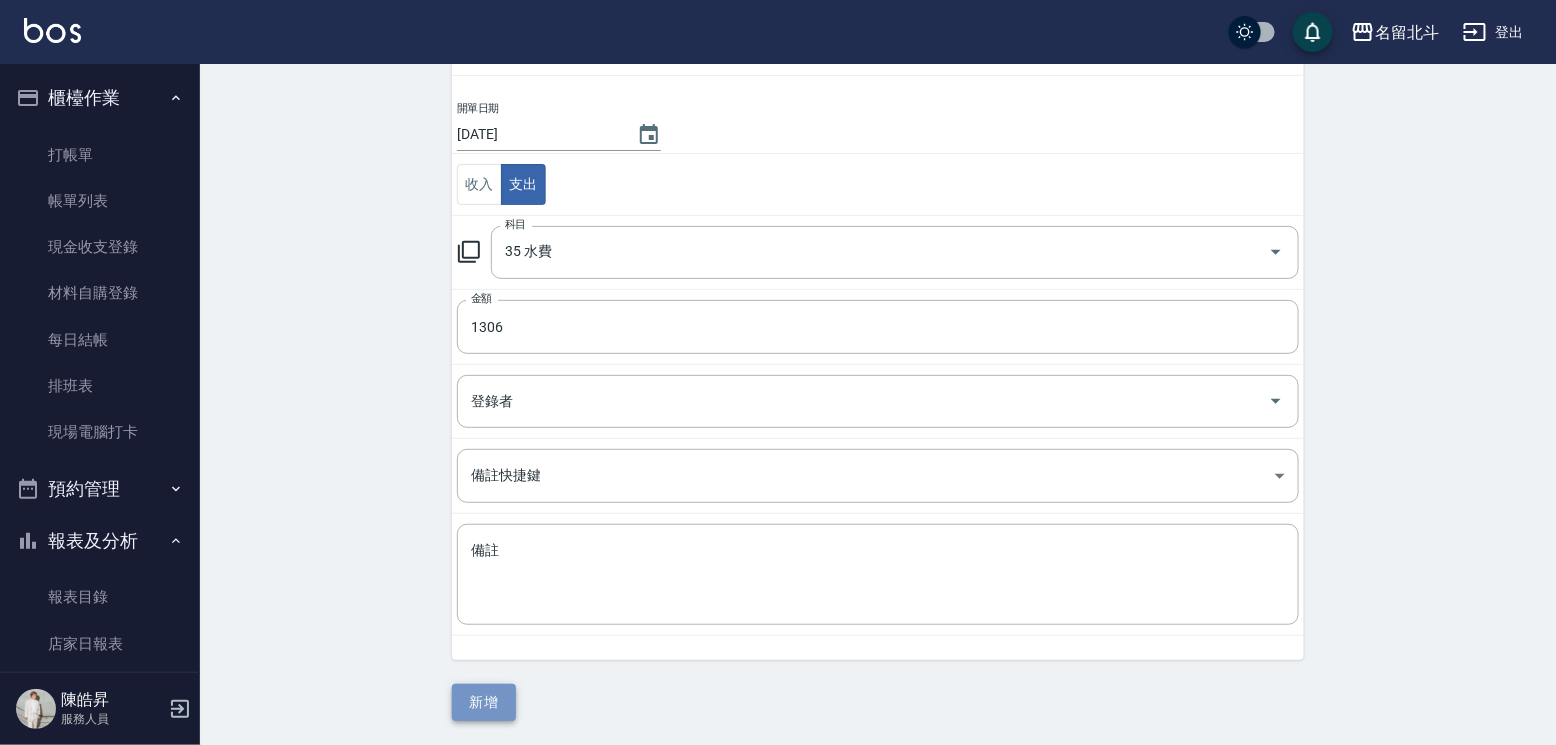 click on "新增" at bounding box center [484, 702] 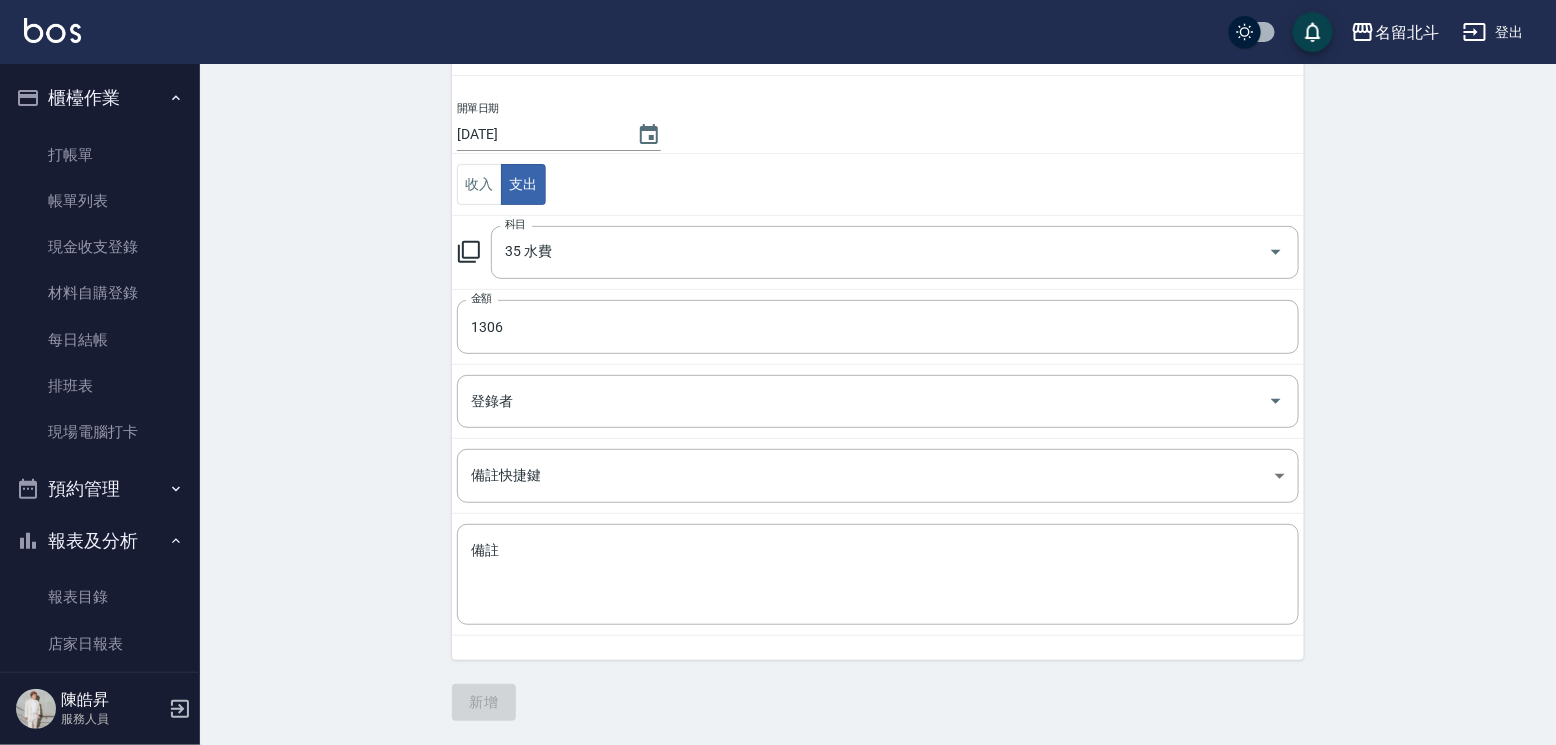 scroll, scrollTop: 0, scrollLeft: 0, axis: both 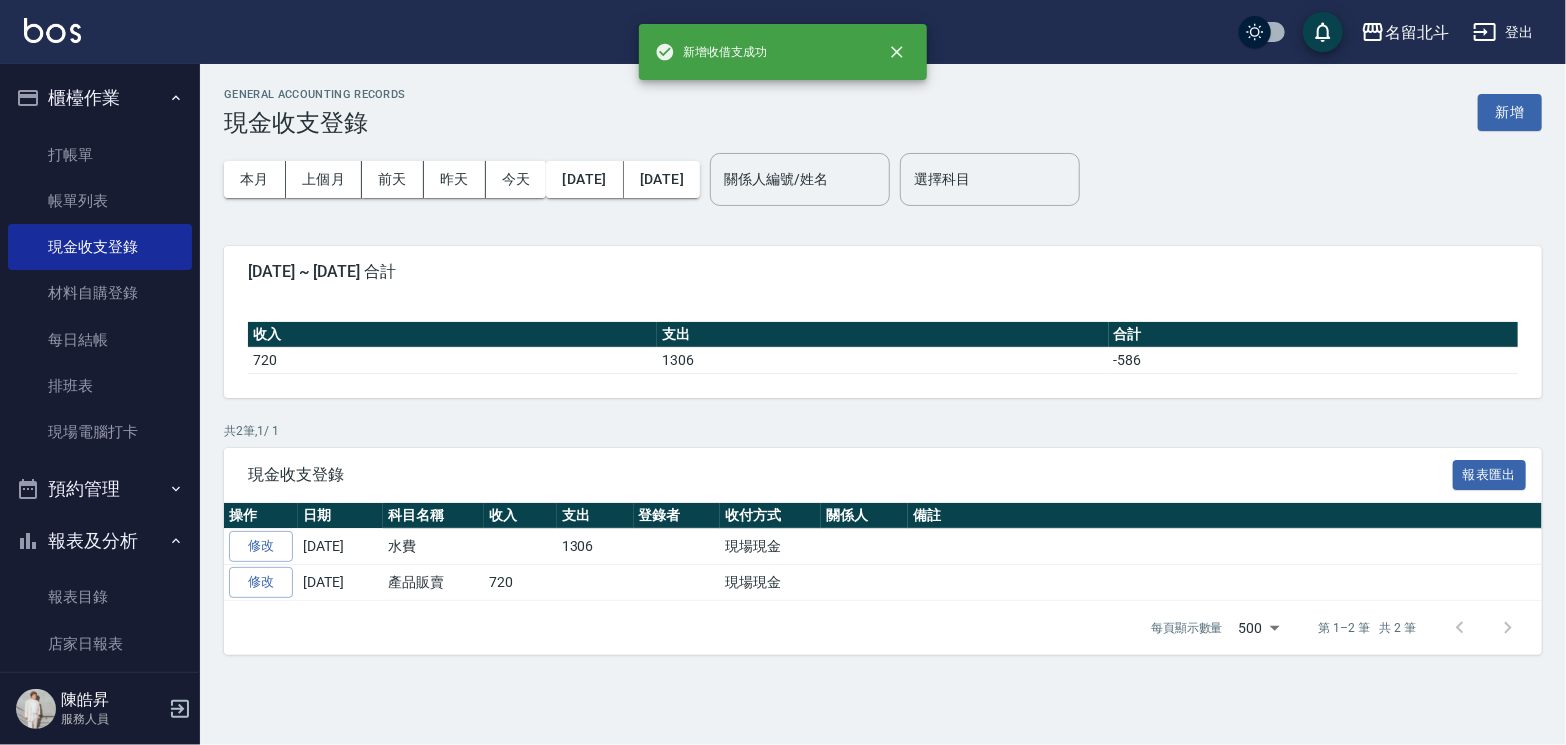 click on "GENERAL ACCOUNTING RECORDS 現金收支登錄 新增 本月 上個月 [DATE] [DATE] [DATE] [DATE] [DATE] 關係人編號/姓名 關係人編號/姓名 選擇科目 選擇科目 [DATE] ~ [DATE] 合計 收入 支出 合計 720 1306 -586 共  2  筆,  1  /   1 現金收支登錄 報表匯出 操作 日期 科目名稱 收入 支出 登錄者 收付方式 關係人 備註 修改 [DATE] 水費 1306 現場現金 修改 [DATE] 產品販賣 720 現場現金 每頁顯示數量 500 500 第 1–2 筆   共 2 筆" at bounding box center (883, 371) 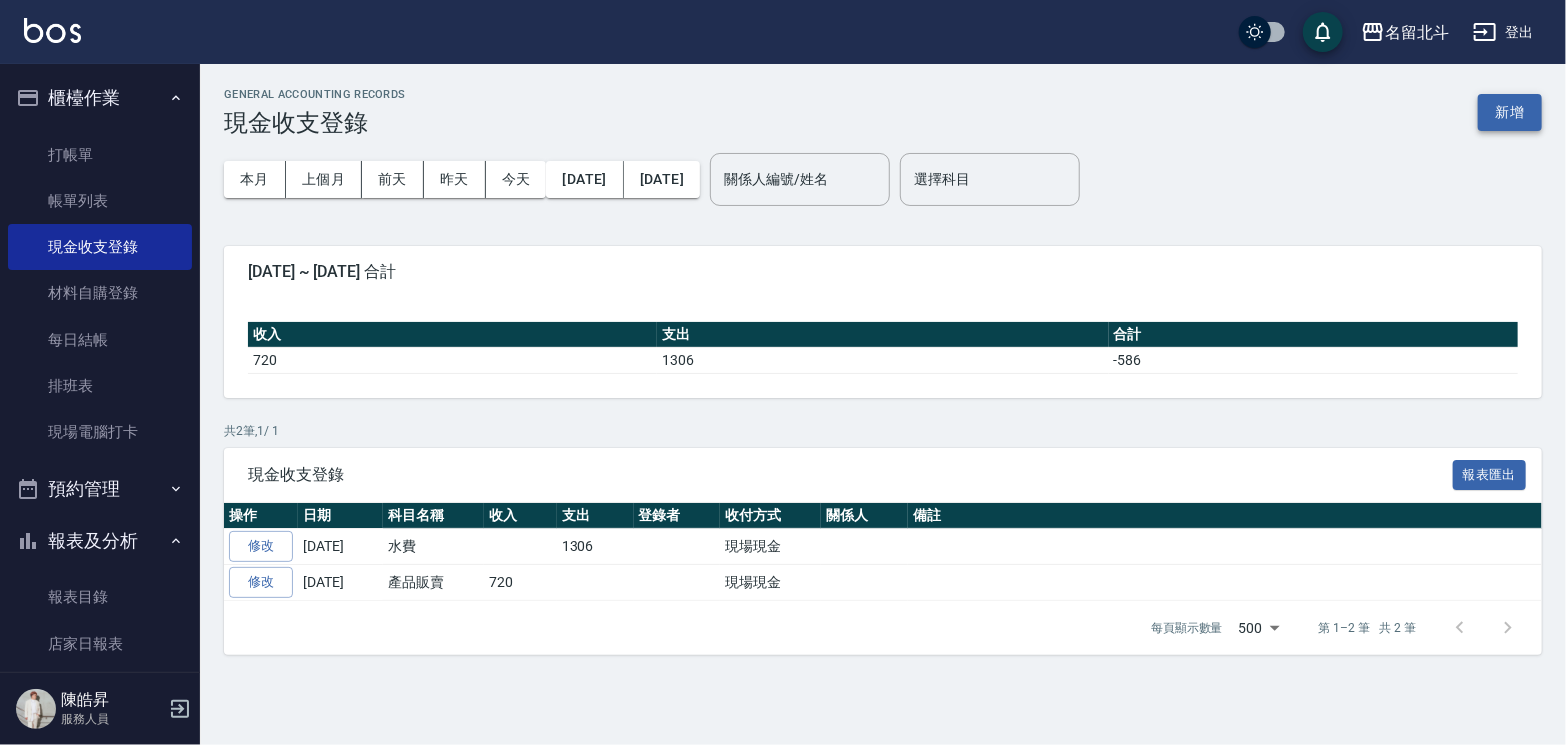 click on "新增" at bounding box center [1510, 112] 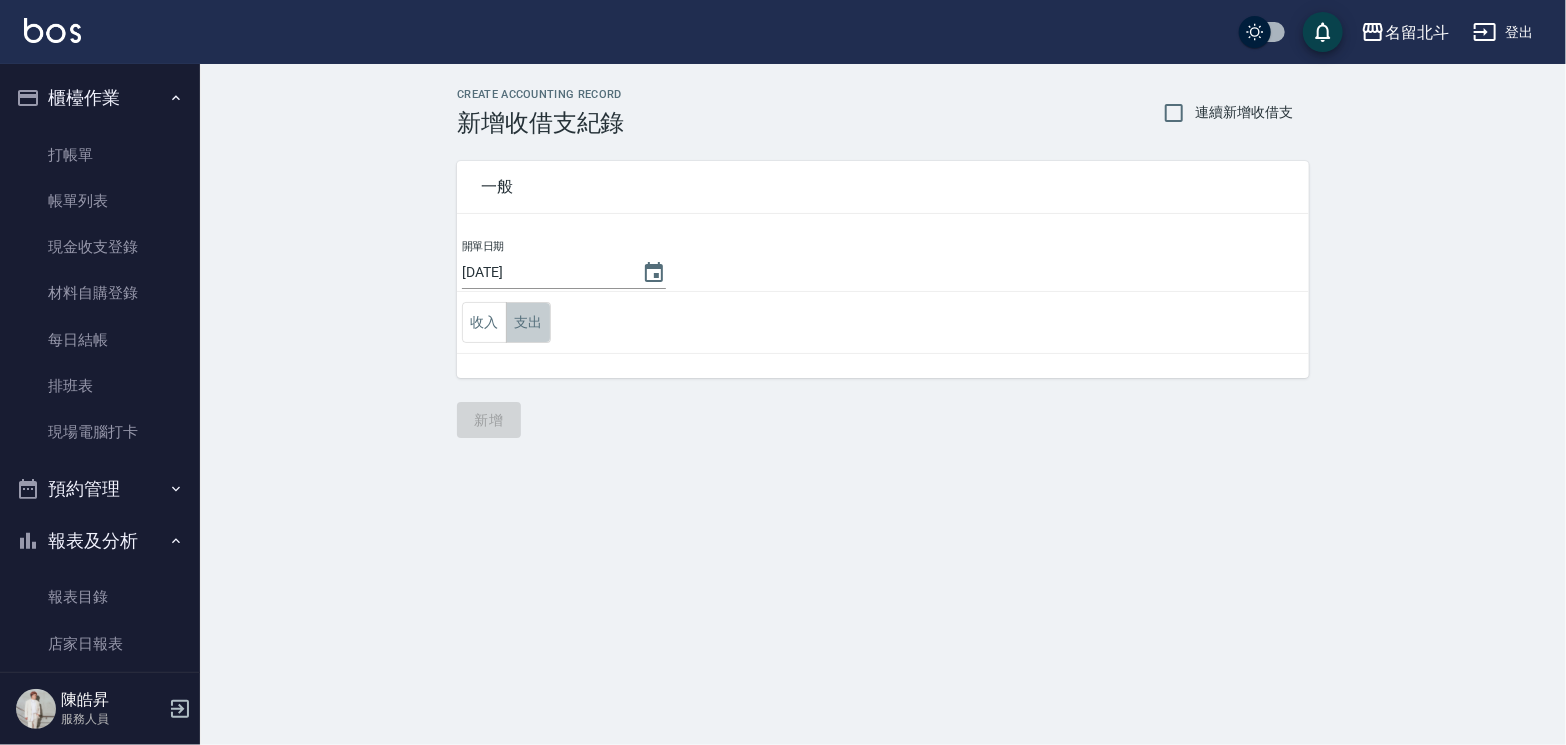 click on "支出" at bounding box center [528, 322] 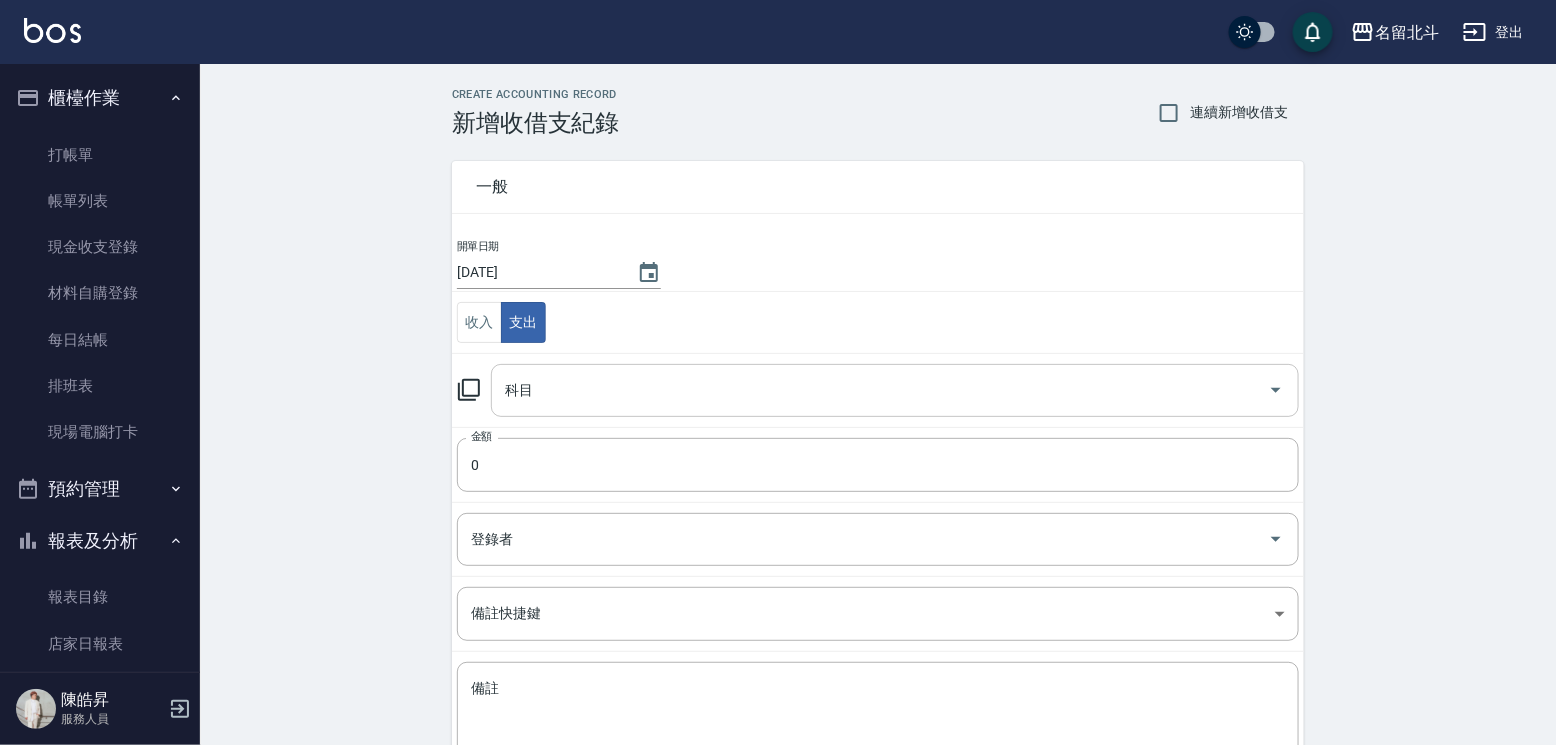 click on "科目" at bounding box center (880, 390) 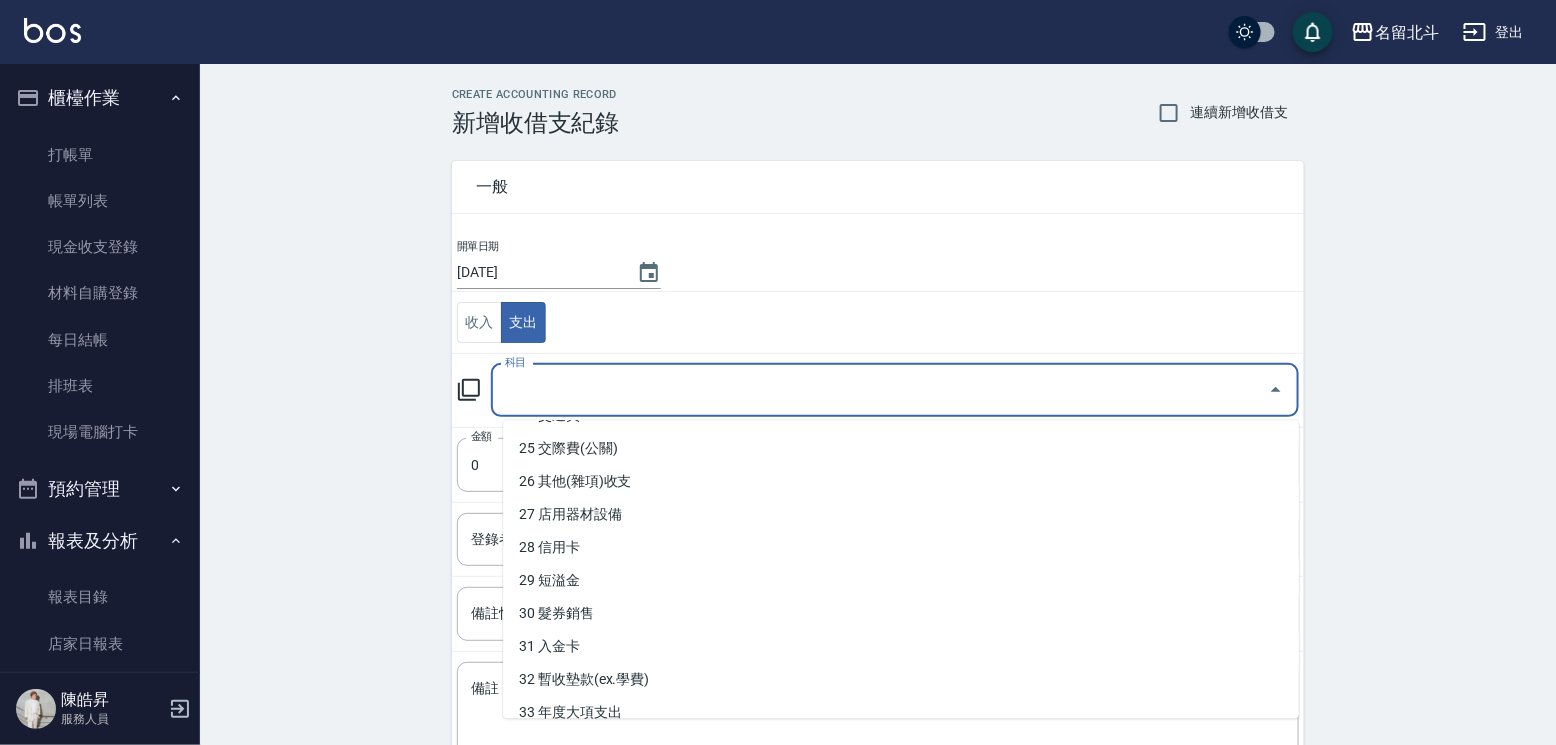 scroll, scrollTop: 971, scrollLeft: 0, axis: vertical 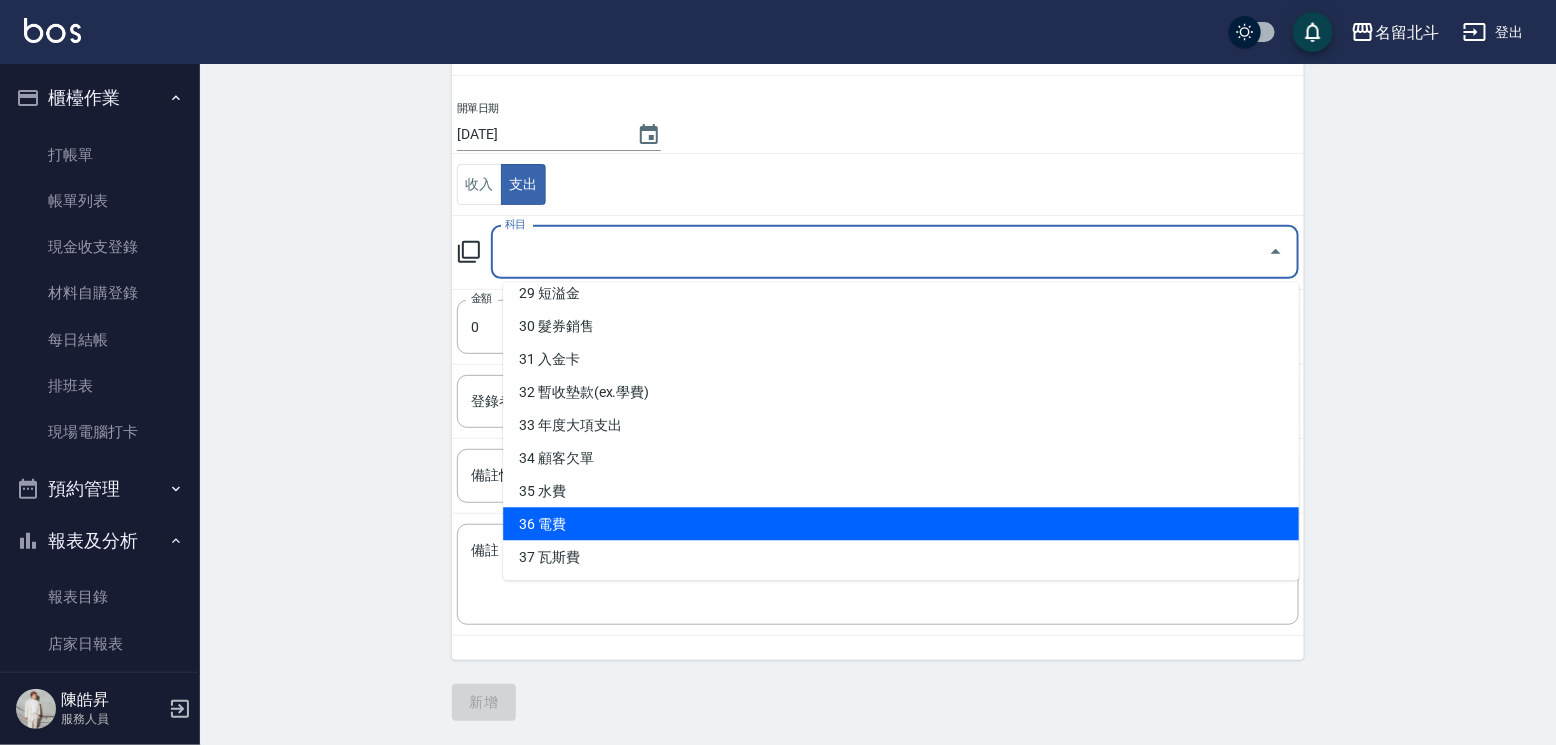 click on "36 電費" at bounding box center [901, 523] 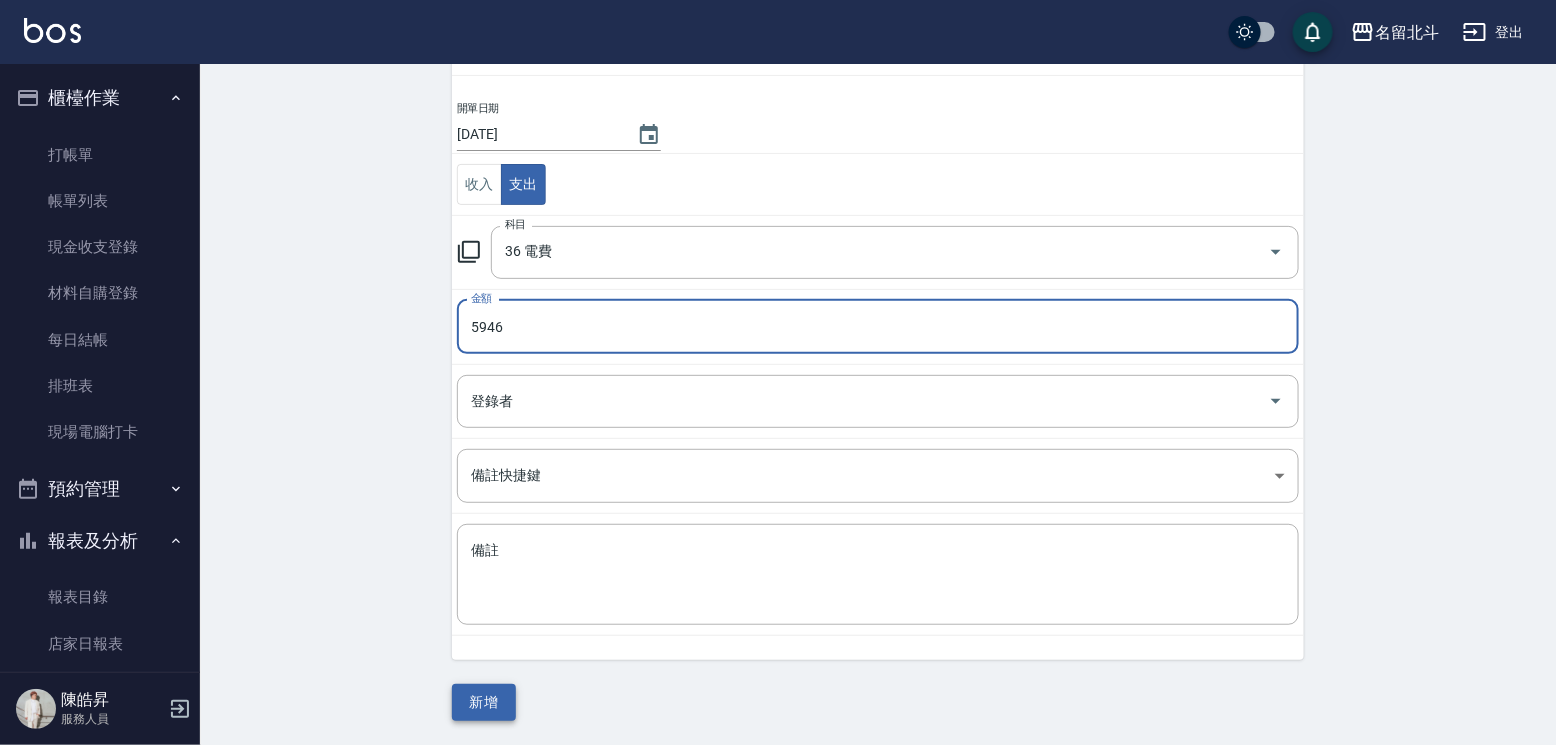 type on "5946" 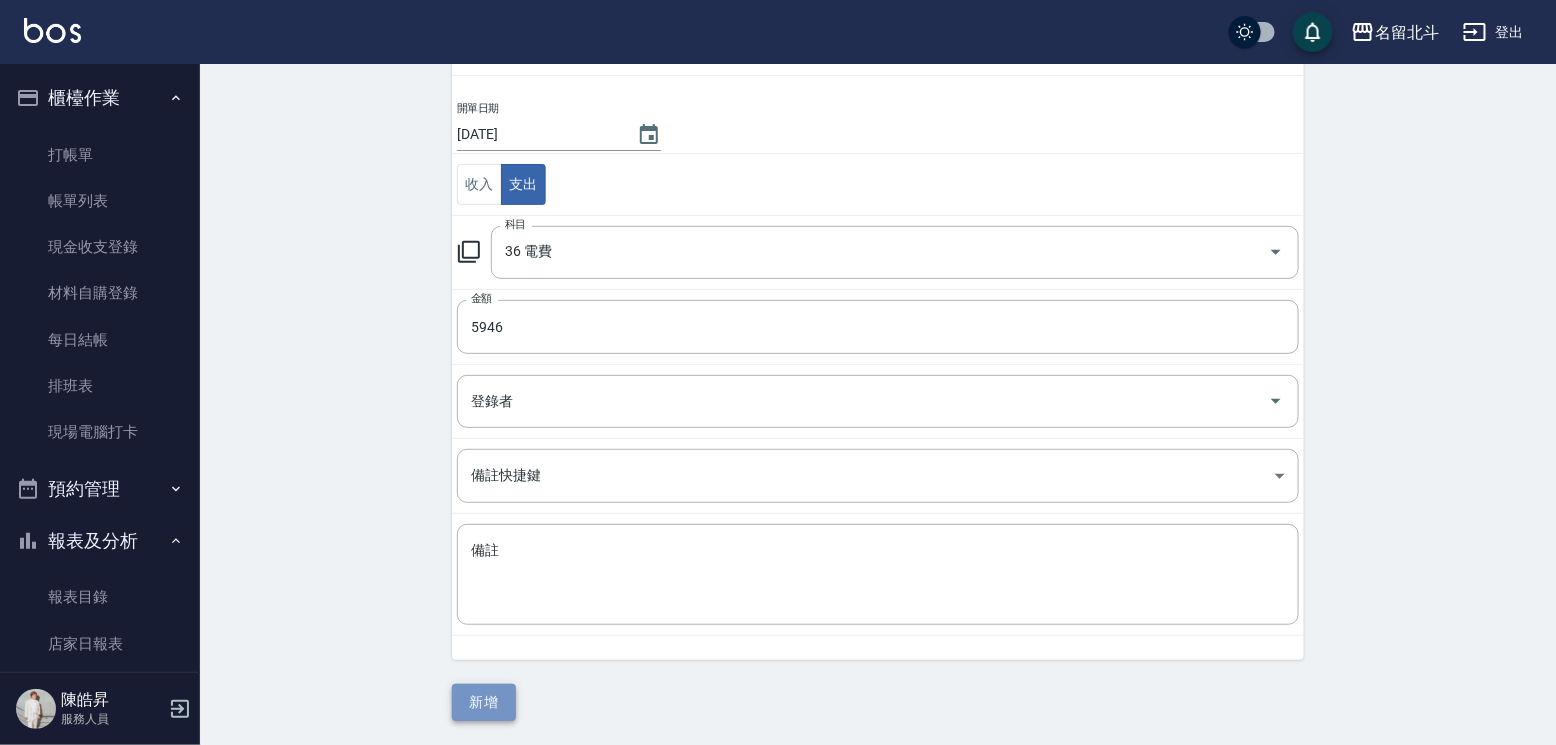 click on "新增" at bounding box center [484, 702] 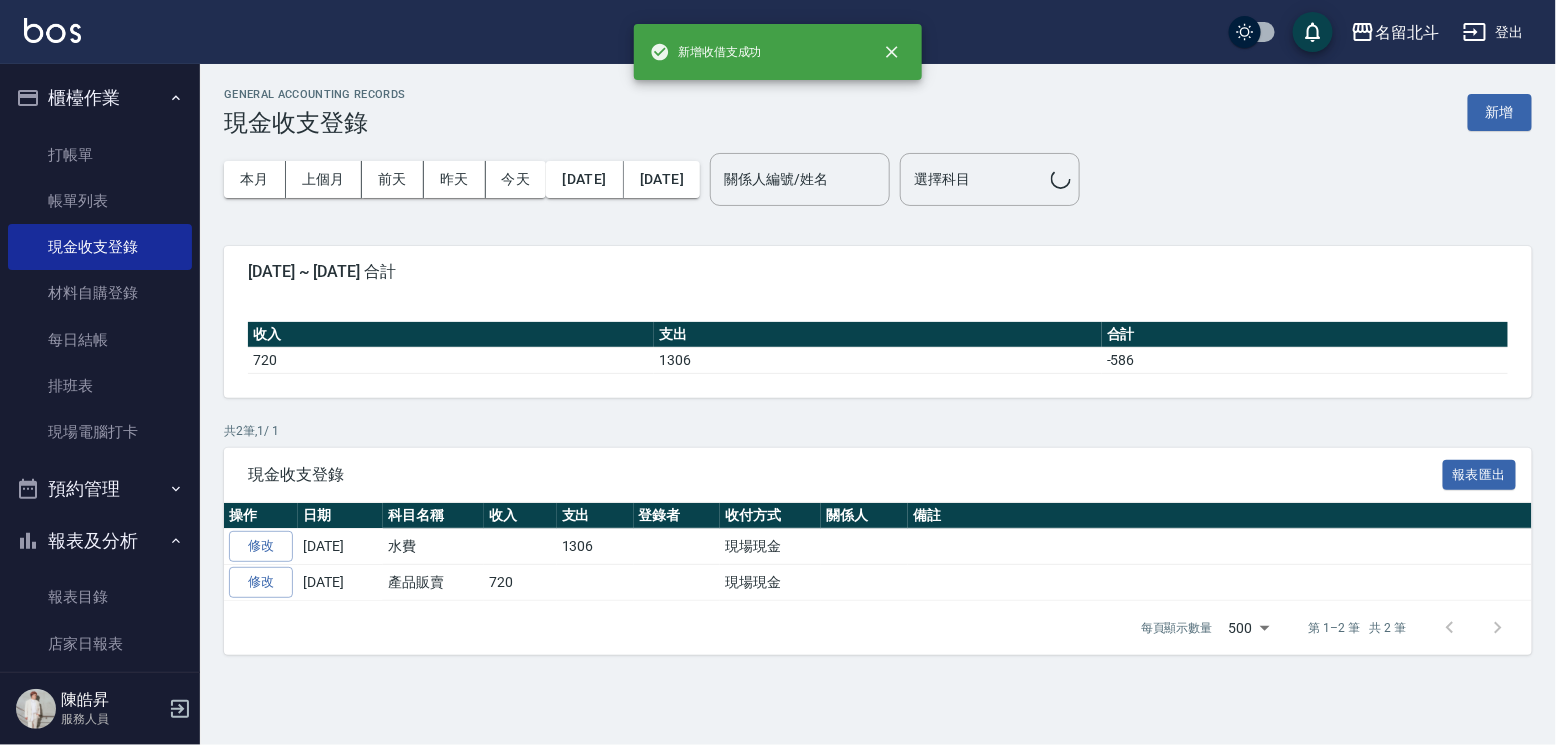scroll, scrollTop: 0, scrollLeft: 0, axis: both 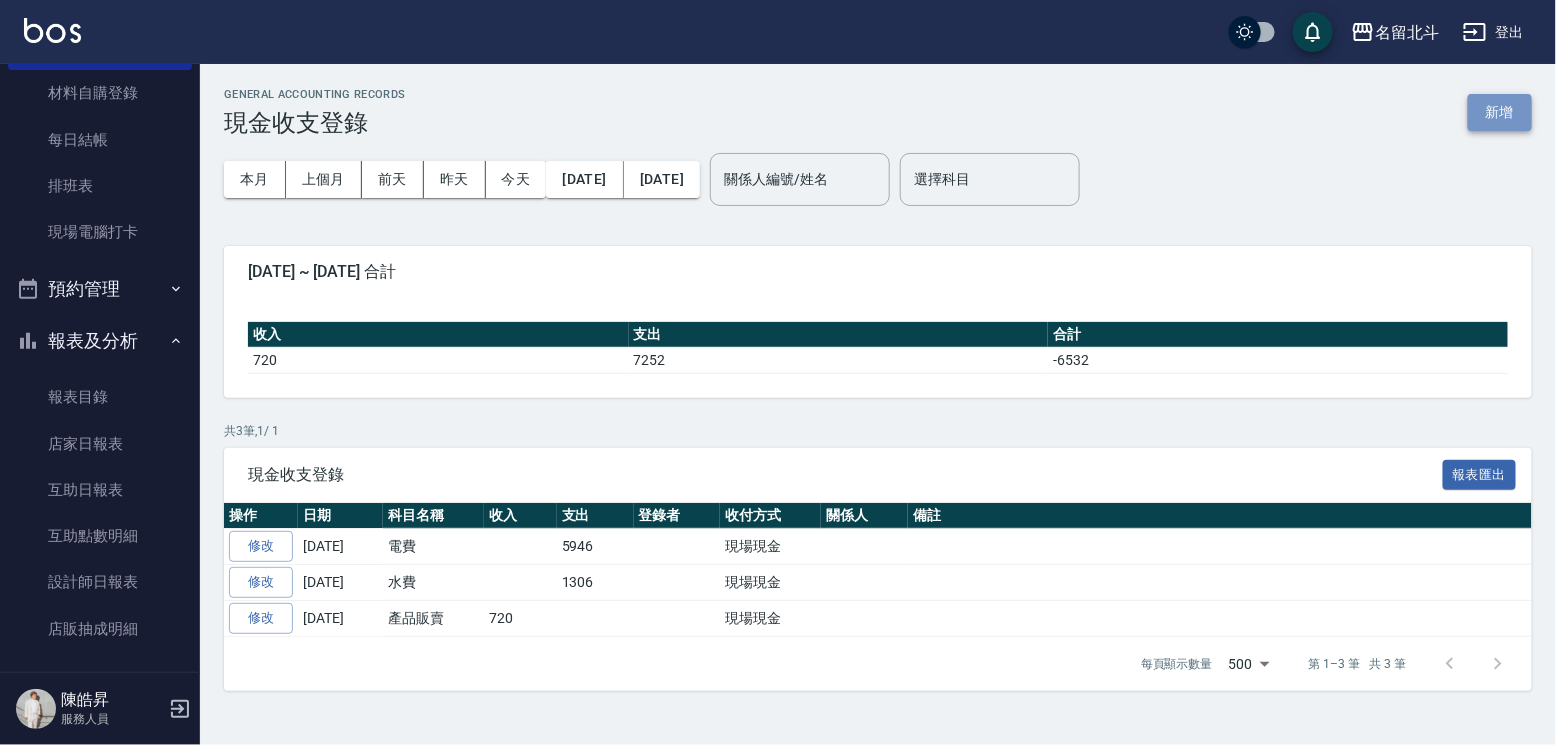 click on "新增" at bounding box center [1500, 112] 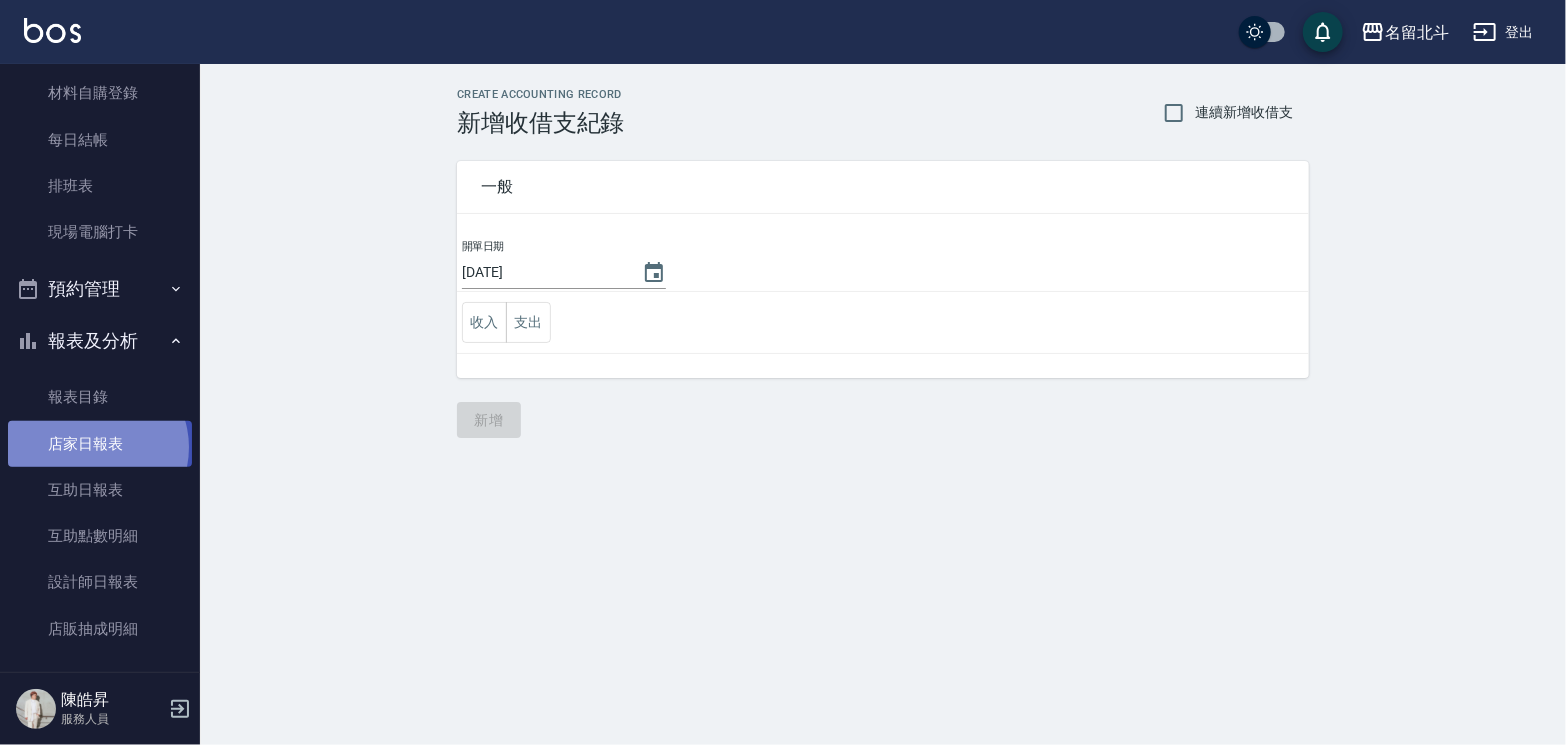 click on "店家日報表" at bounding box center (100, 444) 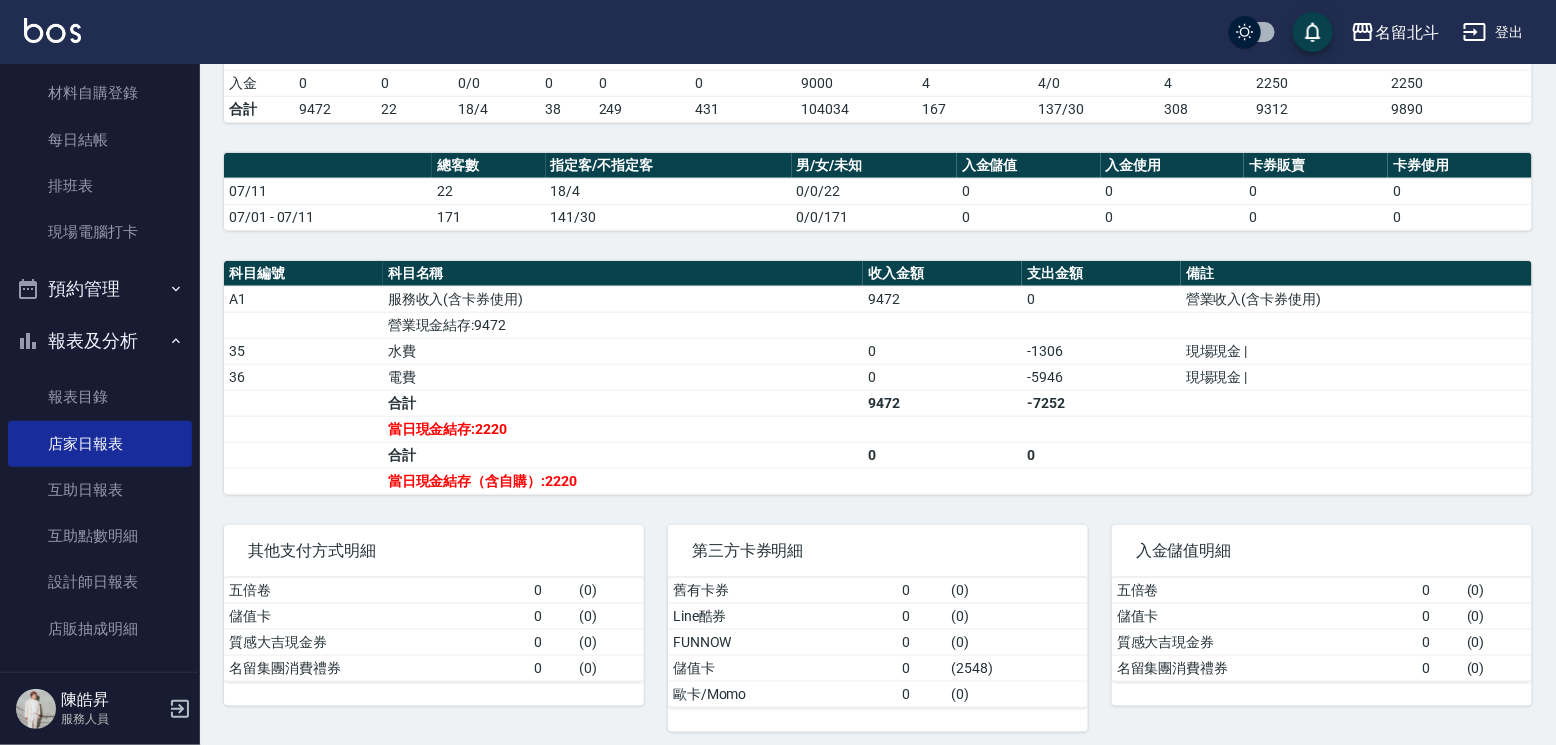 scroll, scrollTop: 518, scrollLeft: 0, axis: vertical 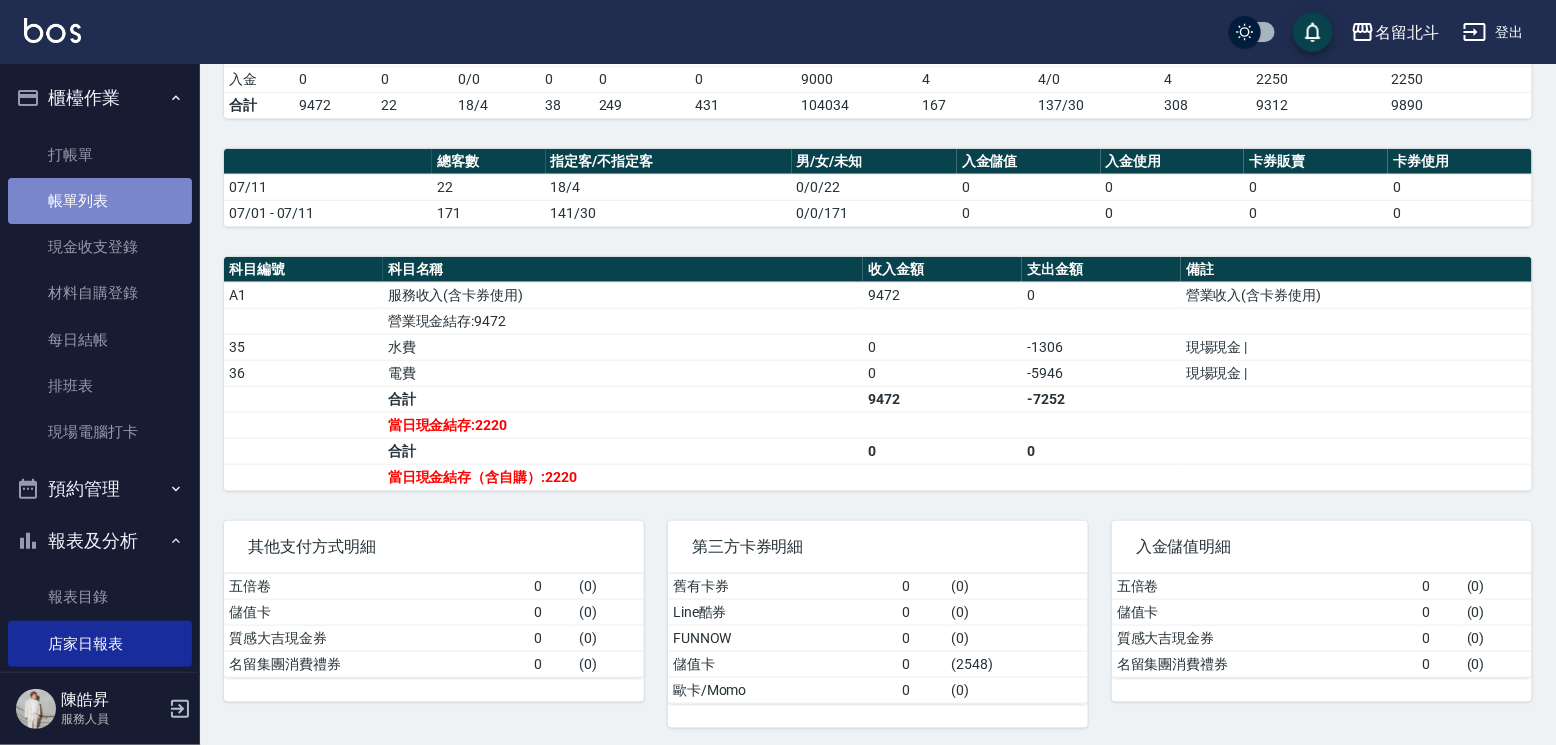 click on "帳單列表" at bounding box center (100, 201) 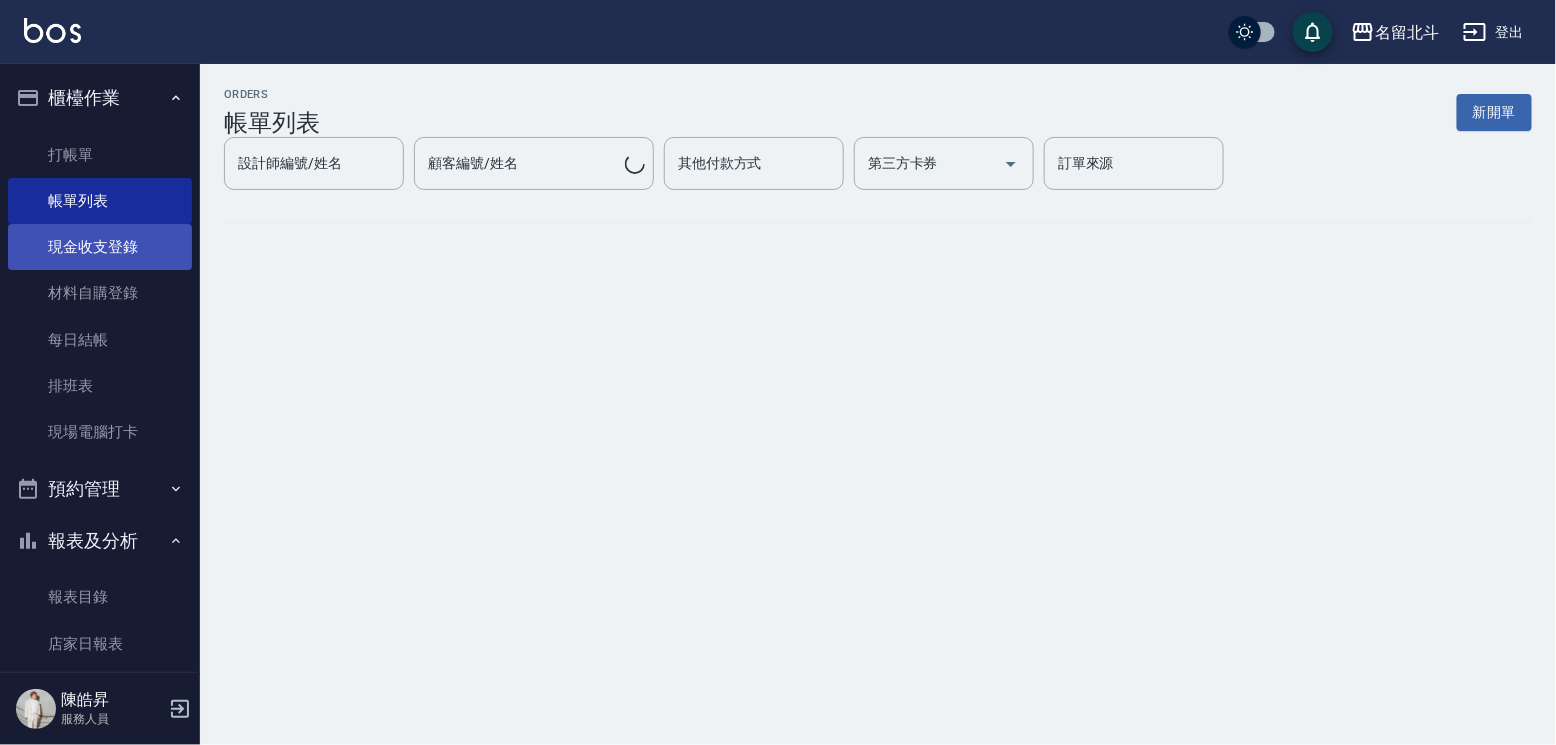 scroll, scrollTop: 0, scrollLeft: 0, axis: both 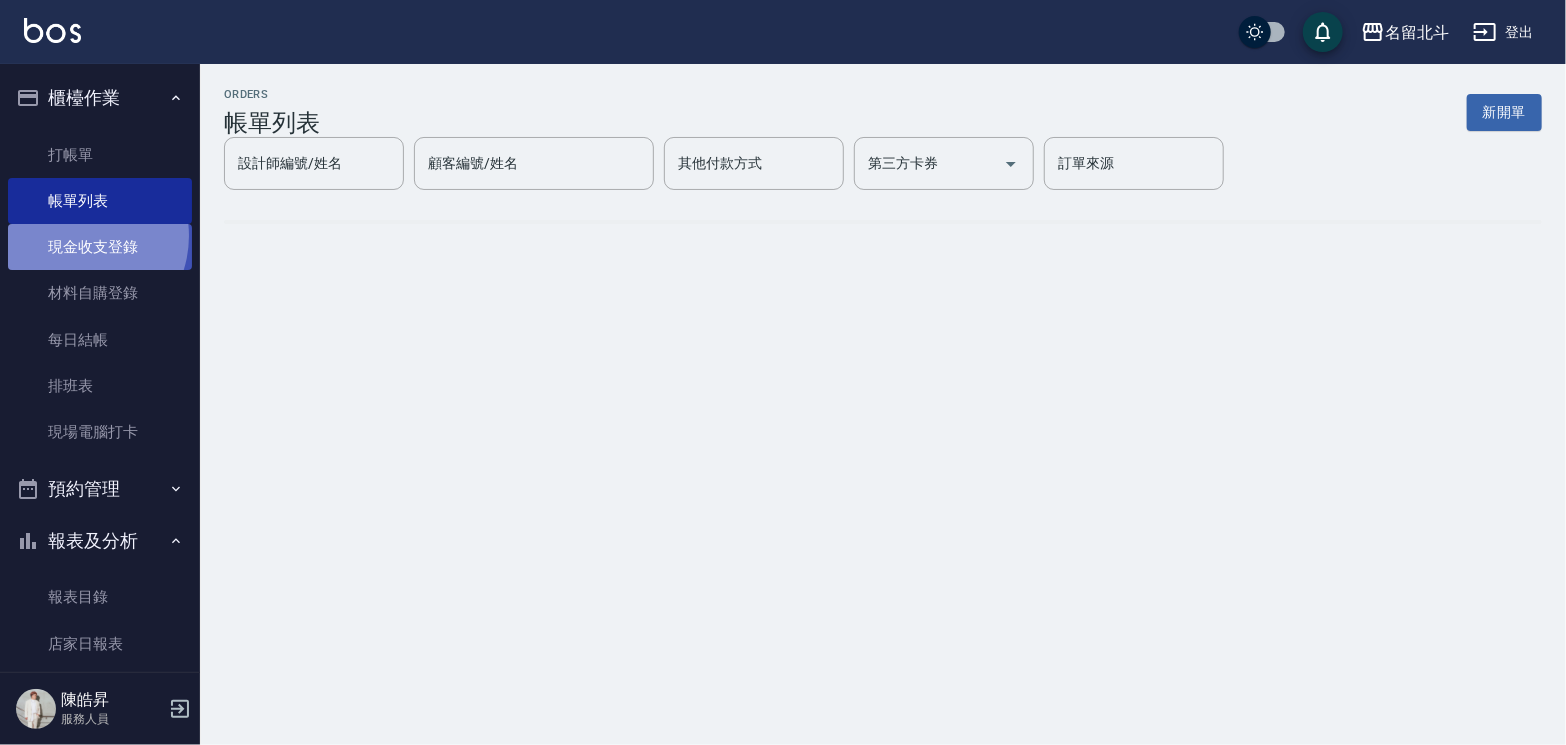 click on "現金收支登錄" at bounding box center [100, 247] 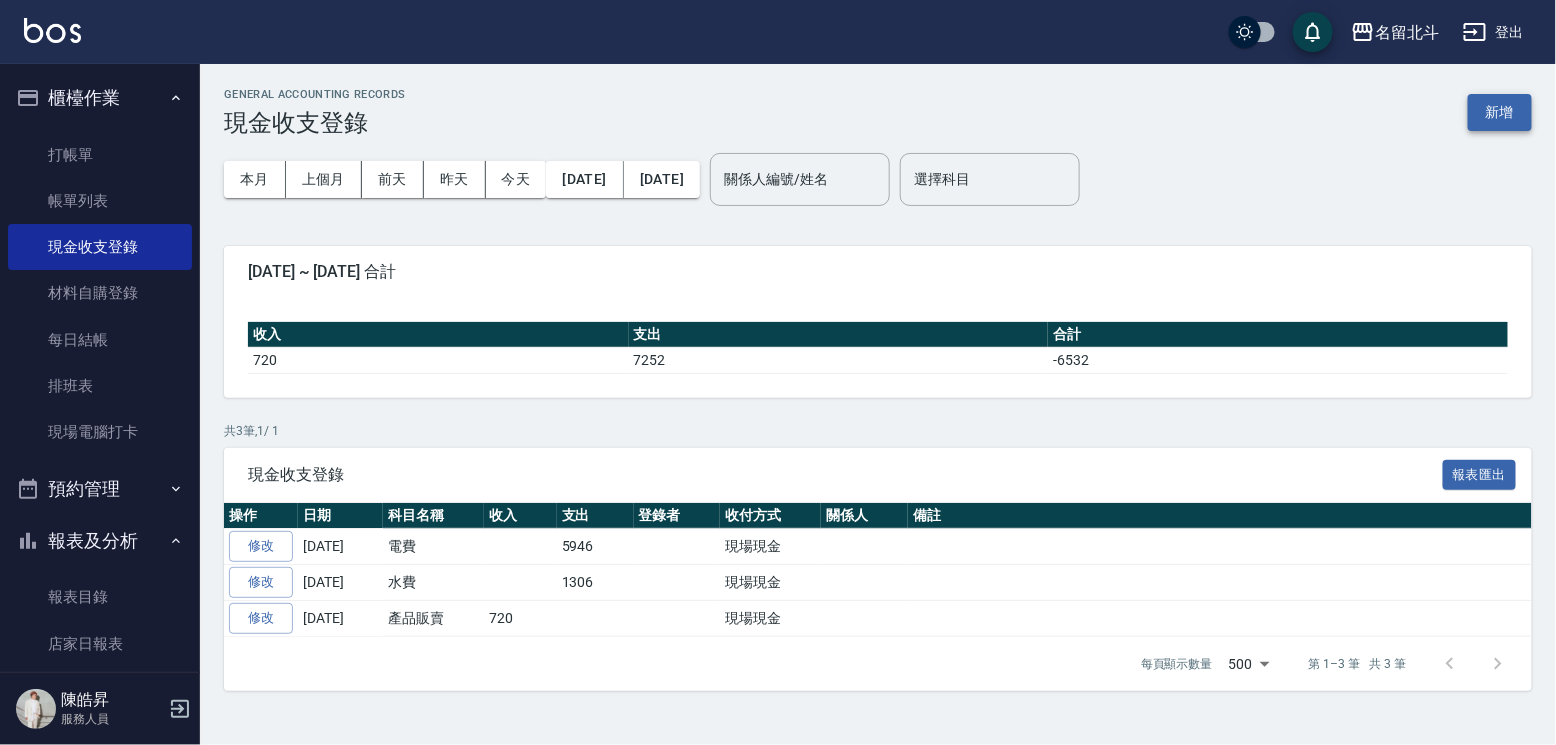 click on "新增" at bounding box center (1500, 112) 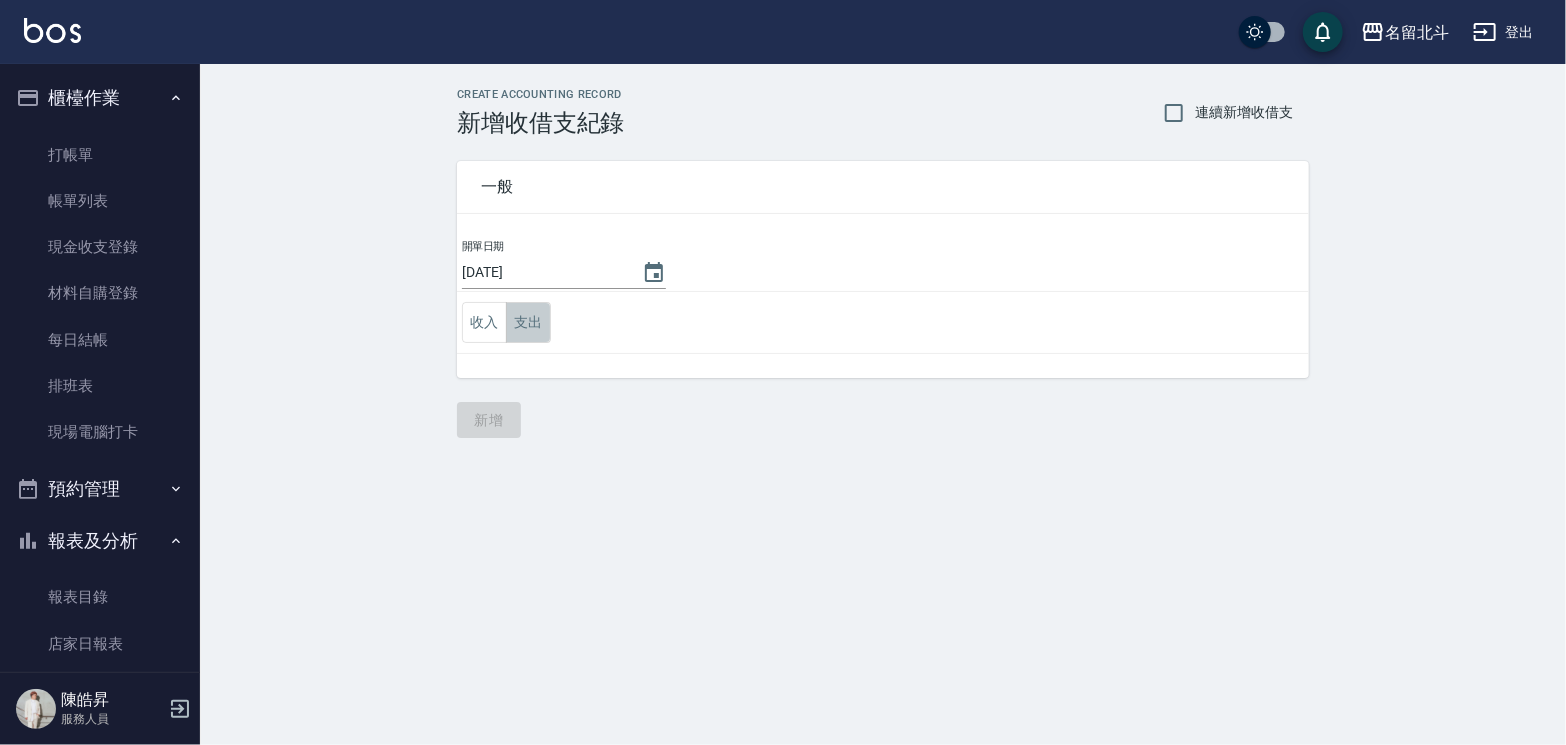 click on "支出" at bounding box center (528, 322) 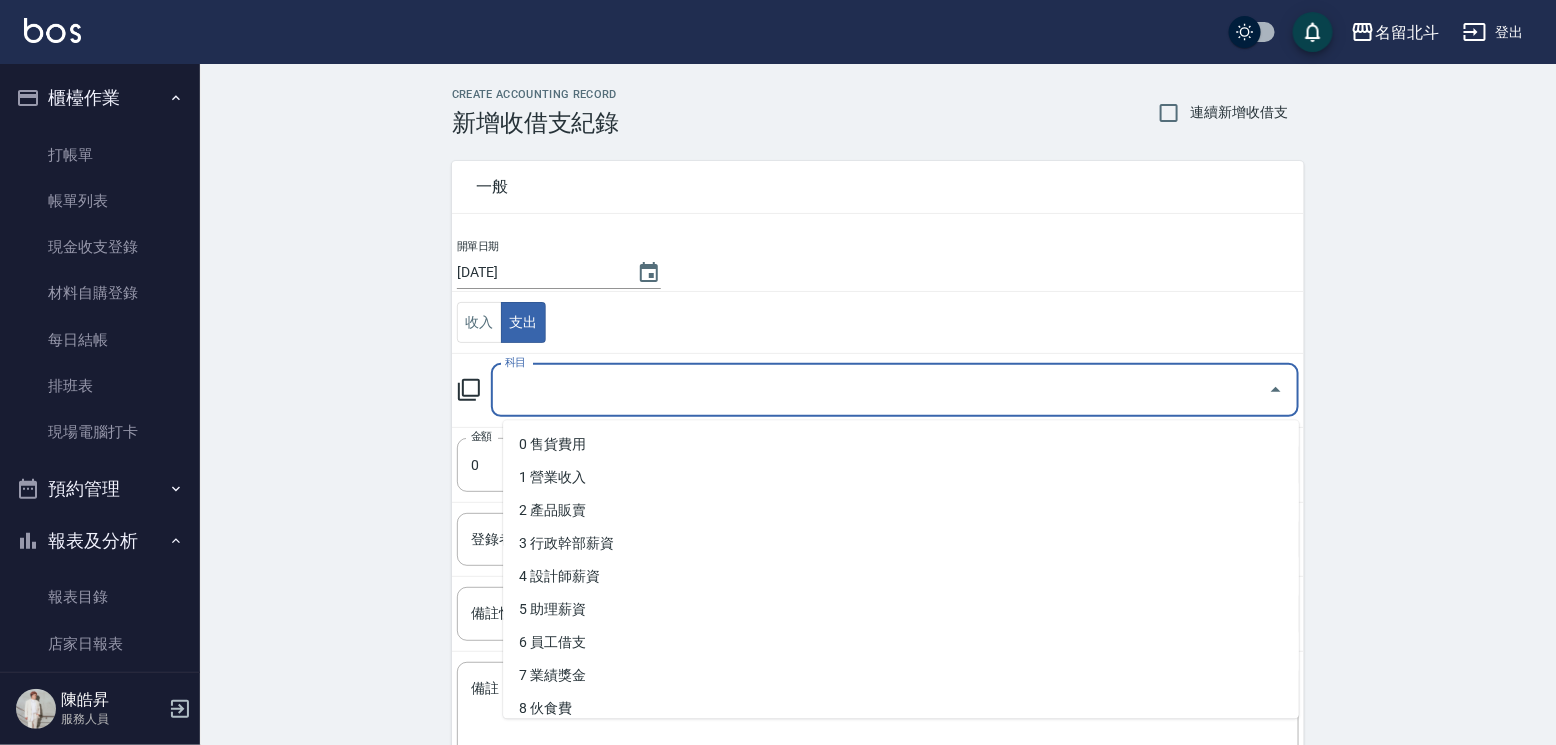 click on "科目" at bounding box center [880, 390] 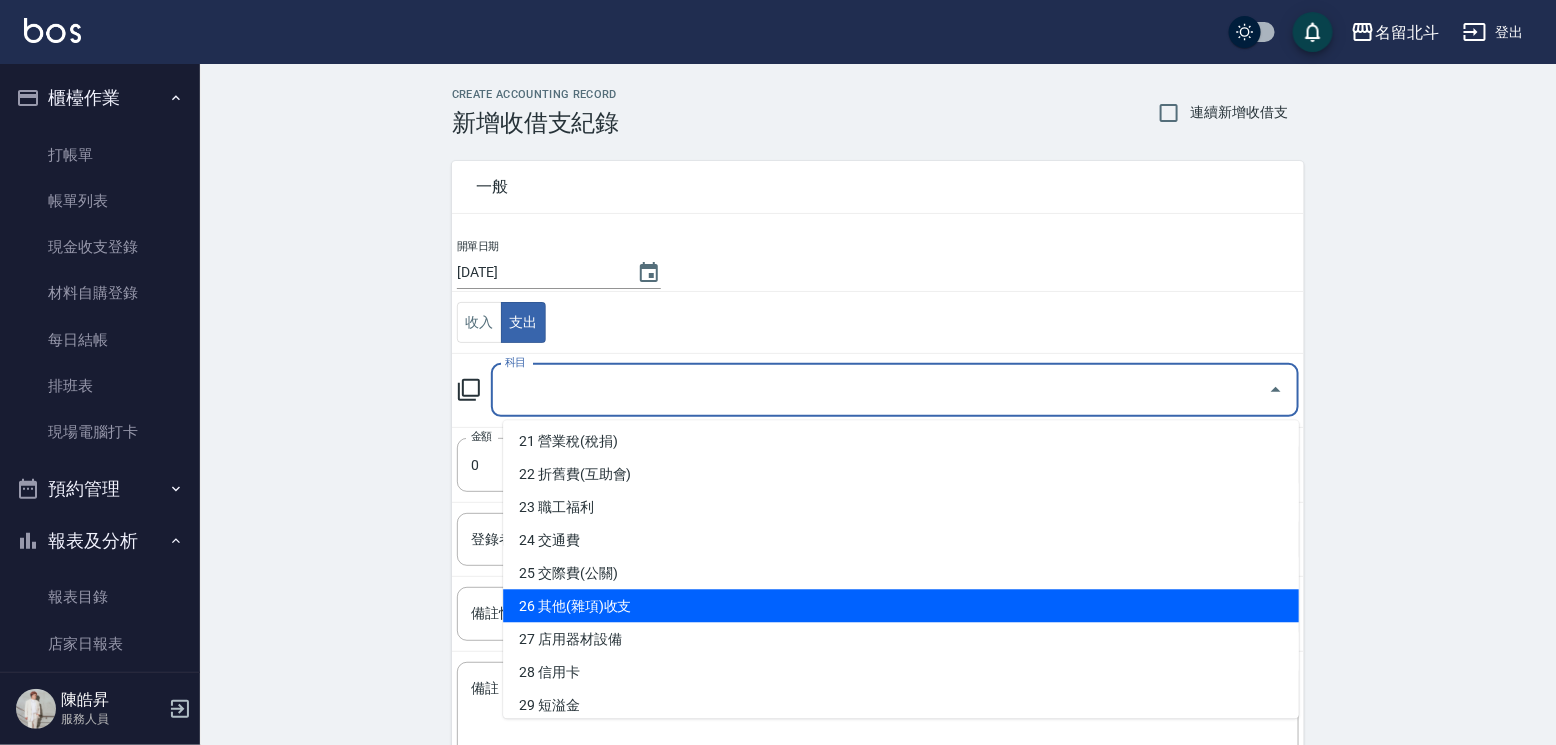 scroll, scrollTop: 700, scrollLeft: 0, axis: vertical 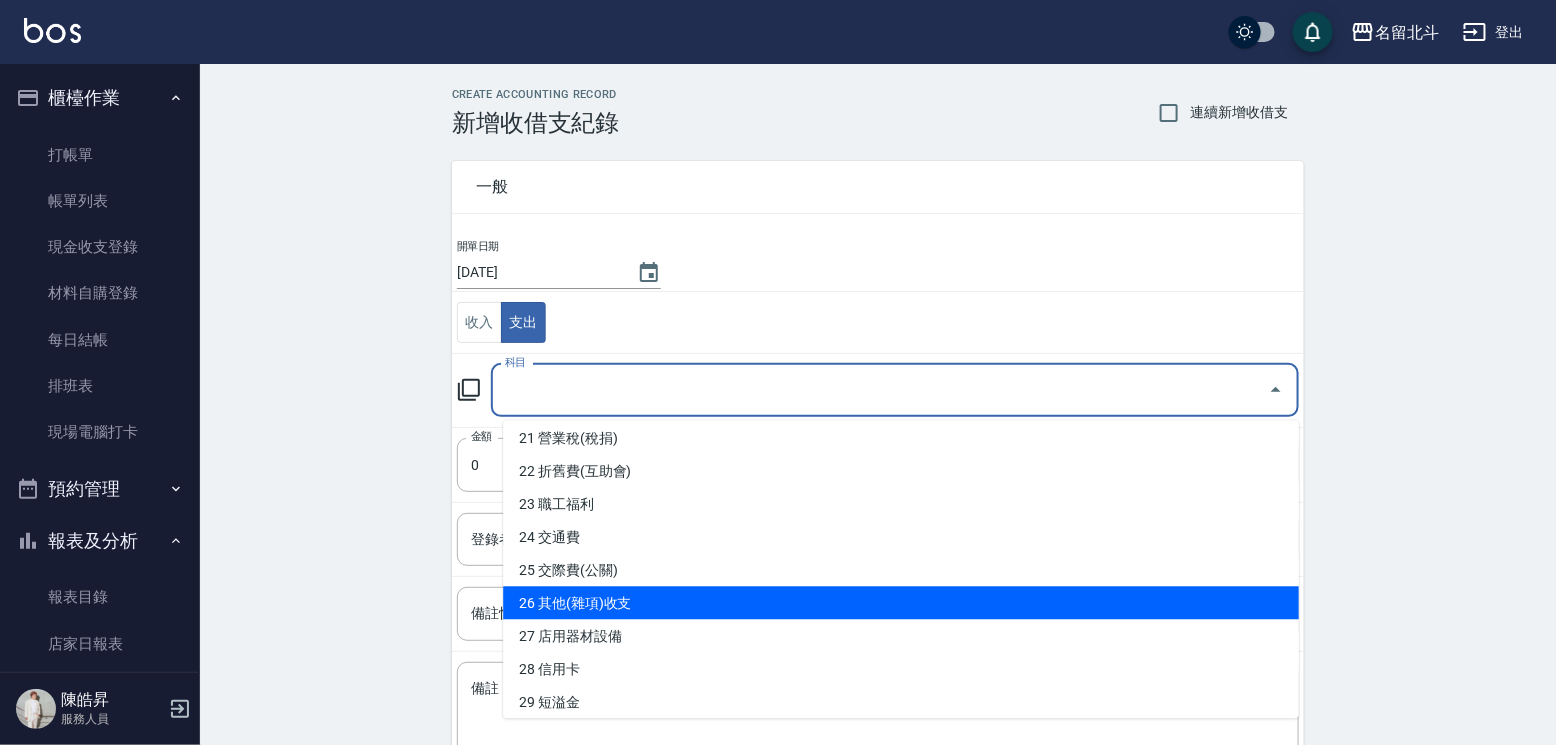click on "26 其他(雜項)收支" at bounding box center [901, 602] 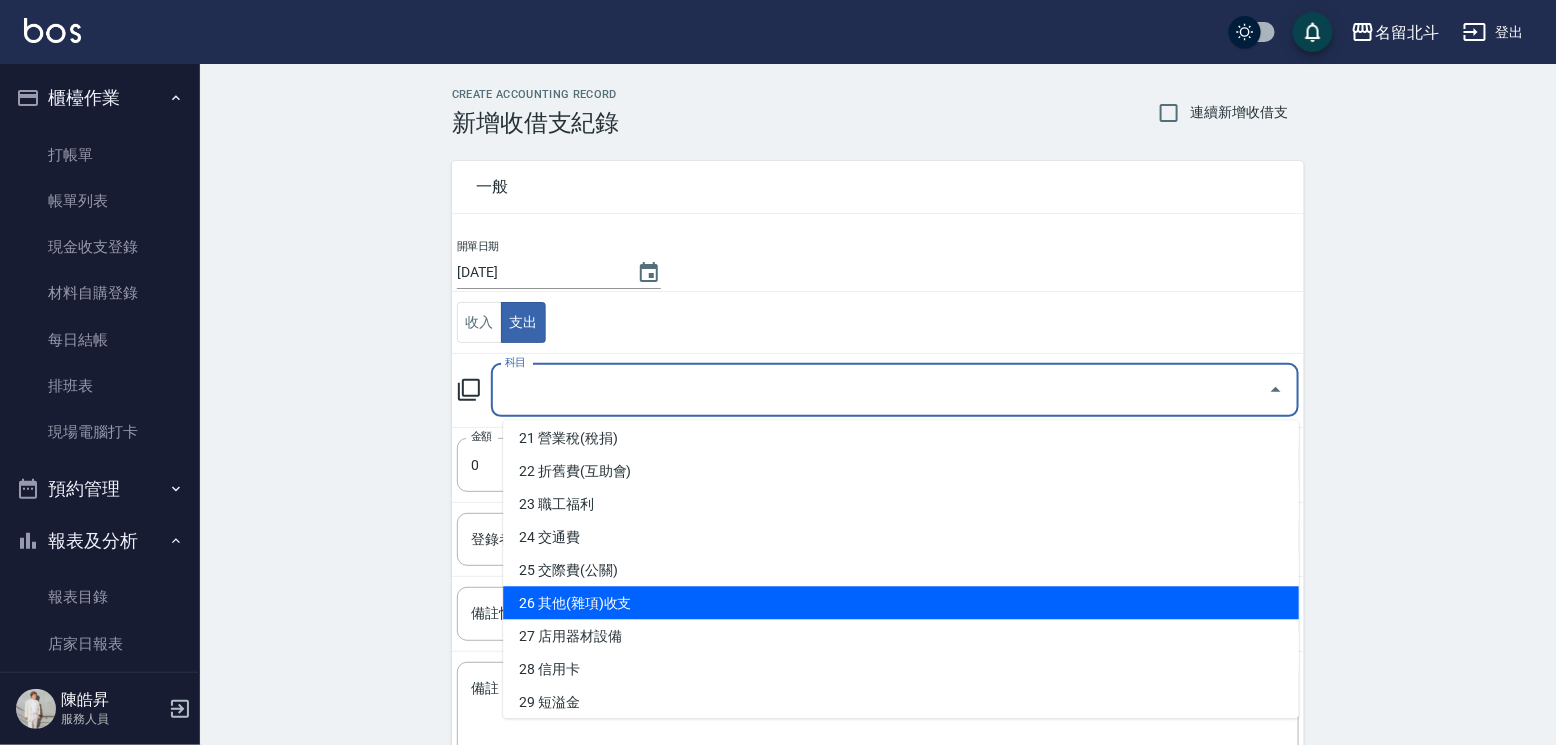 type on "26 其他(雜項)收支" 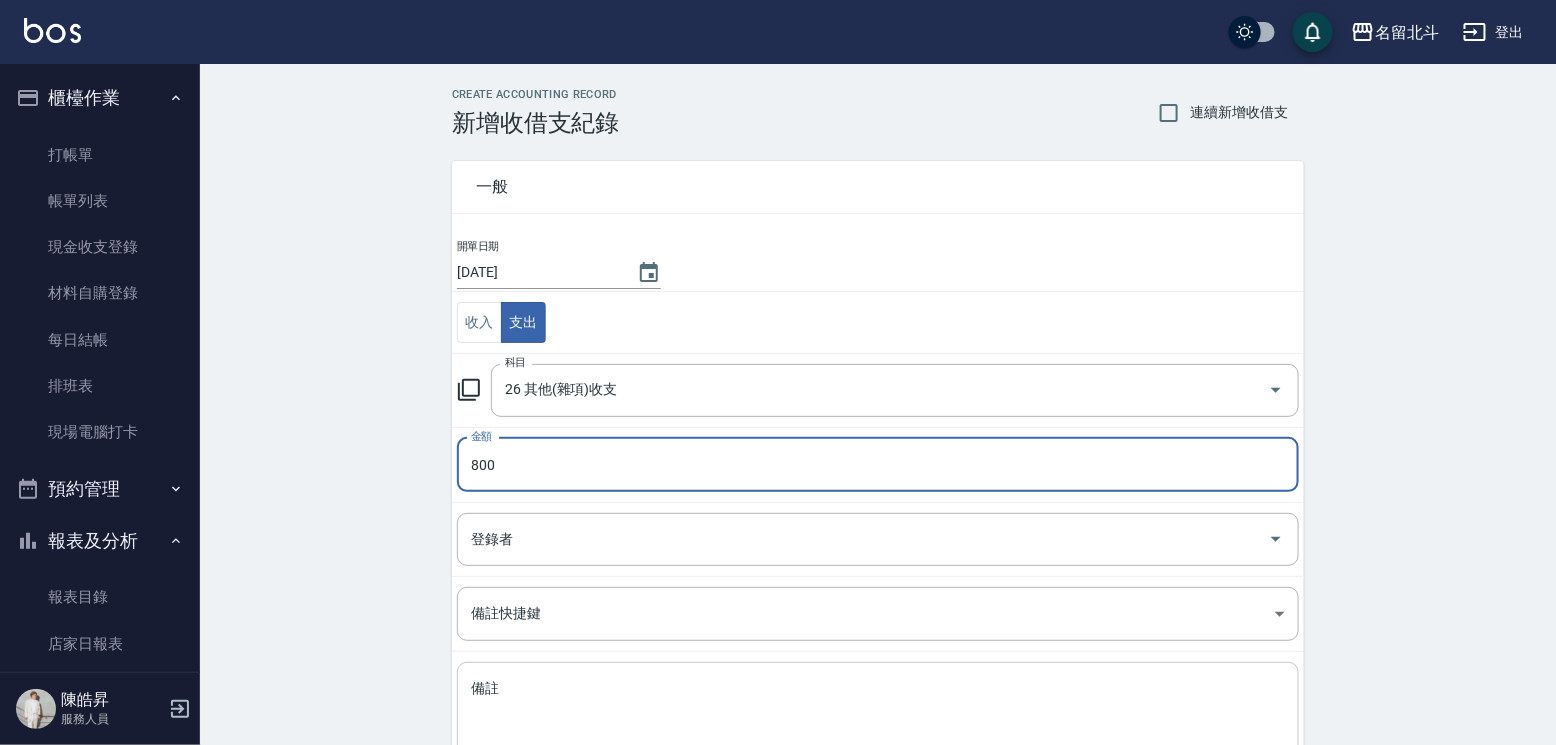 type on "800" 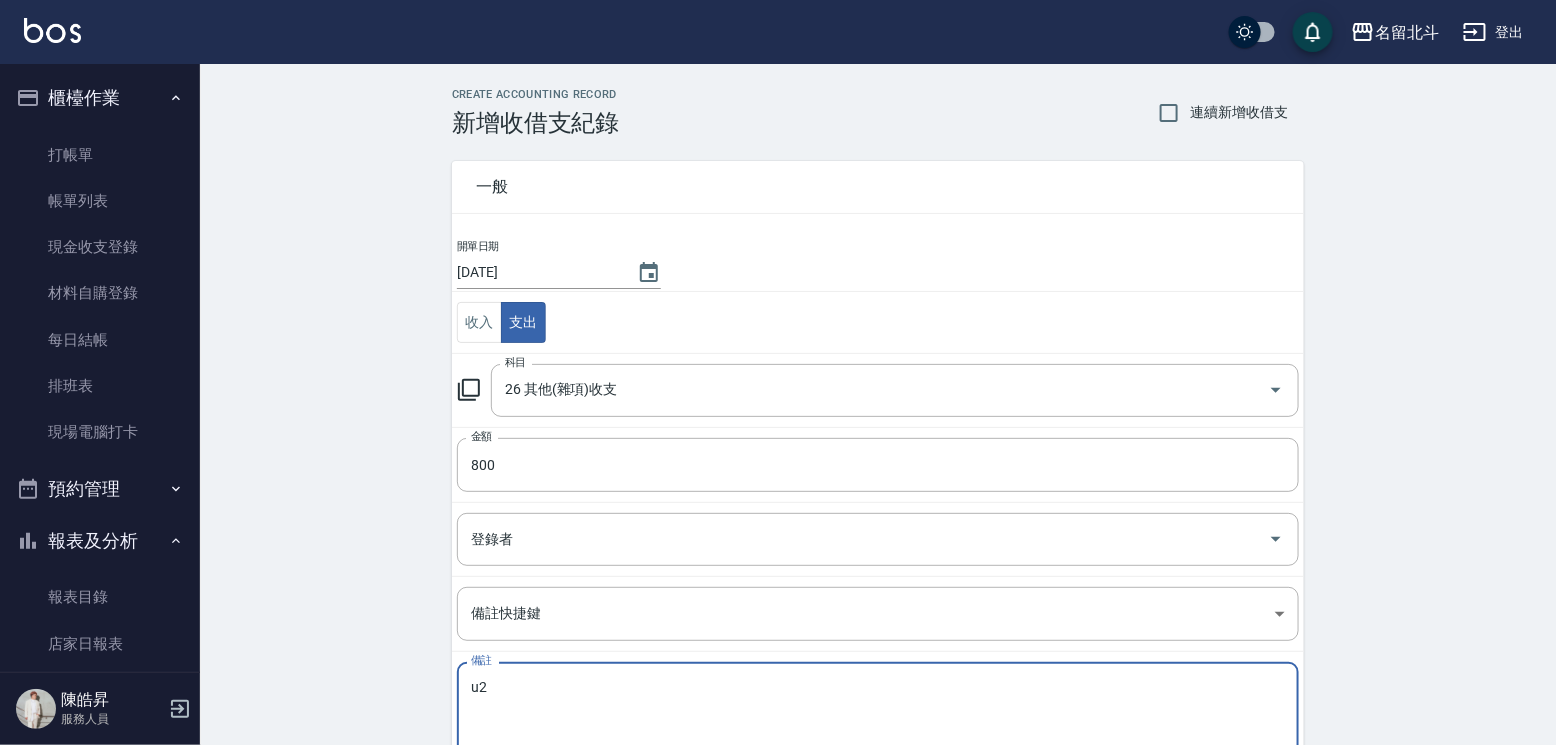type on "u" 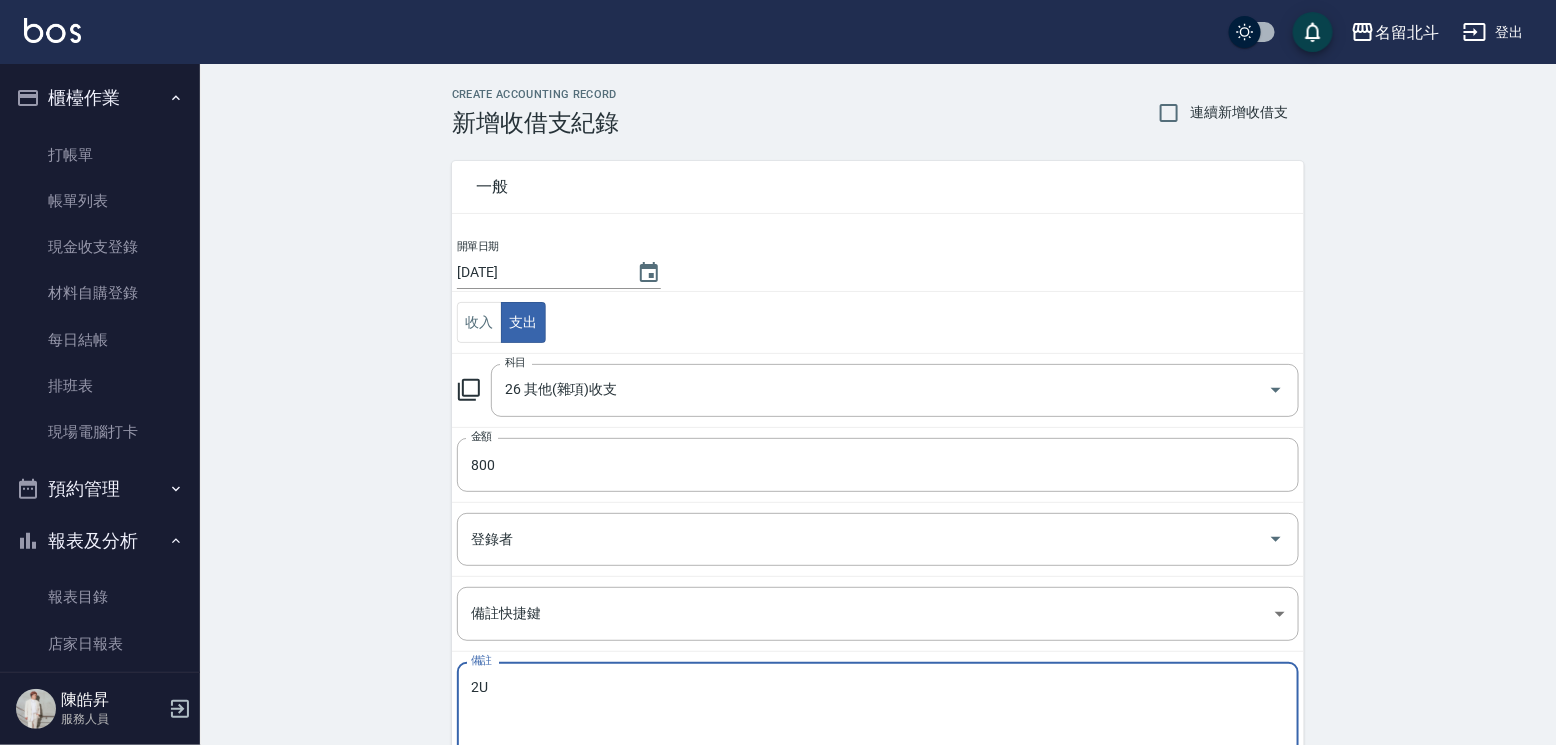 type on "2" 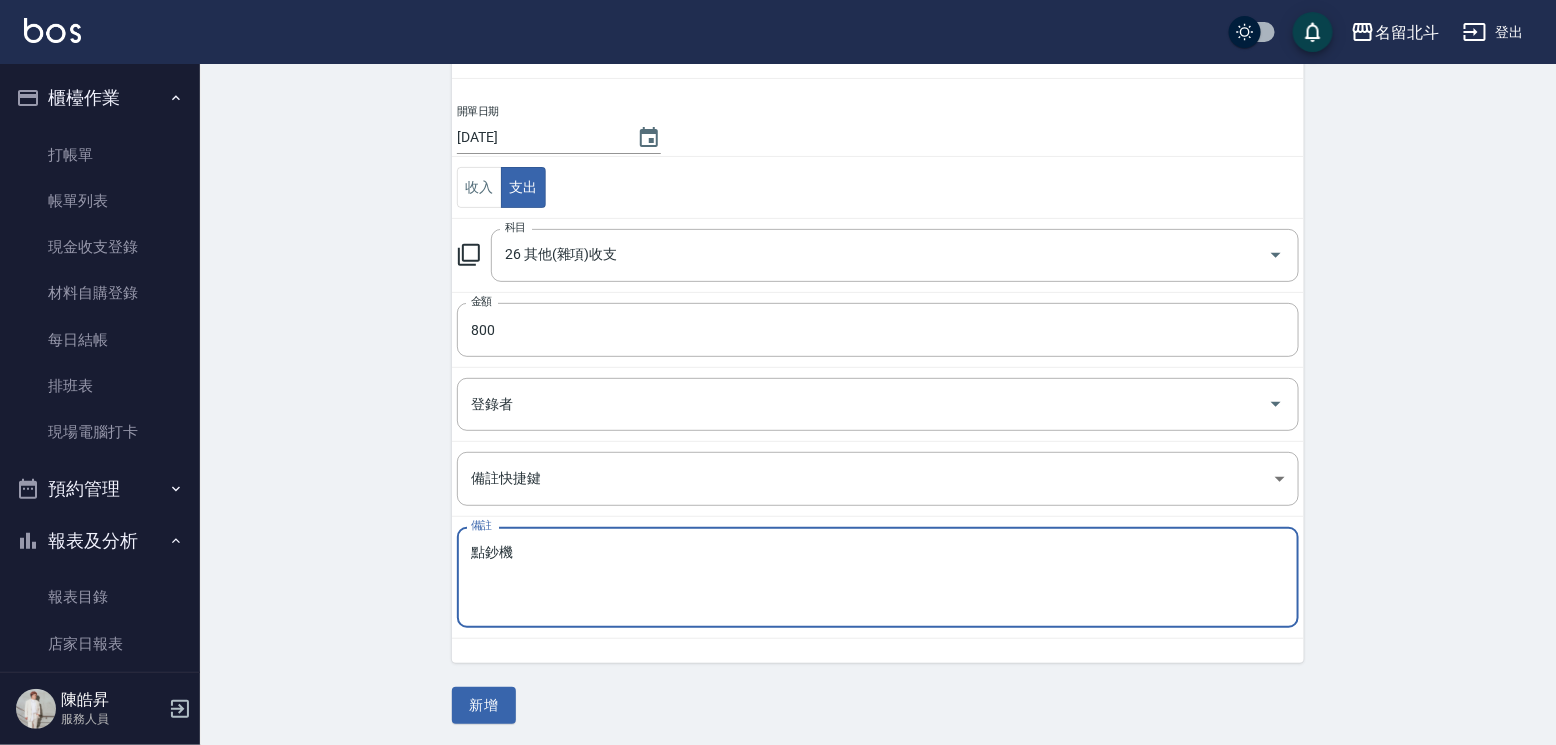 scroll, scrollTop: 140, scrollLeft: 0, axis: vertical 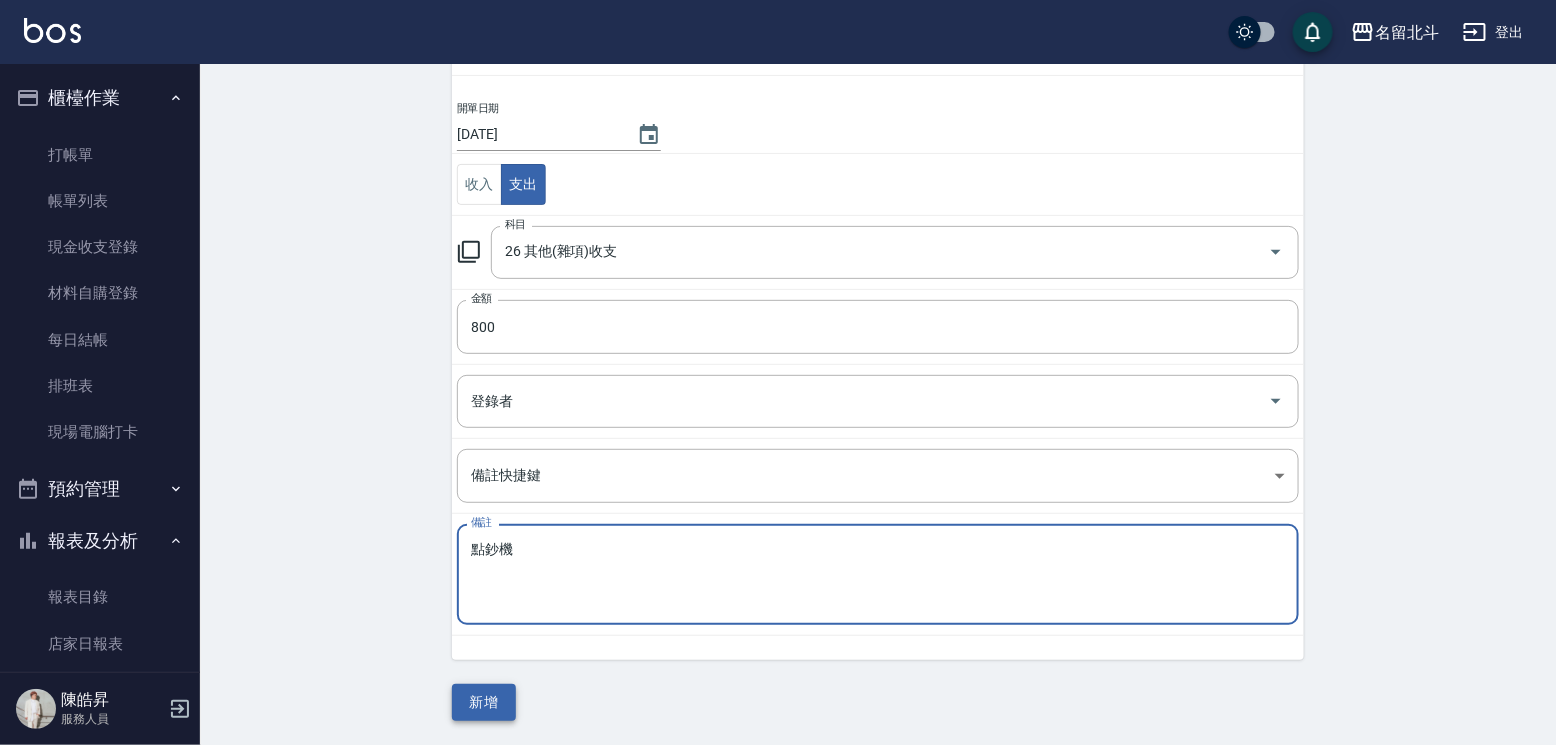 type on "點鈔機" 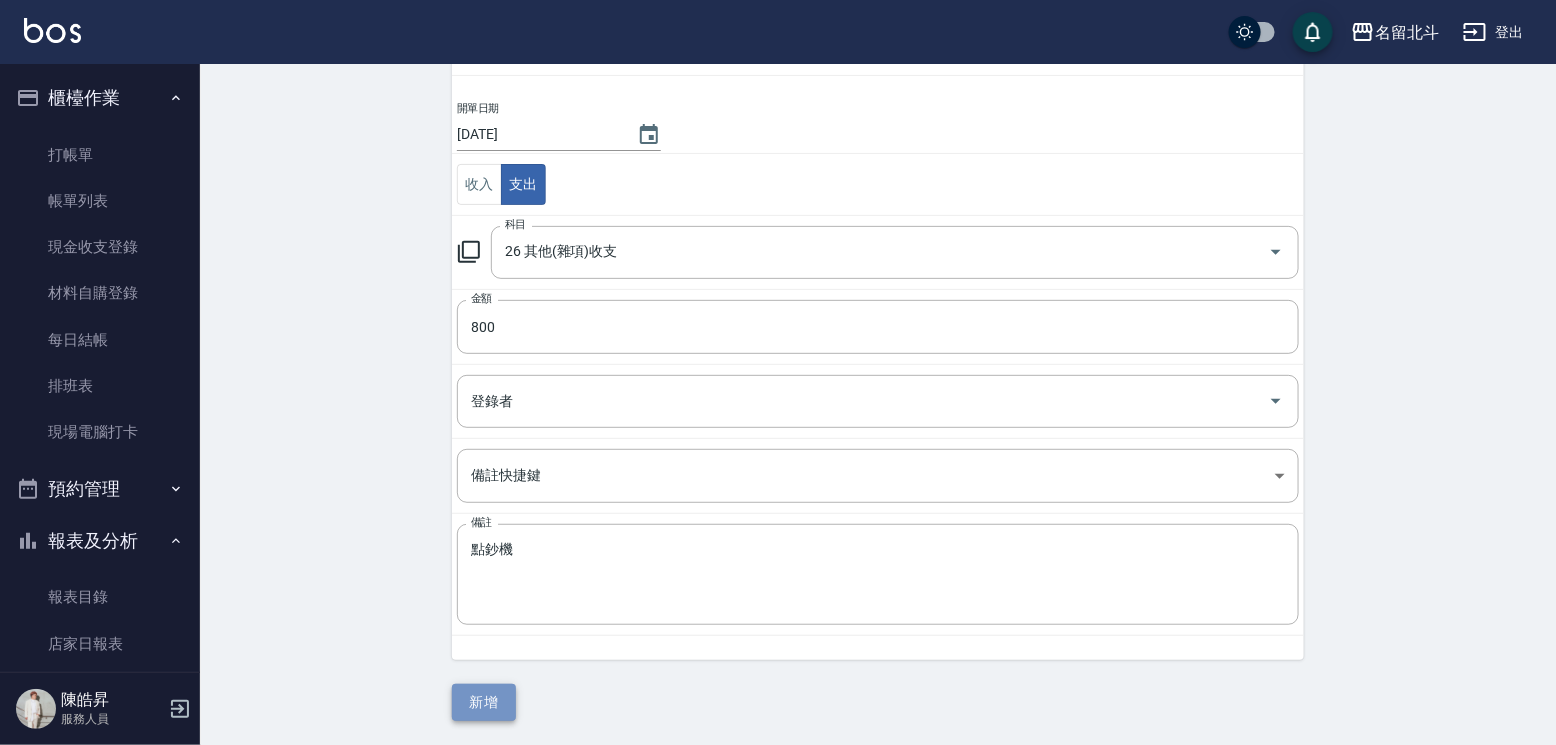 click on "新增" at bounding box center (484, 702) 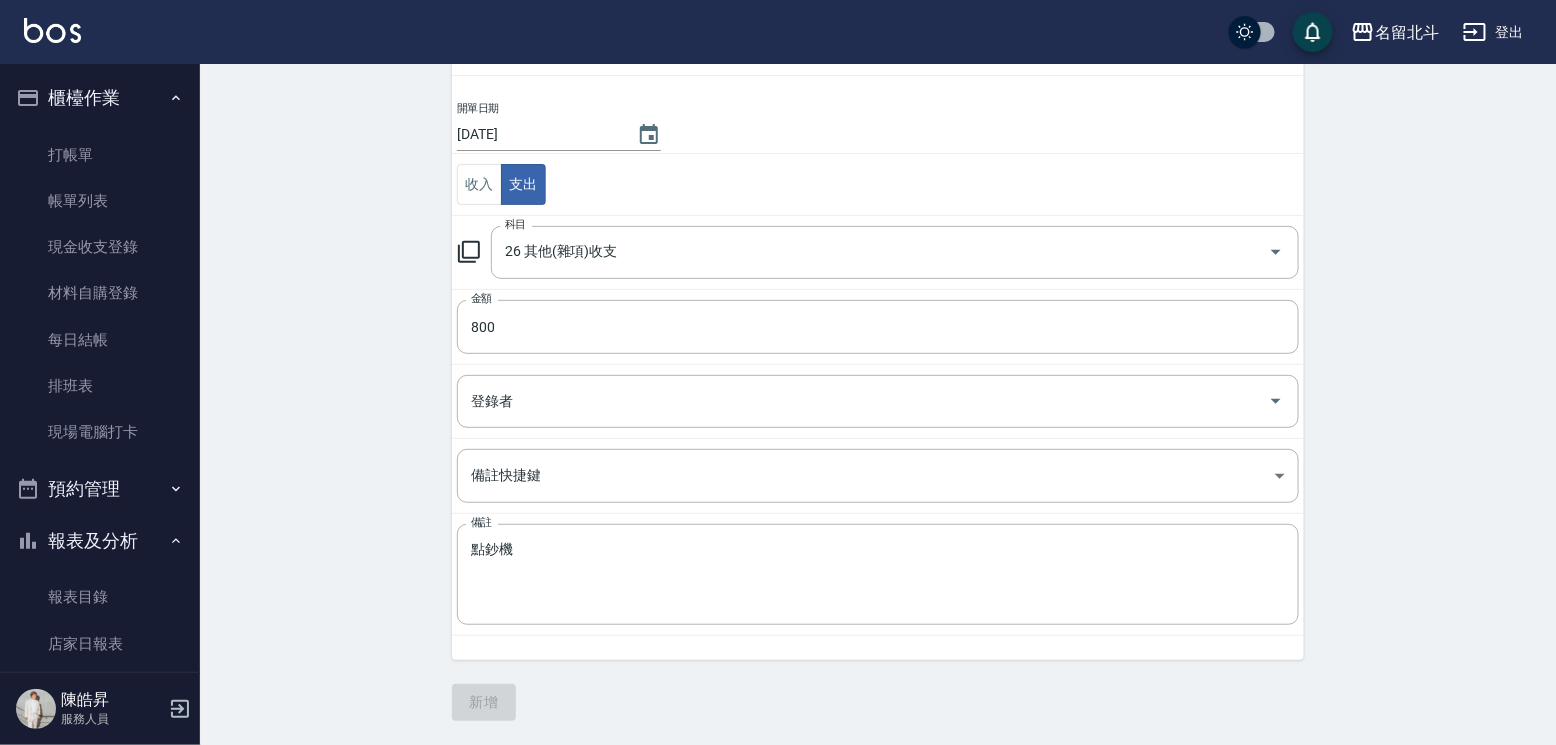 scroll, scrollTop: 0, scrollLeft: 0, axis: both 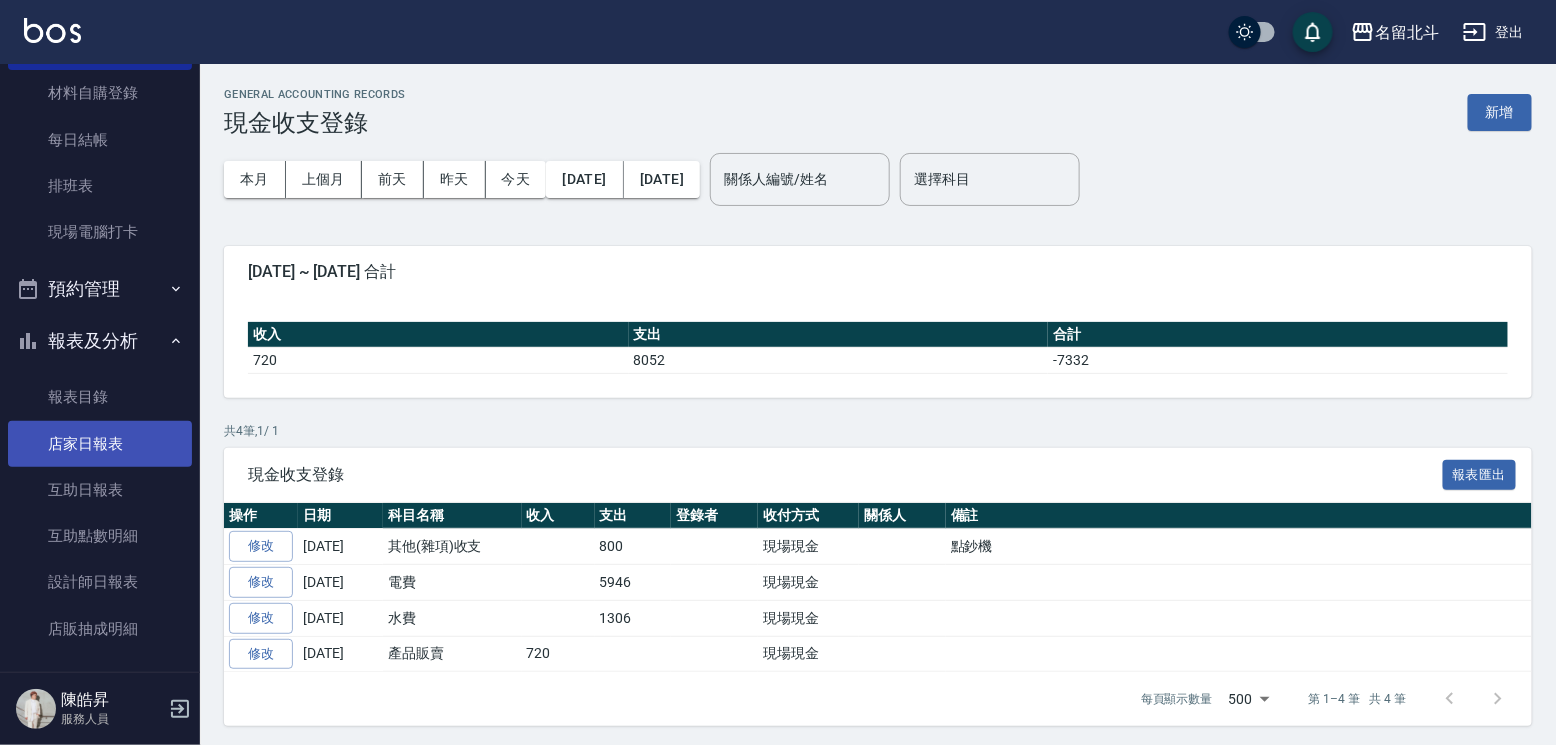 click on "店家日報表" at bounding box center (100, 444) 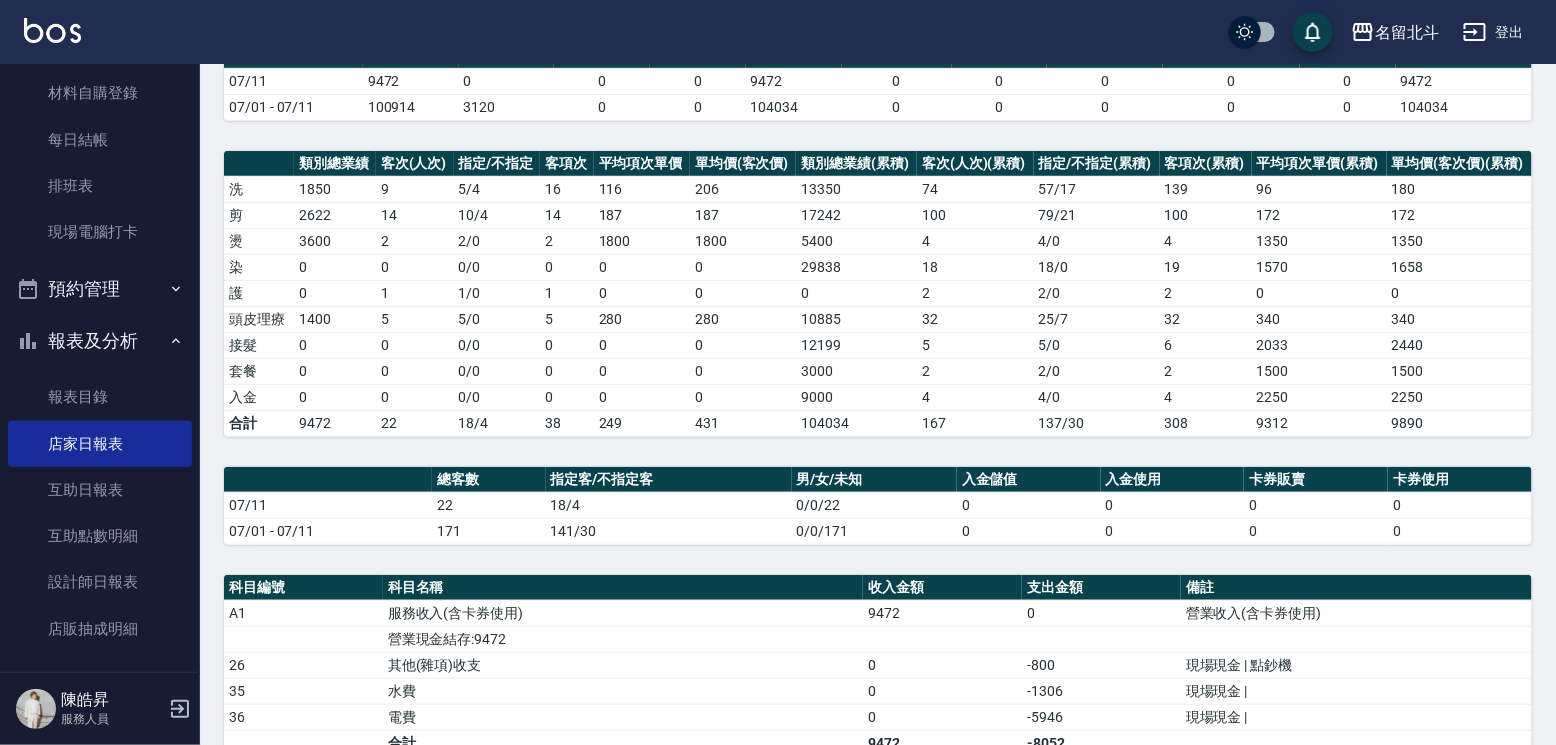 scroll, scrollTop: 300, scrollLeft: 0, axis: vertical 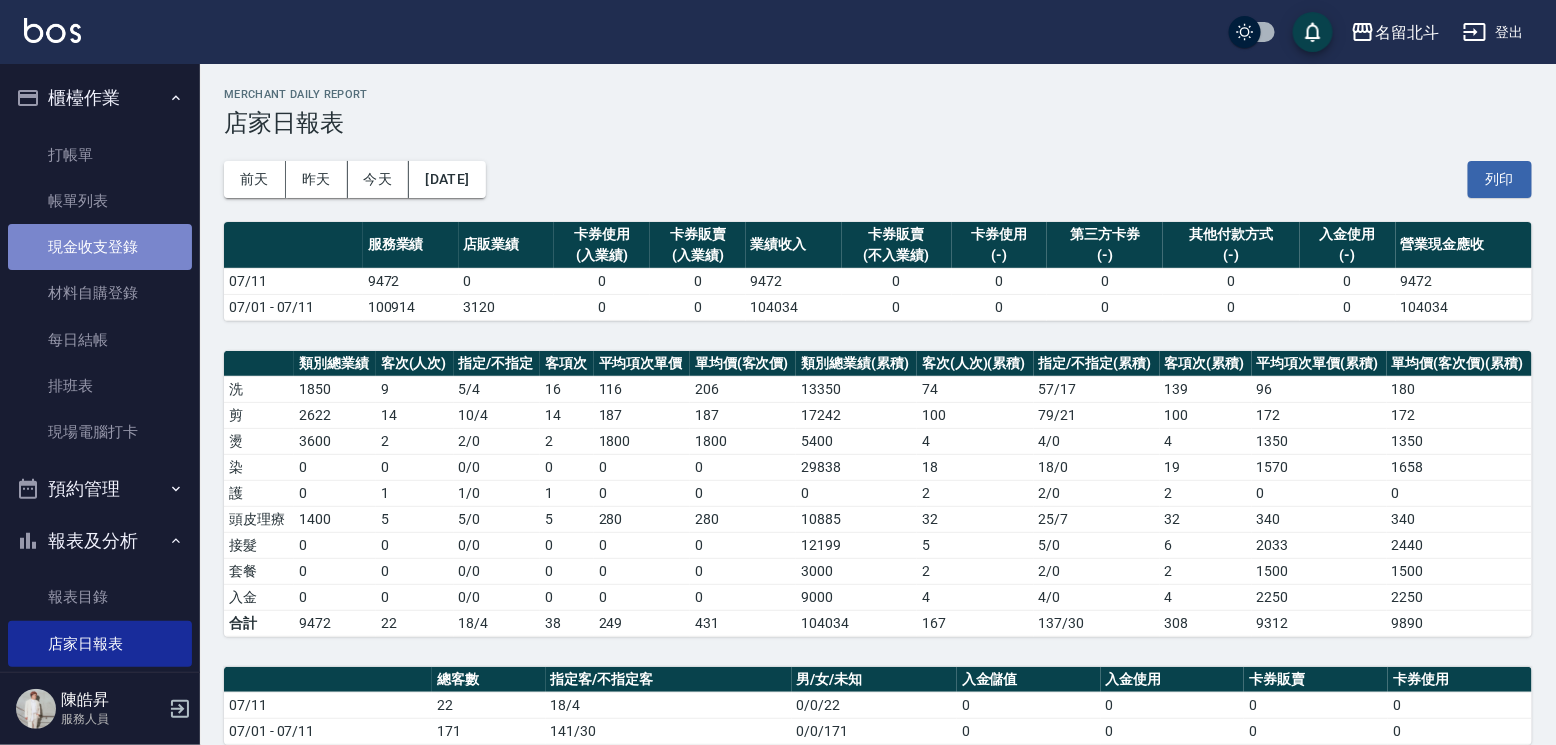click on "現金收支登錄" at bounding box center (100, 247) 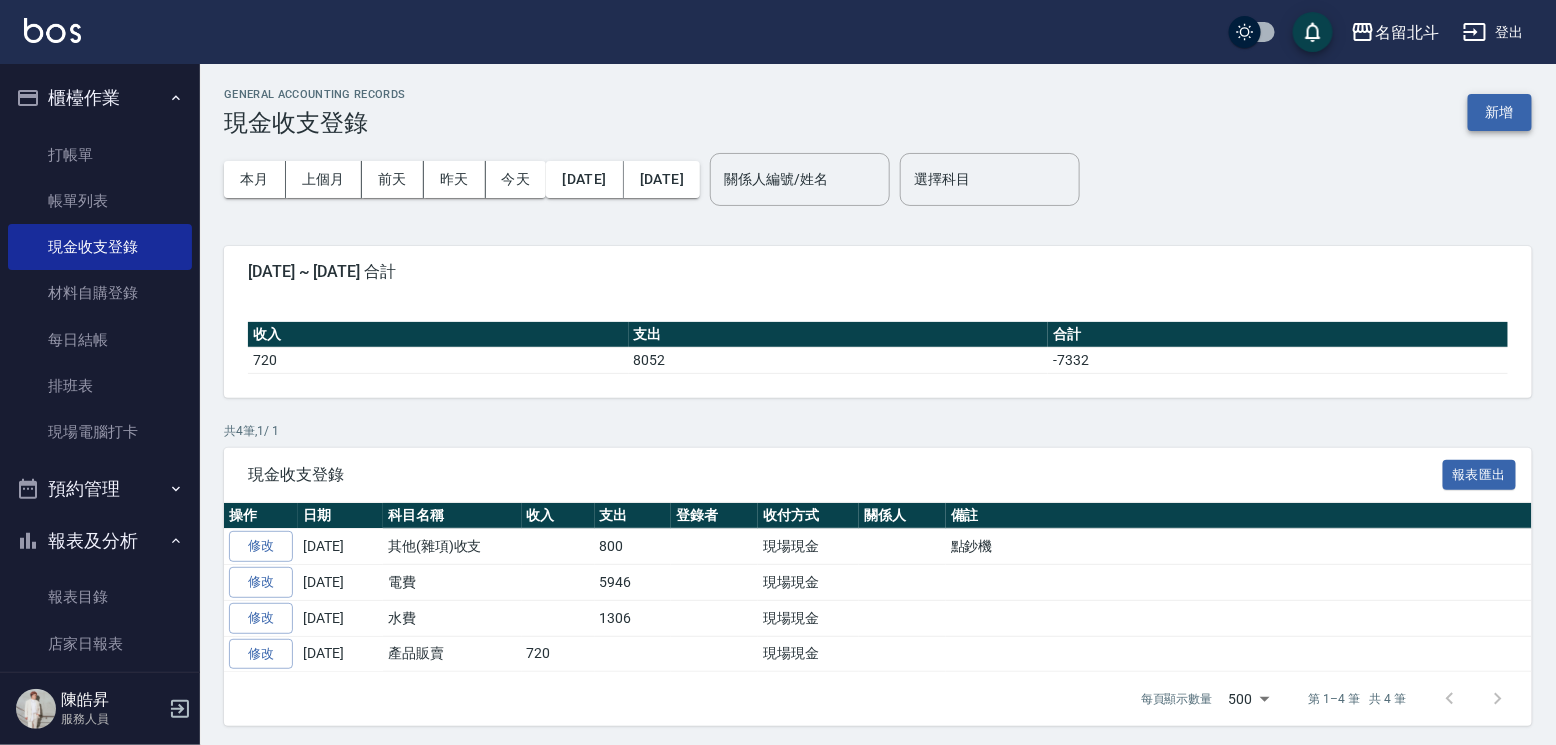 click on "新增" at bounding box center [1500, 112] 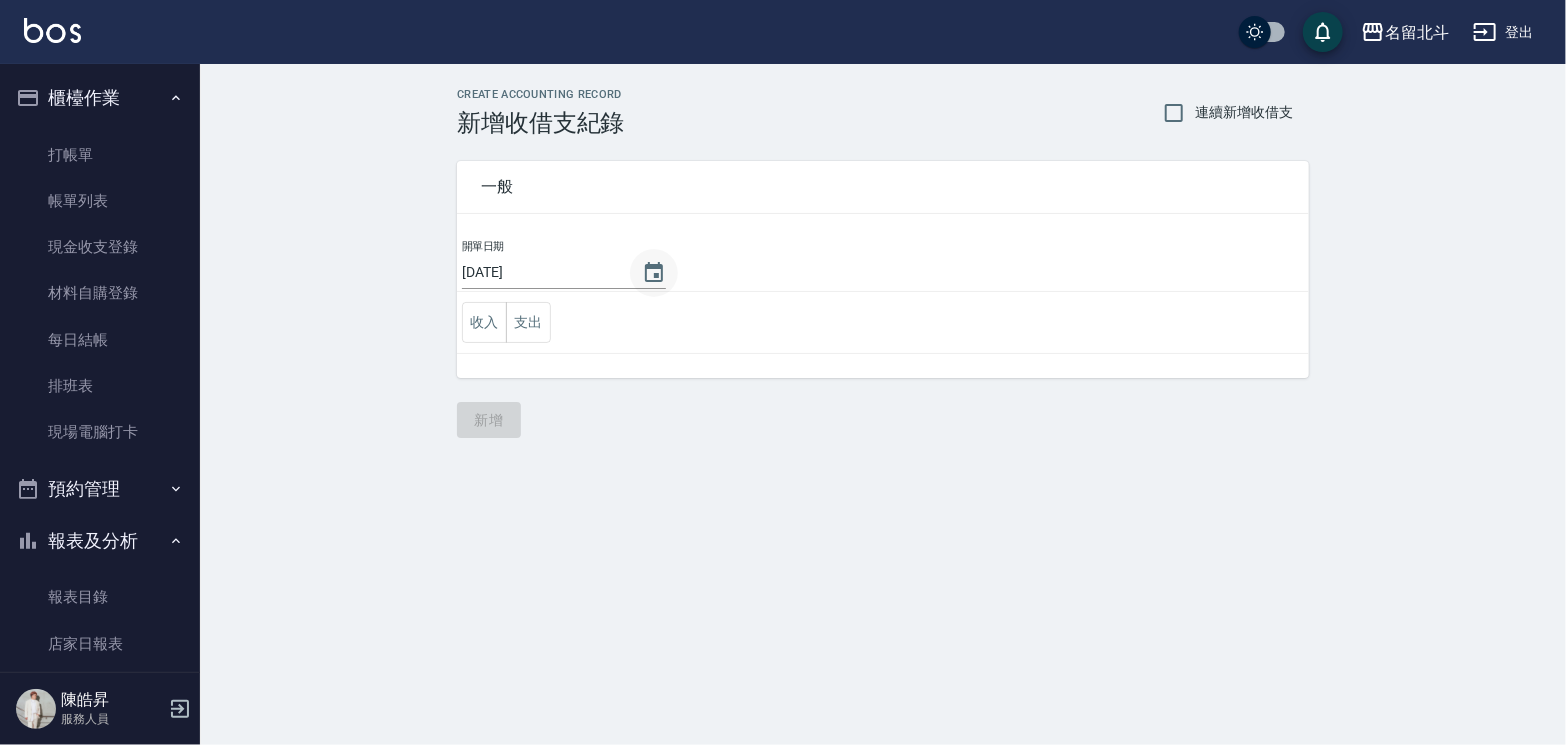 click 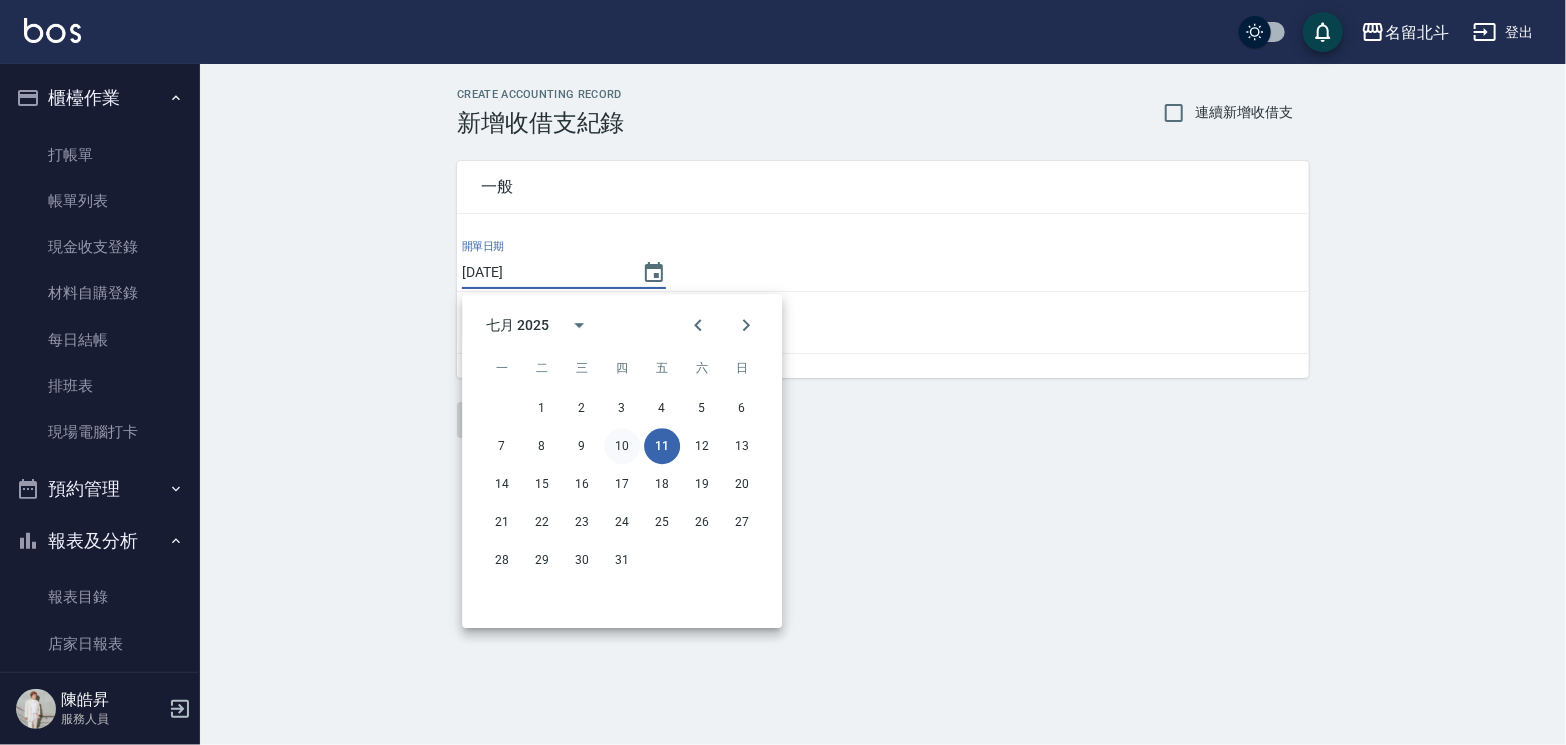 click on "10" at bounding box center (622, 446) 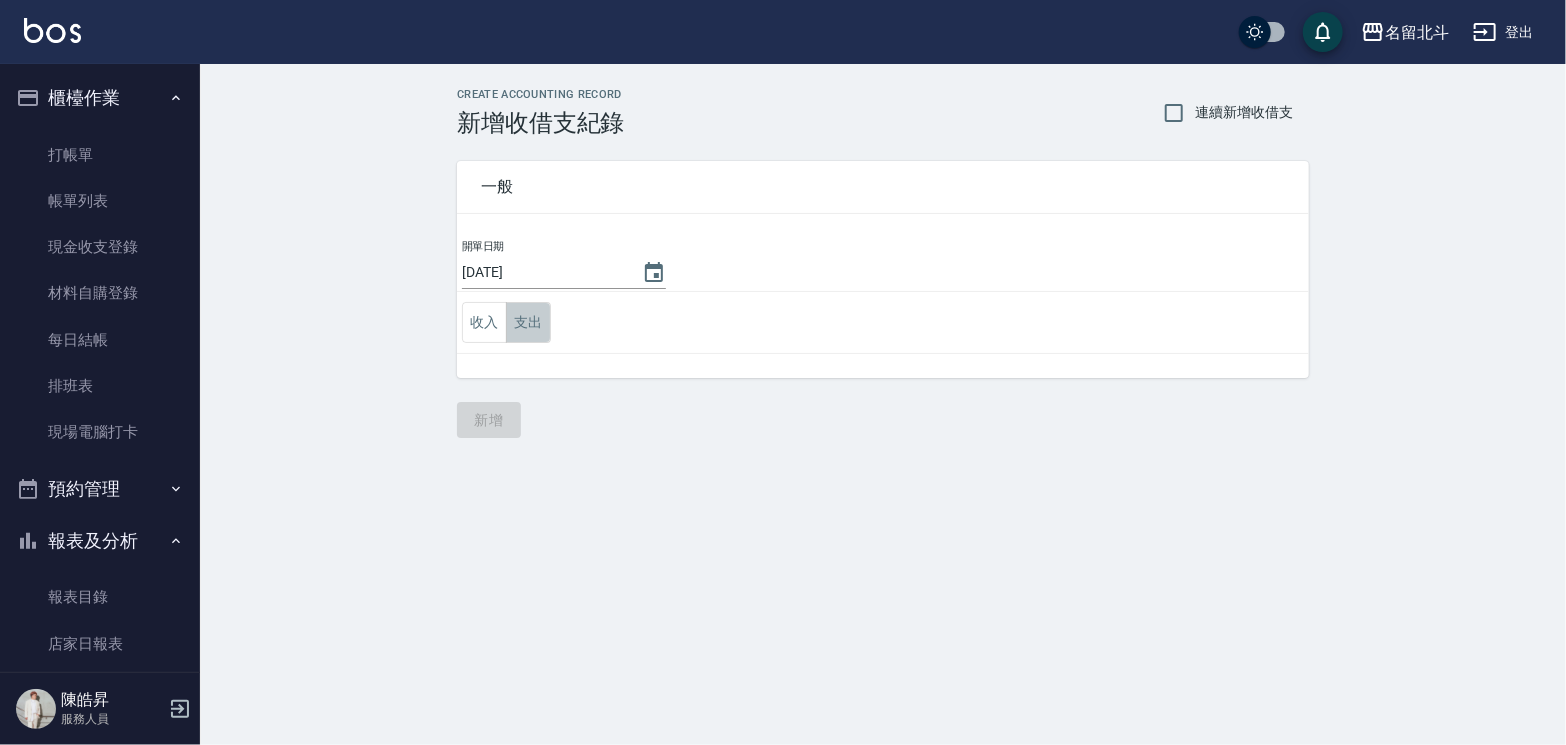 click on "支出" at bounding box center (528, 322) 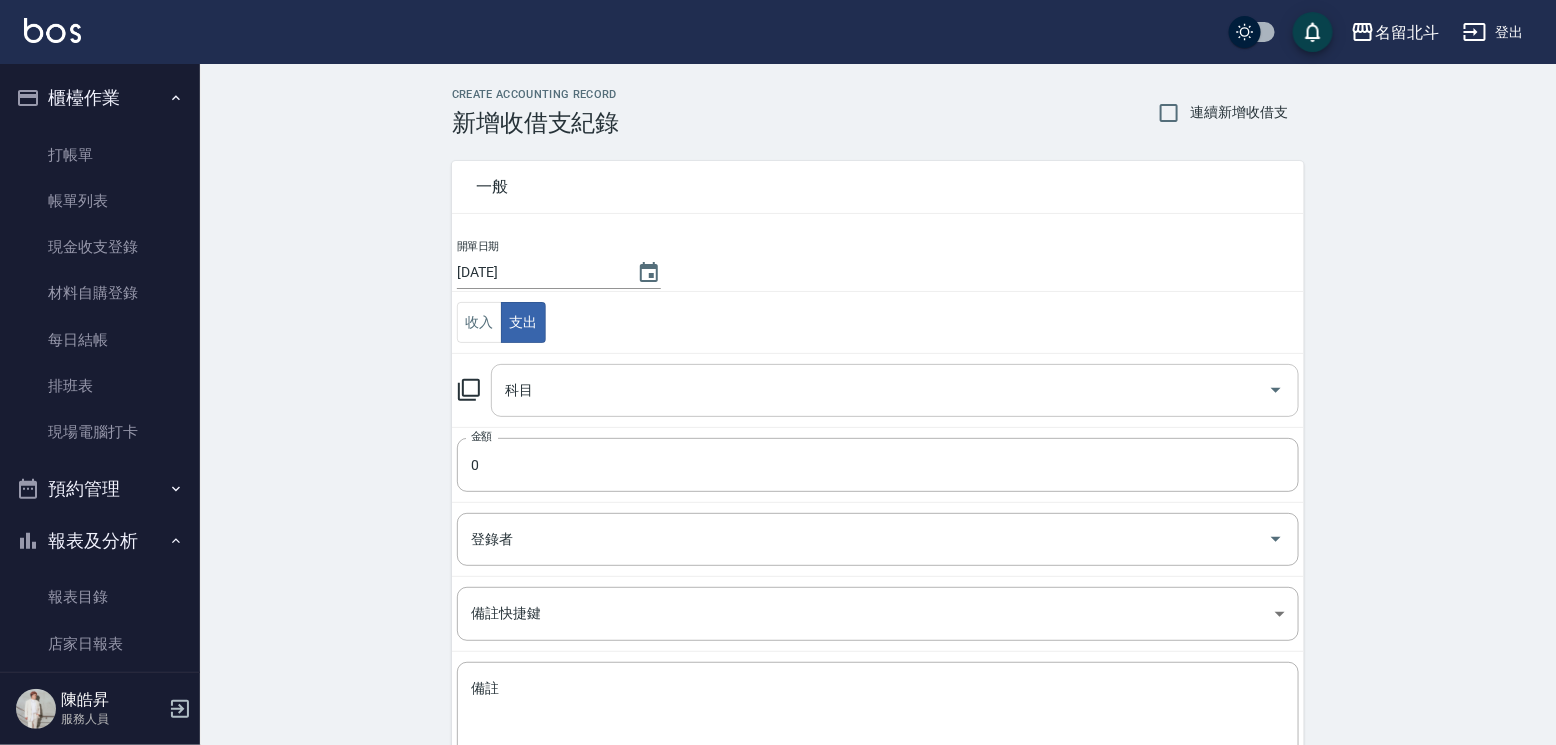 click on "科目" at bounding box center (880, 390) 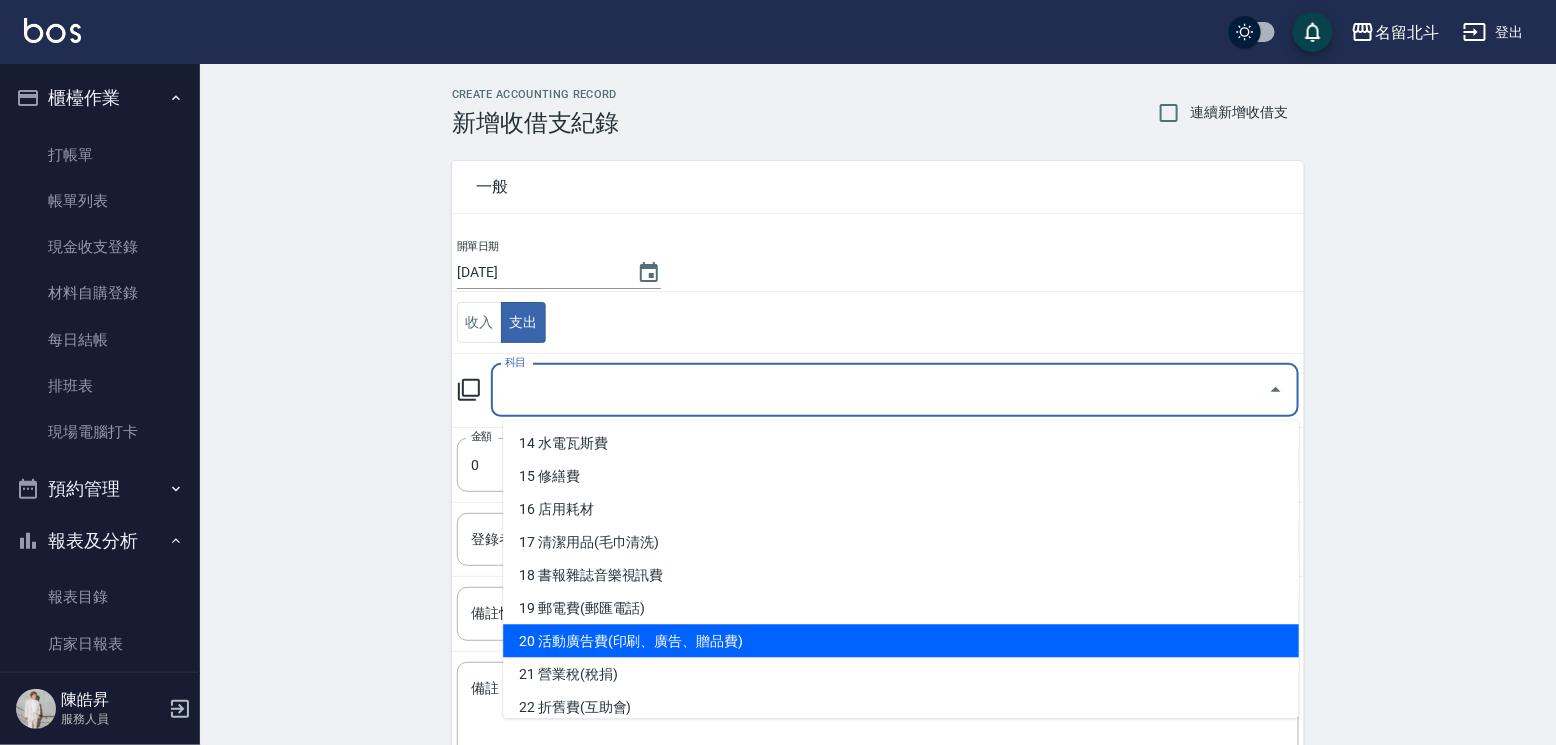scroll, scrollTop: 500, scrollLeft: 0, axis: vertical 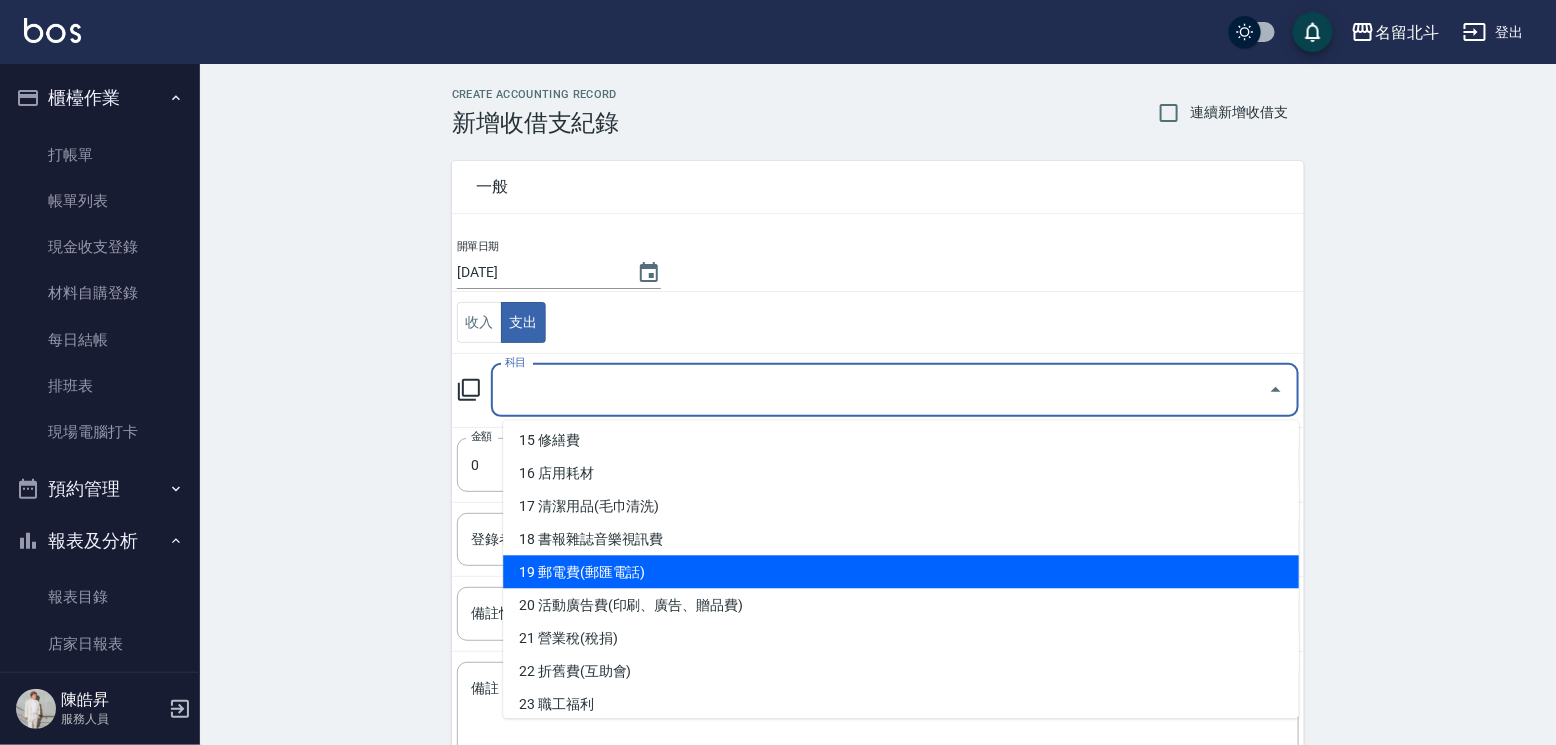 click on "19 郵電費(郵匯電話)" at bounding box center (901, 571) 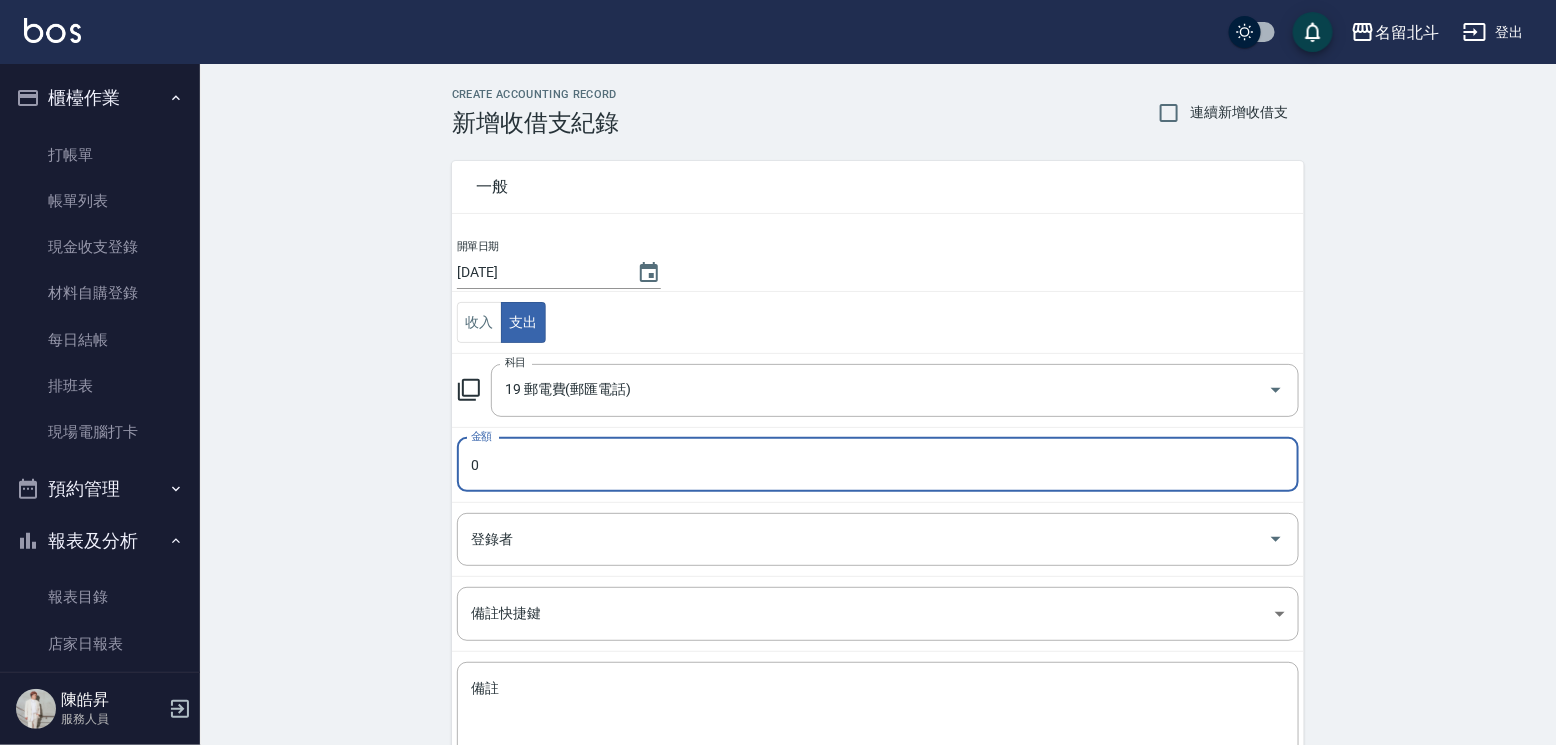 type on "19 郵電費(郵匯電話)" 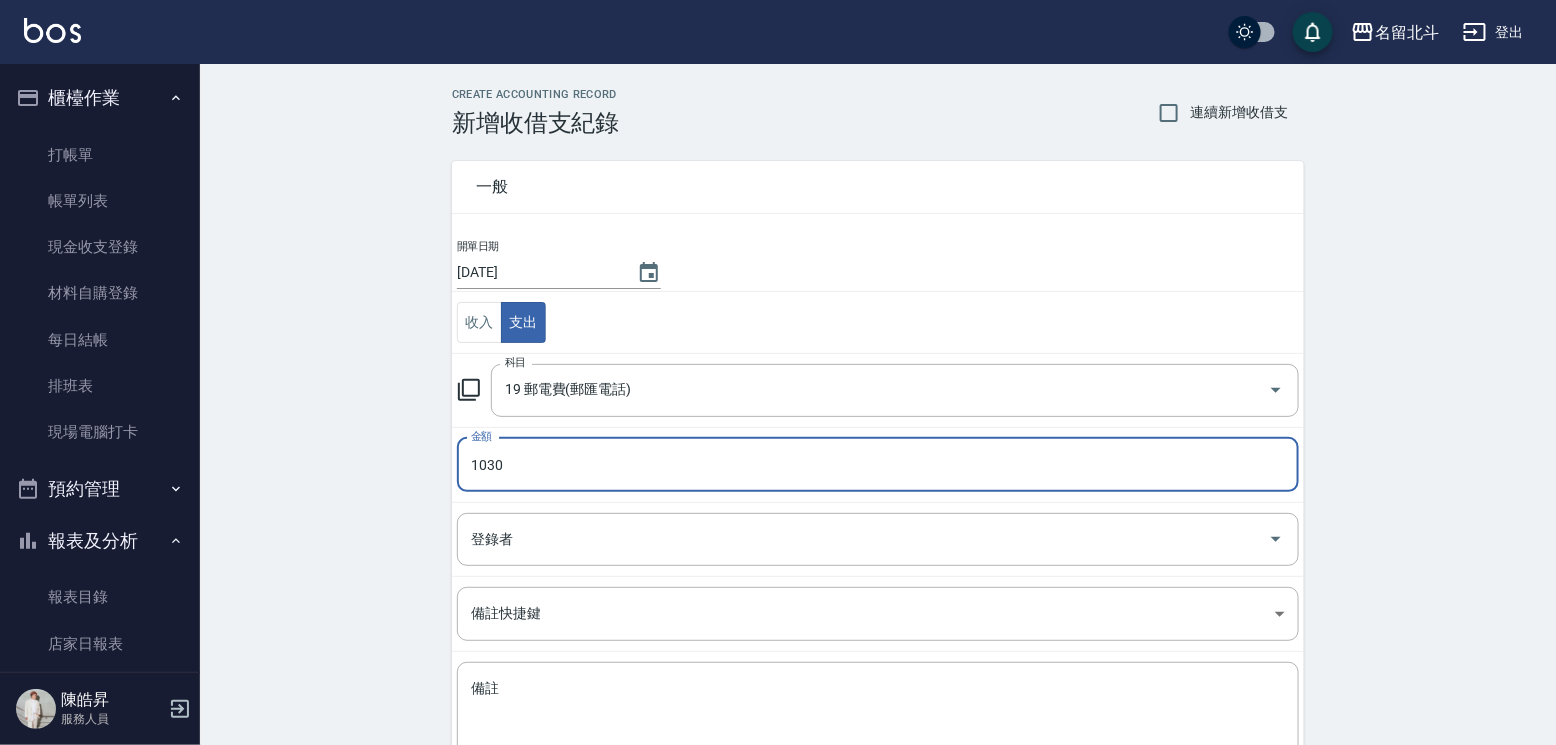 type on "1030" 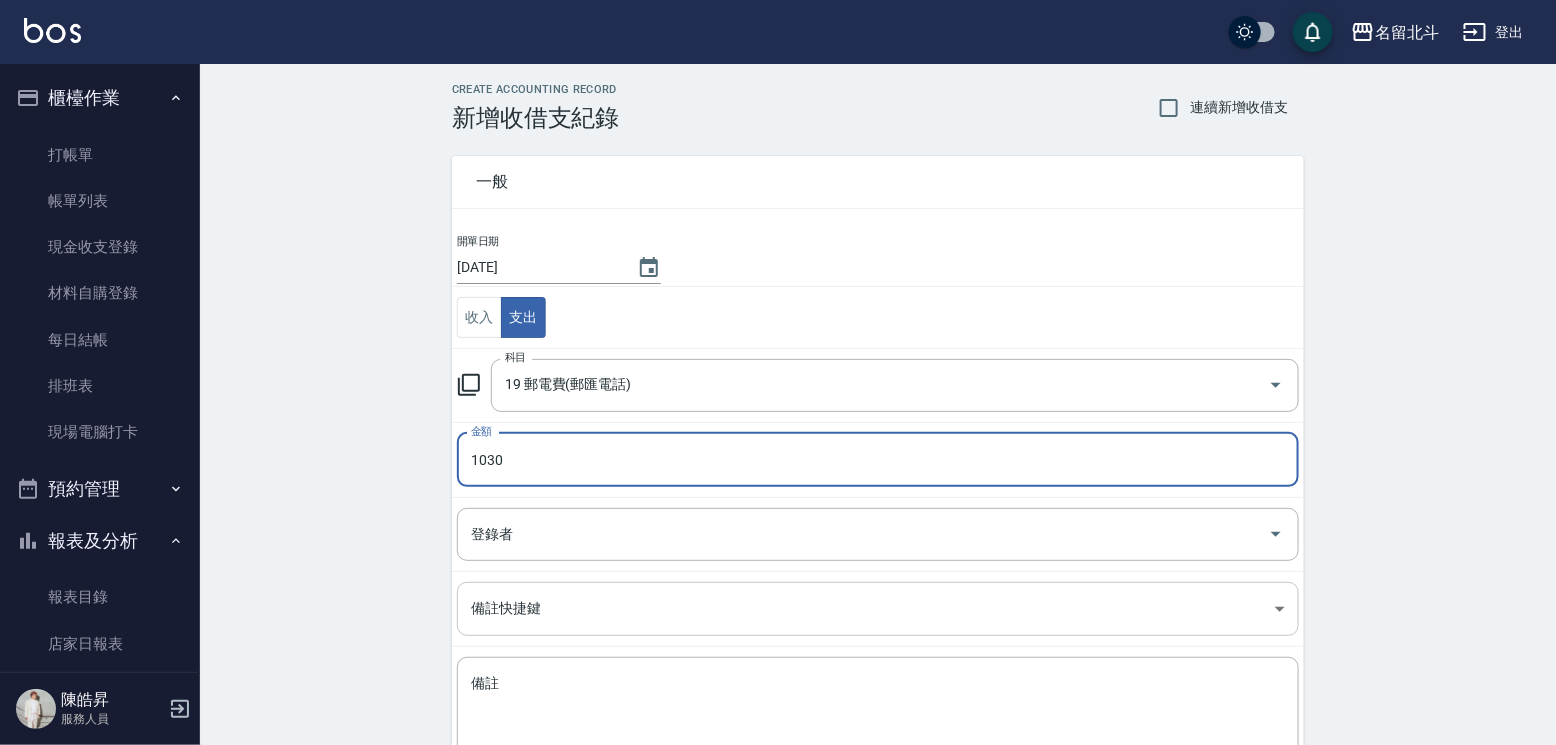 scroll, scrollTop: 140, scrollLeft: 0, axis: vertical 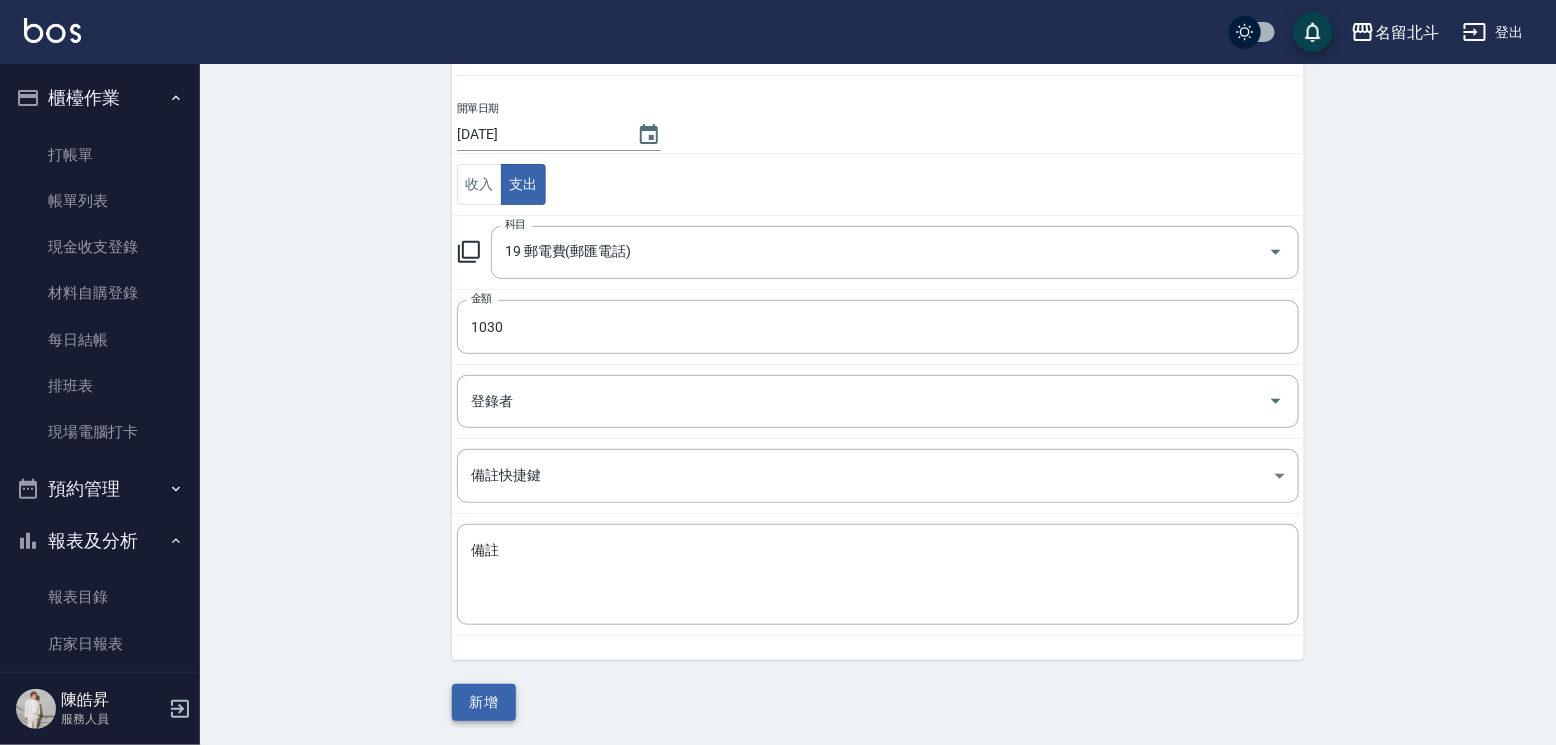 click on "新增" at bounding box center [484, 702] 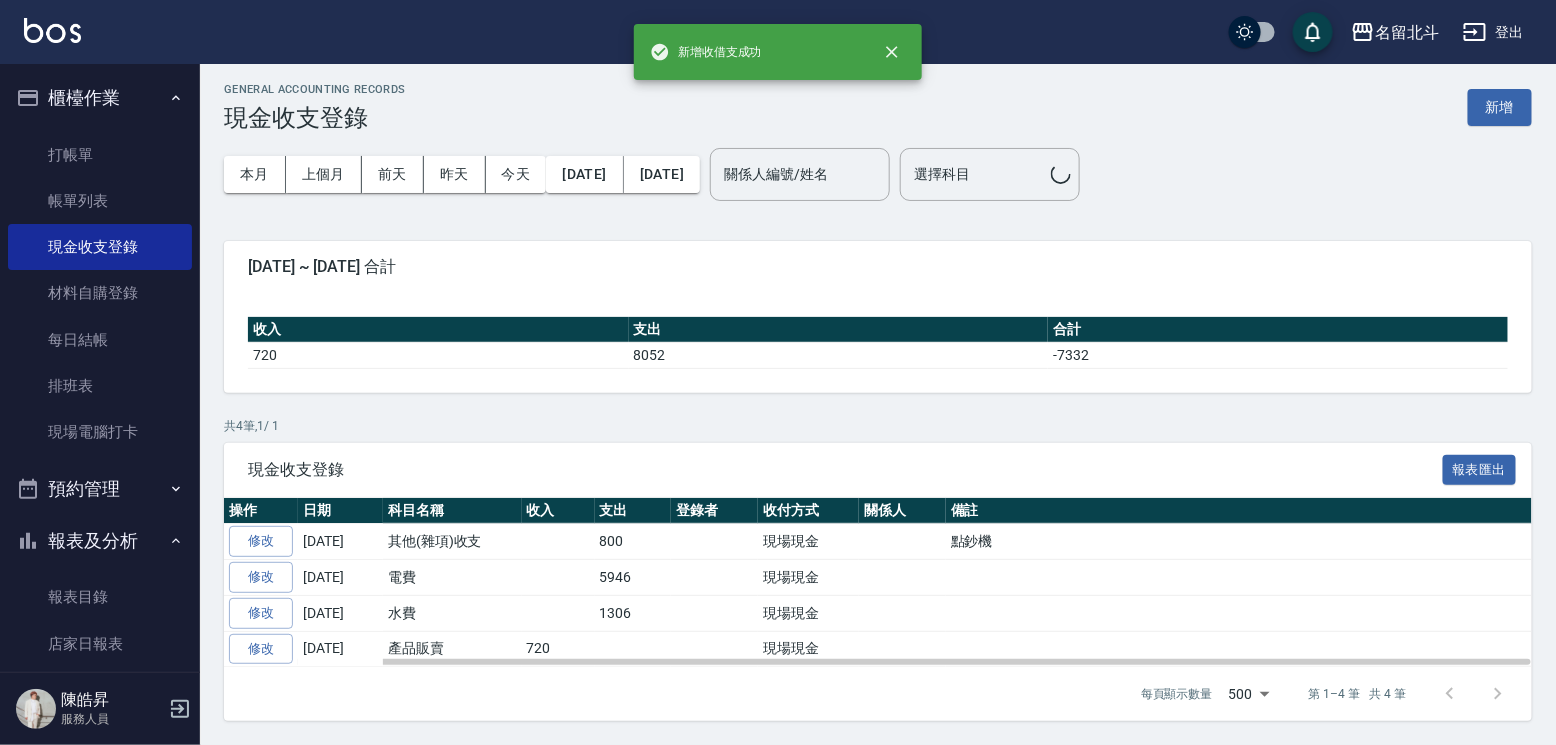 scroll, scrollTop: 0, scrollLeft: 0, axis: both 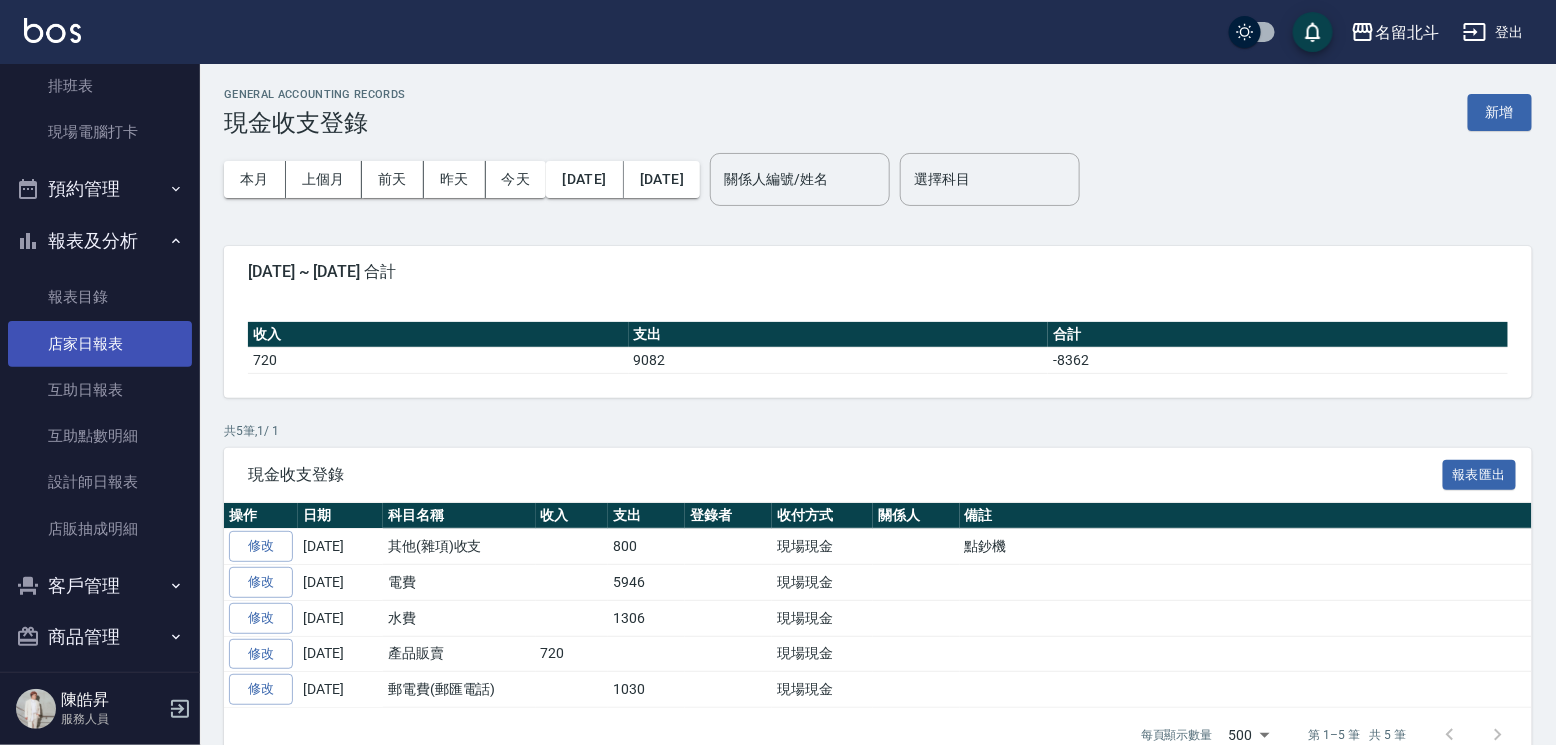 click on "店家日報表" at bounding box center (100, 344) 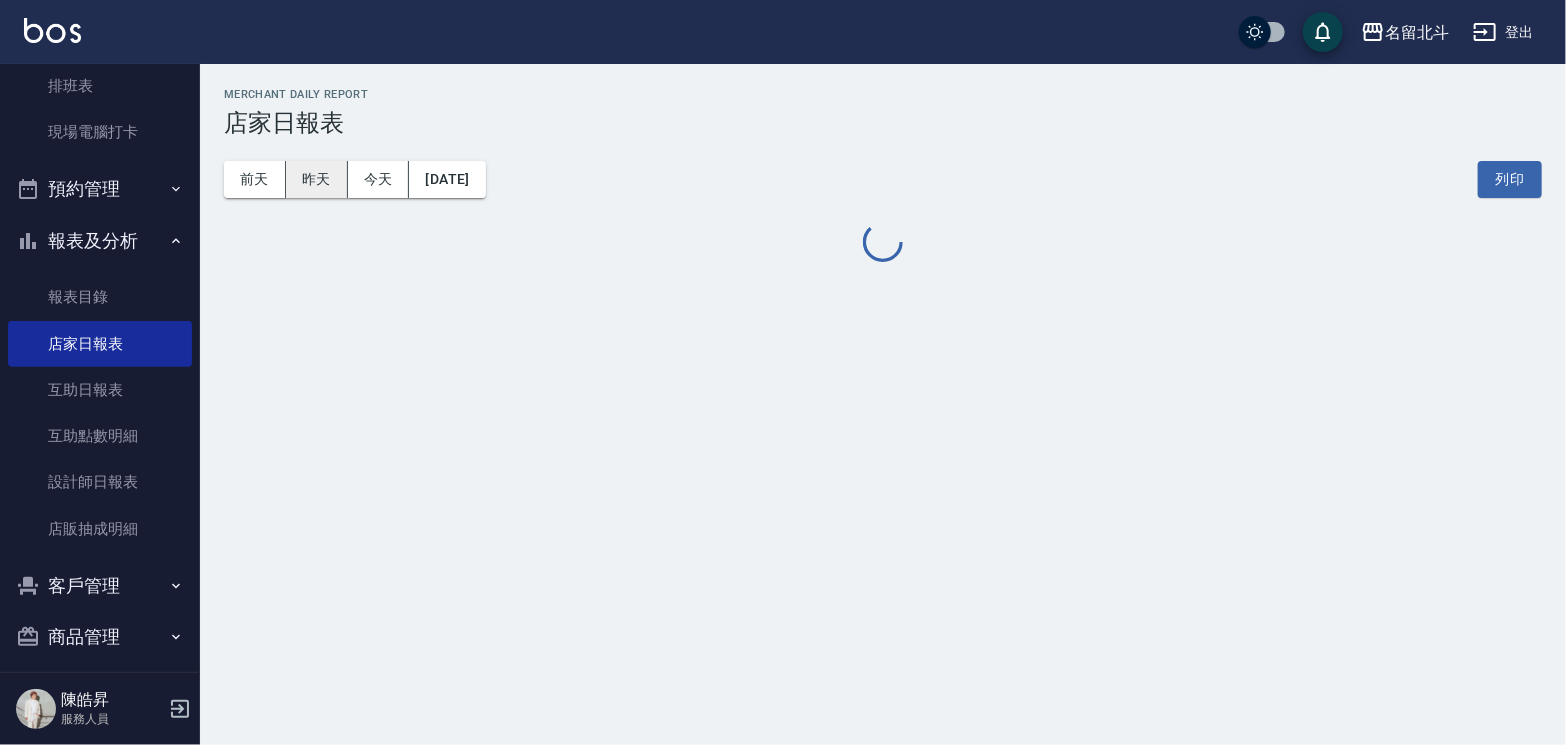 click on "昨天" at bounding box center (317, 179) 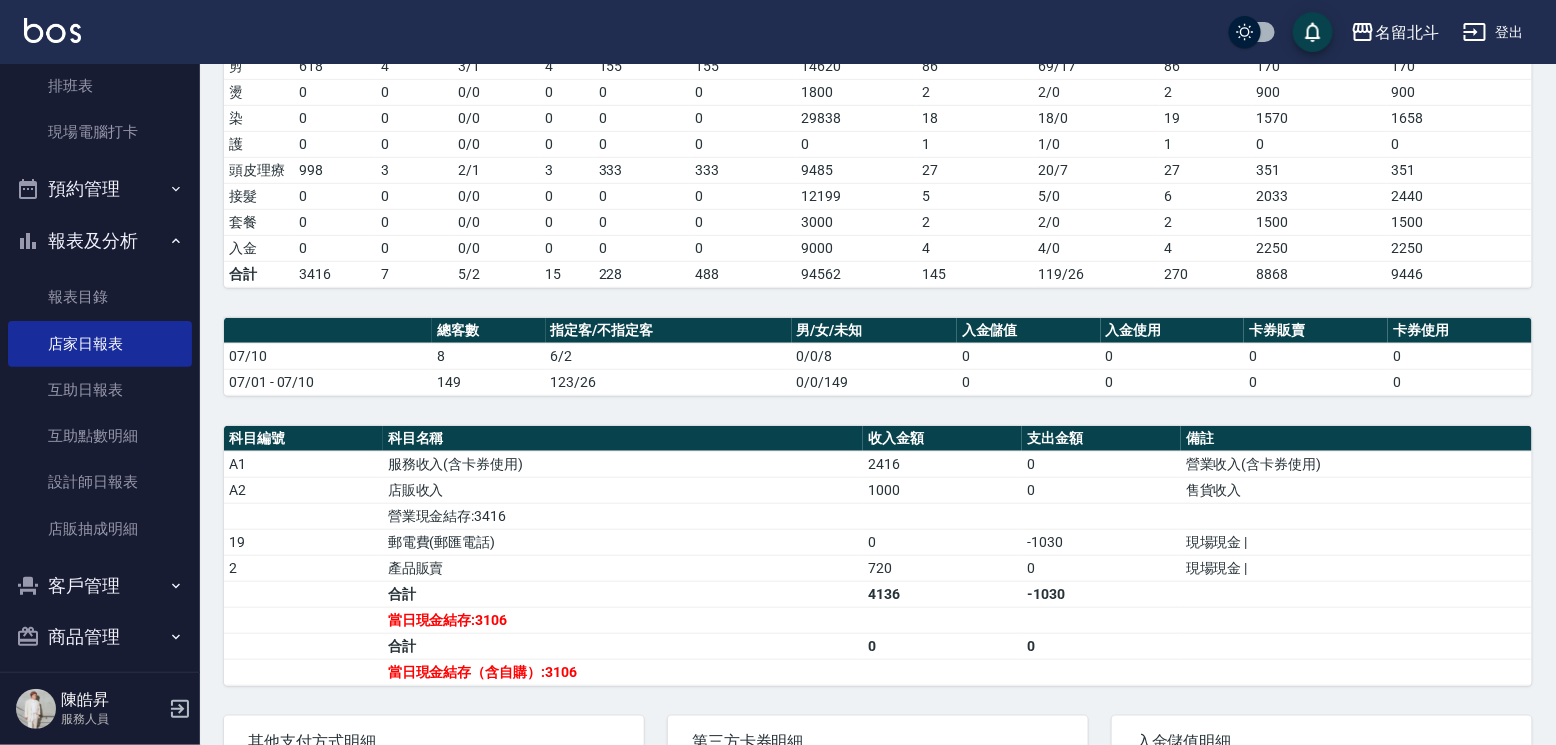 scroll, scrollTop: 400, scrollLeft: 0, axis: vertical 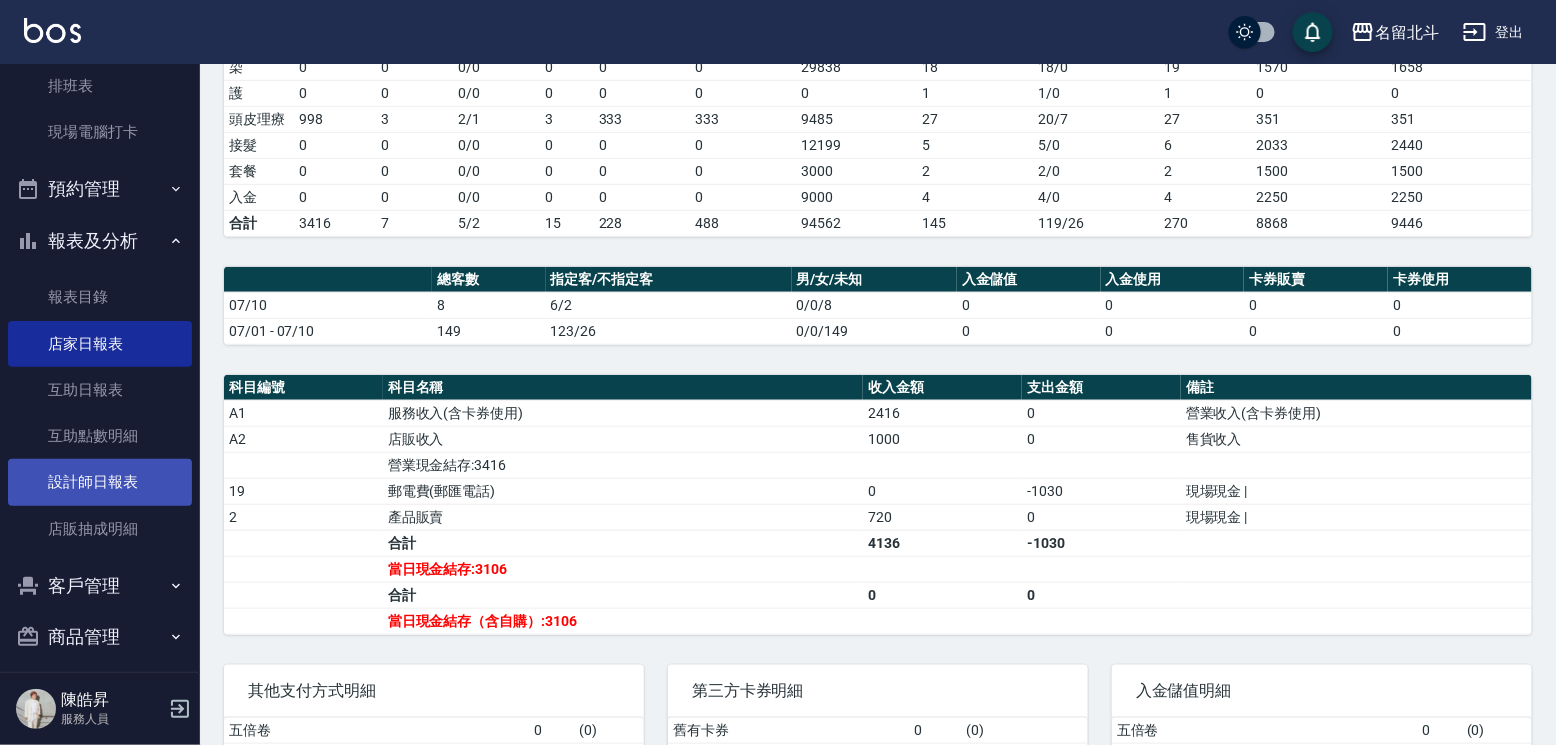 click on "設計師日報表" at bounding box center (100, 482) 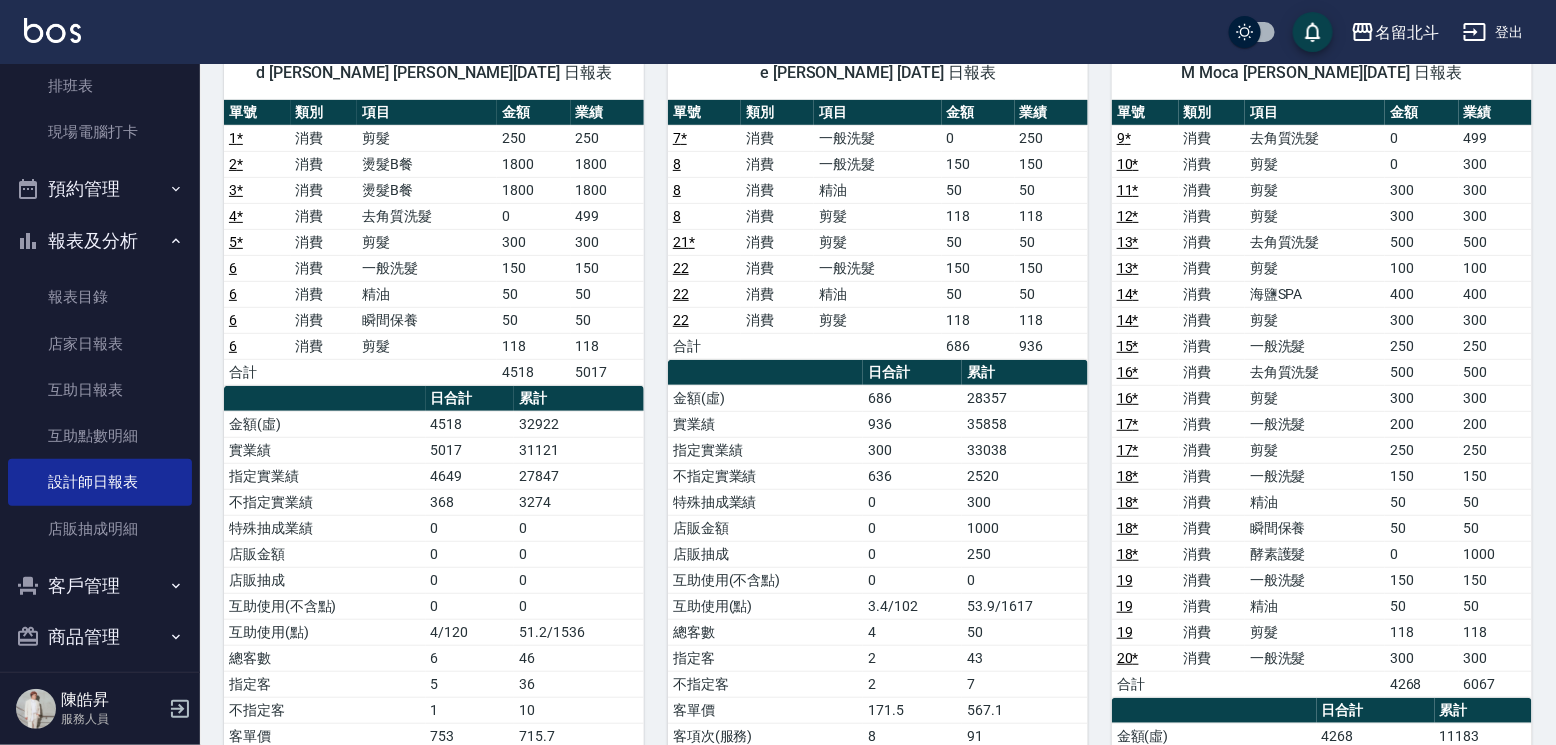 scroll, scrollTop: 200, scrollLeft: 0, axis: vertical 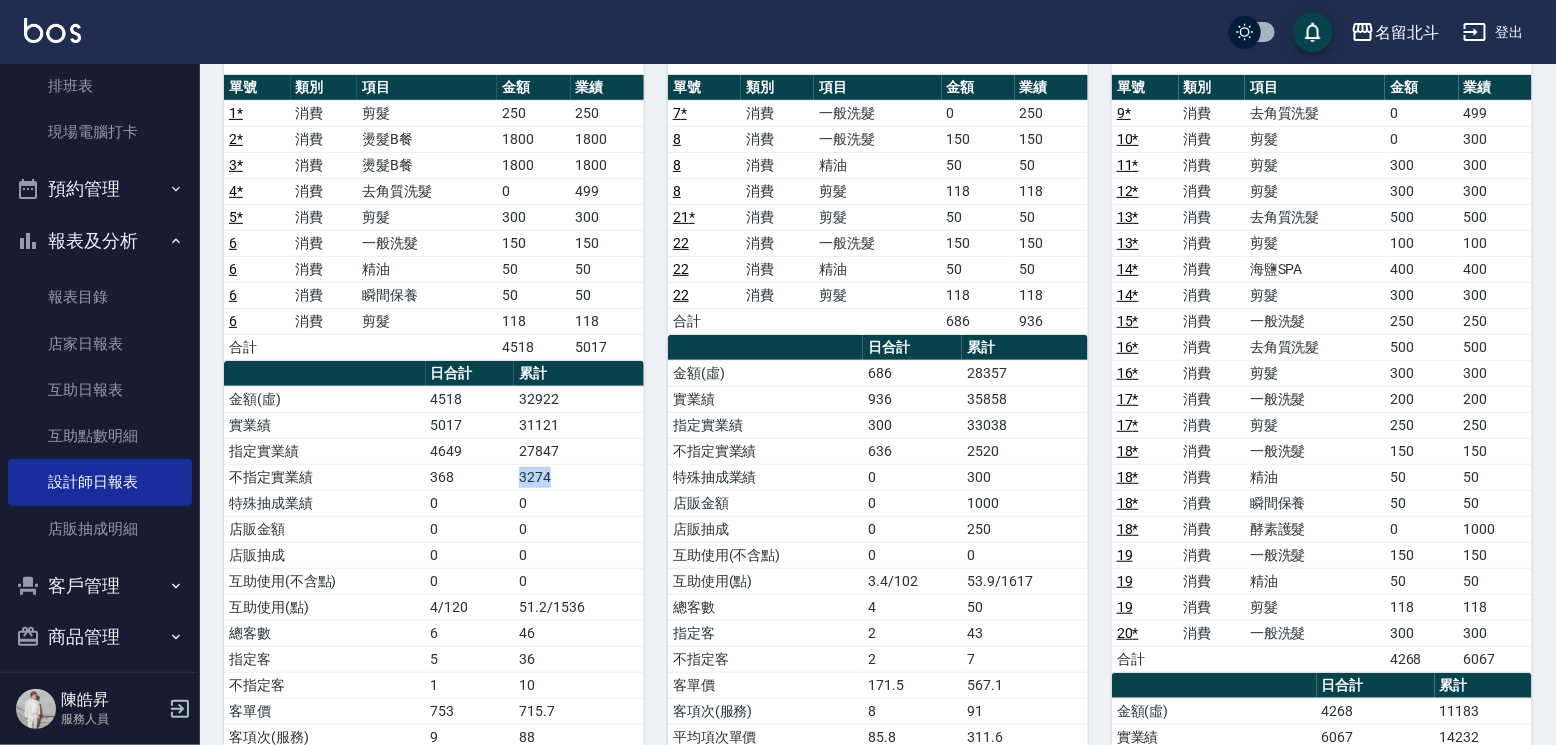 drag, startPoint x: 551, startPoint y: 476, endPoint x: 517, endPoint y: 478, distance: 34.058773 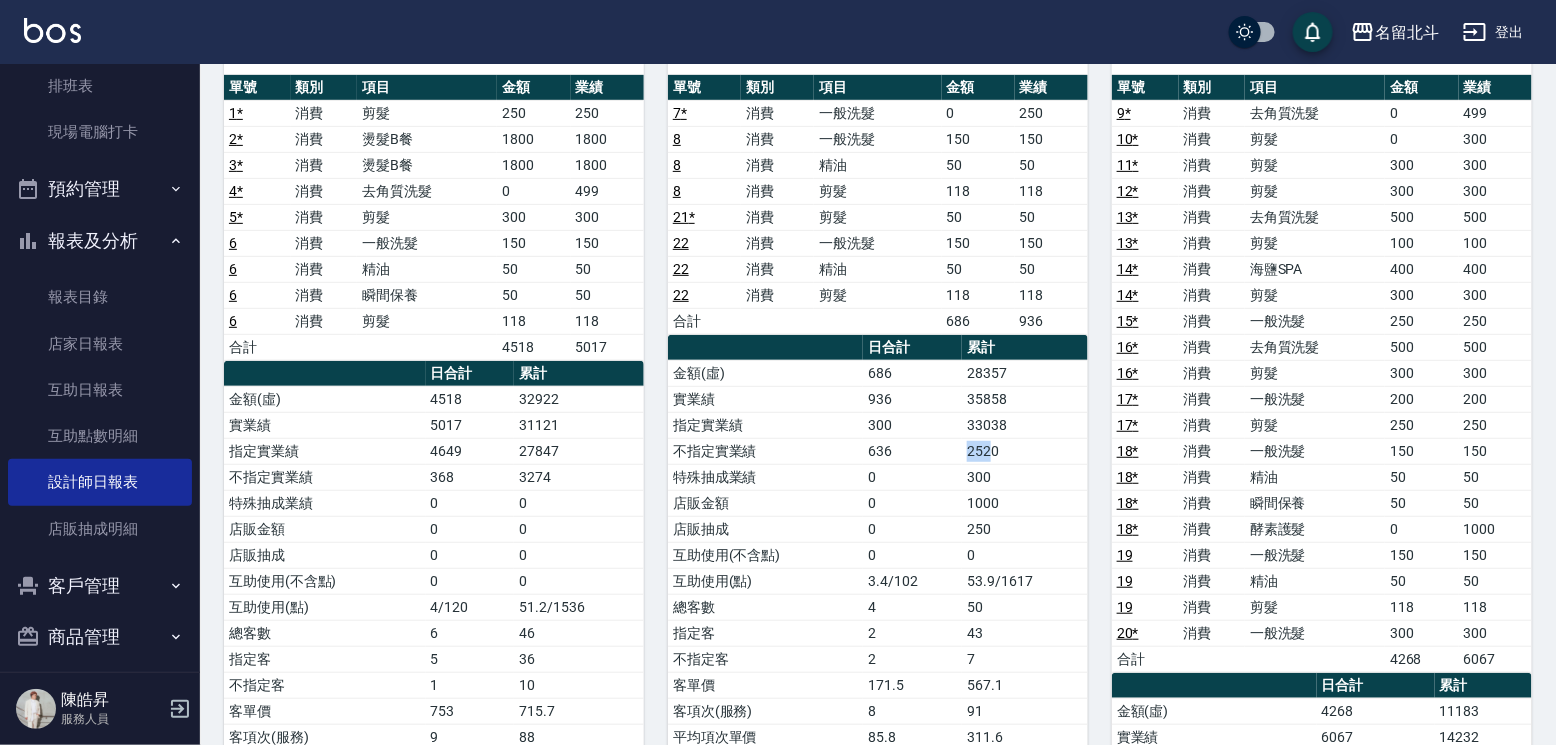 drag, startPoint x: 982, startPoint y: 451, endPoint x: 952, endPoint y: 449, distance: 30.066593 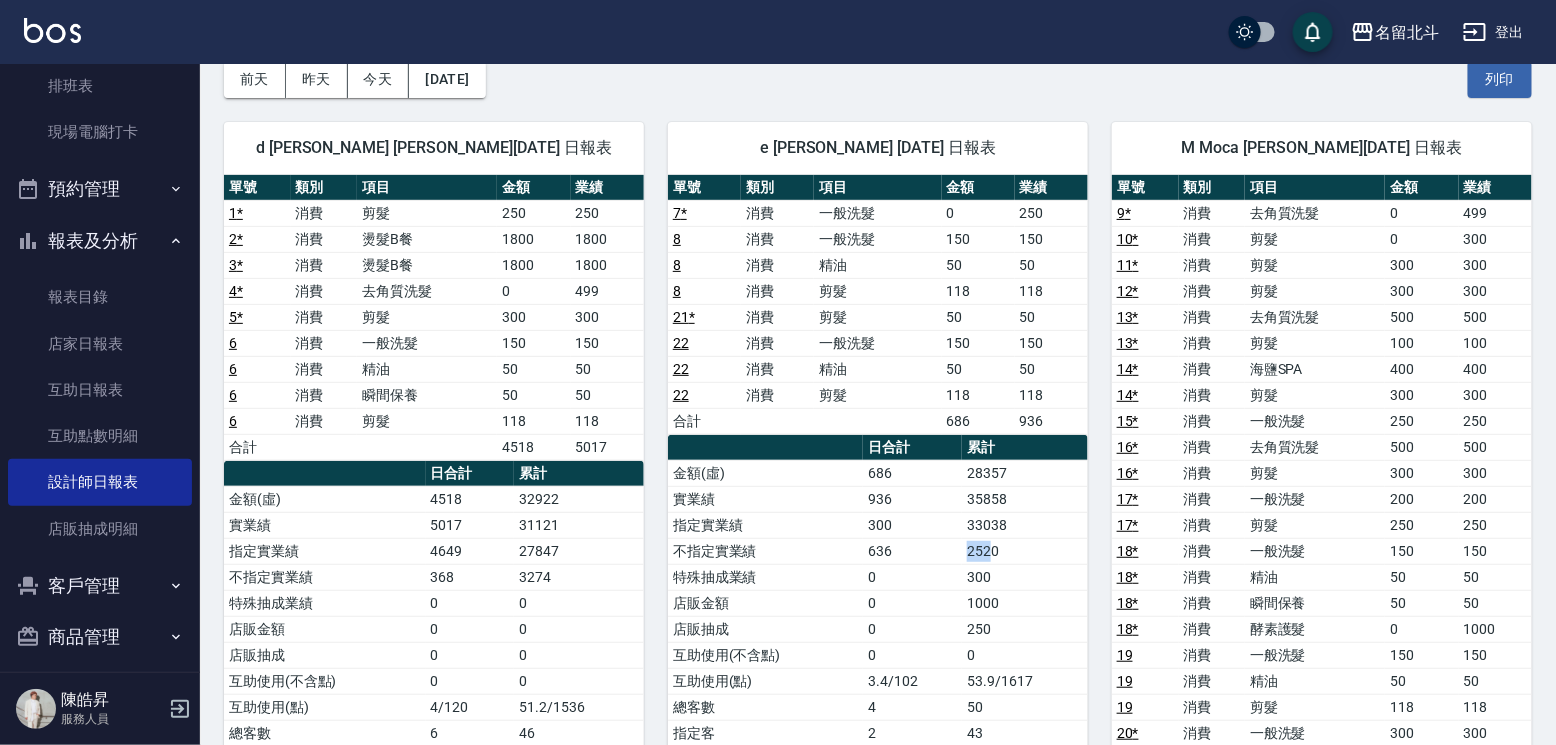 scroll, scrollTop: 0, scrollLeft: 0, axis: both 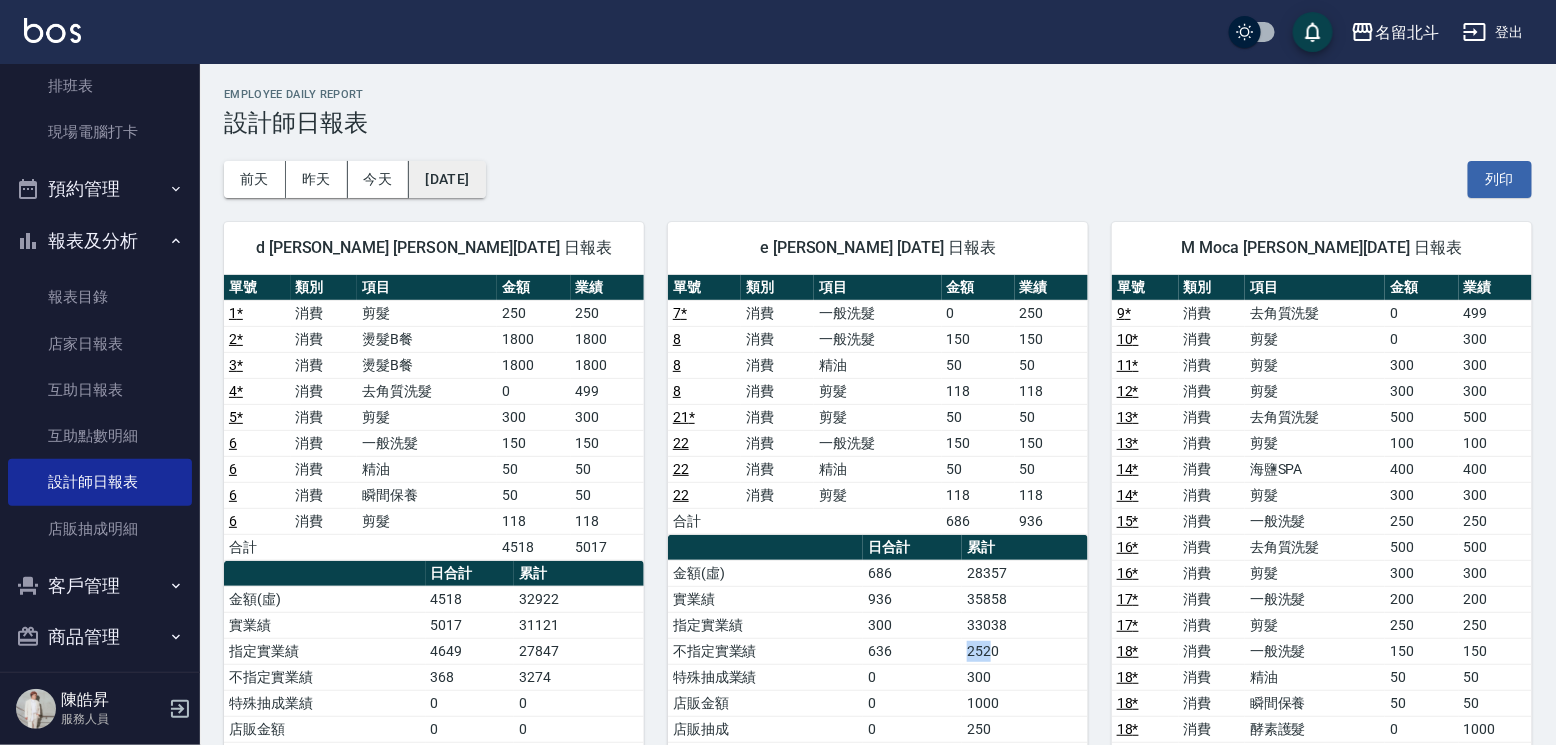 click on "[DATE]" at bounding box center (447, 179) 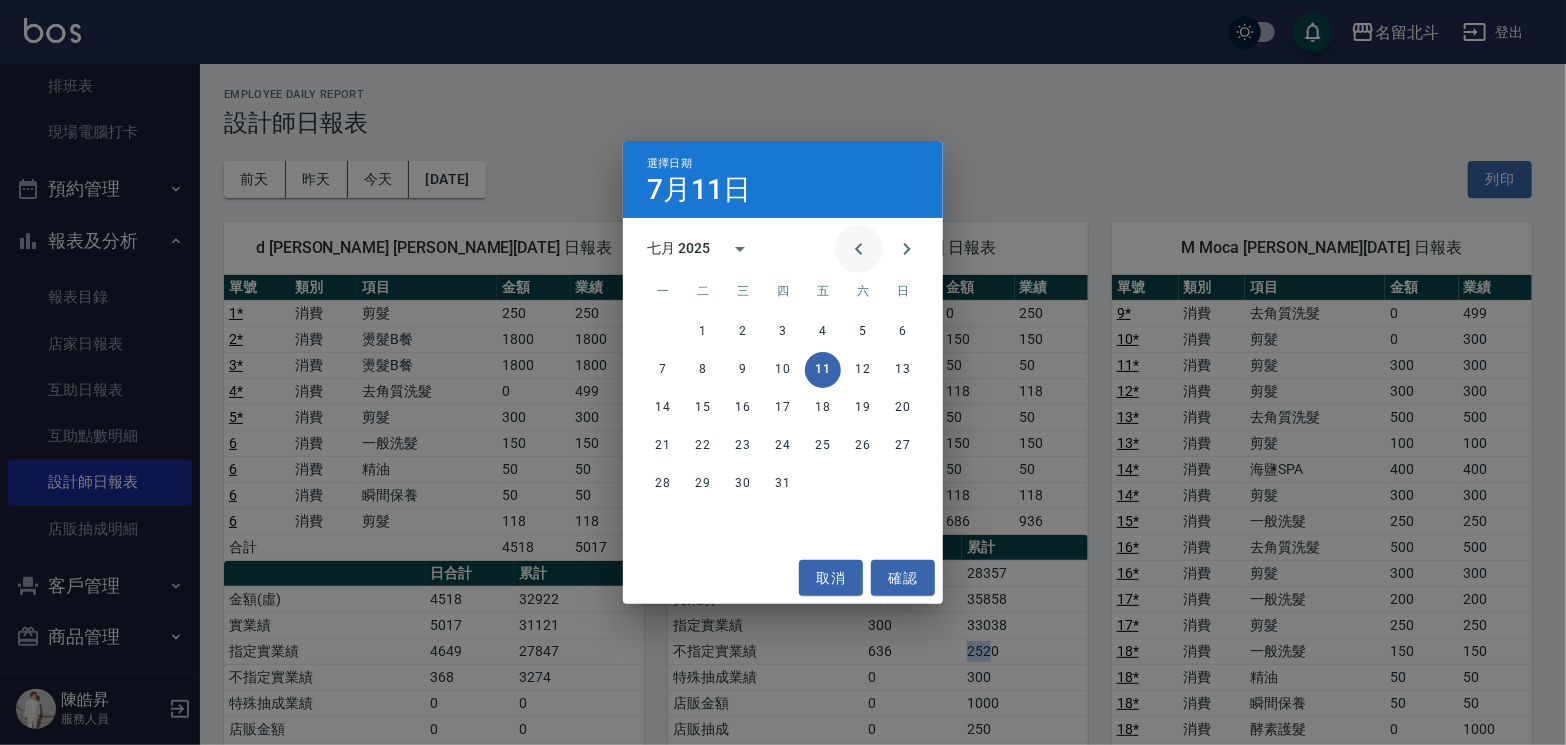 click 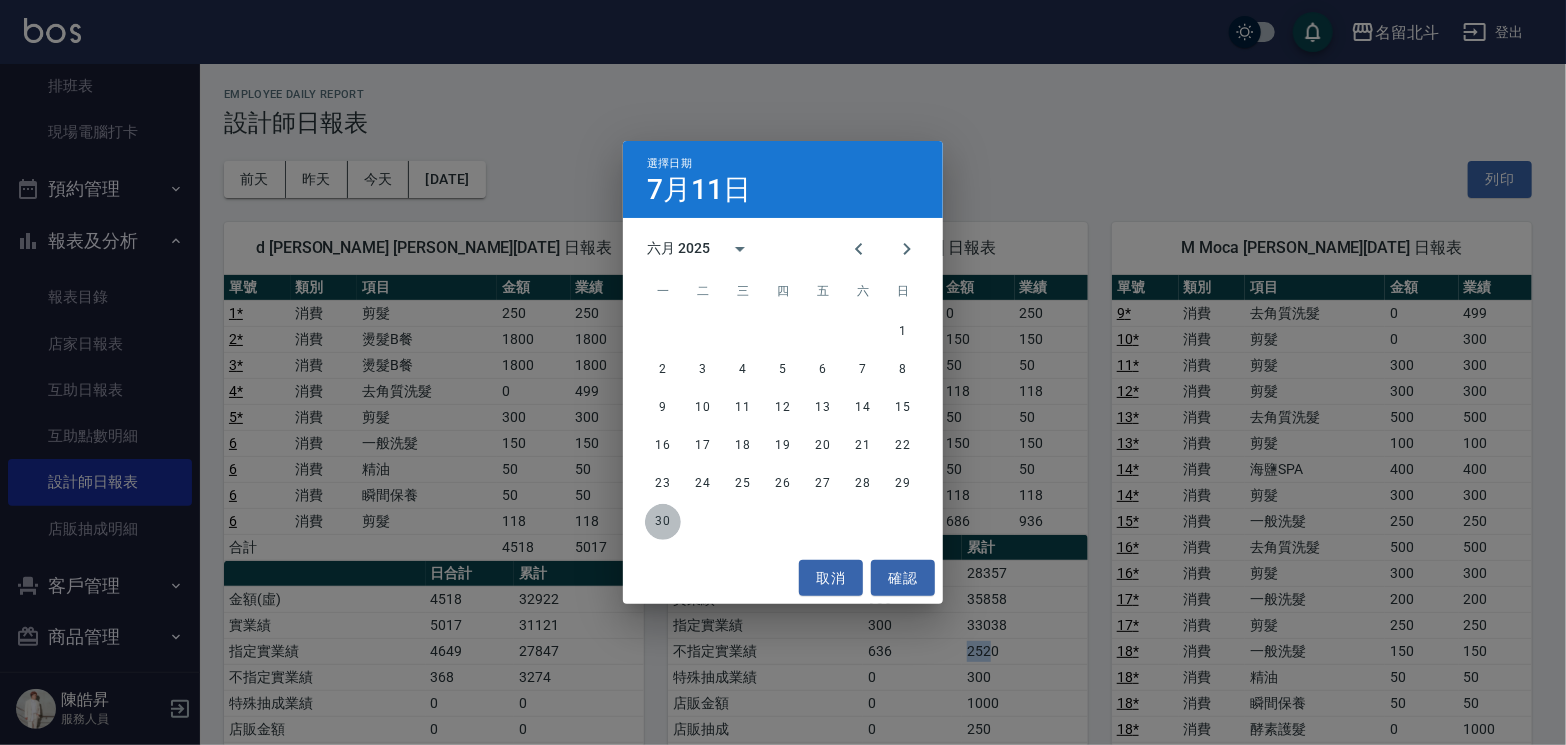 click on "30" at bounding box center (663, 522) 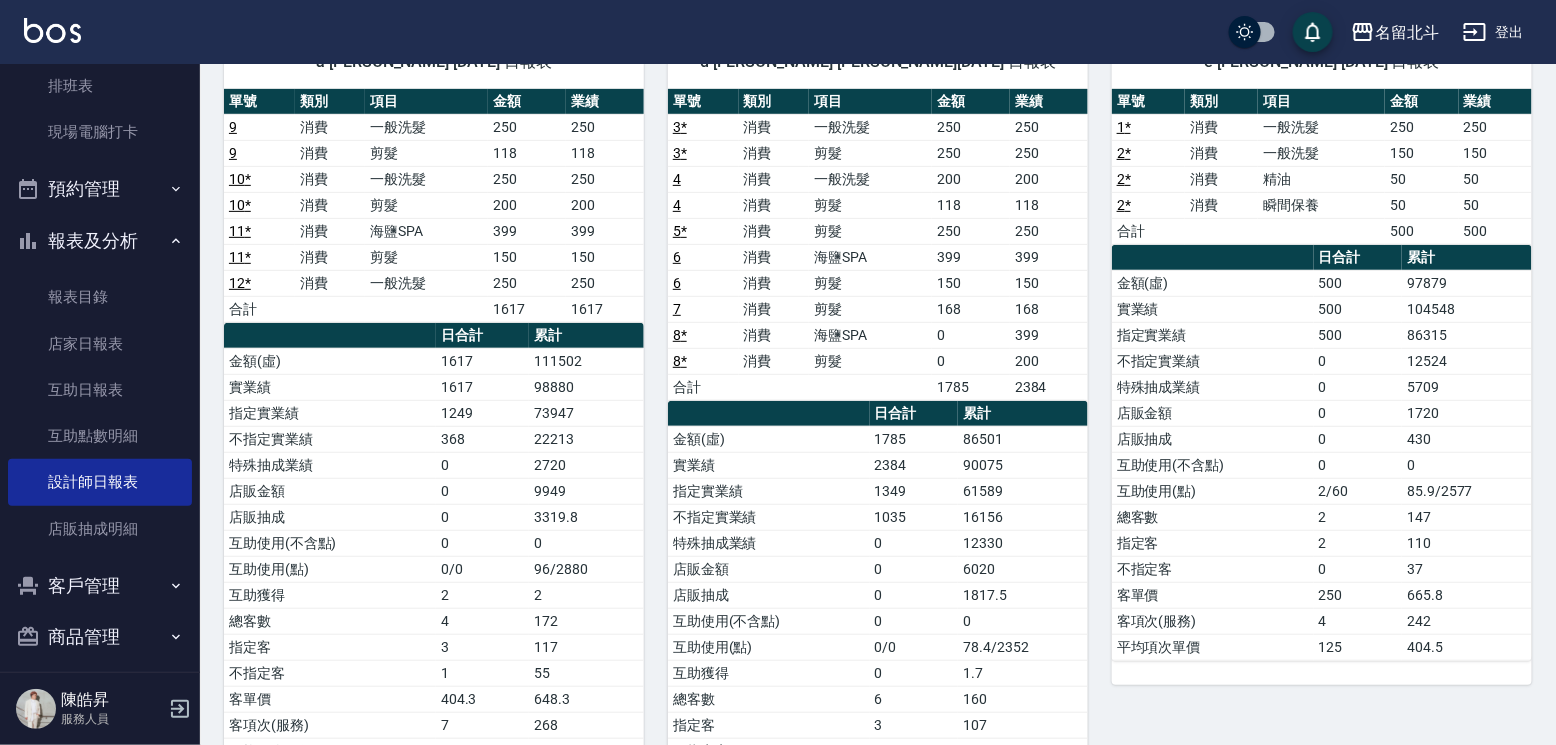 scroll, scrollTop: 200, scrollLeft: 0, axis: vertical 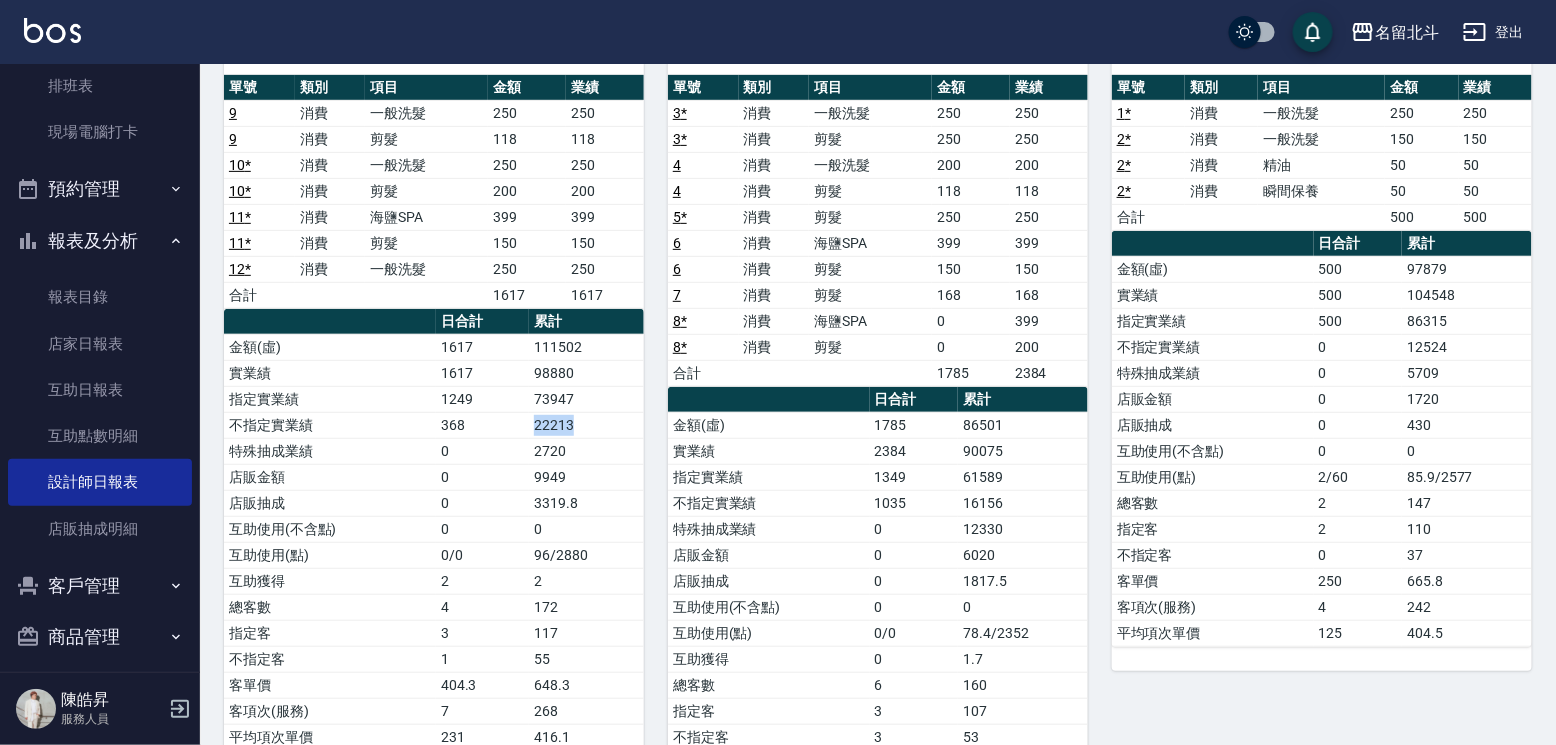 drag, startPoint x: 581, startPoint y: 427, endPoint x: 517, endPoint y: 424, distance: 64.070274 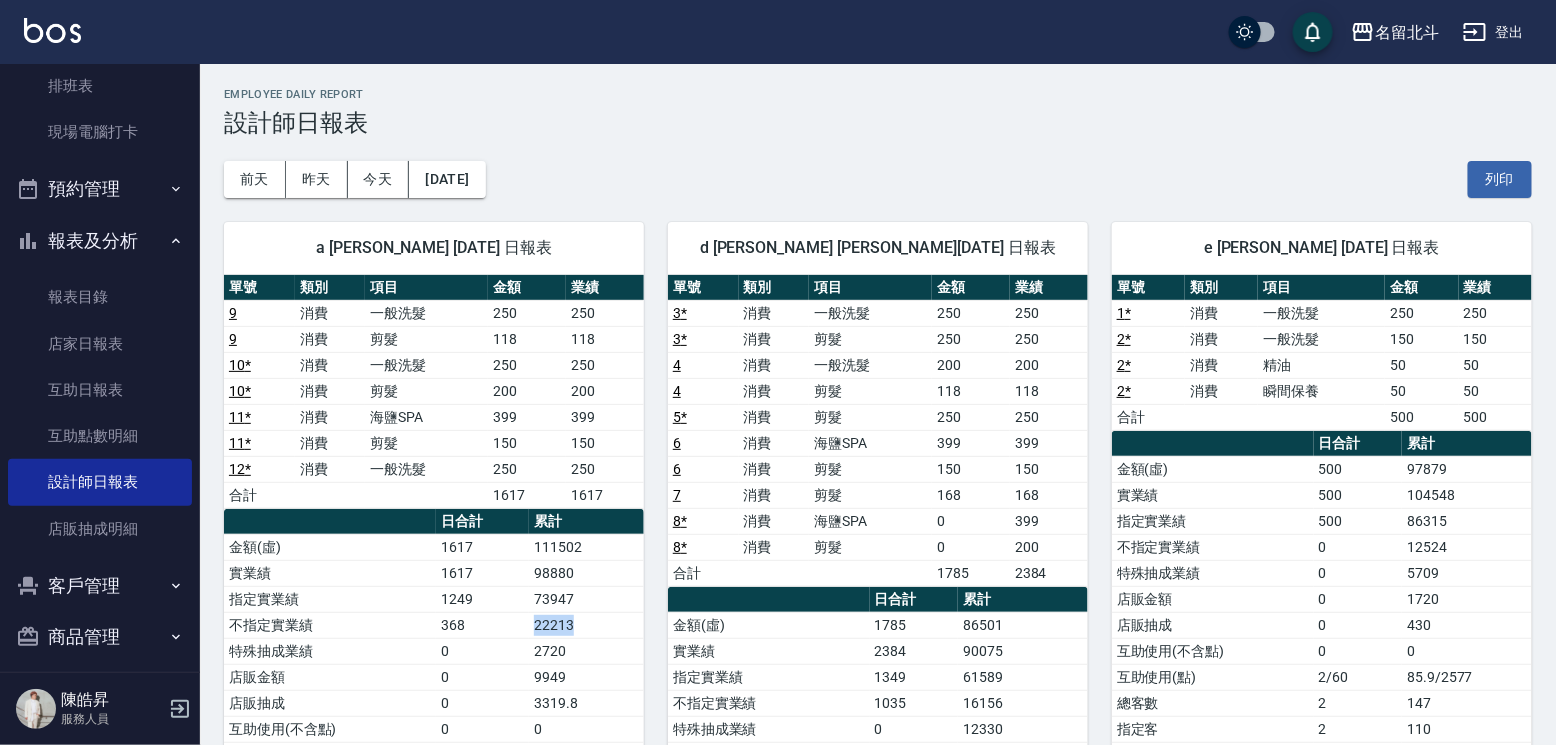 scroll, scrollTop: 100, scrollLeft: 0, axis: vertical 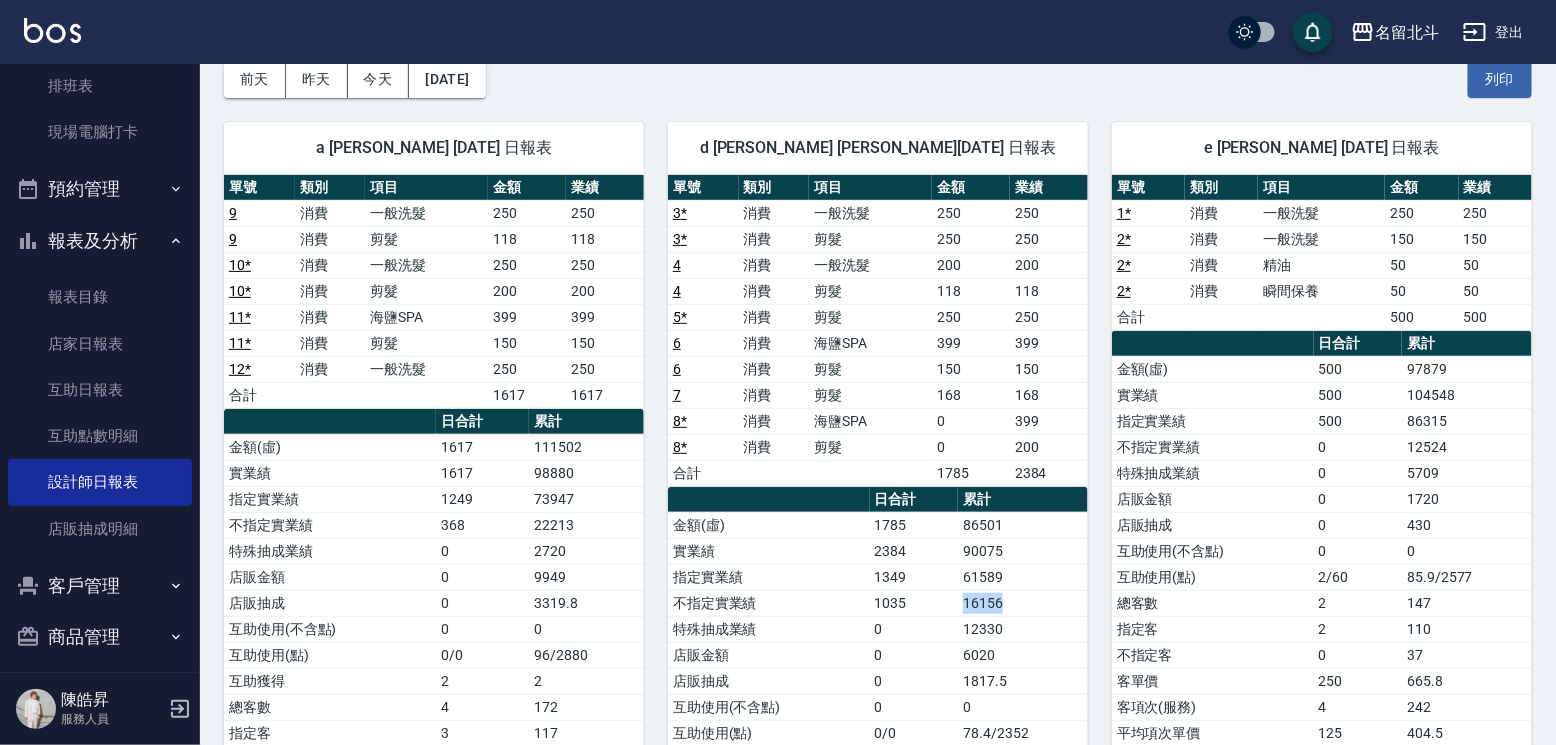 drag, startPoint x: 1006, startPoint y: 600, endPoint x: 959, endPoint y: 599, distance: 47.010635 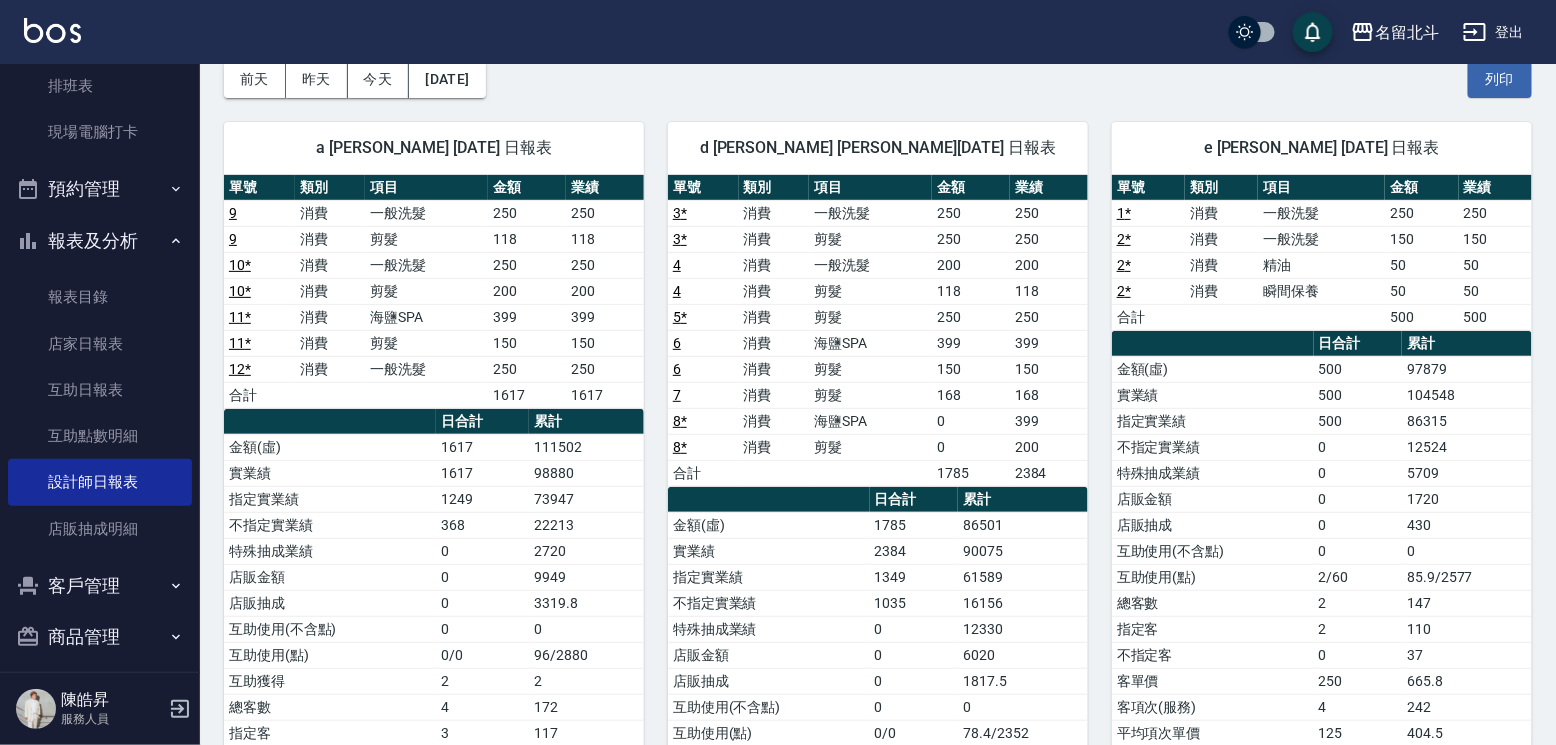 drag, startPoint x: 959, startPoint y: 599, endPoint x: 1053, endPoint y: 568, distance: 98.9798 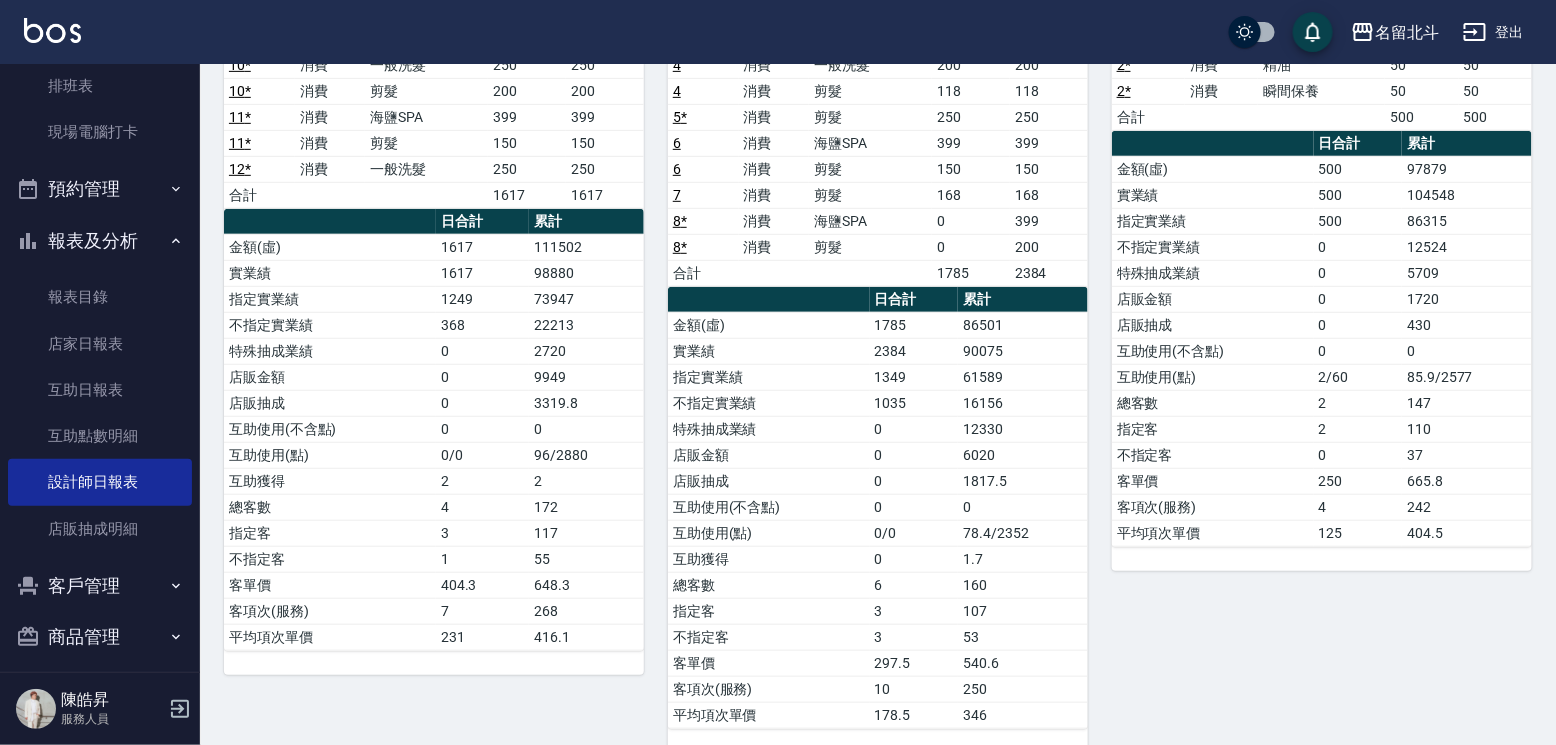 scroll, scrollTop: 0, scrollLeft: 0, axis: both 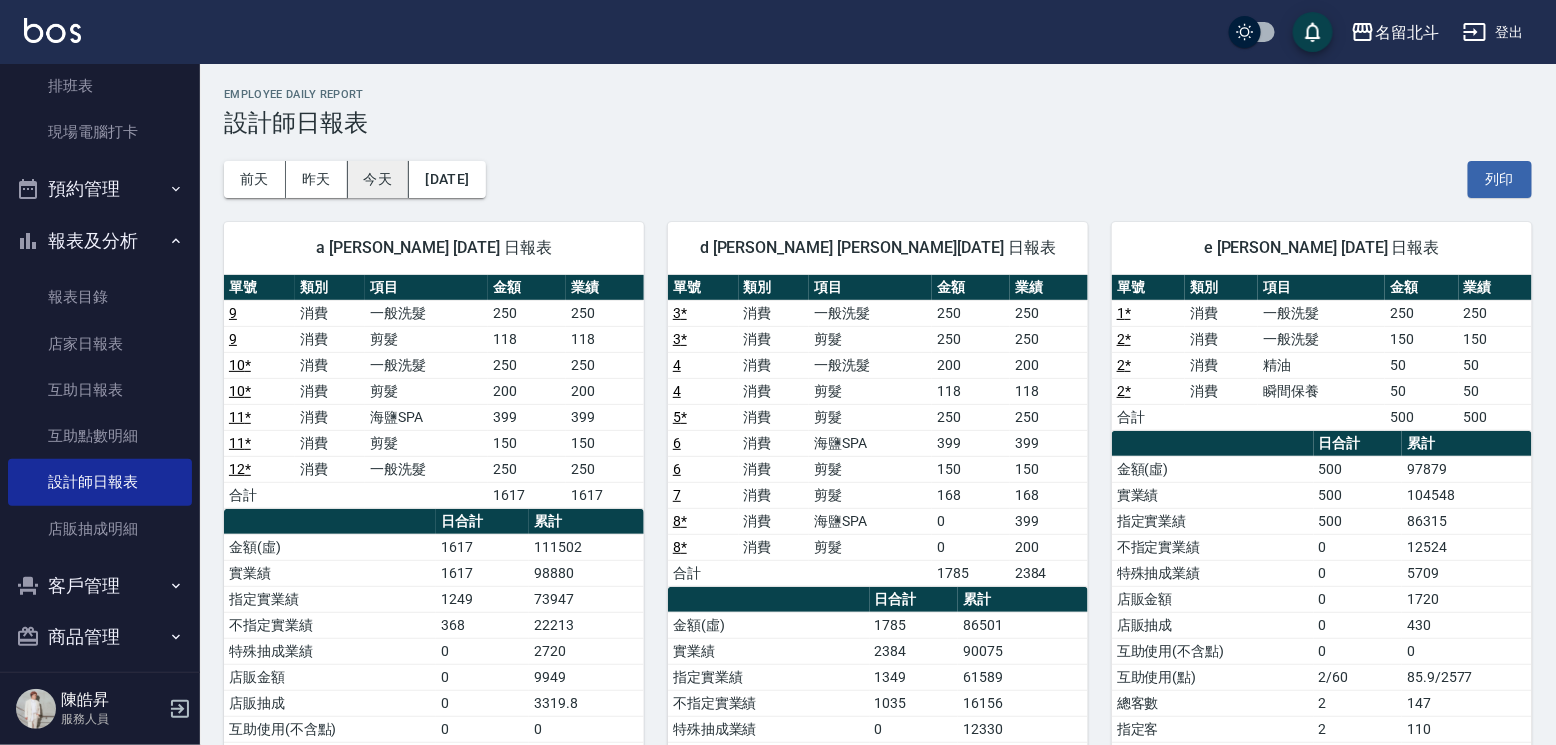 click on "今天" at bounding box center [379, 179] 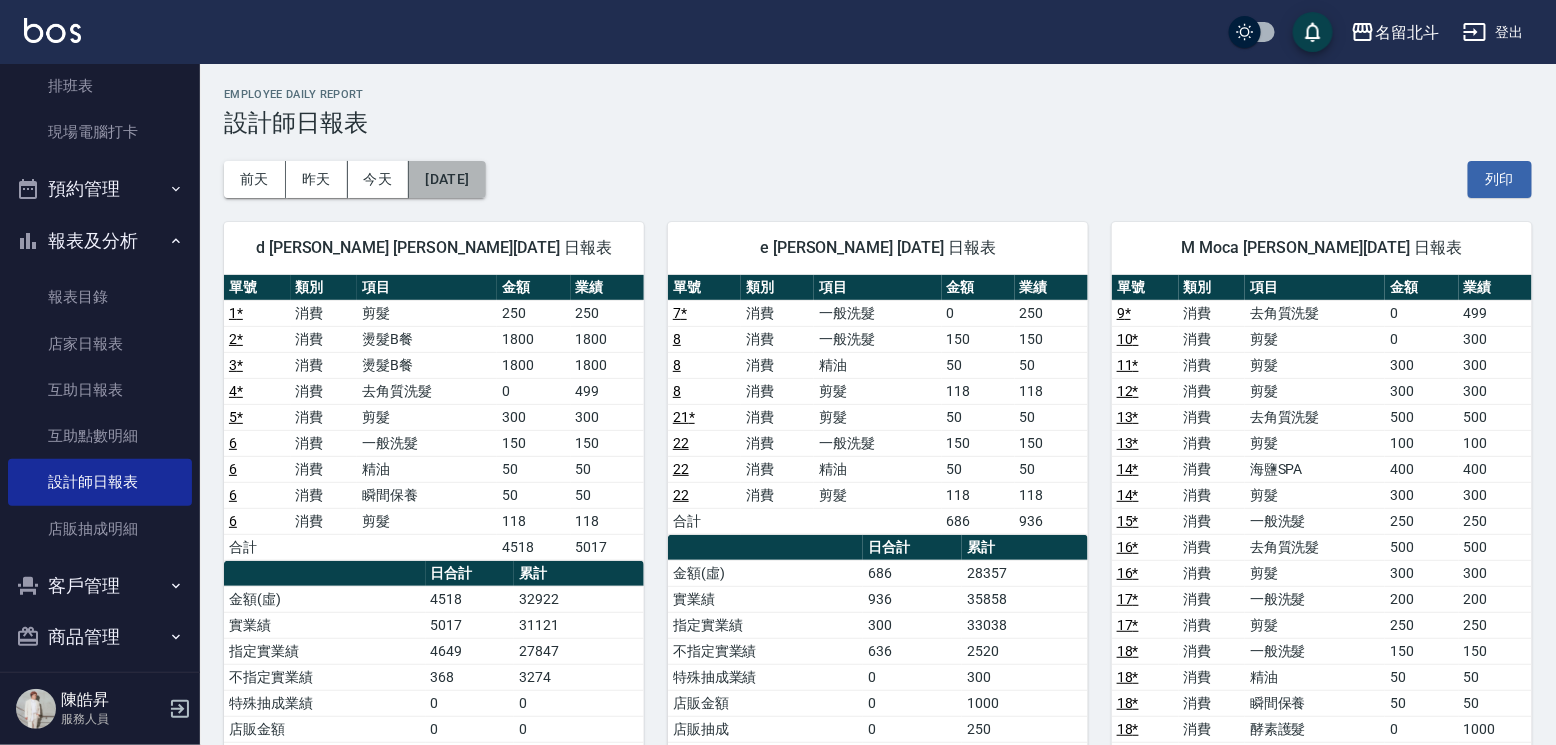 click on "[DATE]" at bounding box center [447, 179] 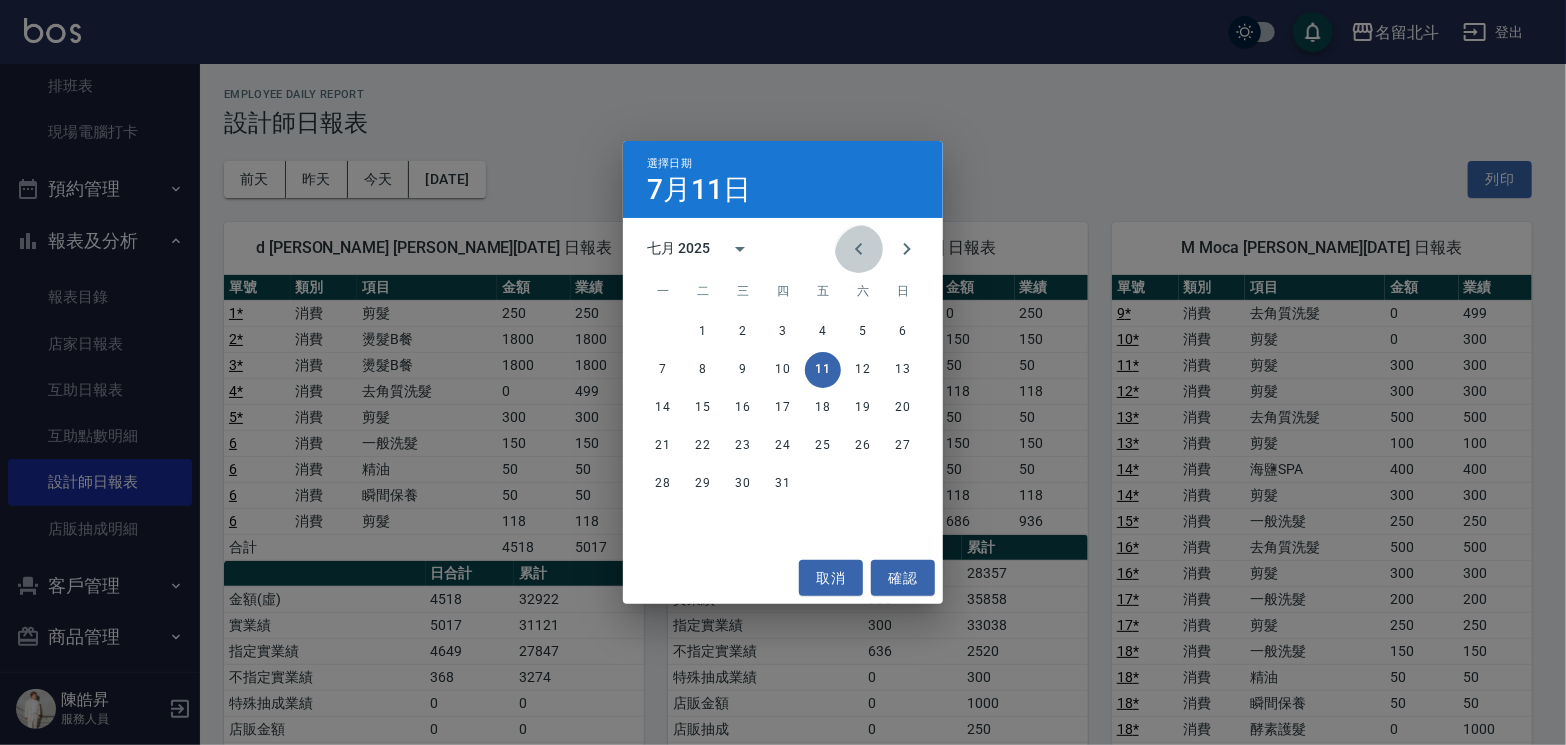 click 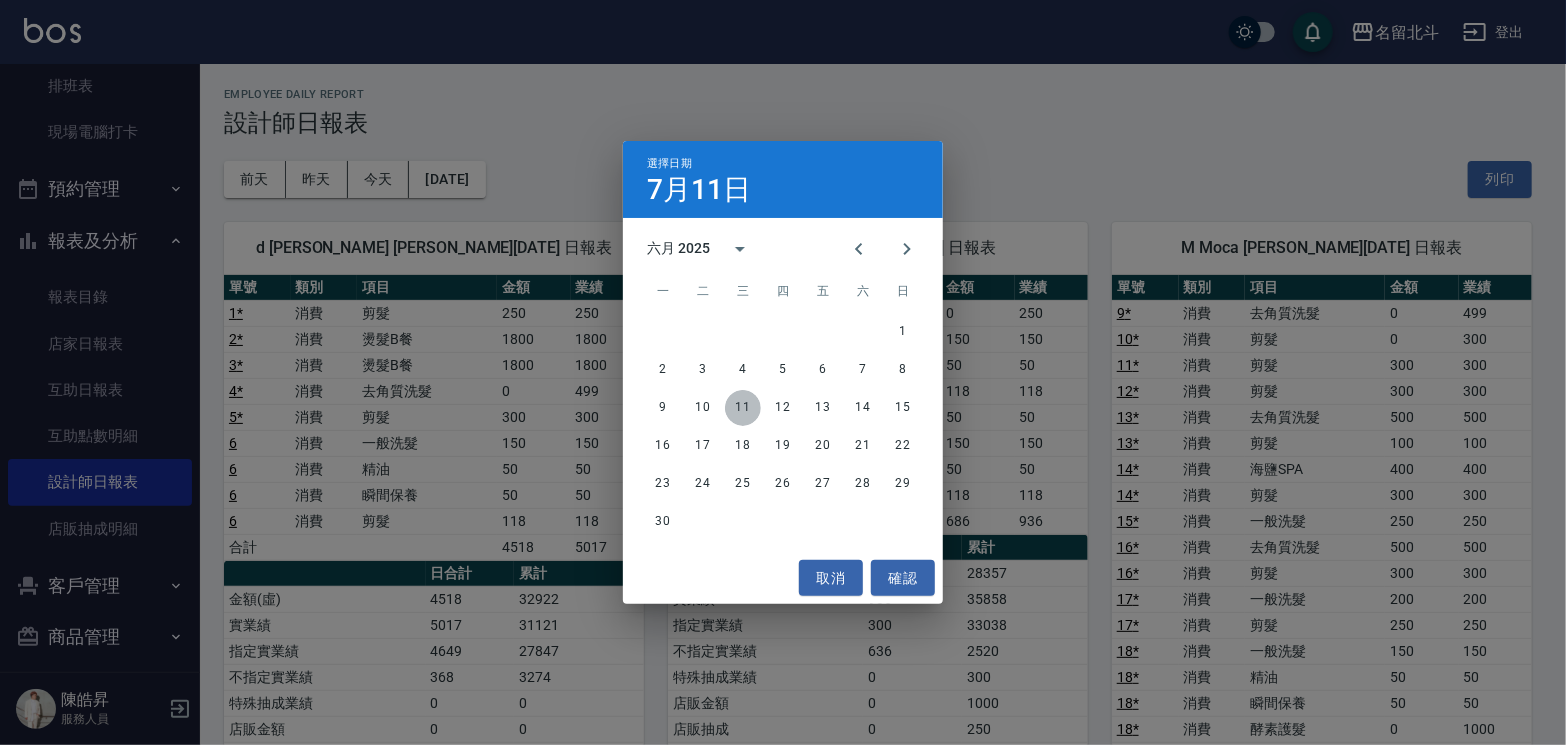 click on "11" at bounding box center [743, 408] 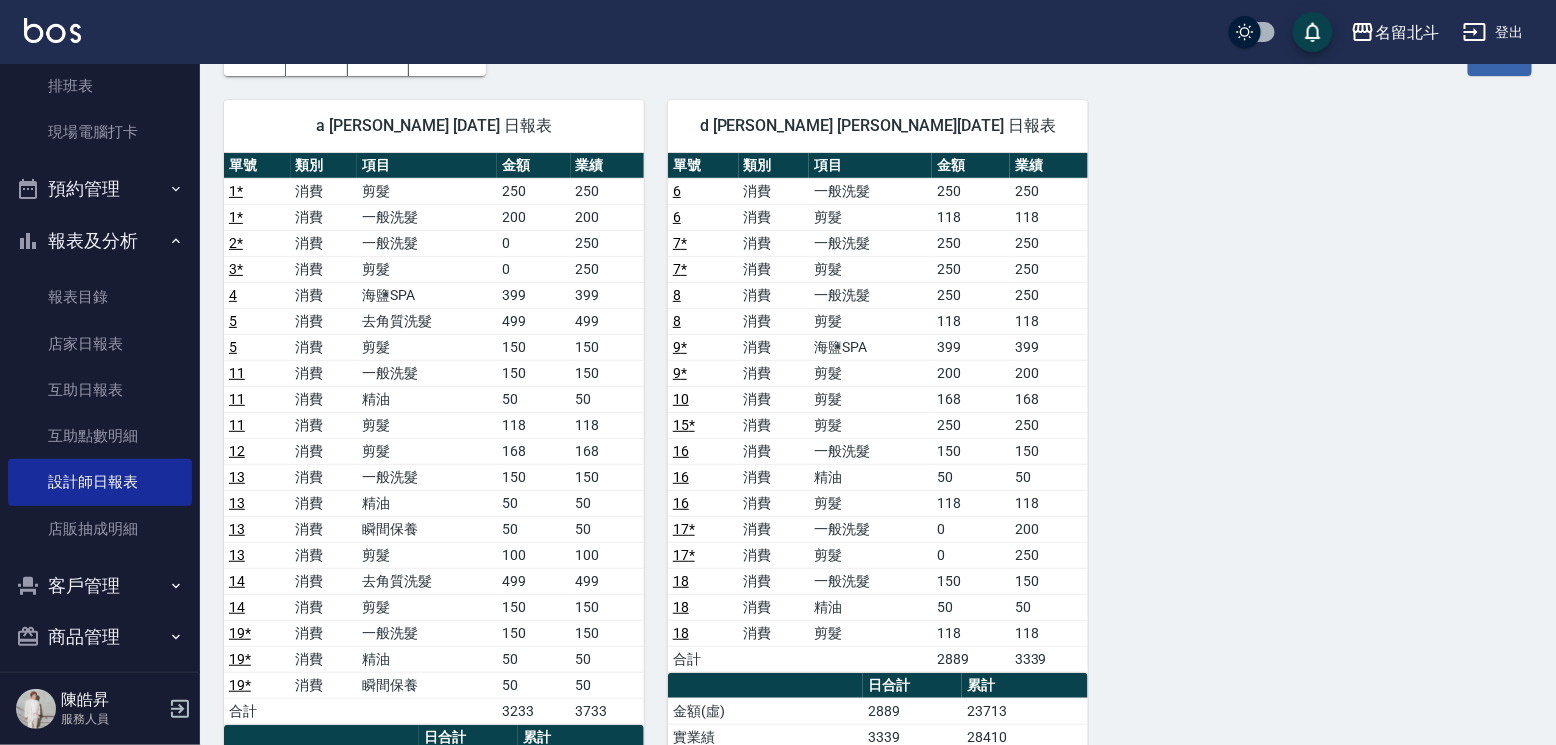 scroll, scrollTop: 0, scrollLeft: 0, axis: both 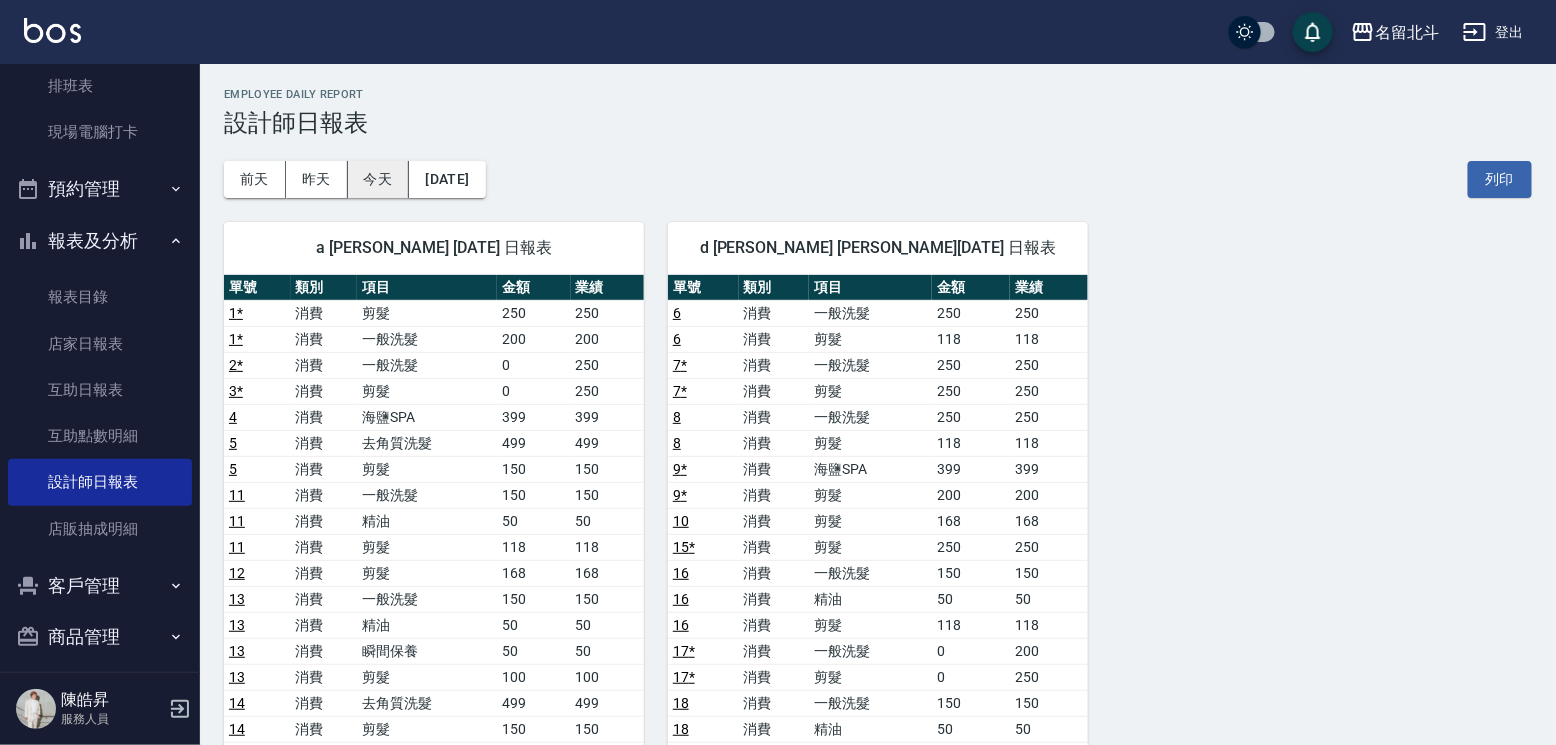 click on "今天" at bounding box center [379, 179] 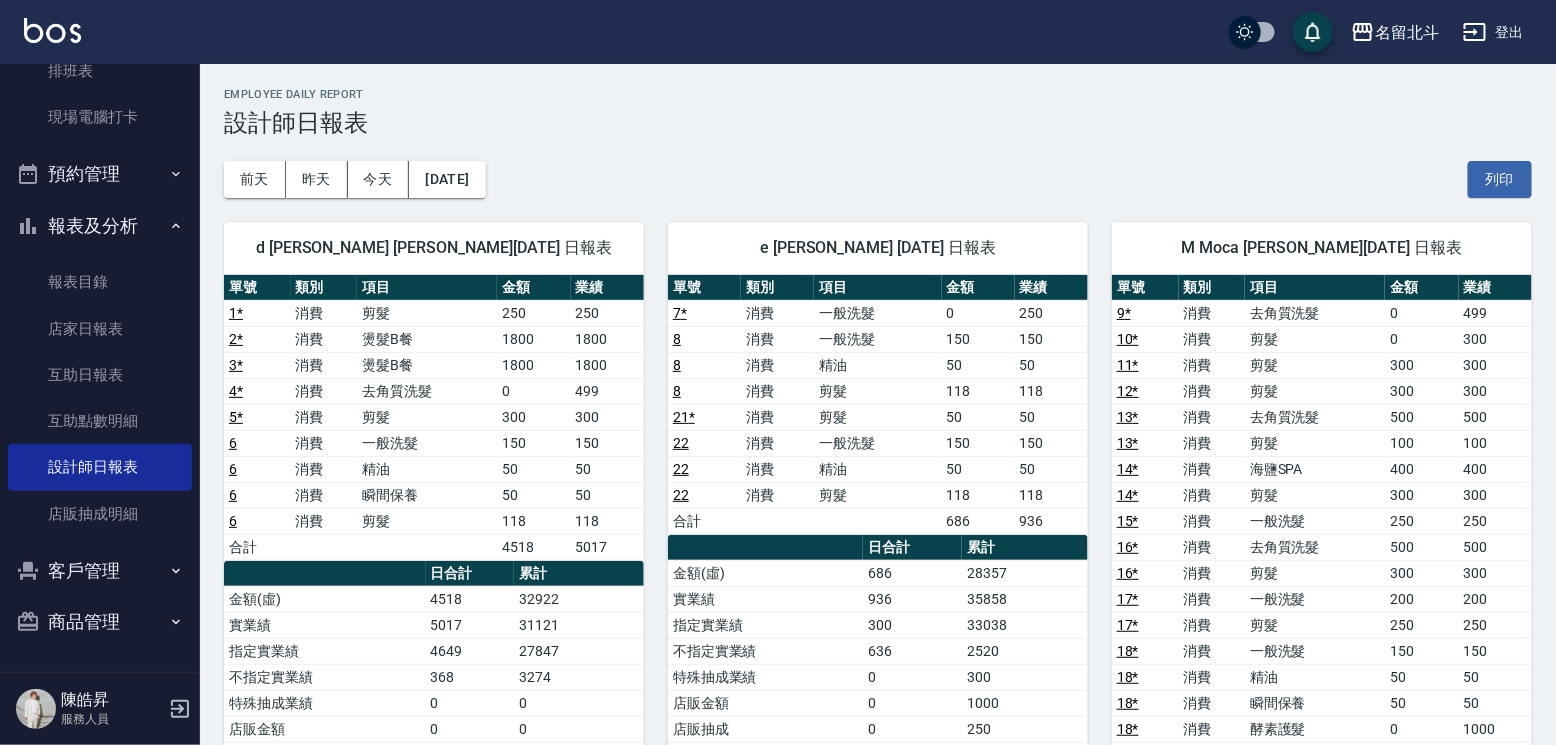 scroll, scrollTop: 336, scrollLeft: 0, axis: vertical 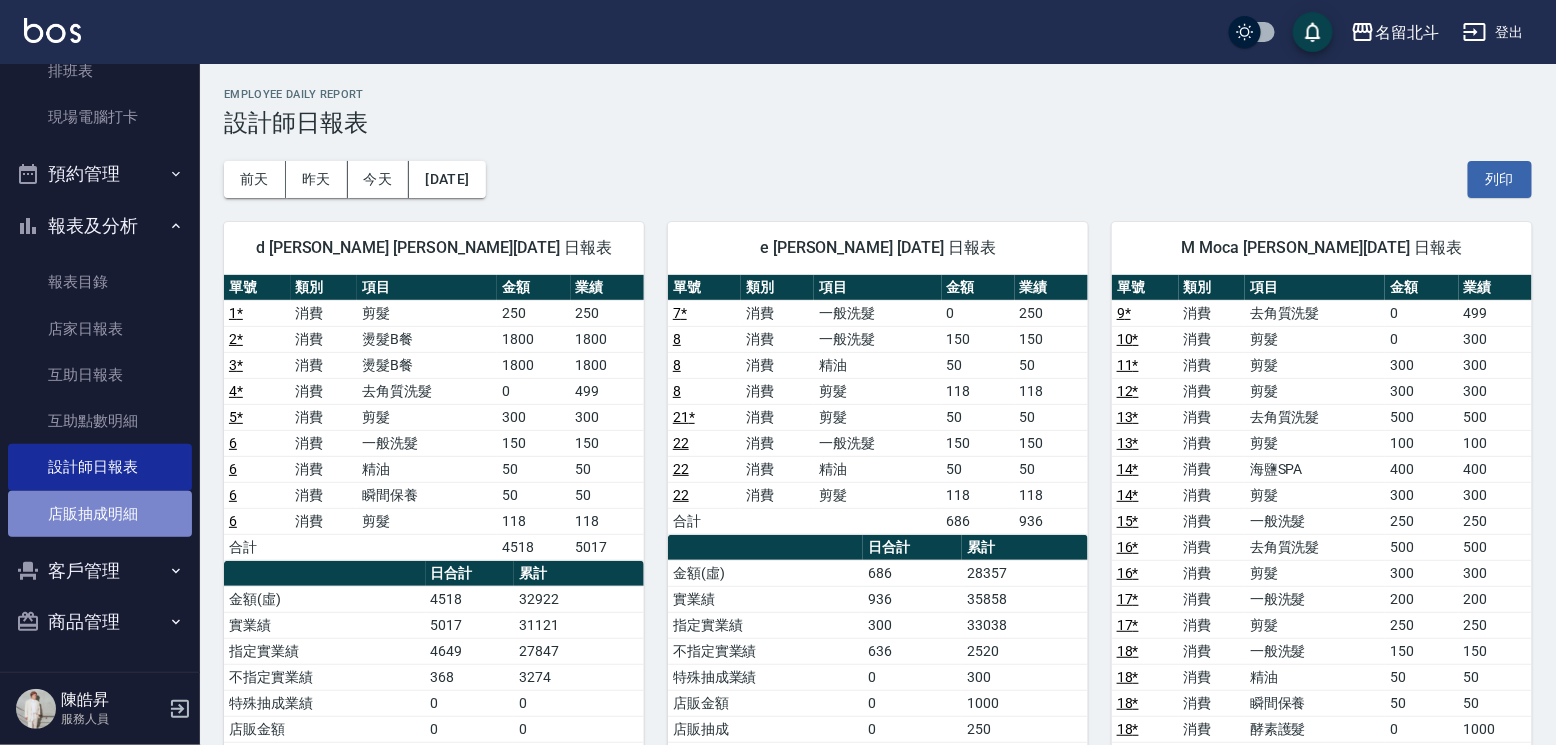 click on "店販抽成明細" at bounding box center (100, 514) 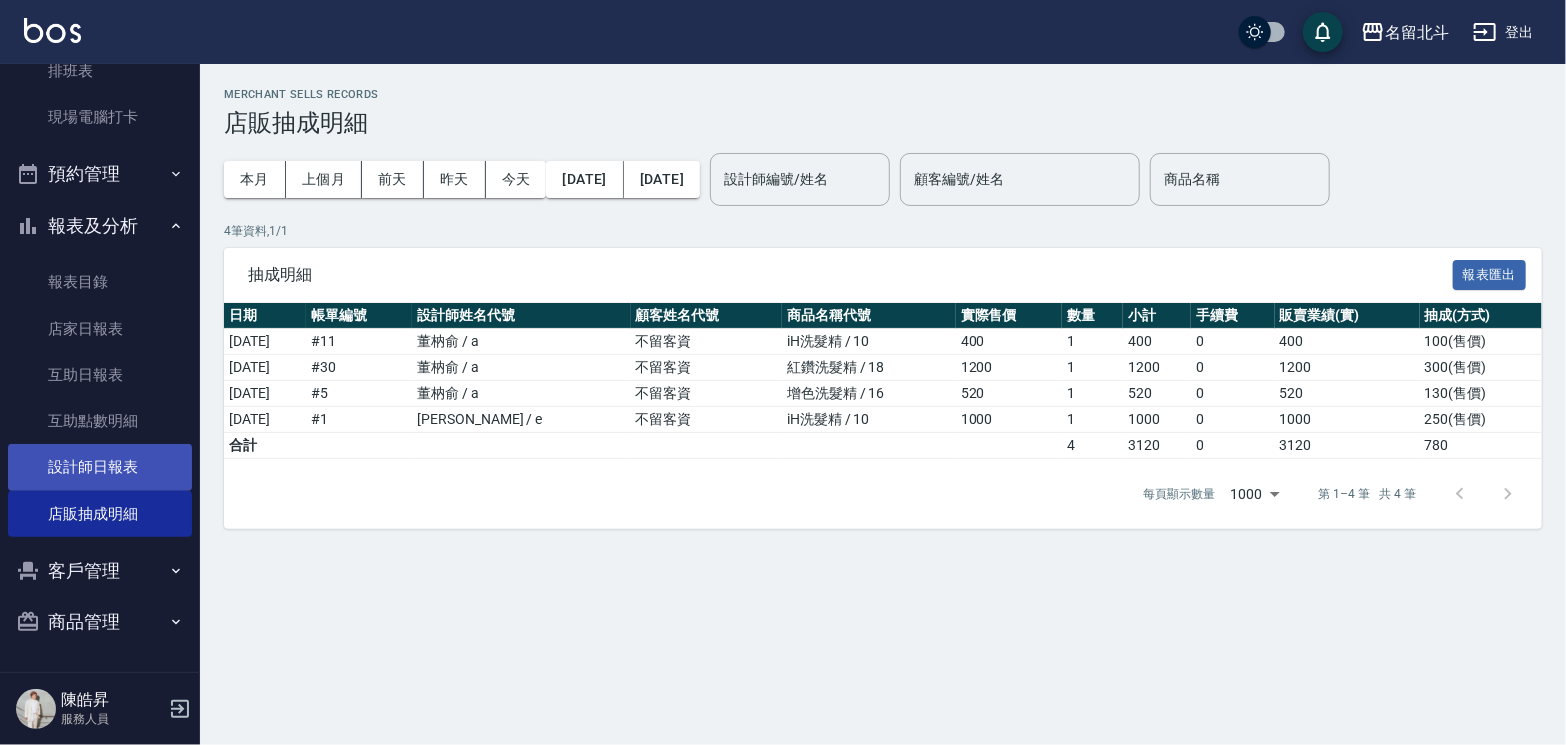 click on "設計師日報表" at bounding box center (100, 467) 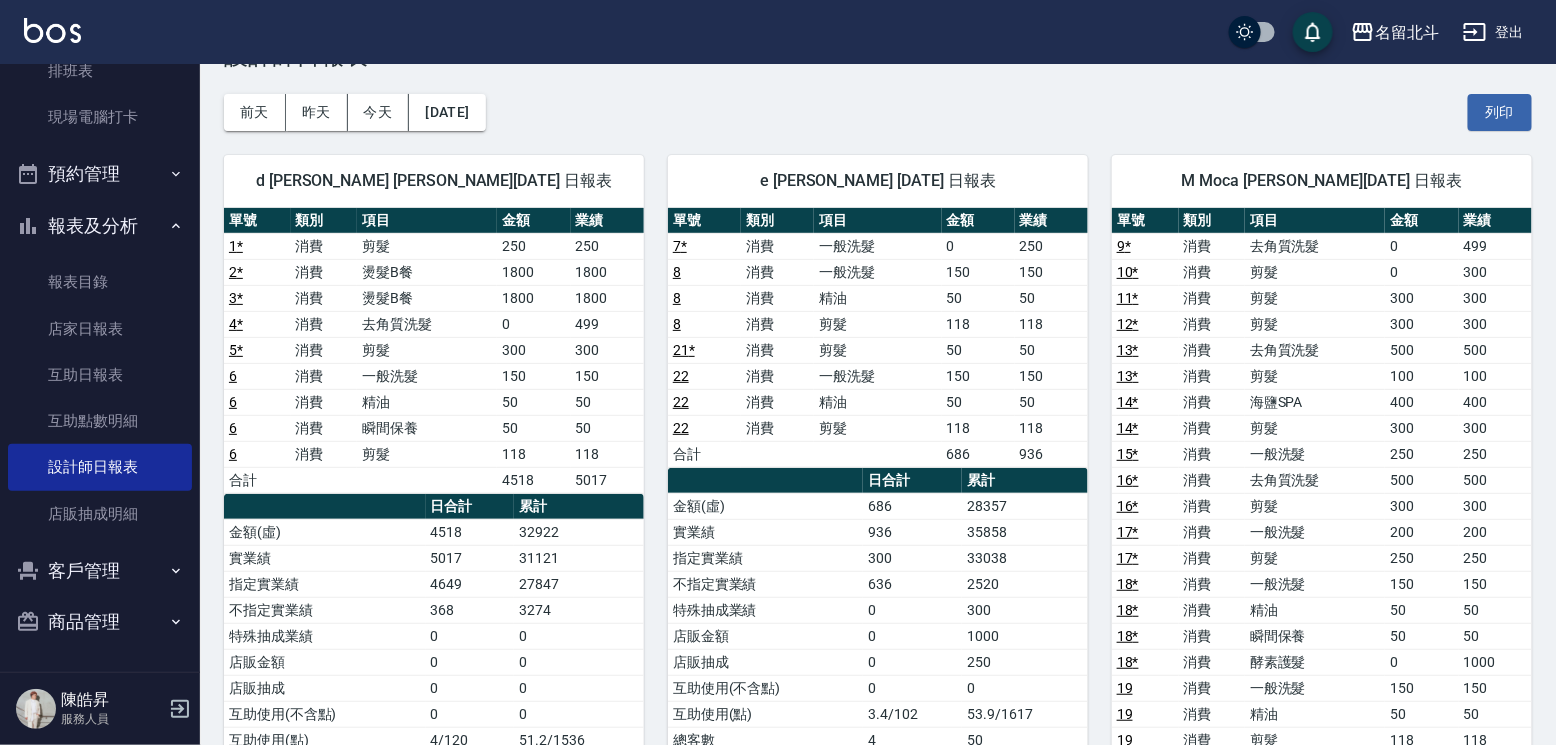 scroll, scrollTop: 100, scrollLeft: 0, axis: vertical 